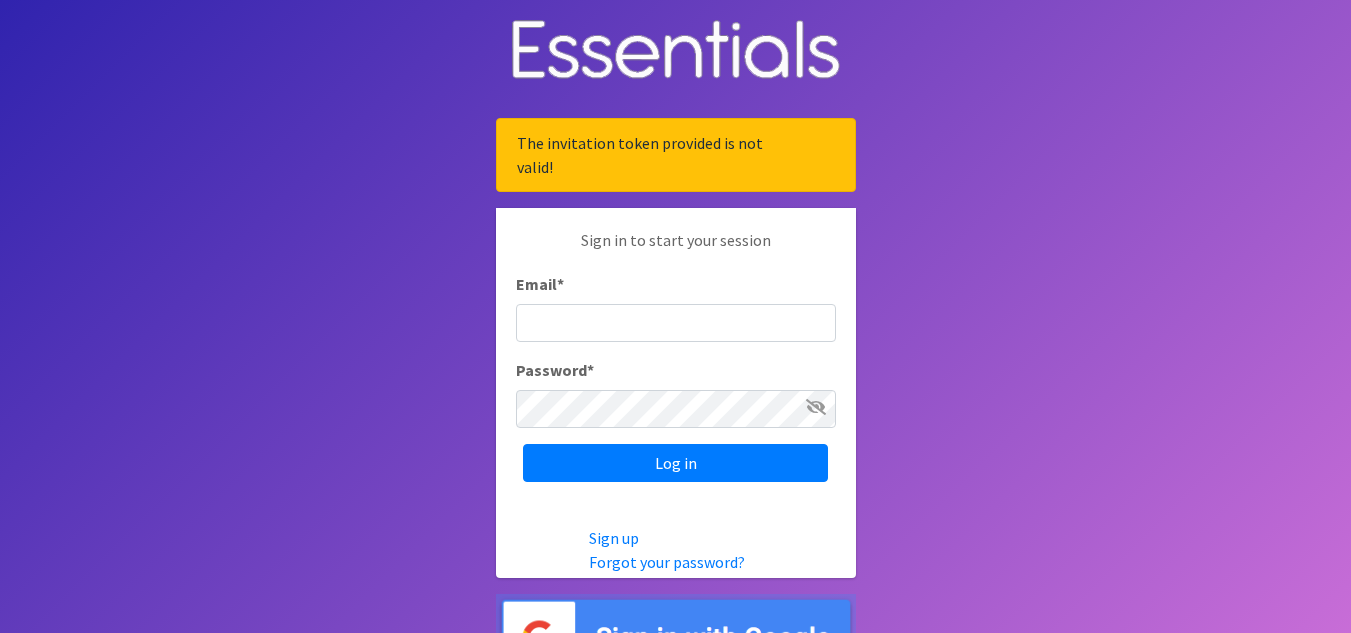 scroll, scrollTop: 0, scrollLeft: 0, axis: both 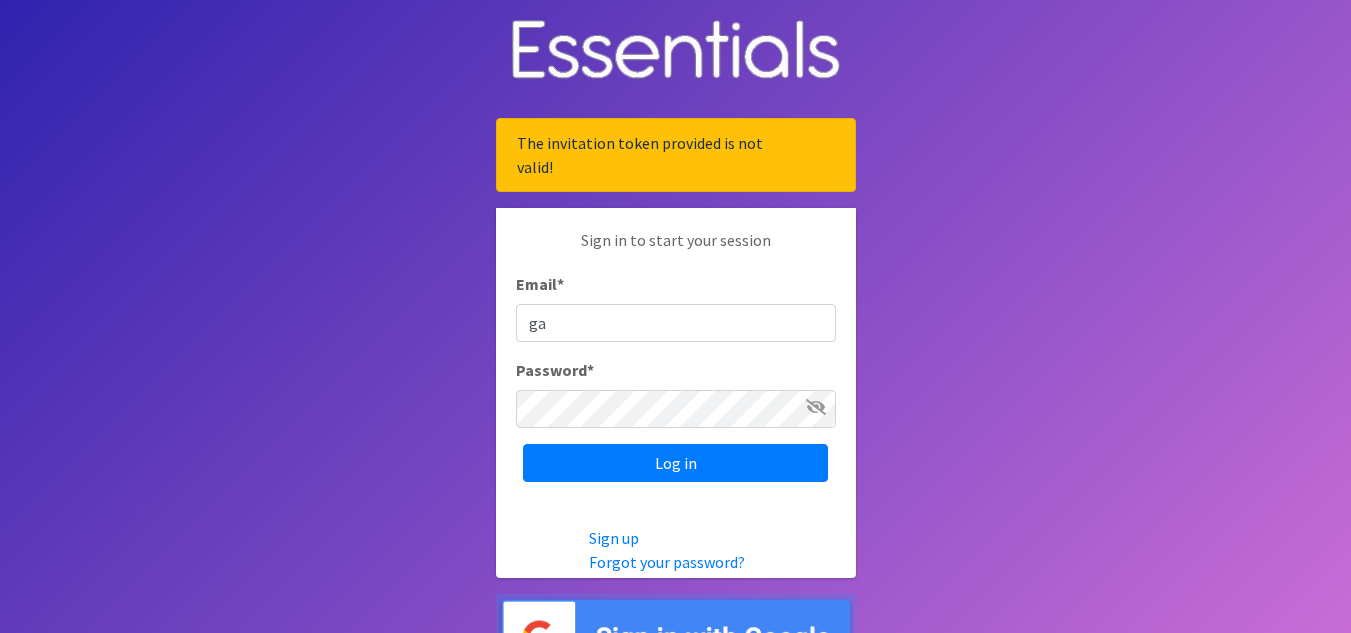 type on "g" 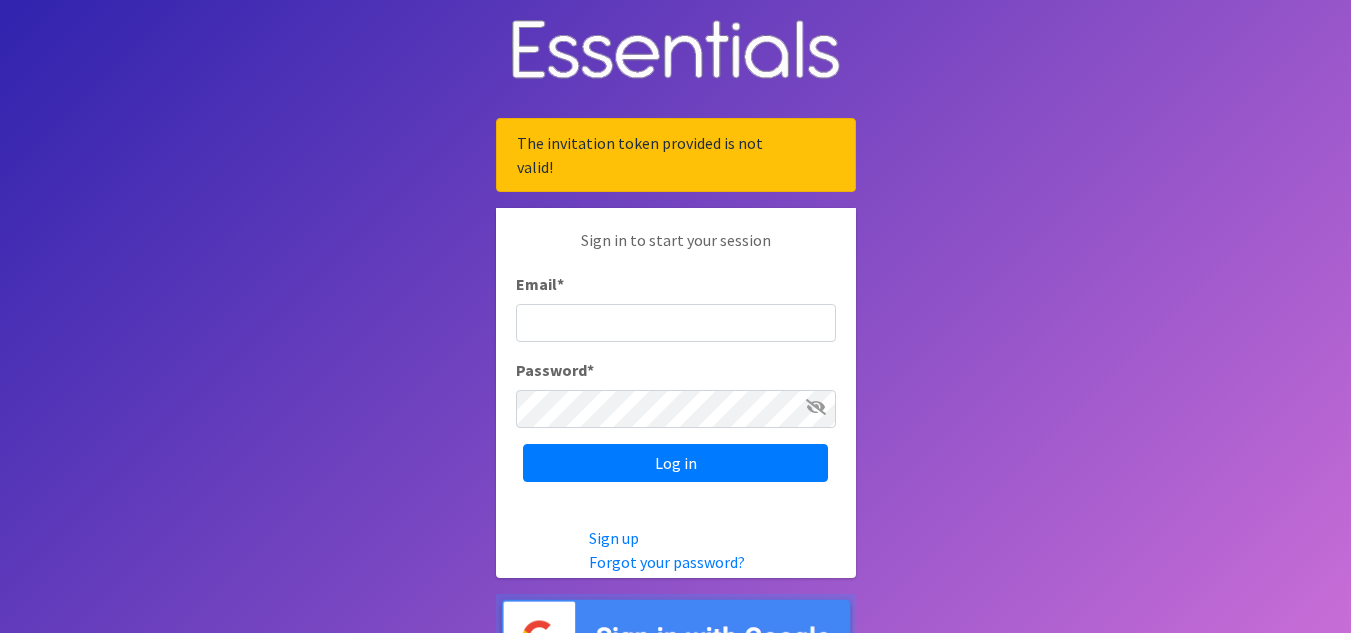 type on "g" 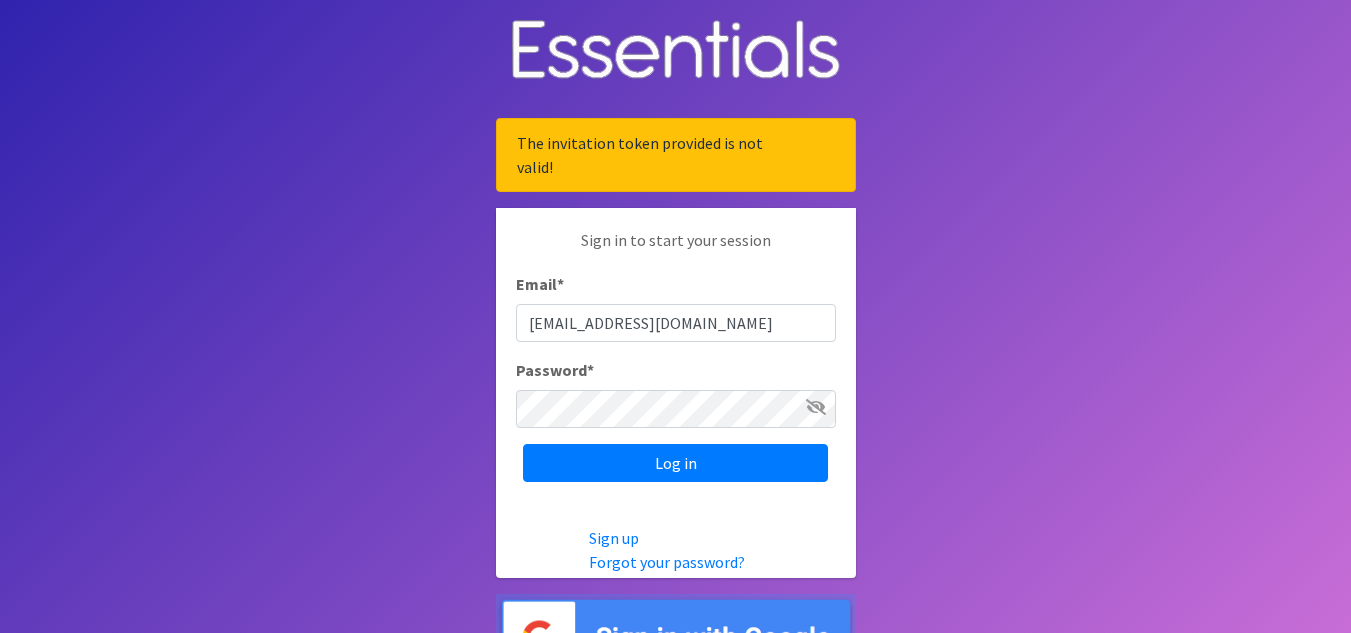 type on "[EMAIL_ADDRESS][DOMAIN_NAME]" 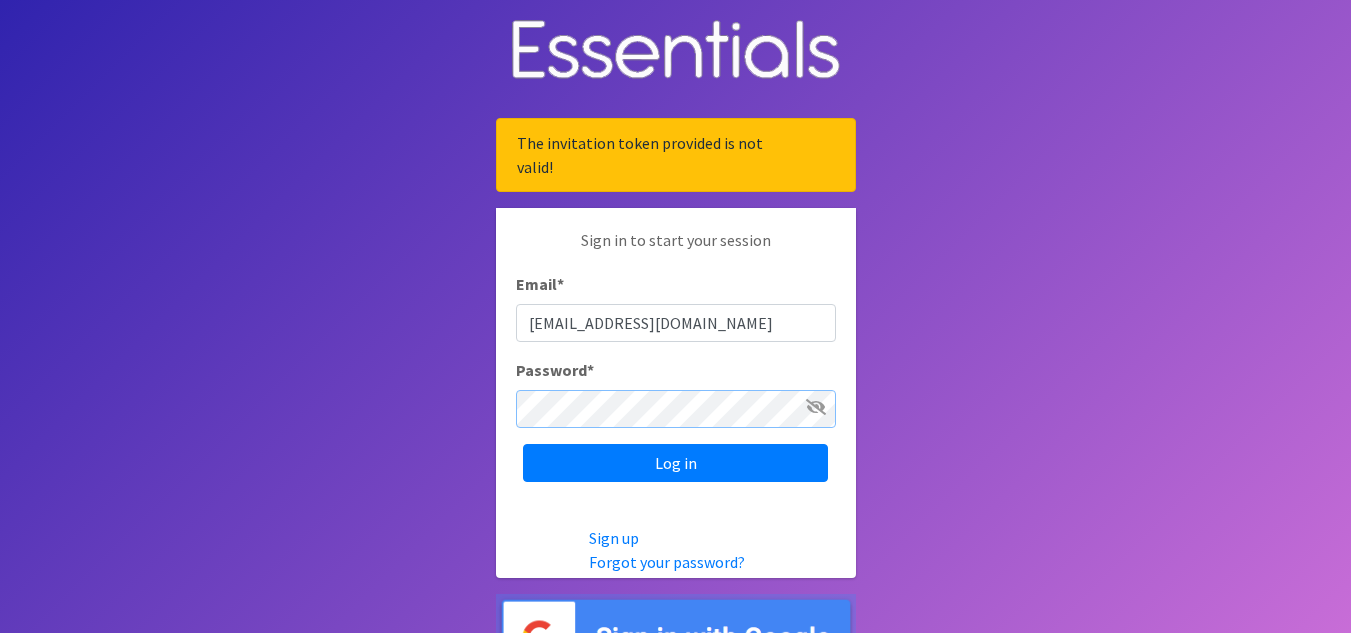 click on "Log in" at bounding box center (675, 463) 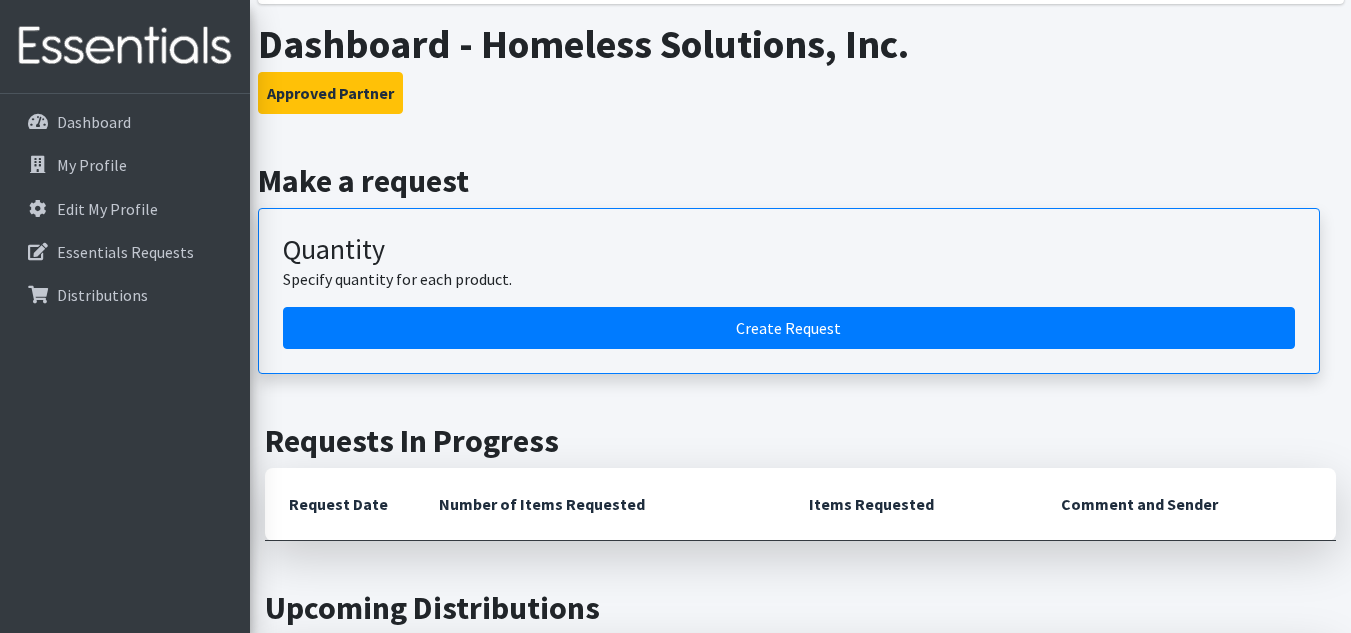 scroll, scrollTop: 313, scrollLeft: 0, axis: vertical 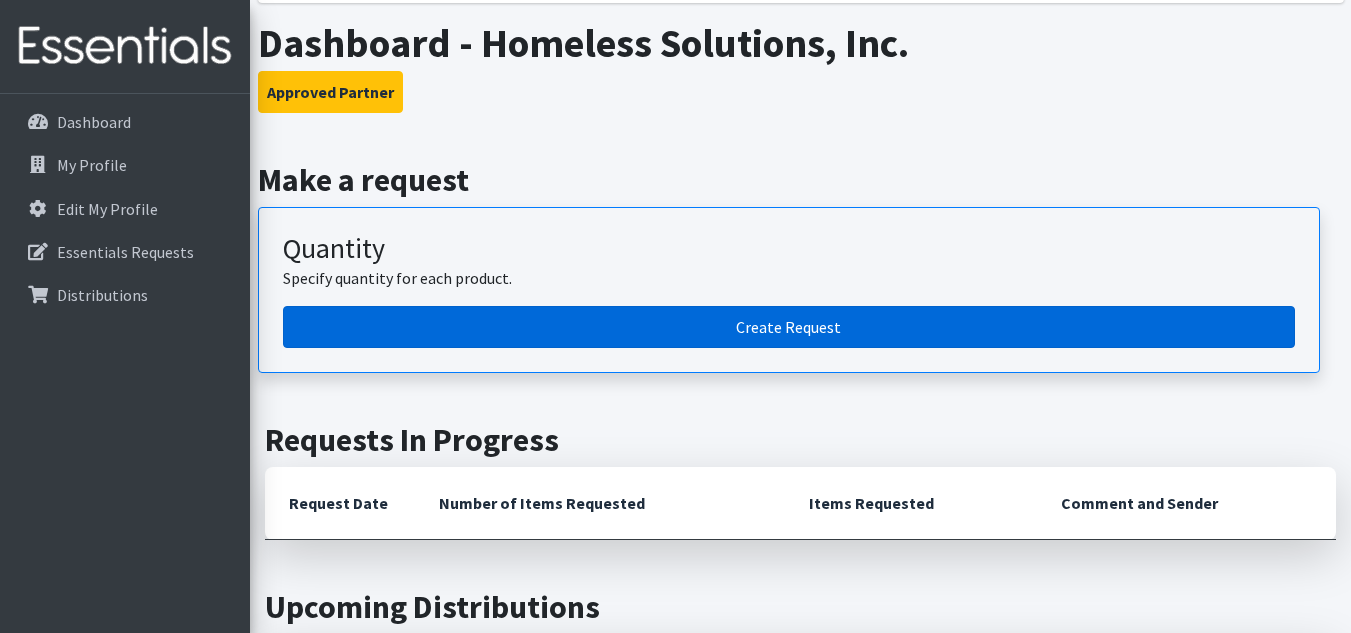 click on "Create Request" at bounding box center (789, 327) 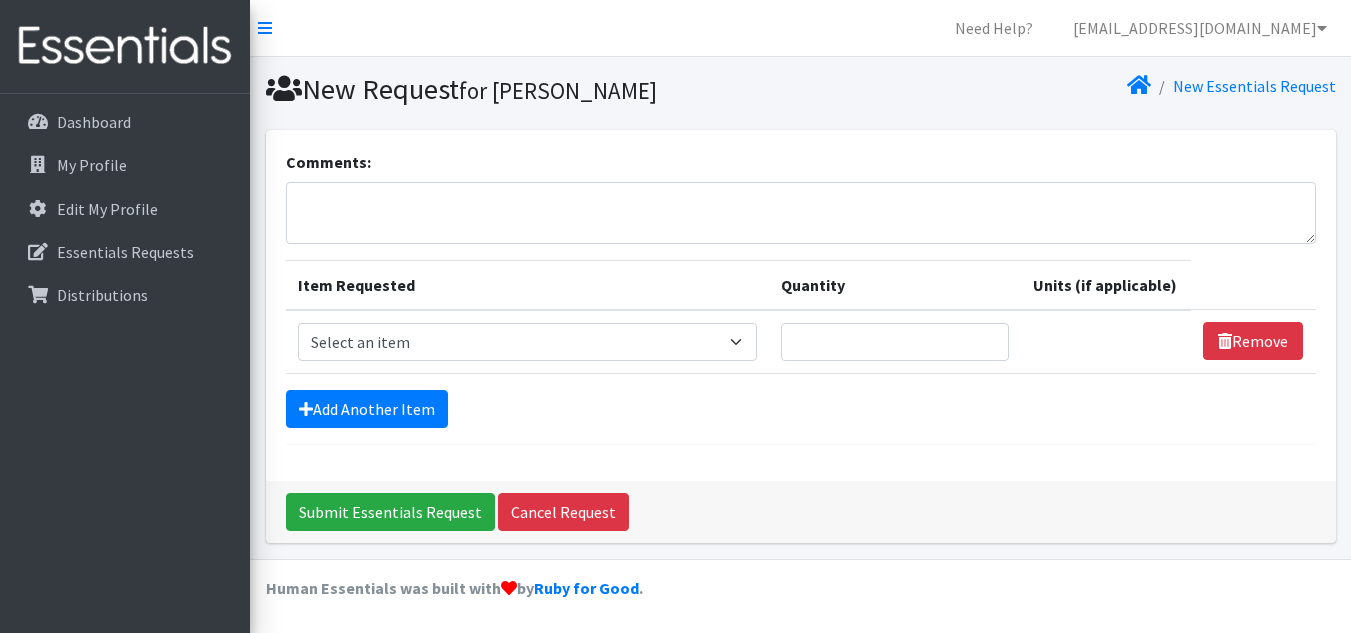 scroll, scrollTop: 0, scrollLeft: 0, axis: both 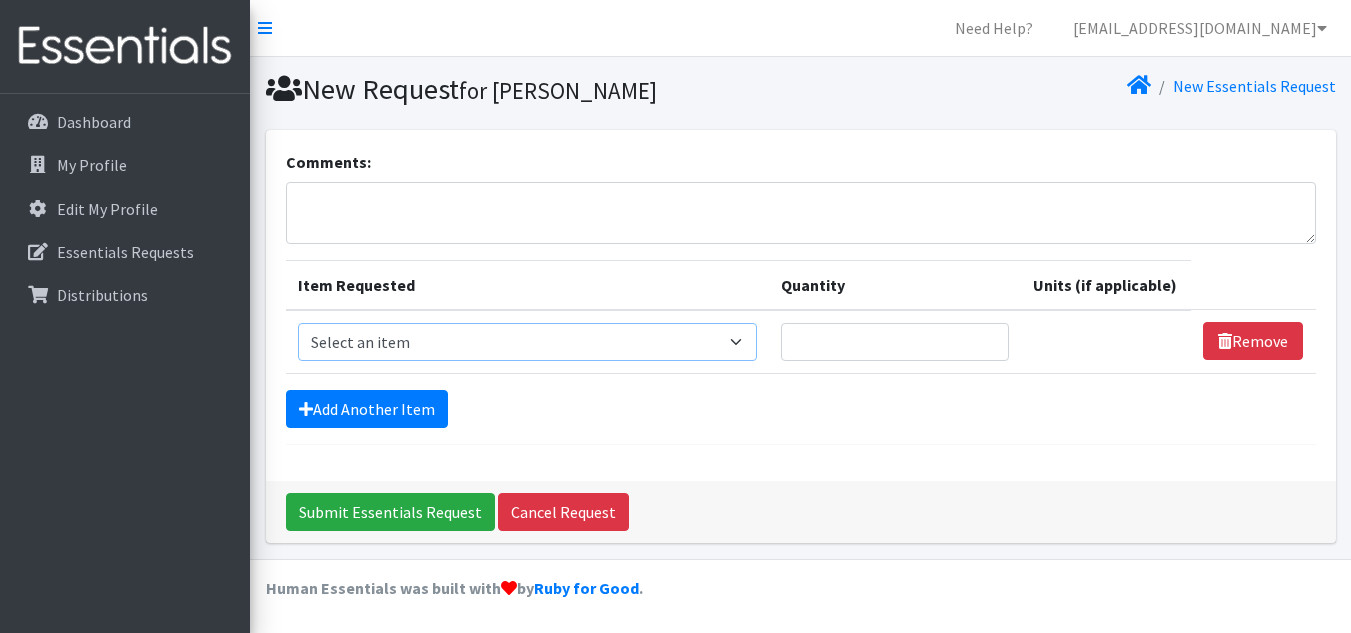 click on "Select an item
# of Children this order will serve
# of Individuals Living in Household
Activity Mat
Baby Carriers
Bath Tubs
Bed Pads
Bibs
Birthday Box - Boy
Birthday Box - Girl
Blankets/Swaddlers/Sleepsacks
Books
Bottles
Breast Pump
Bundle Me's
Car Seat - 3in1 up to 80 lbs.
Car Seat - Infant up to 22lbs. w/ handle
Clothing Boys Spring/Summer 0-6 Months
Clothing Boys Spring/Summer 12-18 Months
Clothing Boys Spring/Summer 18-24 Months
Clothing Boys Spring/Summer 2T
Clothing Boys Spring/Summer 3T
Clothing Boys Spring/Summer 4T
Clothing Boys Spring/Summer 5T
Clothing Boys Spring/Summer 6-12 Months
Clothing Boys Spring/Summer Premie/NB
Clothing Girls Fall/Winter 6-12 Months
Clothing Girls Spring/Summer 0-6 Months
Clothing Girls Spring/Summer 12-18 Months
Clothing Girls Spring/Summer 18-24 Months
Clothing Girls Spring/Summer 2T
Clothing Girls Spring/Summer 3T
Clothing Girls Spring/Summer 4T
Clothing Girls Spring/Summer 5T
Diaper Bags" at bounding box center [527, 342] 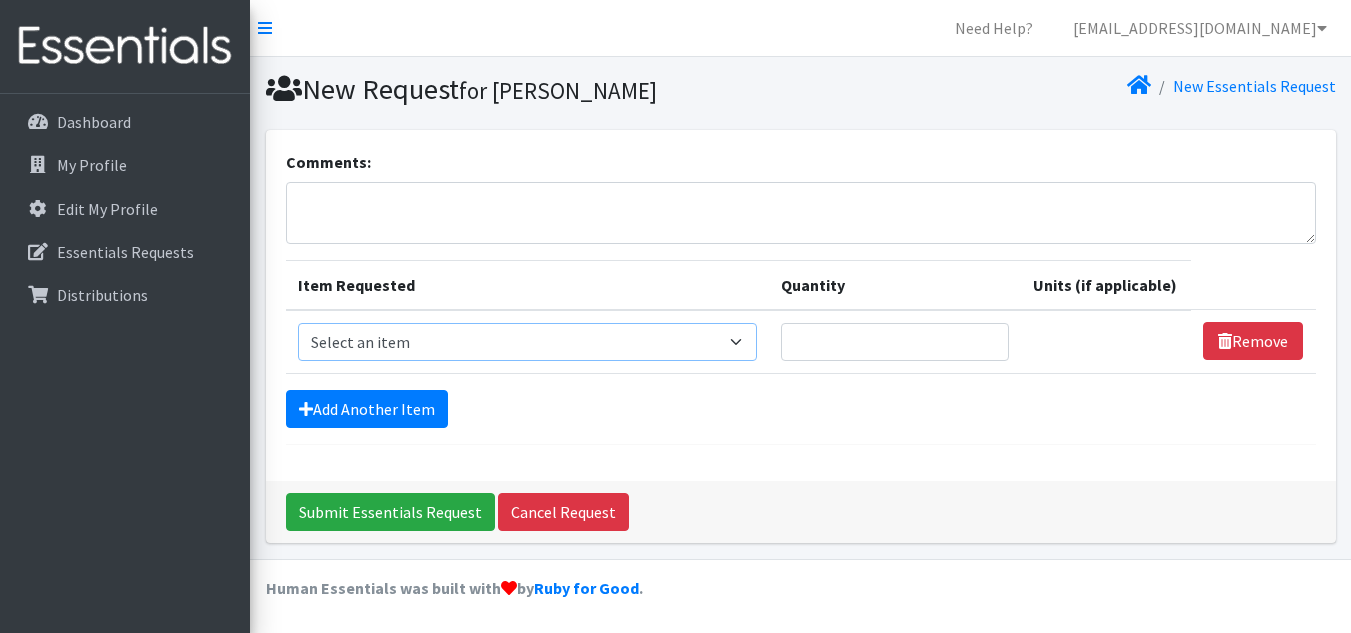 click on "Select an item
# of Children this order will serve
# of Individuals Living in Household
Activity Mat
Baby Carriers
Bath Tubs
Bed Pads
Bibs
Birthday Box - Boy
Birthday Box - Girl
Blankets/Swaddlers/Sleepsacks
Books
Bottles
Breast Pump
Bundle Me's
Car Seat - 3in1 up to 80 lbs.
Car Seat - Infant up to 22lbs. w/ handle
Clothing Boys Spring/Summer 0-6 Months
Clothing Boys Spring/Summer 12-18 Months
Clothing Boys Spring/Summer 18-24 Months
Clothing Boys Spring/Summer 2T
Clothing Boys Spring/Summer 3T
Clothing Boys Spring/Summer 4T
Clothing Boys Spring/Summer 5T
Clothing Boys Spring/Summer 6-12 Months
Clothing Boys Spring/Summer Premie/NB
Clothing Girls Fall/Winter 6-12 Months
Clothing Girls Spring/Summer 0-6 Months
Clothing Girls Spring/Summer 12-18 Months
Clothing Girls Spring/Summer 18-24 Months
Clothing Girls Spring/Summer 2T
Clothing Girls Spring/Summer 3T
Clothing Girls Spring/Summer 4T
Clothing Girls Spring/Summer 5T
Diaper Bags" at bounding box center [527, 342] 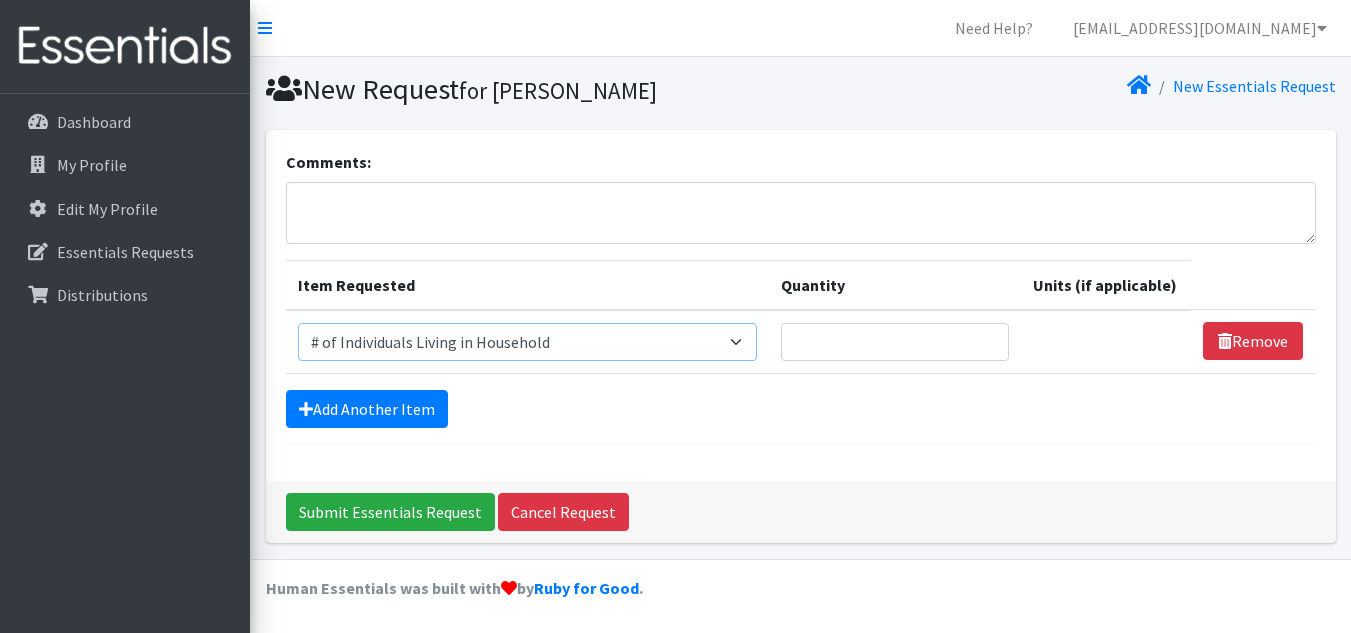 click on "Select an item
# of Children this order will serve
# of Individuals Living in Household
Activity Mat
Baby Carriers
Bath Tubs
Bed Pads
Bibs
Birthday Box - Boy
Birthday Box - Girl
Blankets/Swaddlers/Sleepsacks
Books
Bottles
Breast Pump
Bundle Me's
Car Seat - 3in1 up to 80 lbs.
Car Seat - Infant up to 22lbs. w/ handle
Clothing Boys Spring/Summer 0-6 Months
Clothing Boys Spring/Summer 12-18 Months
Clothing Boys Spring/Summer 18-24 Months
Clothing Boys Spring/Summer 2T
Clothing Boys Spring/Summer 3T
Clothing Boys Spring/Summer 4T
Clothing Boys Spring/Summer 5T
Clothing Boys Spring/Summer 6-12 Months
Clothing Boys Spring/Summer Premie/NB
Clothing Girls Fall/Winter 6-12 Months
Clothing Girls Spring/Summer 0-6 Months
Clothing Girls Spring/Summer 12-18 Months
Clothing Girls Spring/Summer 18-24 Months
Clothing Girls Spring/Summer 2T
Clothing Girls Spring/Summer 3T
Clothing Girls Spring/Summer 4T
Clothing Girls Spring/Summer 5T
Diaper Bags" at bounding box center (527, 342) 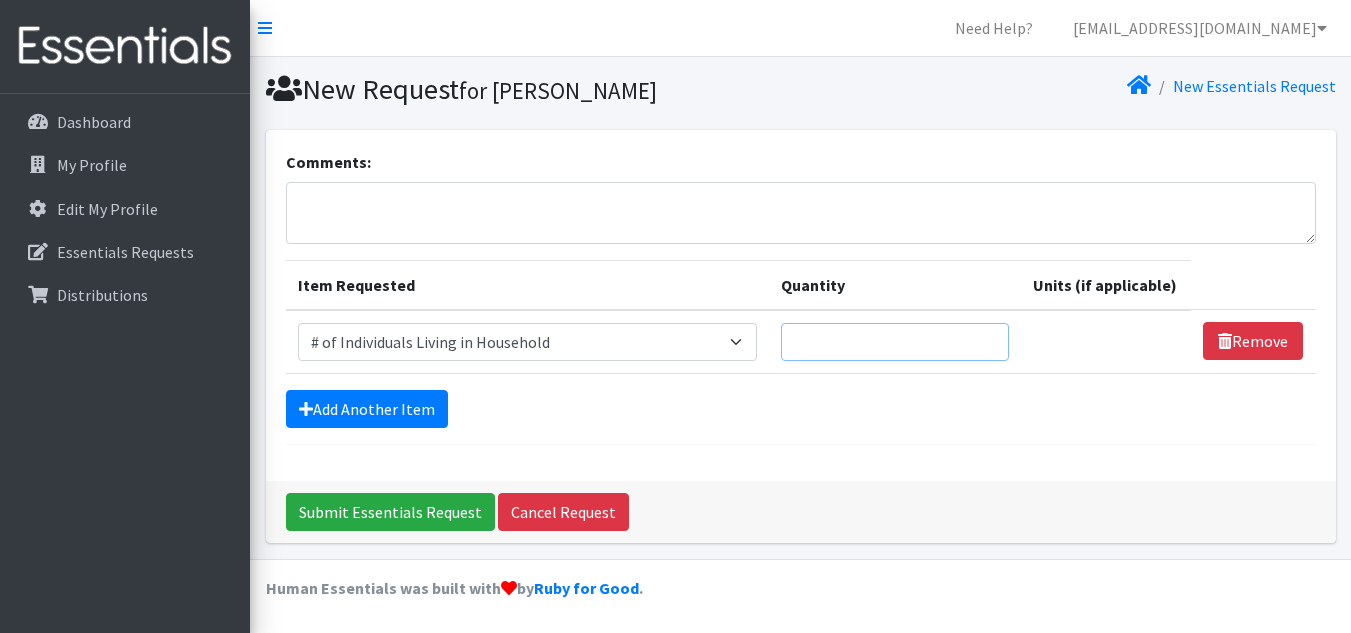 click on "Quantity" at bounding box center (895, 342) 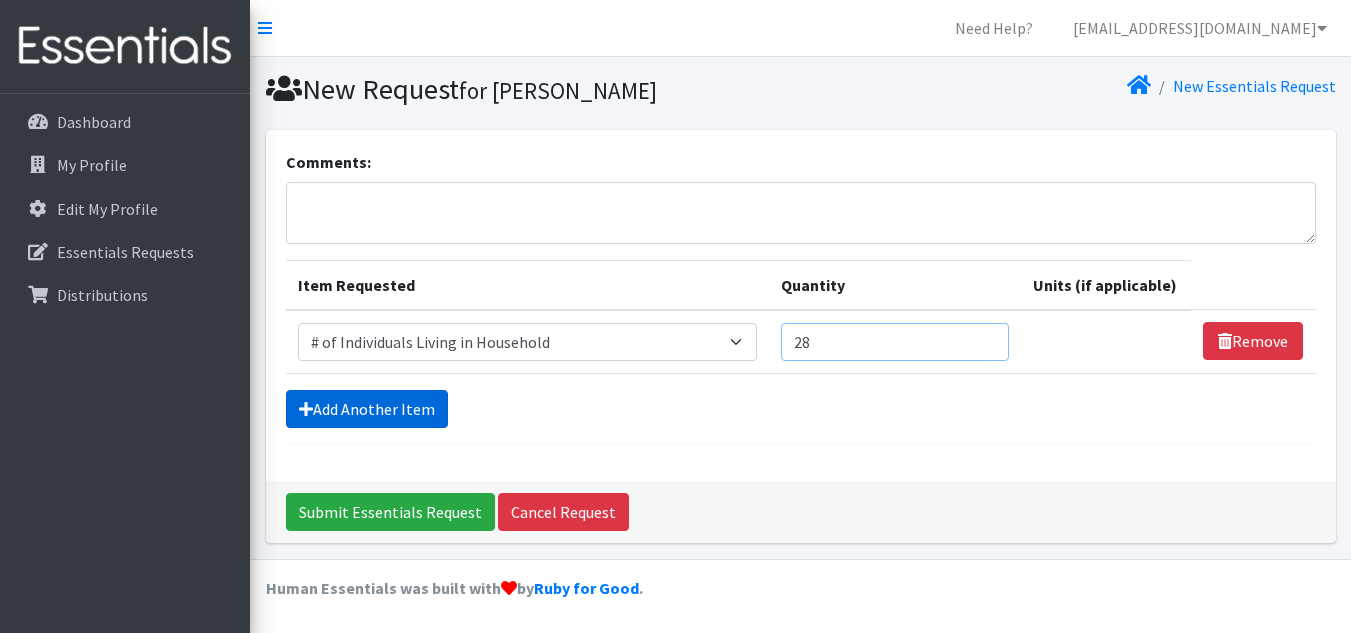 type on "28" 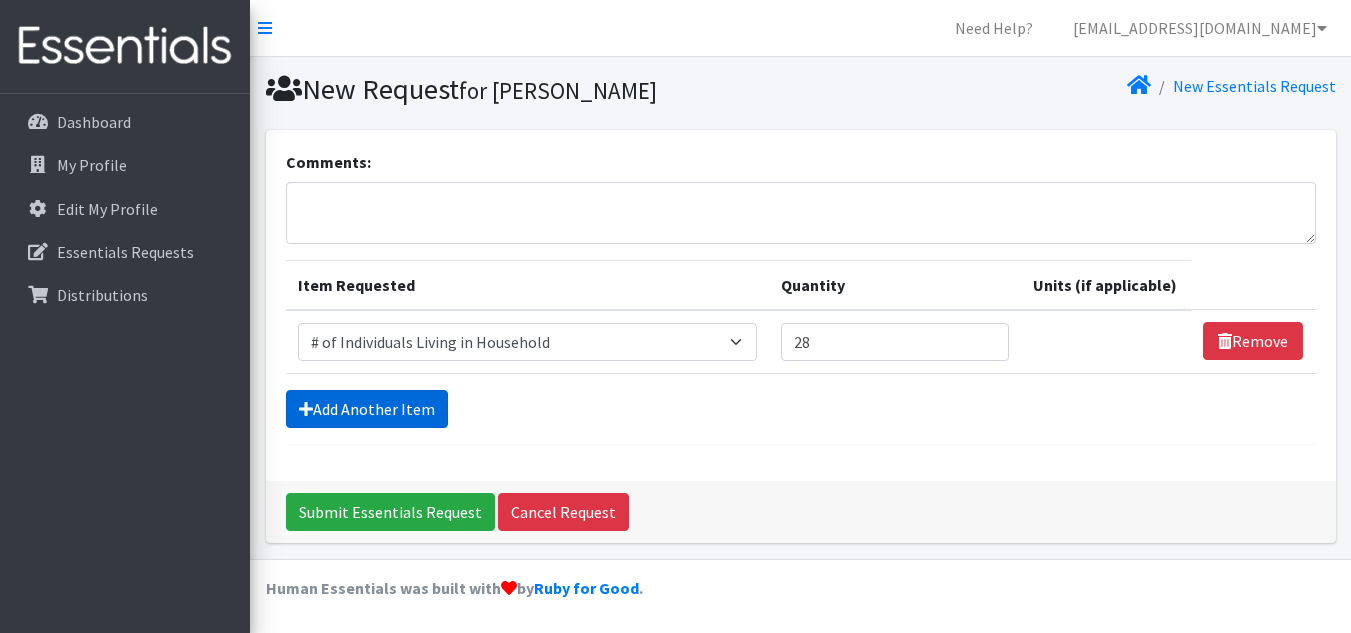 click on "Add Another Item" at bounding box center [367, 409] 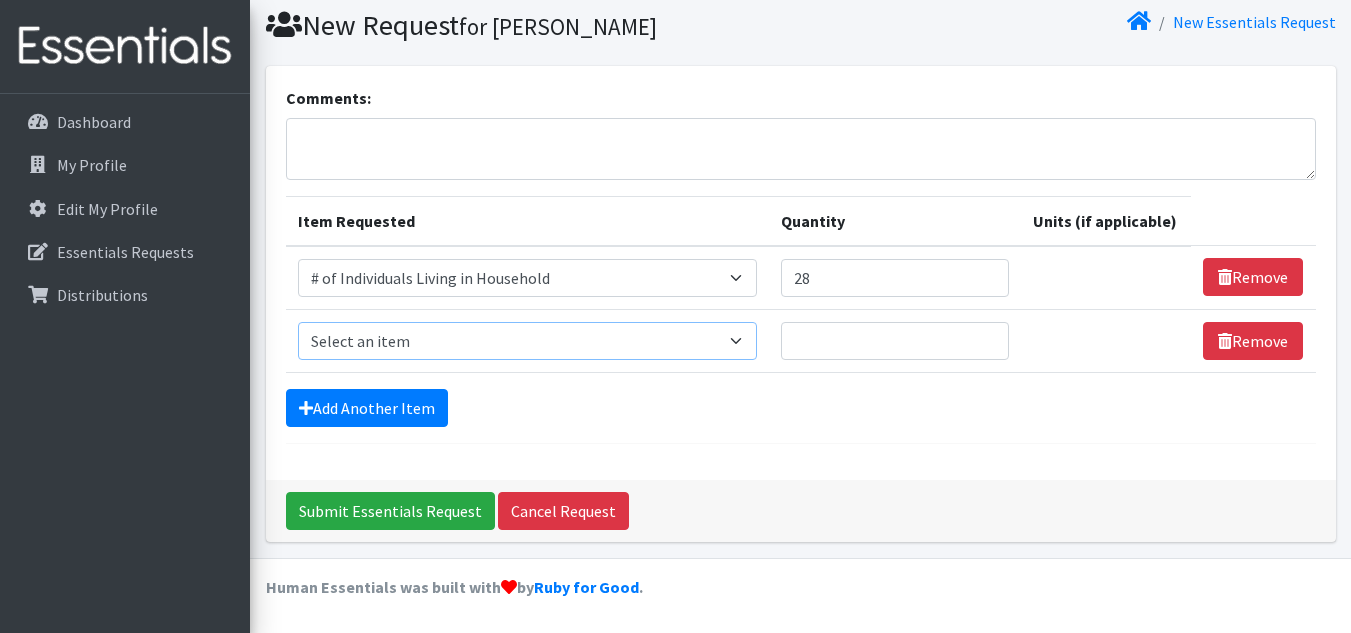 click on "Select an item
# of Children this order will serve
# of Individuals Living in Household
Activity Mat
Baby Carriers
Bath Tubs
Bed Pads
Bibs
Birthday Box - Boy
Birthday Box - Girl
Blankets/Swaddlers/Sleepsacks
Books
Bottles
Breast Pump
Bundle Me's
Car Seat - 3in1 up to 80 lbs.
Car Seat - Infant up to 22lbs. w/ handle
Clothing Boys Spring/Summer 0-6 Months
Clothing Boys Spring/Summer 12-18 Months
Clothing Boys Spring/Summer 18-24 Months
Clothing Boys Spring/Summer 2T
Clothing Boys Spring/Summer 3T
Clothing Boys Spring/Summer 4T
Clothing Boys Spring/Summer 5T
Clothing Boys Spring/Summer 6-12 Months
Clothing Boys Spring/Summer Premie/NB
Clothing Girls Fall/Winter 6-12 Months
Clothing Girls Spring/Summer 0-6 Months
Clothing Girls Spring/Summer 12-18 Months
Clothing Girls Spring/Summer 18-24 Months
Clothing Girls Spring/Summer 2T
Clothing Girls Spring/Summer 3T
Clothing Girls Spring/Summer 4T
Clothing Girls Spring/Summer 5T
Diaper Bags" at bounding box center [527, 341] 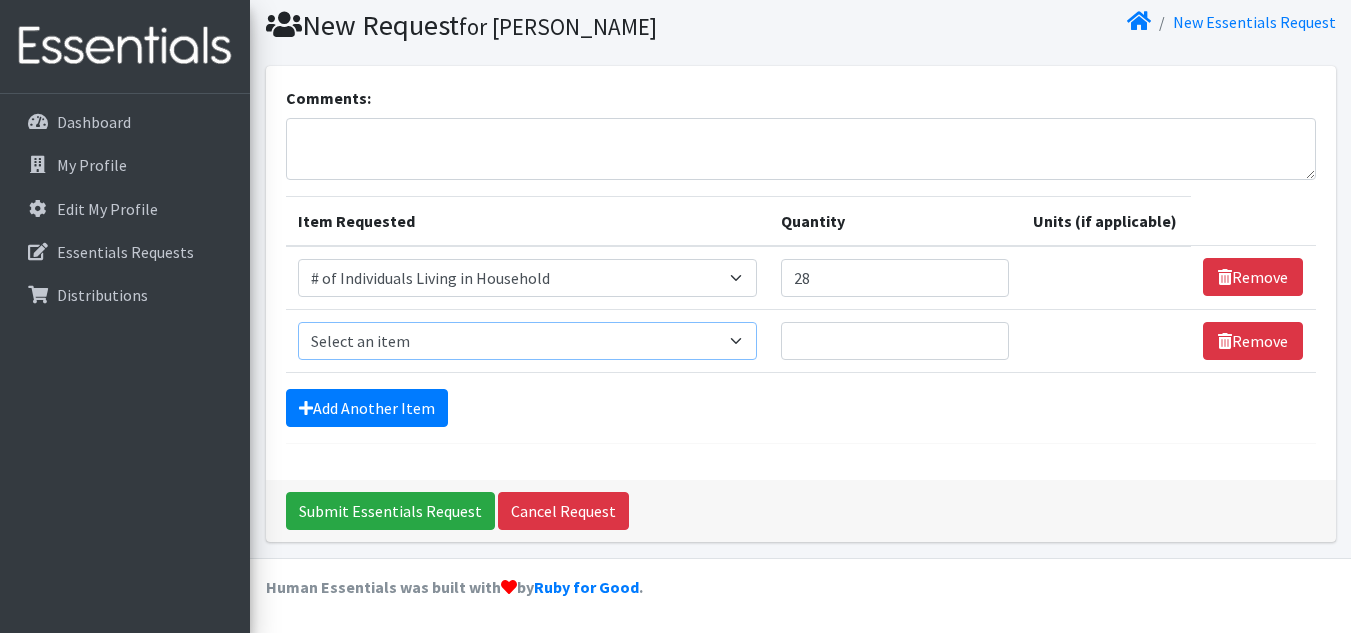 select on "13431" 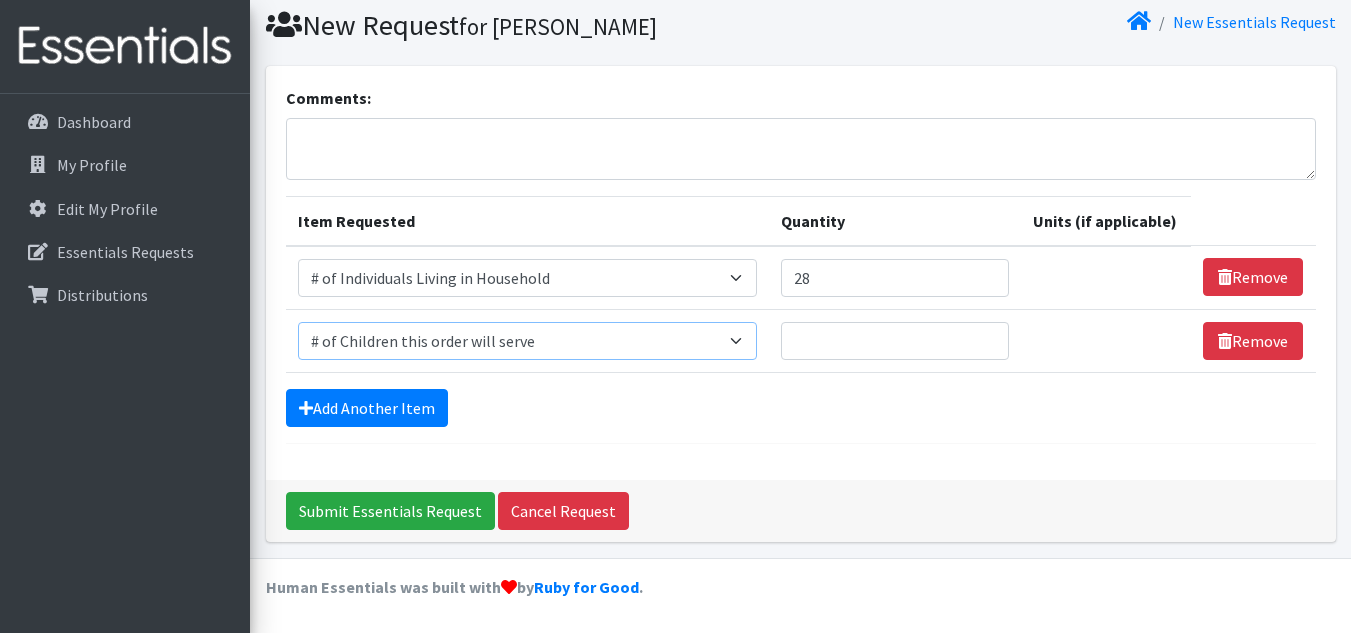 click on "Select an item
# of Children this order will serve
# of Individuals Living in Household
Activity Mat
Baby Carriers
Bath Tubs
Bed Pads
Bibs
Birthday Box - Boy
Birthday Box - Girl
Blankets/Swaddlers/Sleepsacks
Books
Bottles
Breast Pump
Bundle Me's
Car Seat - 3in1 up to 80 lbs.
Car Seat - Infant up to 22lbs. w/ handle
Clothing Boys Spring/Summer 0-6 Months
Clothing Boys Spring/Summer 12-18 Months
Clothing Boys Spring/Summer 18-24 Months
Clothing Boys Spring/Summer 2T
Clothing Boys Spring/Summer 3T
Clothing Boys Spring/Summer 4T
Clothing Boys Spring/Summer 5T
Clothing Boys Spring/Summer 6-12 Months
Clothing Boys Spring/Summer Premie/NB
Clothing Girls Fall/Winter 6-12 Months
Clothing Girls Spring/Summer 0-6 Months
Clothing Girls Spring/Summer 12-18 Months
Clothing Girls Spring/Summer 18-24 Months
Clothing Girls Spring/Summer 2T
Clothing Girls Spring/Summer 3T
Clothing Girls Spring/Summer 4T
Clothing Girls Spring/Summer 5T
Diaper Bags" at bounding box center (527, 341) 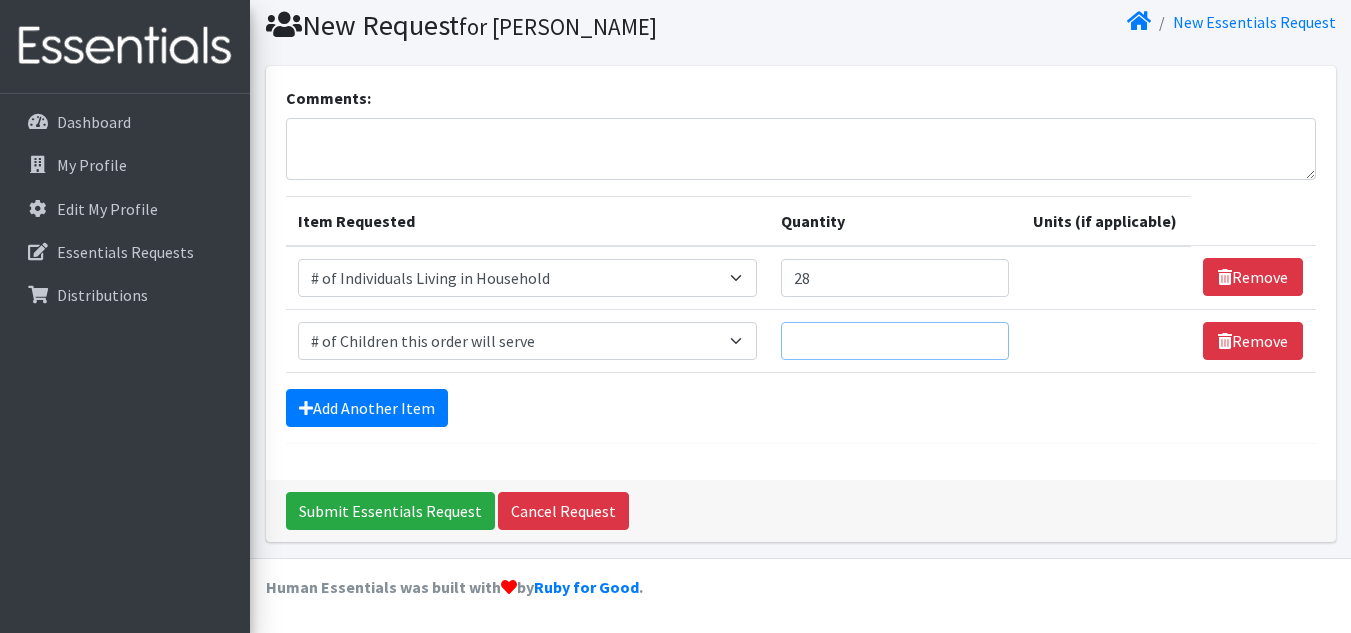 click on "Quantity" at bounding box center [895, 341] 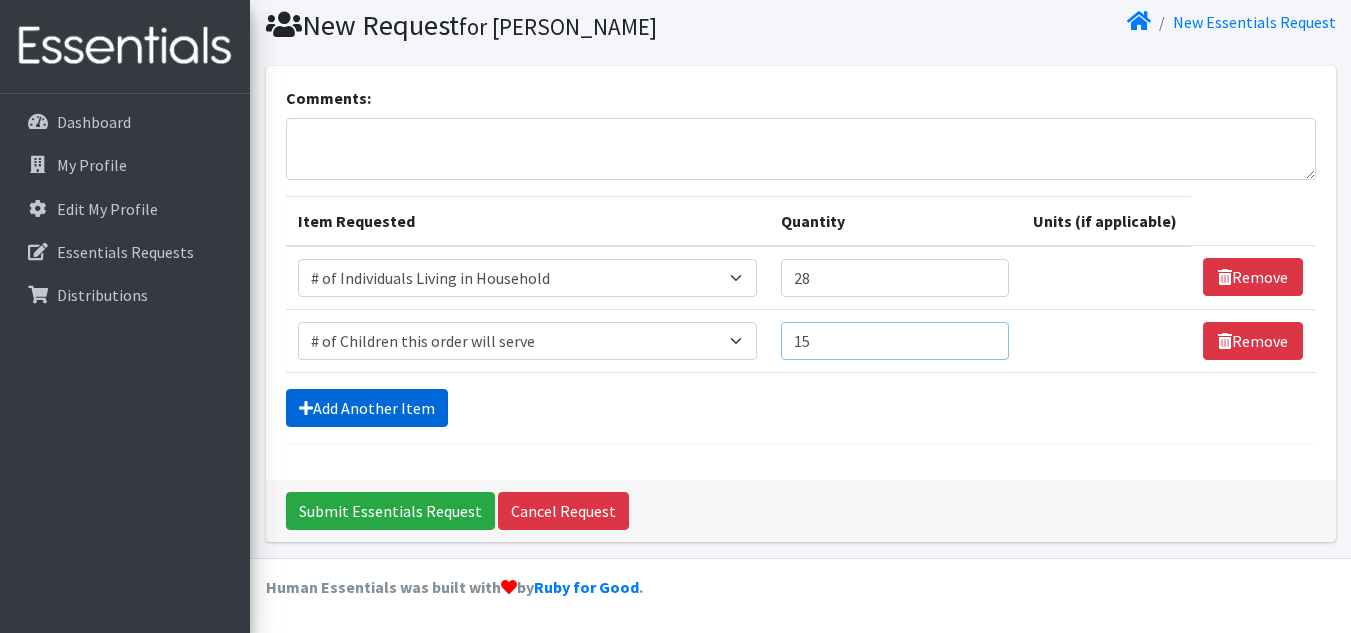 type on "15" 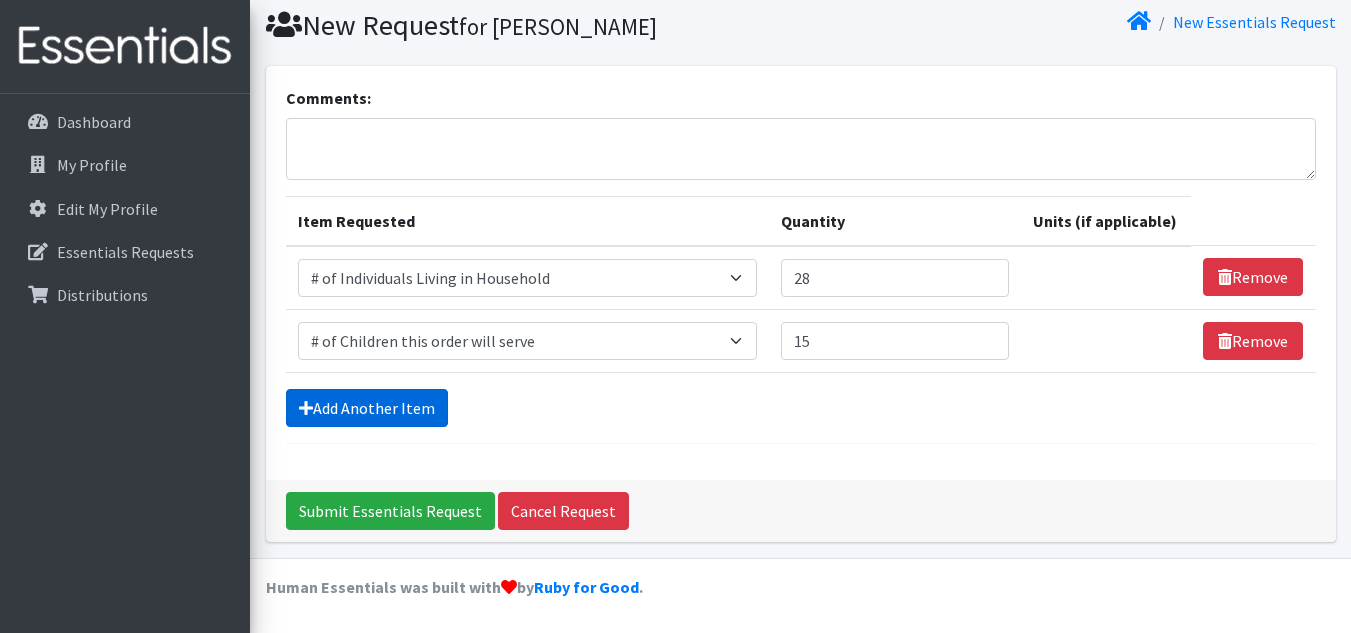 click on "Add Another Item" at bounding box center [367, 408] 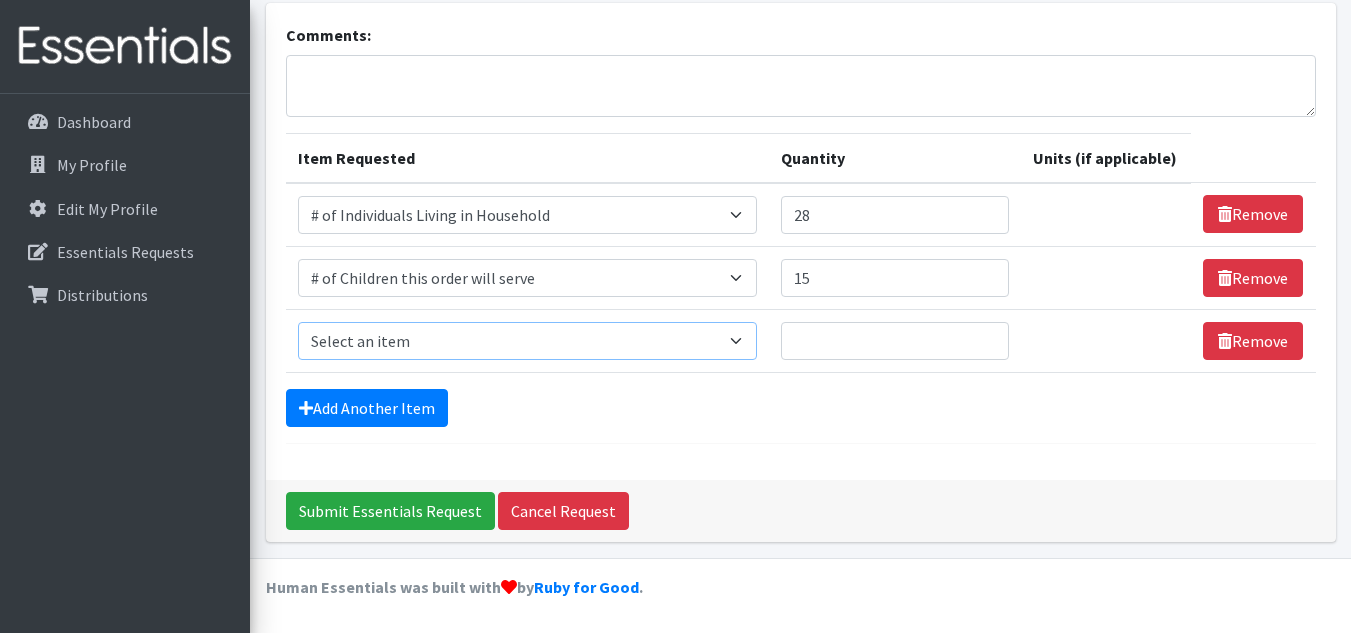 click on "Select an item
# of Children this order will serve
# of Individuals Living in Household
Activity Mat
Baby Carriers
Bath Tubs
Bed Pads
Bibs
Birthday Box - Boy
Birthday Box - Girl
Blankets/Swaddlers/Sleepsacks
Books
Bottles
Breast Pump
Bundle Me's
Car Seat - 3in1 up to 80 lbs.
Car Seat - Infant up to 22lbs. w/ handle
Clothing Boys Spring/Summer 0-6 Months
Clothing Boys Spring/Summer 12-18 Months
Clothing Boys Spring/Summer 18-24 Months
Clothing Boys Spring/Summer 2T
Clothing Boys Spring/Summer 3T
Clothing Boys Spring/Summer 4T
Clothing Boys Spring/Summer 5T
Clothing Boys Spring/Summer 6-12 Months
Clothing Boys Spring/Summer Premie/NB
Clothing Girls Fall/Winter 6-12 Months
Clothing Girls Spring/Summer 0-6 Months
Clothing Girls Spring/Summer 12-18 Months
Clothing Girls Spring/Summer 18-24 Months
Clothing Girls Spring/Summer 2T
Clothing Girls Spring/Summer 3T
Clothing Girls Spring/Summer 4T
Clothing Girls Spring/Summer 5T
Diaper Bags" at bounding box center [527, 341] 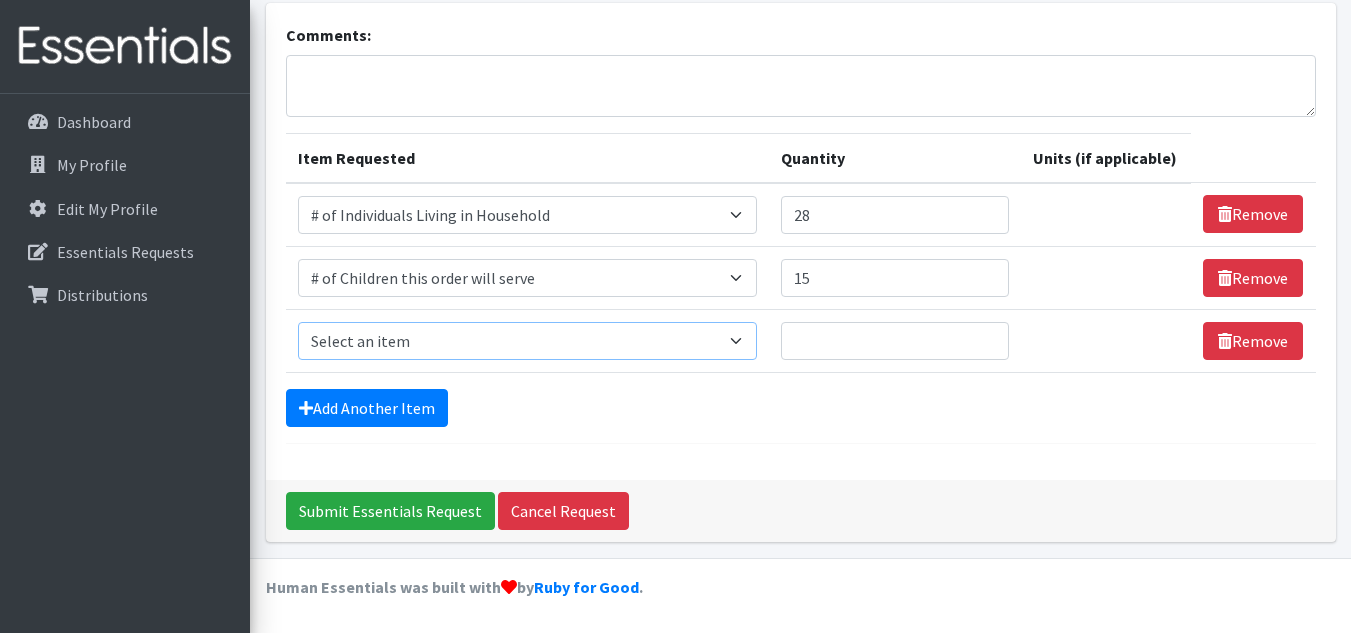 select on "5725" 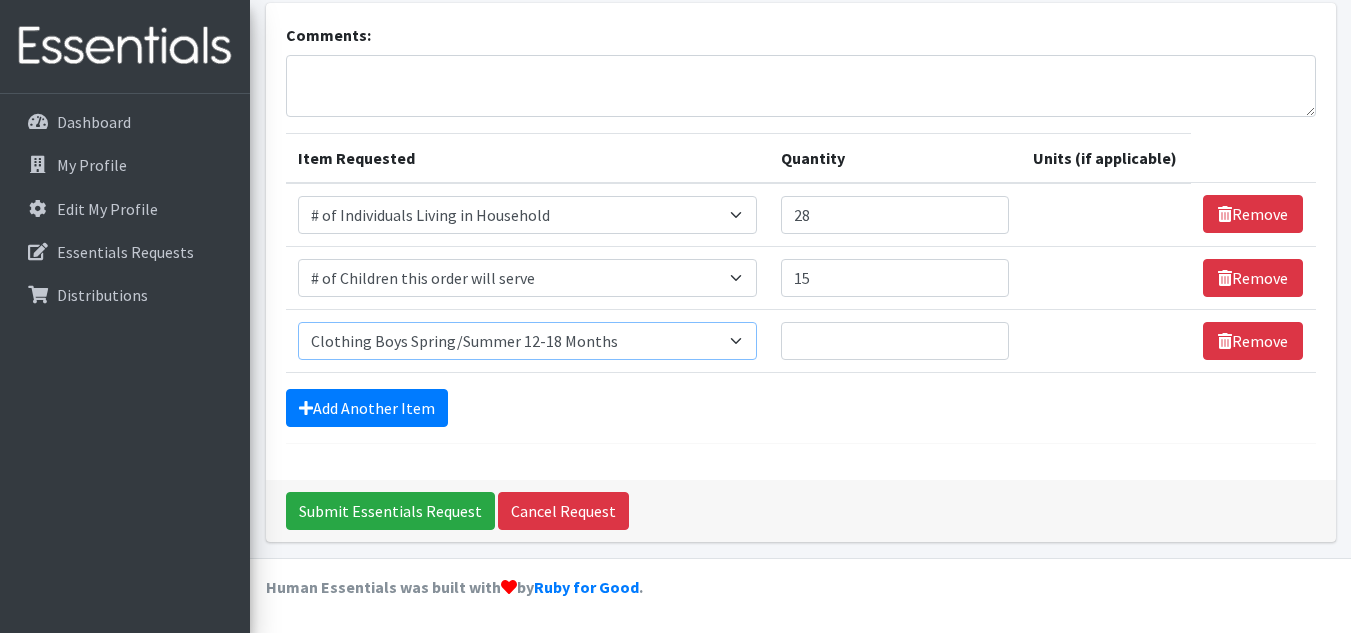 click on "Select an item
# of Children this order will serve
# of Individuals Living in Household
Activity Mat
Baby Carriers
Bath Tubs
Bed Pads
Bibs
Birthday Box - Boy
Birthday Box - Girl
Blankets/Swaddlers/Sleepsacks
Books
Bottles
Breast Pump
Bundle Me's
Car Seat - 3in1 up to 80 lbs.
Car Seat - Infant up to 22lbs. w/ handle
Clothing Boys Spring/Summer 0-6 Months
Clothing Boys Spring/Summer 12-18 Months
Clothing Boys Spring/Summer 18-24 Months
Clothing Boys Spring/Summer 2T
Clothing Boys Spring/Summer 3T
Clothing Boys Spring/Summer 4T
Clothing Boys Spring/Summer 5T
Clothing Boys Spring/Summer 6-12 Months
Clothing Boys Spring/Summer Premie/NB
Clothing Girls Fall/Winter 6-12 Months
Clothing Girls Spring/Summer 0-6 Months
Clothing Girls Spring/Summer 12-18 Months
Clothing Girls Spring/Summer 18-24 Months
Clothing Girls Spring/Summer 2T
Clothing Girls Spring/Summer 3T
Clothing Girls Spring/Summer 4T
Clothing Girls Spring/Summer 5T
Diaper Bags" at bounding box center [527, 341] 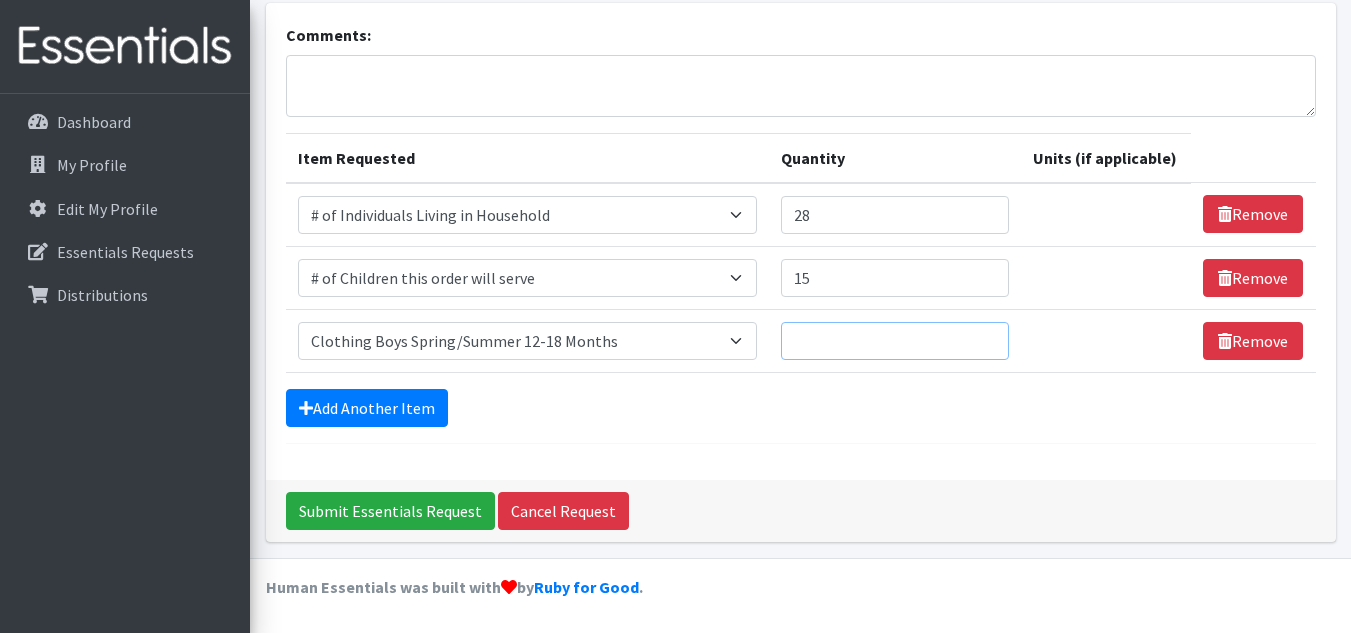 click on "Quantity" at bounding box center (895, 341) 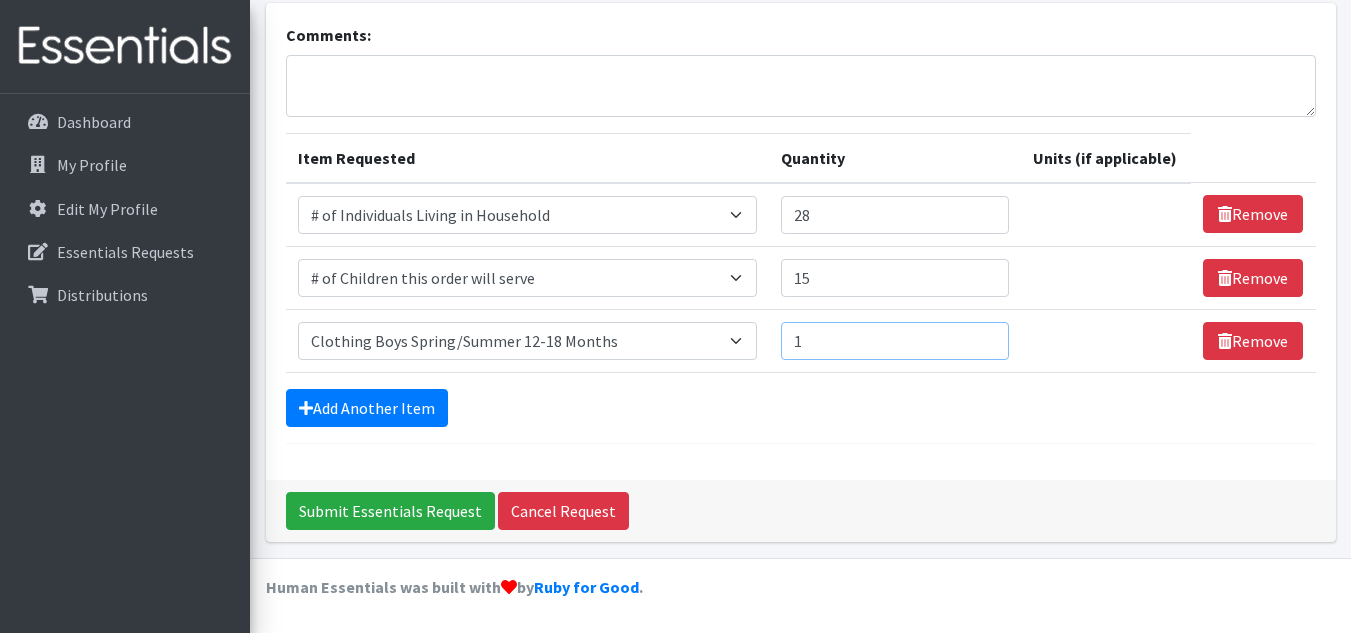 type on "1" 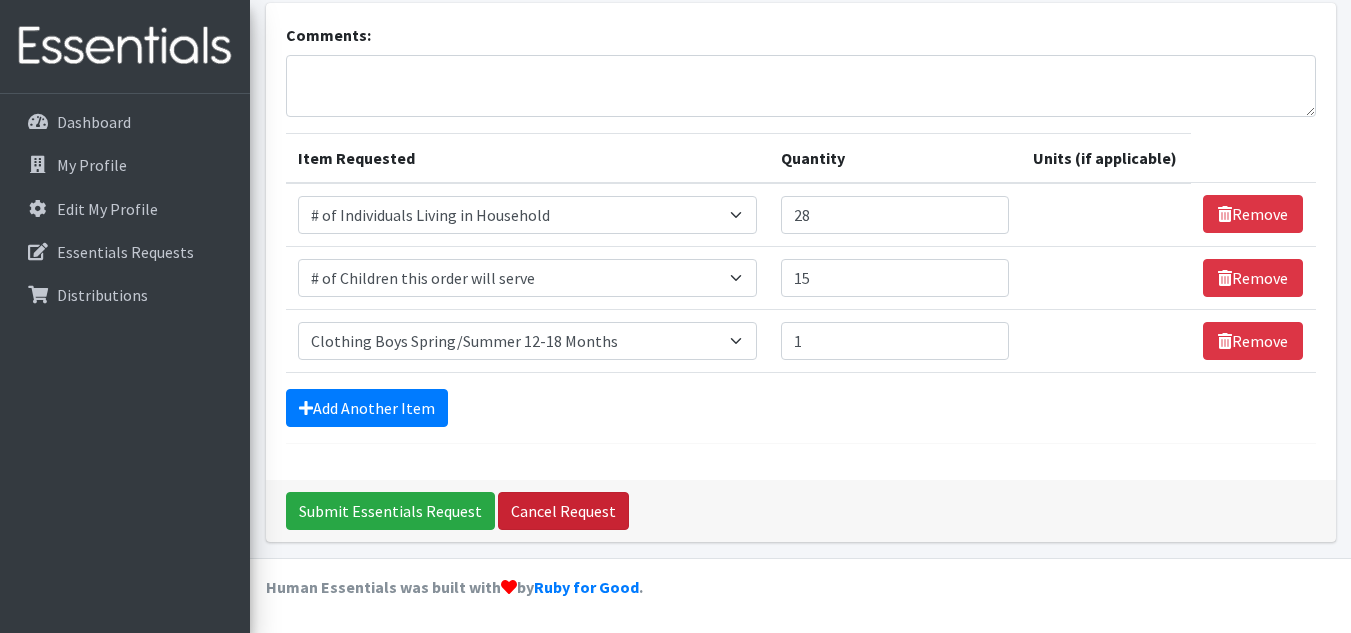 click on "Cancel Request" at bounding box center [563, 511] 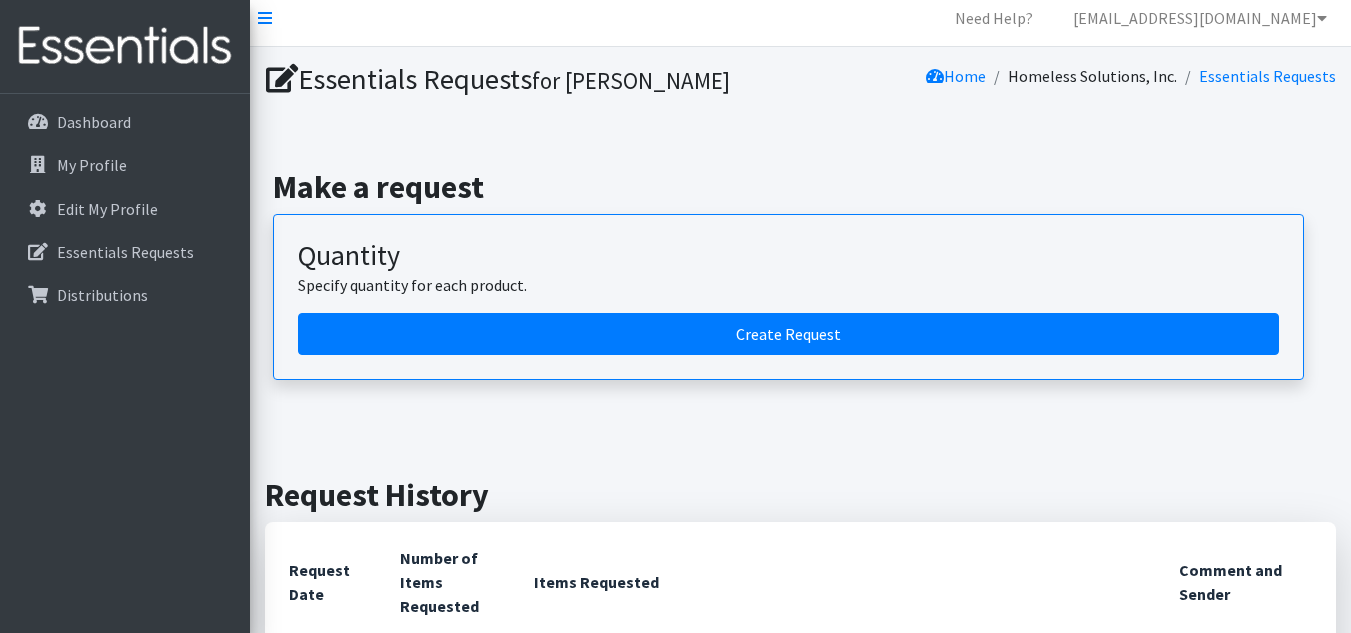 scroll, scrollTop: 0, scrollLeft: 0, axis: both 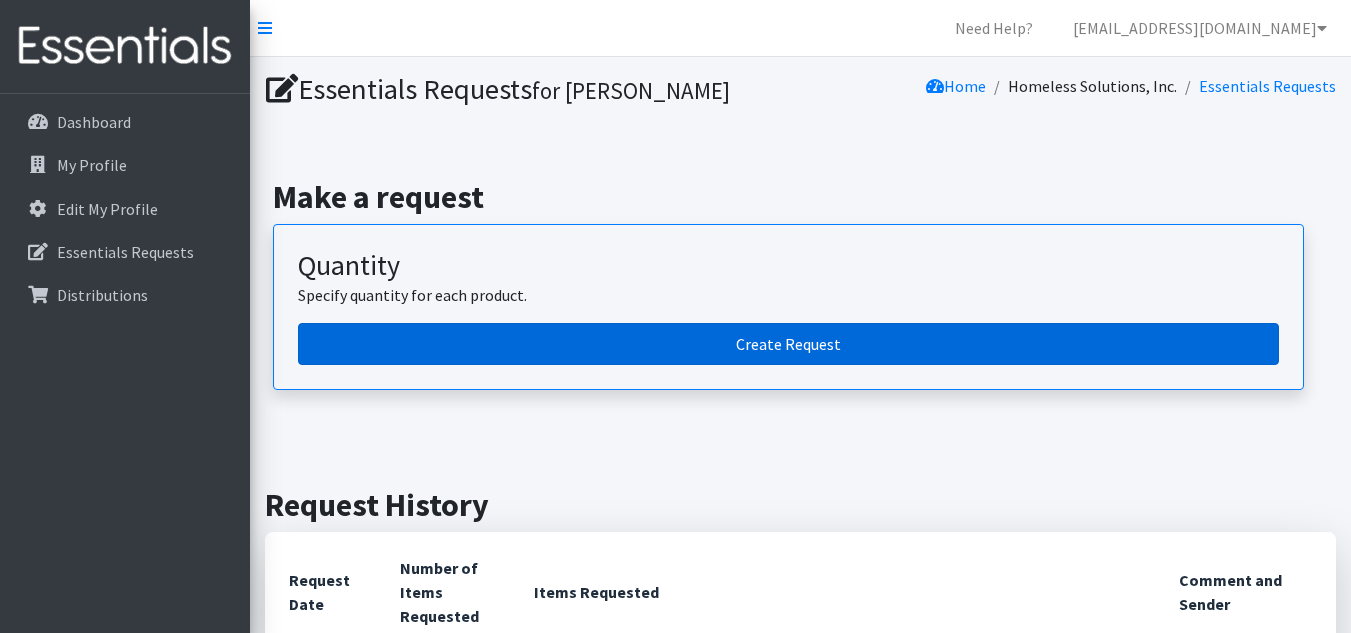 click on "Create Request" at bounding box center [788, 344] 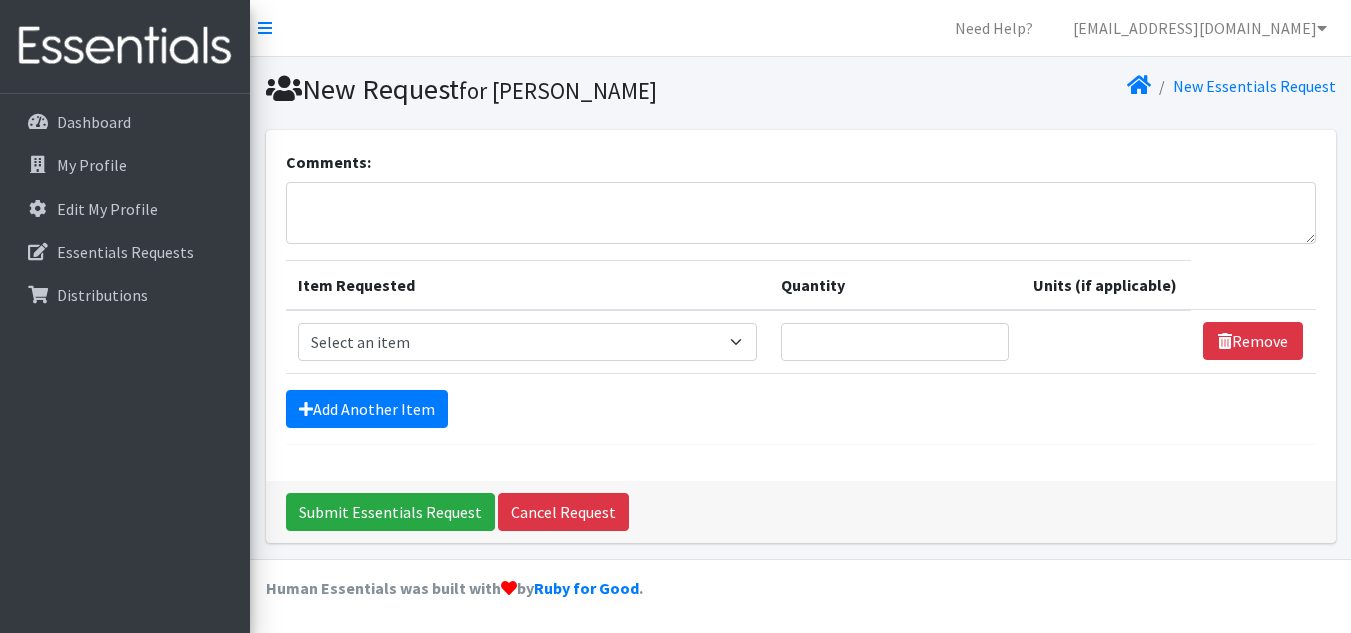 scroll, scrollTop: 0, scrollLeft: 0, axis: both 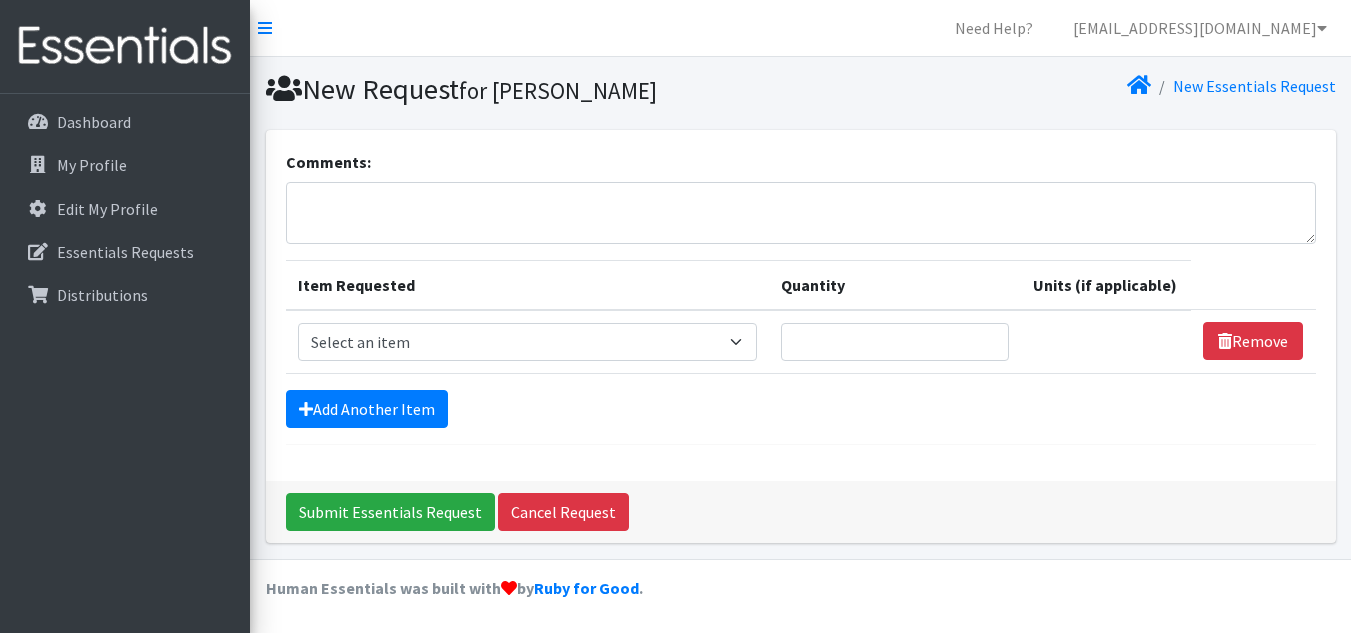 click on "Item Requested
Select an item
# of Children this order will serve
# of Individuals Living in Household
Activity Mat
Baby Carriers
Bath Tubs
Bed Pads
Bibs
Birthday Box - Boy
Birthday Box - Girl
Blankets/Swaddlers/Sleepsacks
Books
Bottles
Breast Pump
Bundle Me's
Car Seat - 3in1 up to 80 lbs.
Car Seat - Infant up to 22lbs. w/ handle
Clothing Boys Spring/Summer 0-6 Months
Clothing Boys Spring/Summer 12-18 Months
Clothing Boys Spring/Summer 18-24 Months
Clothing Boys Spring/Summer 2T
Clothing Boys Spring/Summer 3T
Clothing Boys Spring/Summer 4T
Clothing Boys Spring/Summer 5T
Clothing Boys Spring/Summer 6-12 Months
Clothing Boys Spring/Summer Premie/NB
Clothing Girls Fall/Winter 6-12 Months
Clothing Girls Spring/Summer 0-6 Months
Clothing Girls Spring/Summer 12-18 Months
Clothing Girls Spring/Summer 18-24 Months
Clothing Girls Spring/Summer 2T
Clothing Girls Spring/Summer 3T
Clothing Girls Spring/Summer 4T
Diaper Bags" at bounding box center [527, 342] 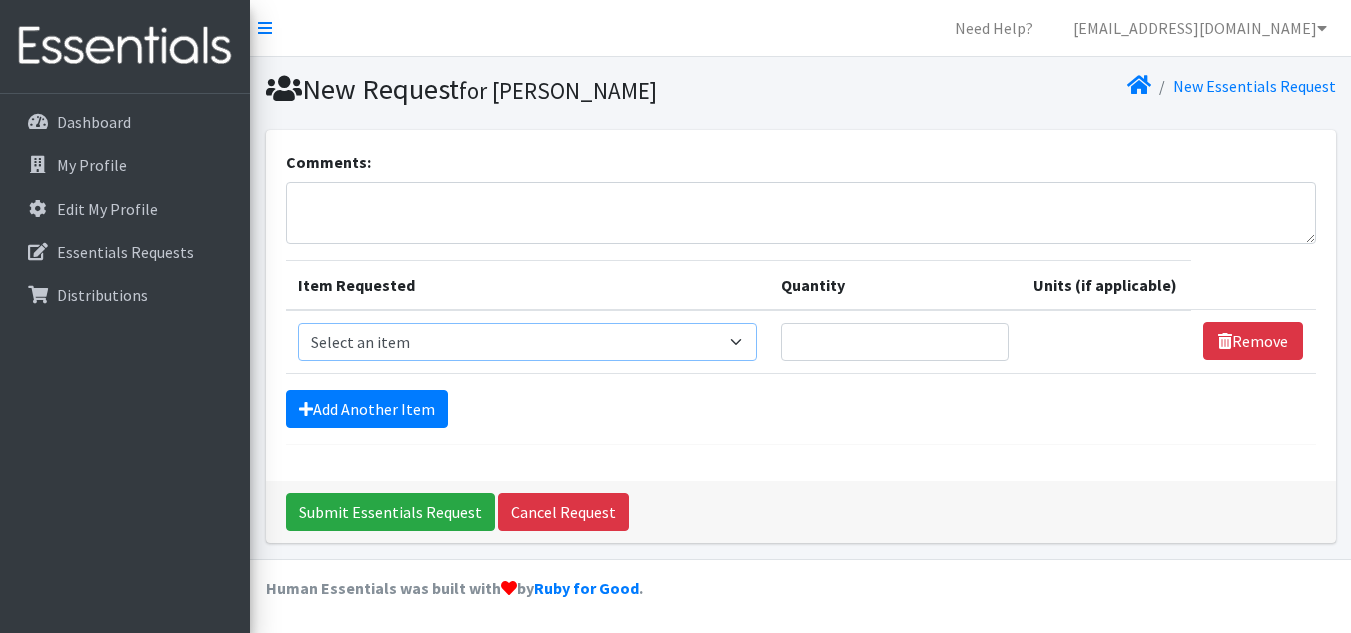 click on "Select an item
# of Children this order will serve
# of Individuals Living in Household
Activity Mat
Baby Carriers
Bath Tubs
Bed Pads
Bibs
Birthday Box - Boy
Birthday Box - Girl
Blankets/Swaddlers/Sleepsacks
Books
Bottles
Breast Pump
Bundle Me's
Car Seat - 3in1 up to 80 lbs.
Car Seat - Infant up to 22lbs. w/ handle
Clothing Boys Spring/Summer 0-6 Months
Clothing Boys Spring/Summer 12-18 Months
Clothing Boys Spring/Summer 18-24 Months
Clothing Boys Spring/Summer 2T
Clothing Boys Spring/Summer 3T
Clothing Boys Spring/Summer 4T
Clothing Boys Spring/Summer 5T
Clothing Boys Spring/Summer 6-12 Months
Clothing Boys Spring/Summer Premie/NB
Clothing Girls Fall/Winter 6-12 Months
Clothing Girls Spring/Summer 0-6 Months
Clothing Girls Spring/Summer 12-18 Months
Clothing Girls Spring/Summer 18-24 Months
Clothing Girls Spring/Summer 2T
Clothing Girls Spring/Summer 3T
Clothing Girls Spring/Summer 4T
Clothing Girls Spring/Summer 5T
Diaper Bags" at bounding box center (527, 342) 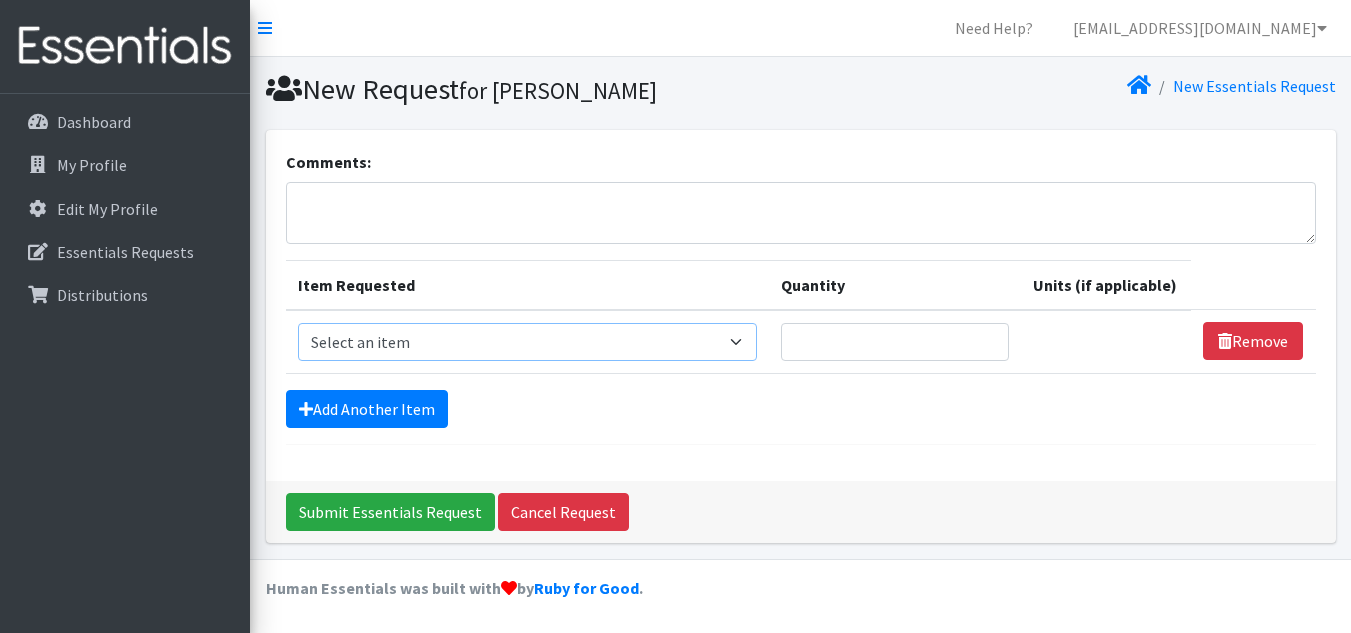 select on "6076" 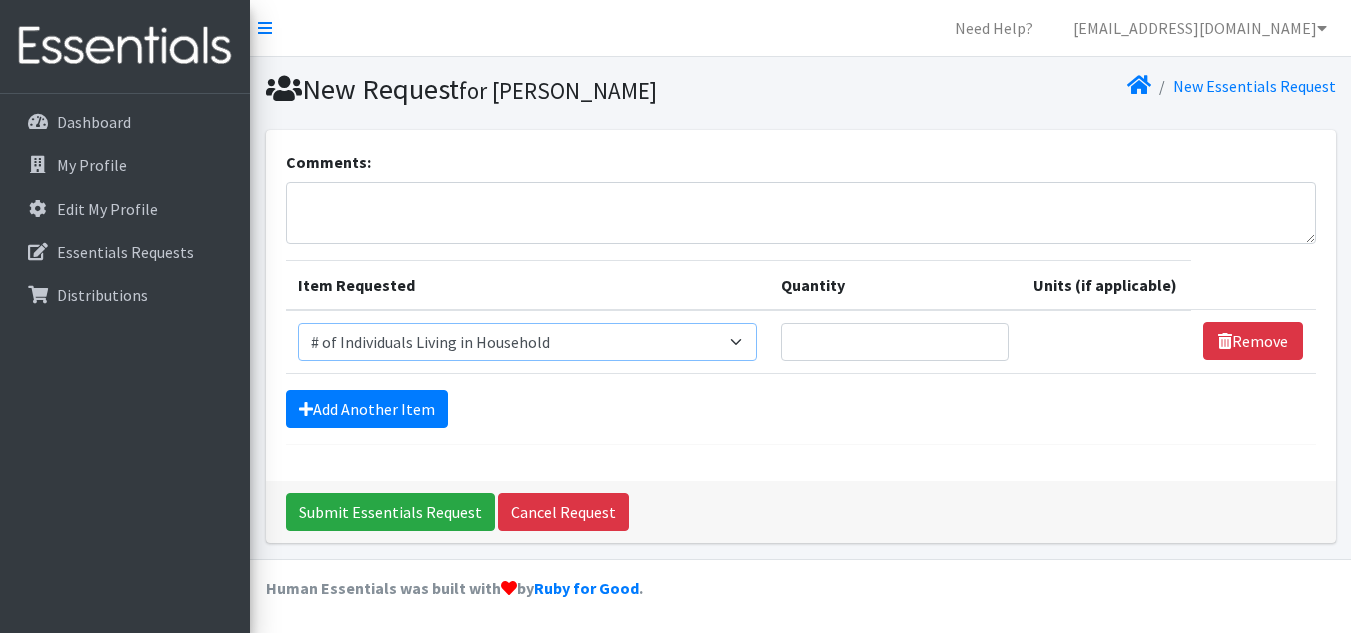 click on "Select an item
# of Children this order will serve
# of Individuals Living in Household
Activity Mat
Baby Carriers
Bath Tubs
Bed Pads
Bibs
Birthday Box - Boy
Birthday Box - Girl
Blankets/Swaddlers/Sleepsacks
Books
Bottles
Breast Pump
Bundle Me's
Car Seat - 3in1 up to 80 lbs.
Car Seat - Infant up to 22lbs. w/ handle
Clothing Boys Spring/Summer 0-6 Months
Clothing Boys Spring/Summer 12-18 Months
Clothing Boys Spring/Summer 18-24 Months
Clothing Boys Spring/Summer 2T
Clothing Boys Spring/Summer 3T
Clothing Boys Spring/Summer 4T
Clothing Boys Spring/Summer 5T
Clothing Boys Spring/Summer 6-12 Months
Clothing Boys Spring/Summer Premie/NB
Clothing Girls Fall/Winter 6-12 Months
Clothing Girls Spring/Summer 0-6 Months
Clothing Girls Spring/Summer 12-18 Months
Clothing Girls Spring/Summer 18-24 Months
Clothing Girls Spring/Summer 2T
Clothing Girls Spring/Summer 3T
Clothing Girls Spring/Summer 4T
Clothing Girls Spring/Summer 5T
Diaper Bags" at bounding box center (527, 342) 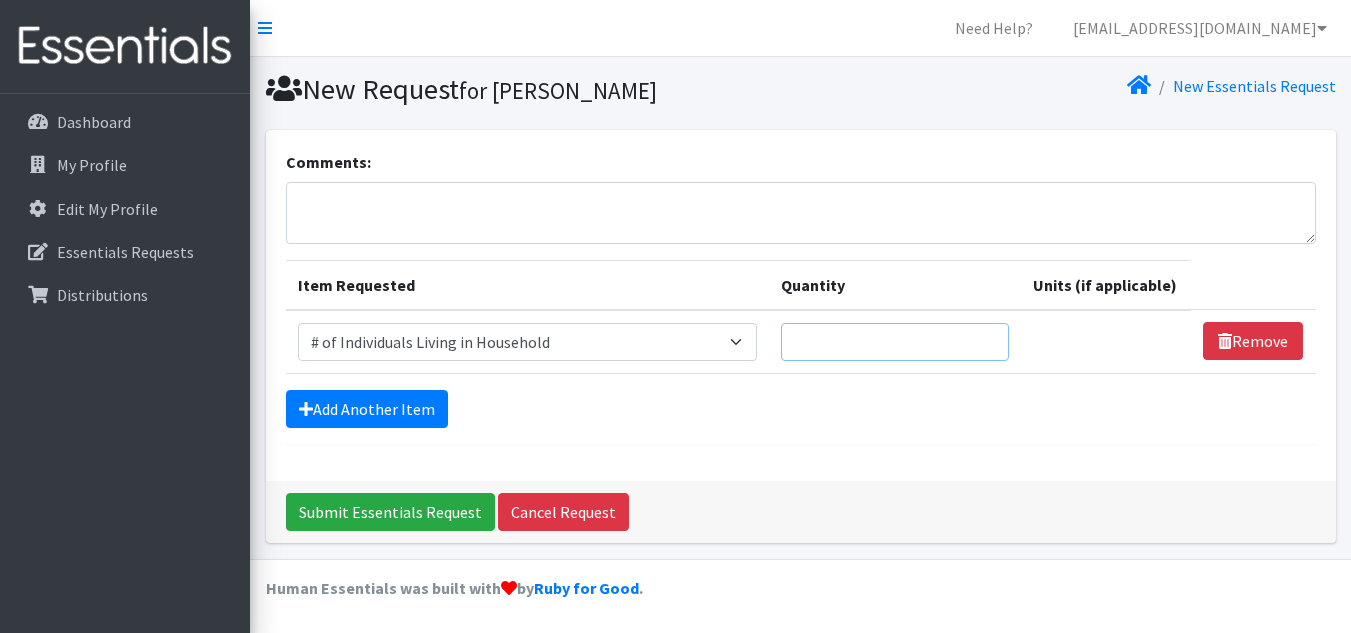 click on "Quantity" at bounding box center (895, 342) 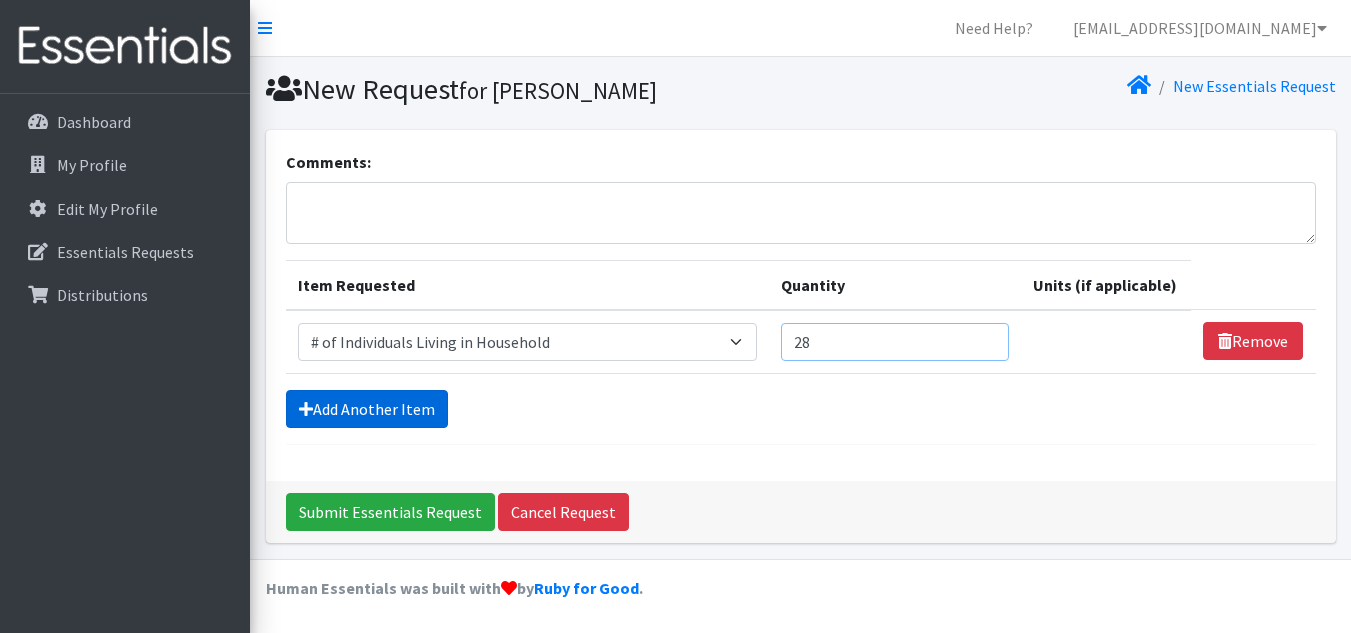 type on "28" 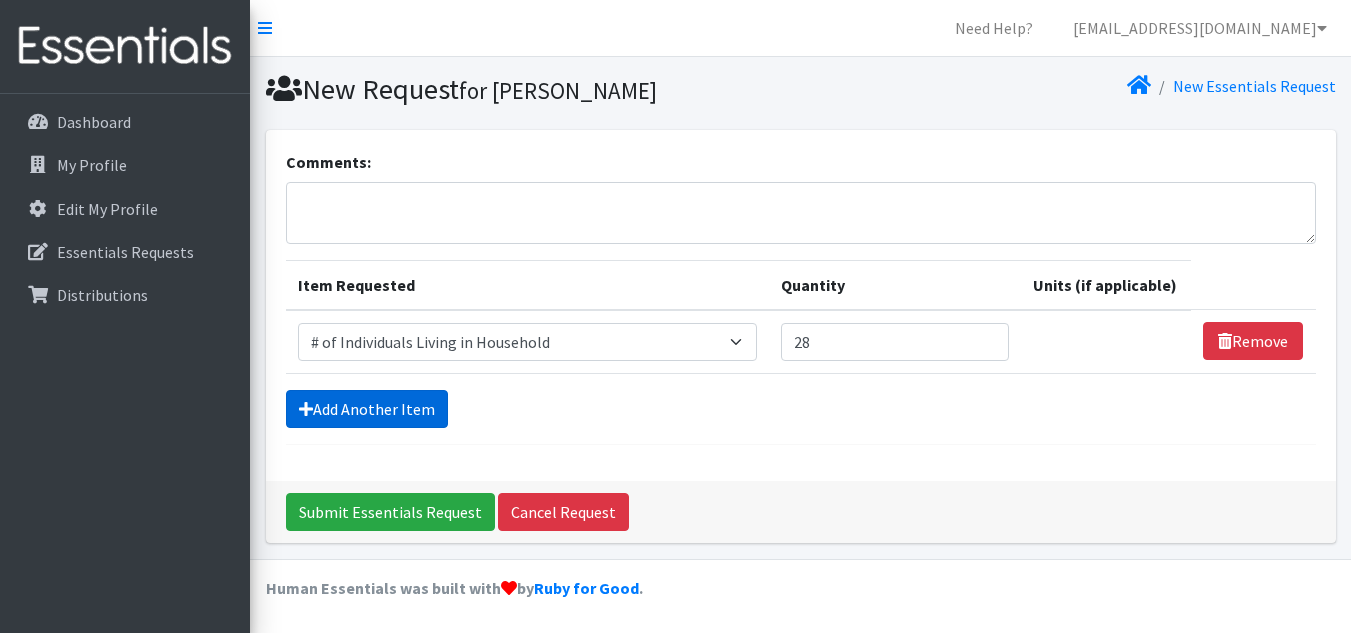 click on "Add Another Item" at bounding box center [367, 409] 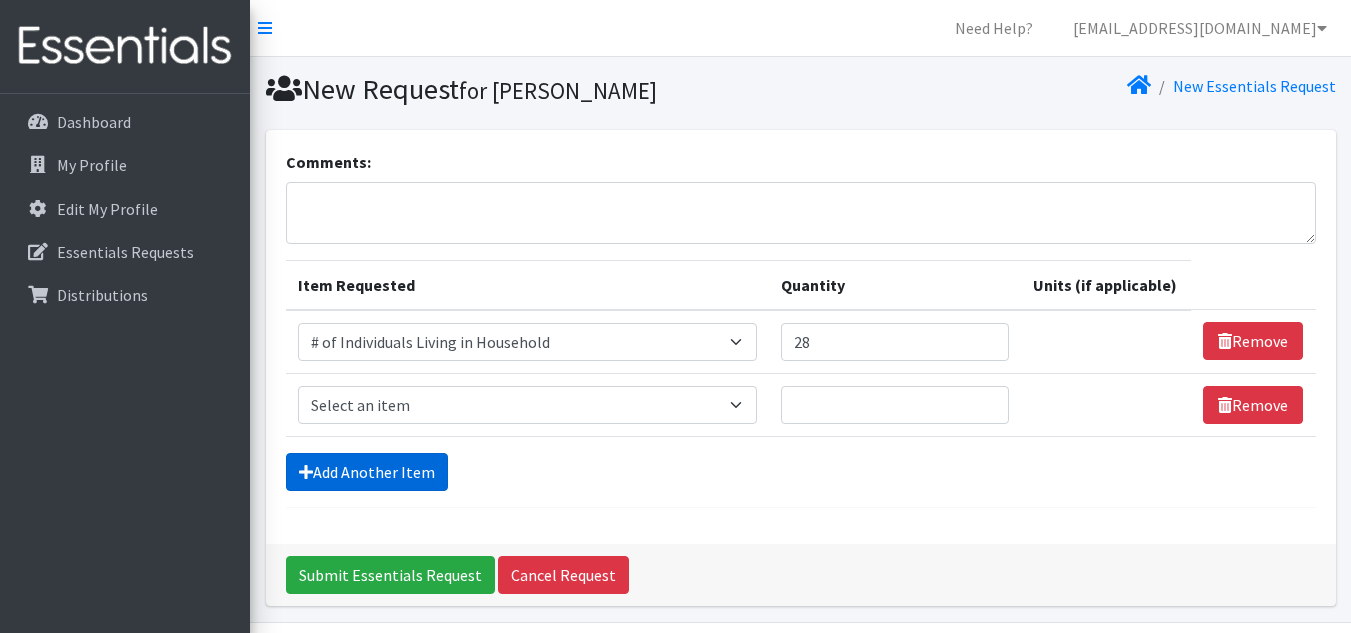 scroll, scrollTop: 64, scrollLeft: 0, axis: vertical 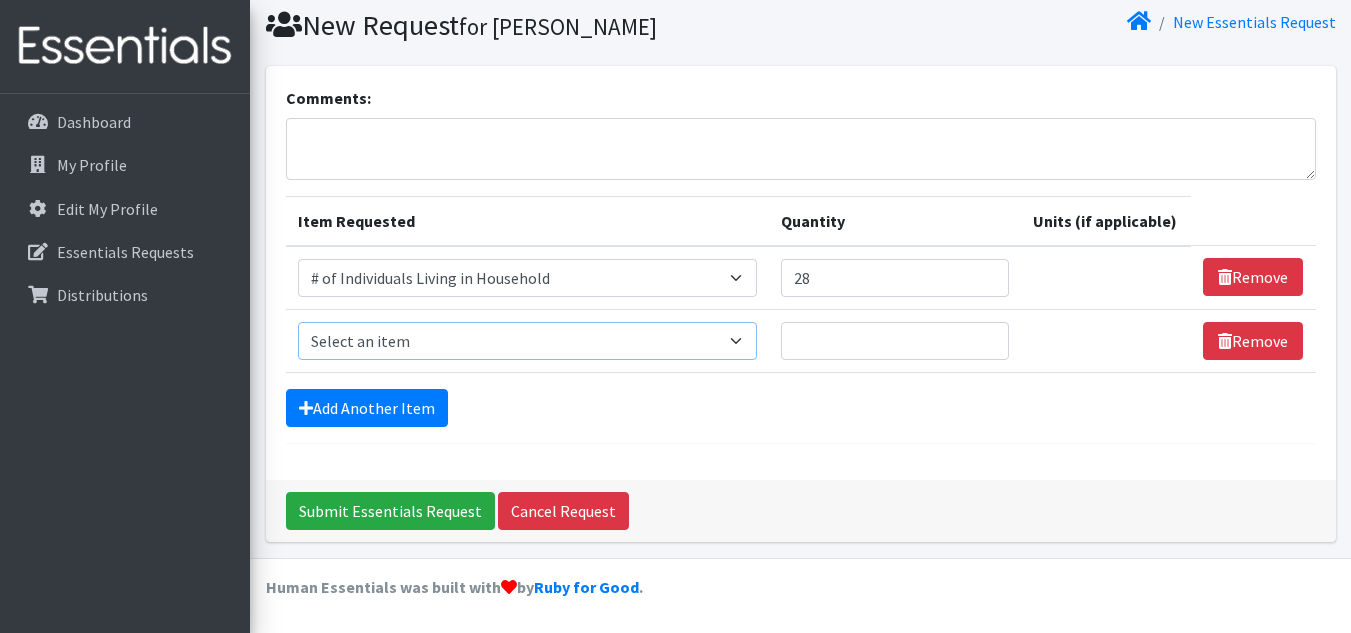 click on "Select an item
# of Children this order will serve
# of Individuals Living in Household
Activity Mat
Baby Carriers
Bath Tubs
Bed Pads
Bibs
Birthday Box - Boy
Birthday Box - Girl
Blankets/Swaddlers/Sleepsacks
Books
Bottles
Breast Pump
Bundle Me's
Car Seat - 3in1 up to 80 lbs.
Car Seat - Infant up to 22lbs. w/ handle
Clothing Boys Spring/Summer 0-6 Months
Clothing Boys Spring/Summer 12-18 Months
Clothing Boys Spring/Summer 18-24 Months
Clothing Boys Spring/Summer 2T
Clothing Boys Spring/Summer 3T
Clothing Boys Spring/Summer 4T
Clothing Boys Spring/Summer 5T
Clothing Boys Spring/Summer 6-12 Months
Clothing Boys Spring/Summer Premie/NB
Clothing Girls Fall/Winter 6-12 Months
Clothing Girls Spring/Summer 0-6 Months
Clothing Girls Spring/Summer 12-18 Months
Clothing Girls Spring/Summer 18-24 Months
Clothing Girls Spring/Summer 2T
Clothing Girls Spring/Summer 3T
Clothing Girls Spring/Summer 4T
Clothing Girls Spring/Summer 5T
Diaper Bags" at bounding box center [527, 341] 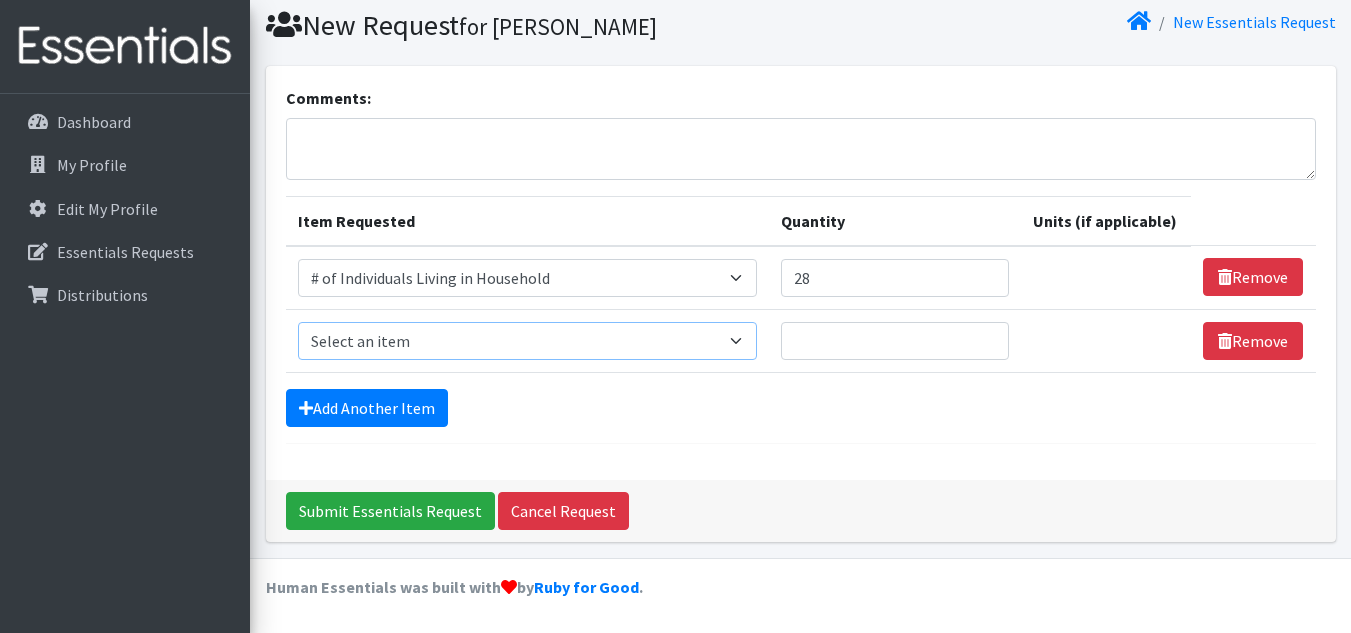 select on "13431" 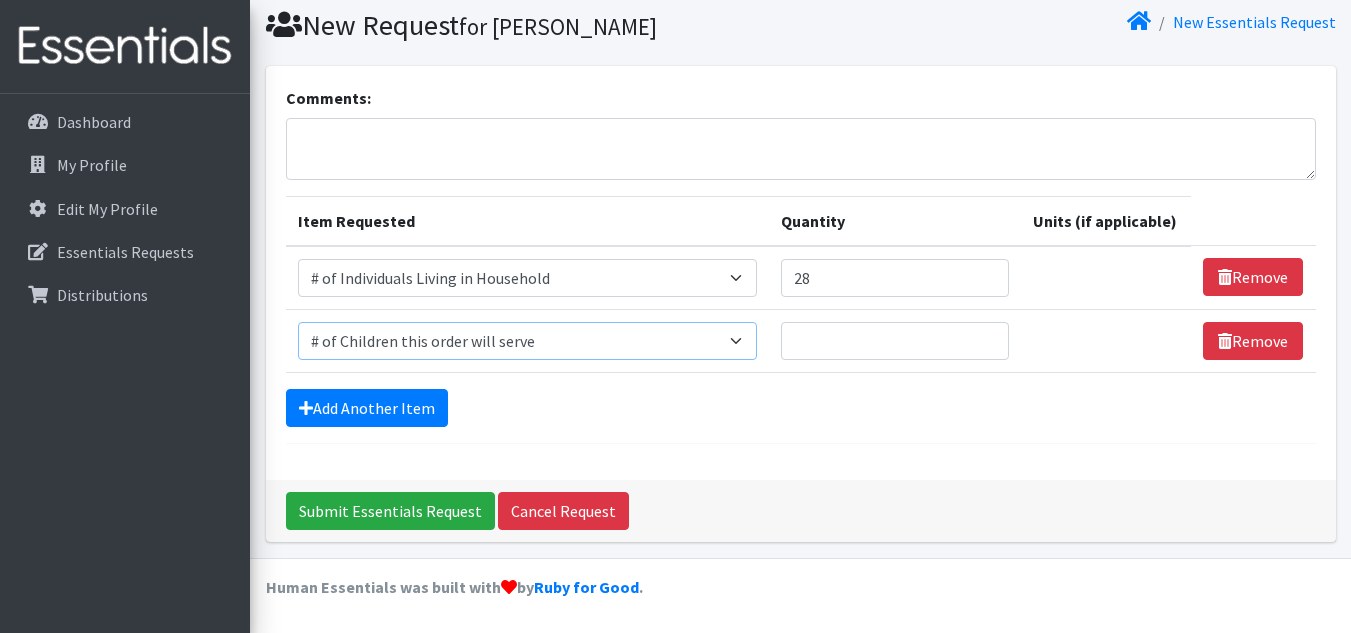 click on "Select an item
# of Children this order will serve
# of Individuals Living in Household
Activity Mat
Baby Carriers
Bath Tubs
Bed Pads
Bibs
Birthday Box - Boy
Birthday Box - Girl
Blankets/Swaddlers/Sleepsacks
Books
Bottles
Breast Pump
Bundle Me's
Car Seat - 3in1 up to 80 lbs.
Car Seat - Infant up to 22lbs. w/ handle
Clothing Boys Spring/Summer 0-6 Months
Clothing Boys Spring/Summer 12-18 Months
Clothing Boys Spring/Summer 18-24 Months
Clothing Boys Spring/Summer 2T
Clothing Boys Spring/Summer 3T
Clothing Boys Spring/Summer 4T
Clothing Boys Spring/Summer 5T
Clothing Boys Spring/Summer 6-12 Months
Clothing Boys Spring/Summer Premie/NB
Clothing Girls Fall/Winter 6-12 Months
Clothing Girls Spring/Summer 0-6 Months
Clothing Girls Spring/Summer 12-18 Months
Clothing Girls Spring/Summer 18-24 Months
Clothing Girls Spring/Summer 2T
Clothing Girls Spring/Summer 3T
Clothing Girls Spring/Summer 4T
Clothing Girls Spring/Summer 5T
Diaper Bags" at bounding box center (527, 341) 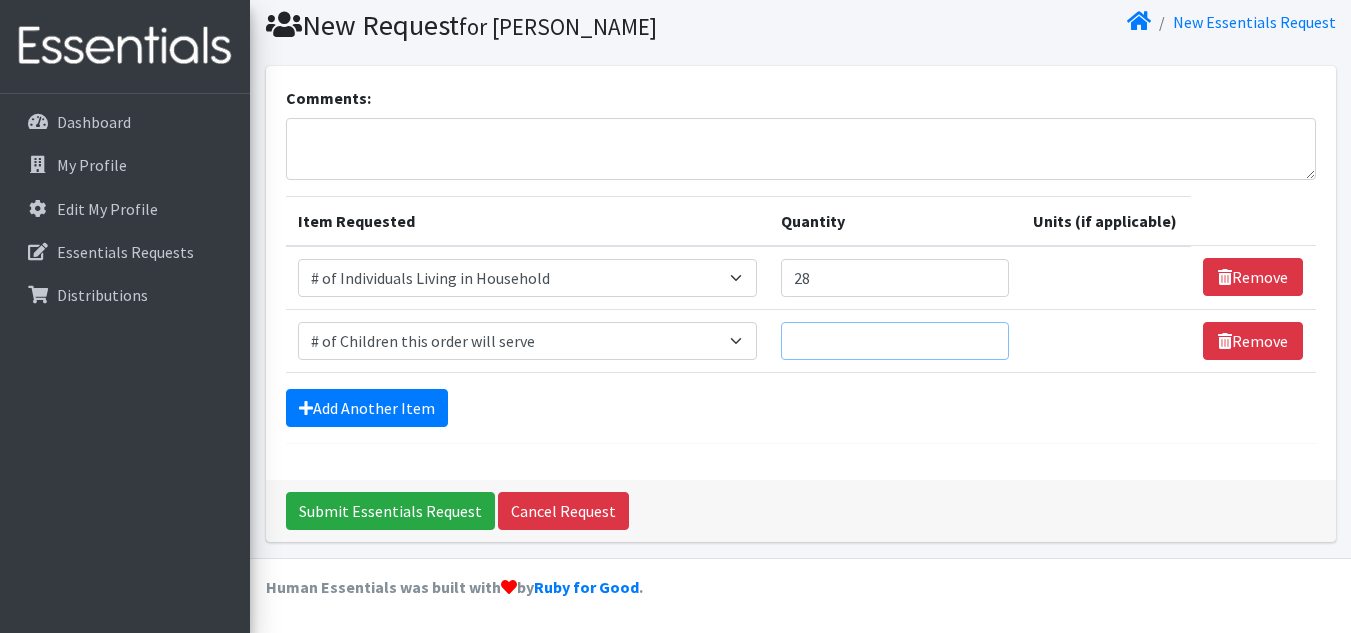 click on "Quantity" at bounding box center (895, 341) 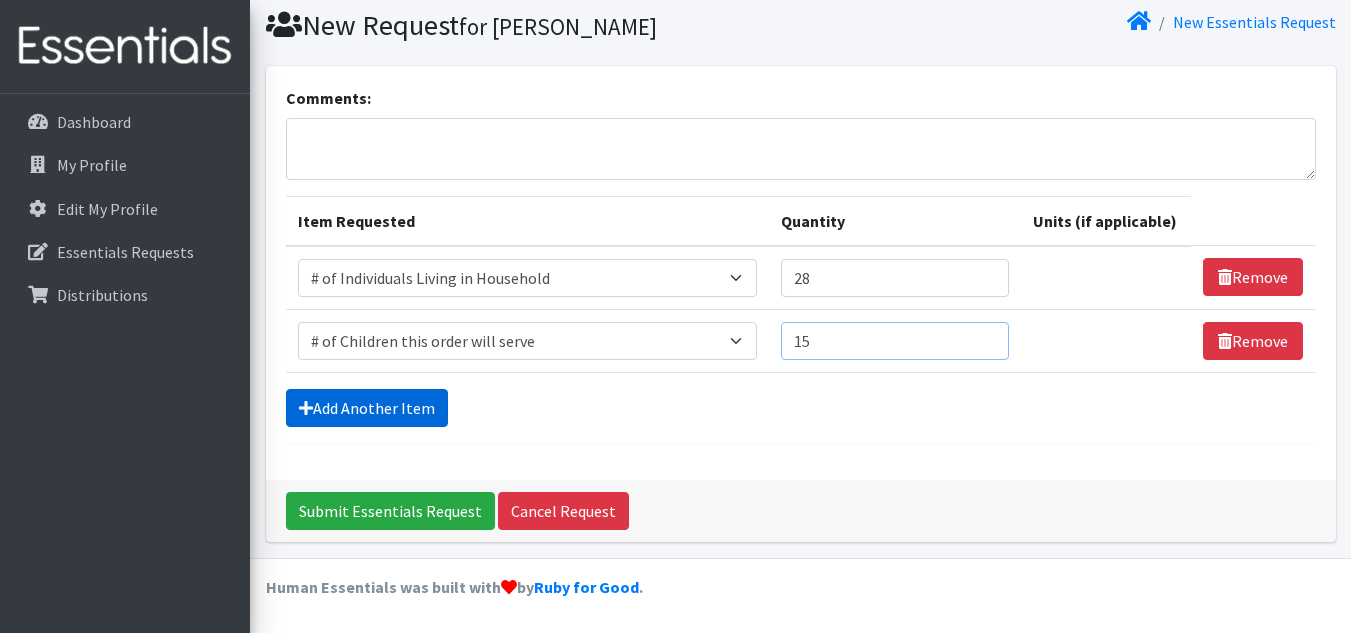 type on "15" 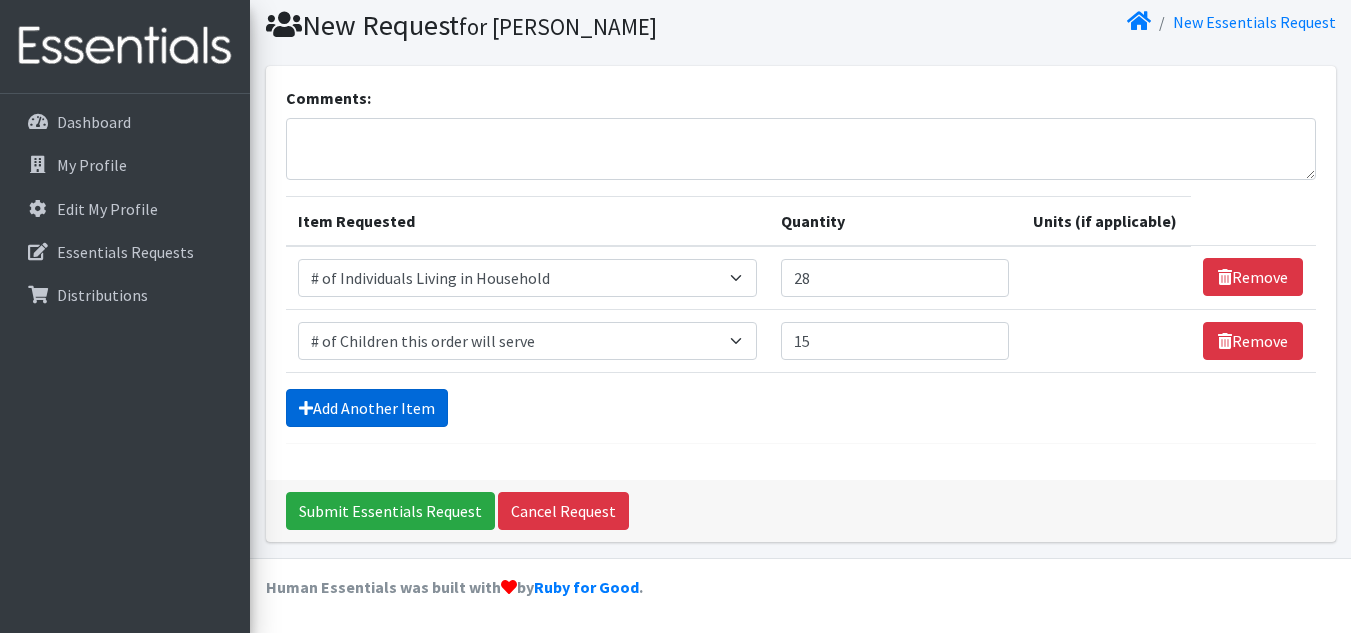 click on "Add Another Item" at bounding box center [367, 408] 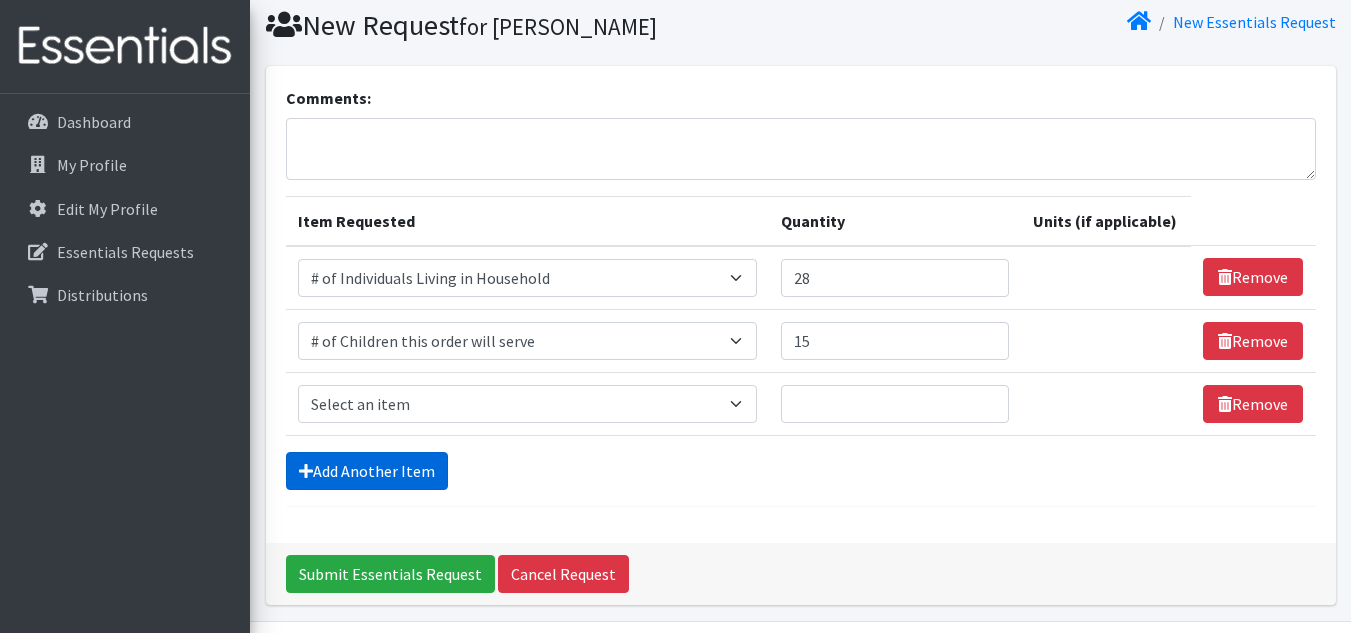 scroll, scrollTop: 127, scrollLeft: 0, axis: vertical 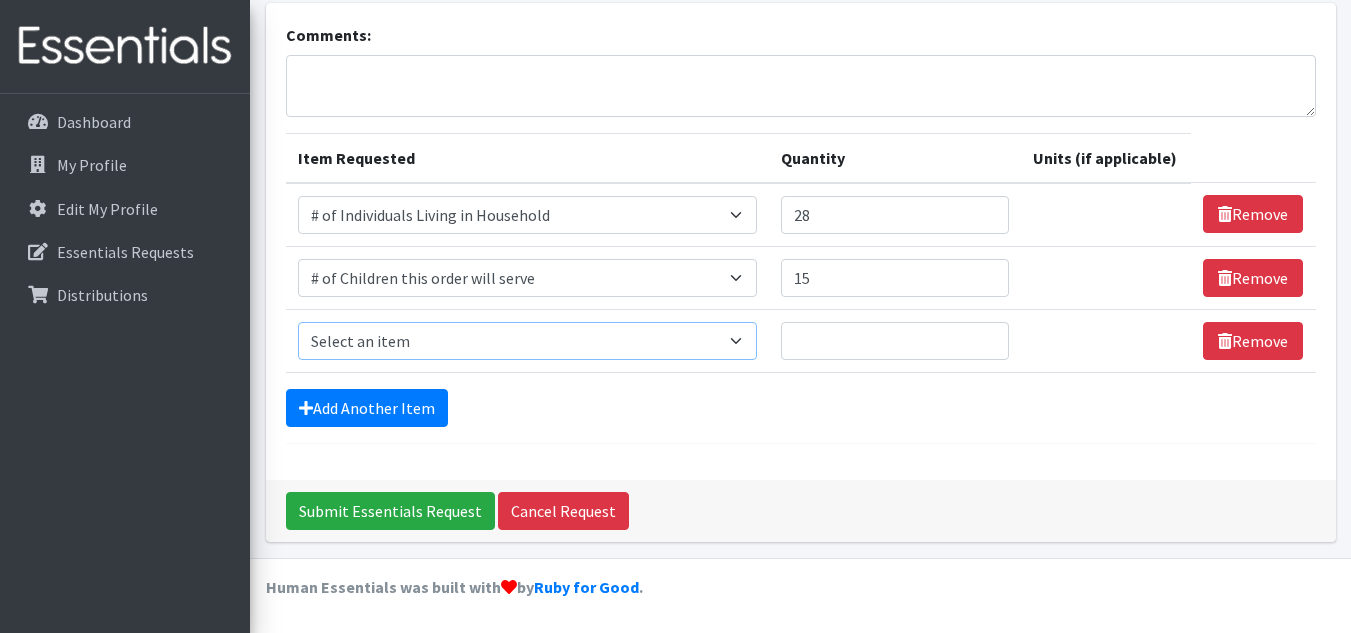 click on "Select an item
# of Children this order will serve
# of Individuals Living in Household
Activity Mat
Baby Carriers
Bath Tubs
Bed Pads
Bibs
Birthday Box - Boy
Birthday Box - Girl
Blankets/Swaddlers/Sleepsacks
Books
Bottles
Breast Pump
Bundle Me's
Car Seat - 3in1 up to 80 lbs.
Car Seat - Infant up to 22lbs. w/ handle
Clothing Boys Spring/Summer 0-6 Months
Clothing Boys Spring/Summer 12-18 Months
Clothing Boys Spring/Summer 18-24 Months
Clothing Boys Spring/Summer 2T
Clothing Boys Spring/Summer 3T
Clothing Boys Spring/Summer 4T
Clothing Boys Spring/Summer 5T
Clothing Boys Spring/Summer 6-12 Months
Clothing Boys Spring/Summer Premie/NB
Clothing Girls Fall/Winter 6-12 Months
Clothing Girls Spring/Summer 0-6 Months
Clothing Girls Spring/Summer 12-18 Months
Clothing Girls Spring/Summer 18-24 Months
Clothing Girls Spring/Summer 2T
Clothing Girls Spring/Summer 3T
Clothing Girls Spring/Summer 4T
Clothing Girls Spring/Summer 5T
Diaper Bags" at bounding box center [527, 341] 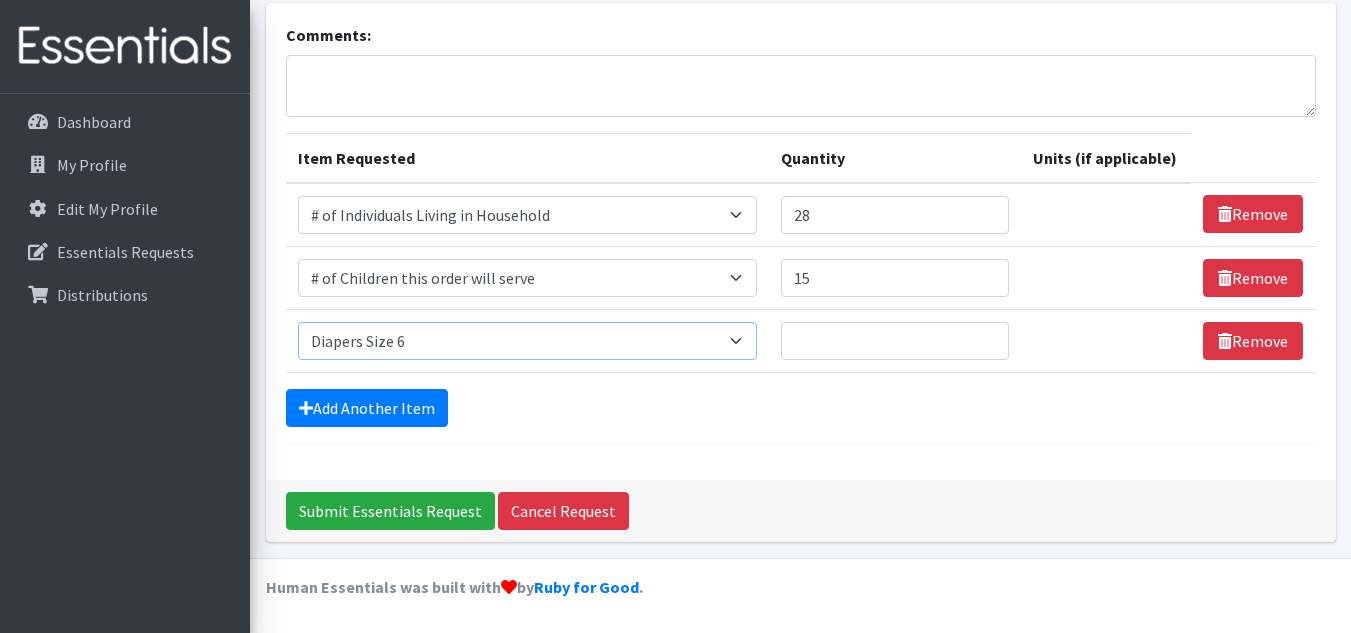 click on "Select an item
# of Children this order will serve
# of Individuals Living in Household
Activity Mat
Baby Carriers
Bath Tubs
Bed Pads
Bibs
Birthday Box - Boy
Birthday Box - Girl
Blankets/Swaddlers/Sleepsacks
Books
Bottles
Breast Pump
Bundle Me's
Car Seat - 3in1 up to 80 lbs.
Car Seat - Infant up to 22lbs. w/ handle
Clothing Boys Spring/Summer 0-6 Months
Clothing Boys Spring/Summer 12-18 Months
Clothing Boys Spring/Summer 18-24 Months
Clothing Boys Spring/Summer 2T
Clothing Boys Spring/Summer 3T
Clothing Boys Spring/Summer 4T
Clothing Boys Spring/Summer 5T
Clothing Boys Spring/Summer 6-12 Months
Clothing Boys Spring/Summer Premie/NB
Clothing Girls Fall/Winter 6-12 Months
Clothing Girls Spring/Summer 0-6 Months
Clothing Girls Spring/Summer 12-18 Months
Clothing Girls Spring/Summer 18-24 Months
Clothing Girls Spring/Summer 2T
Clothing Girls Spring/Summer 3T
Clothing Girls Spring/Summer 4T
Clothing Girls Spring/Summer 5T
Diaper Bags" at bounding box center [527, 341] 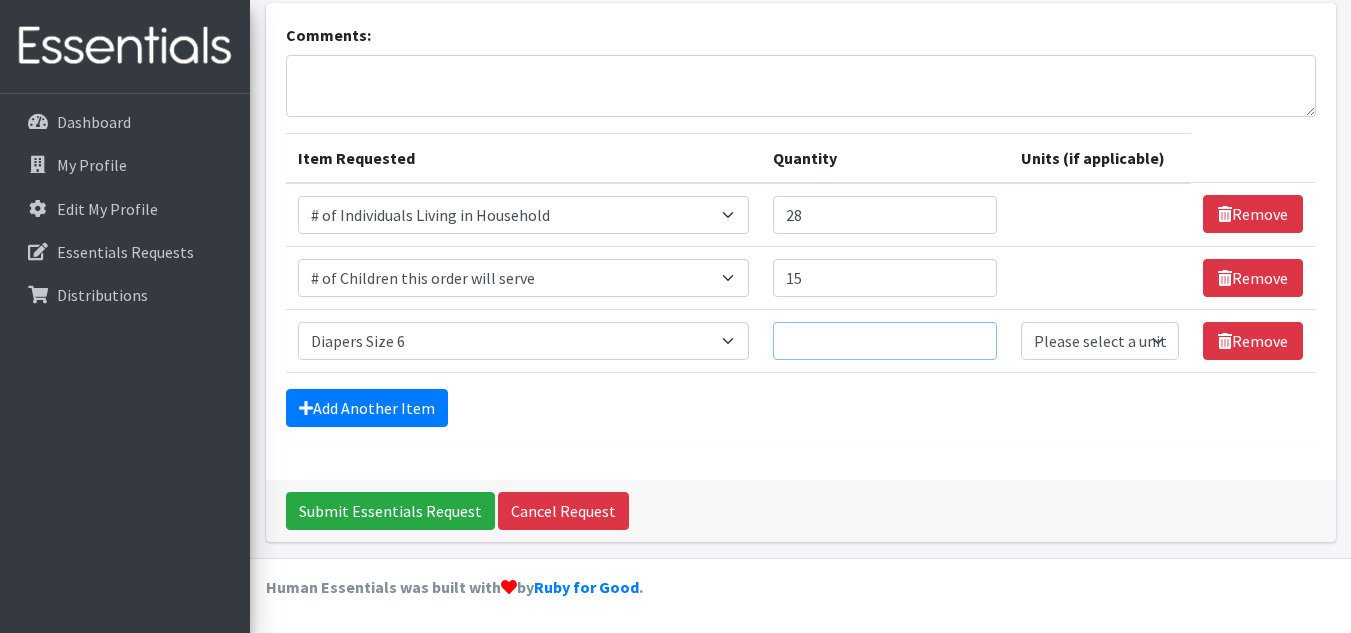 click on "Quantity" at bounding box center [885, 341] 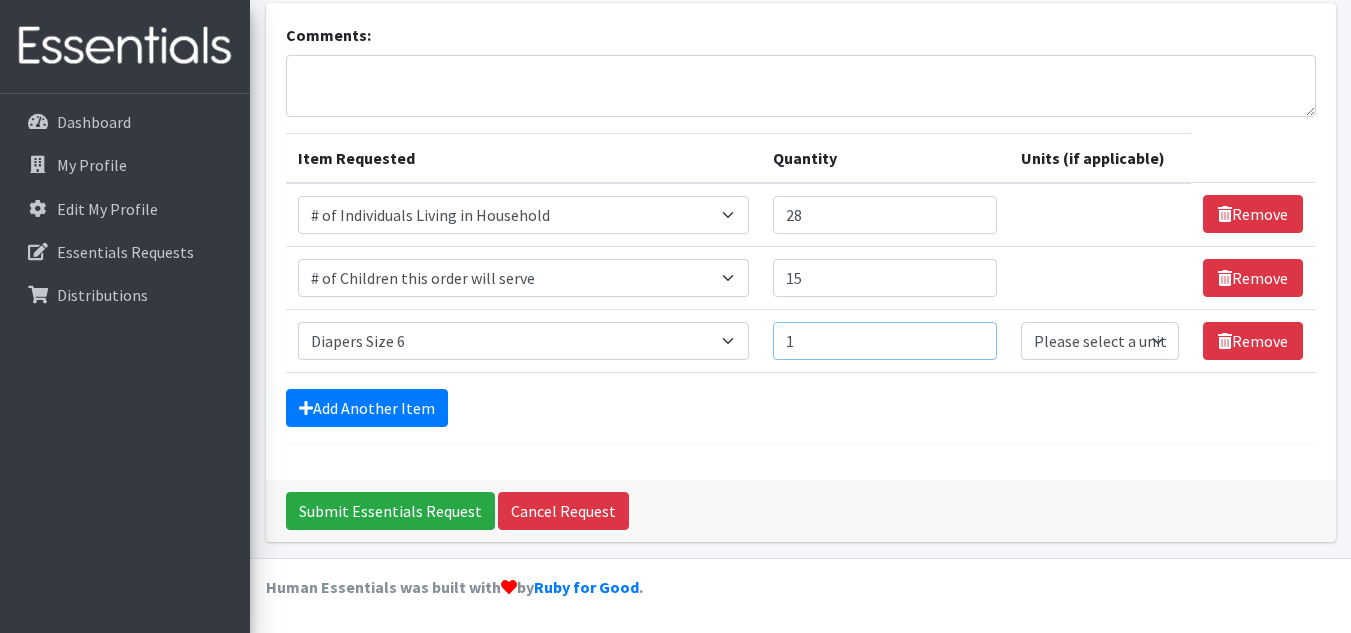 type on "1" 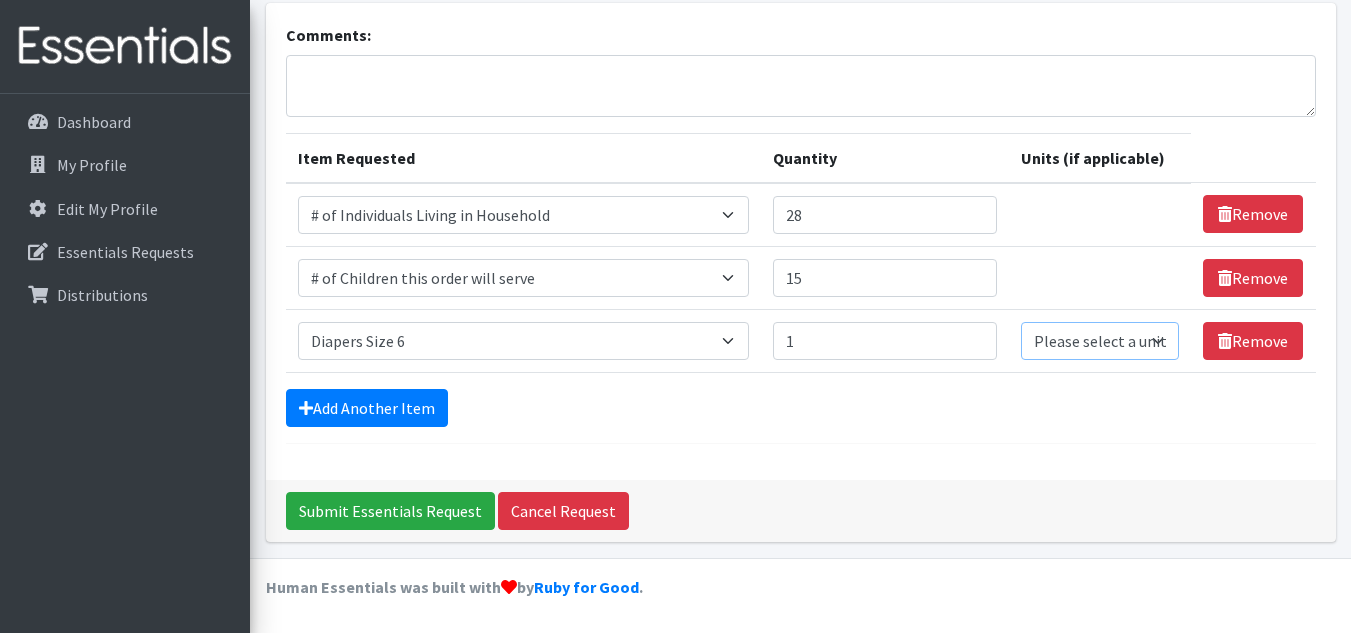 click on "Please select a unit units Packs" at bounding box center [1100, 341] 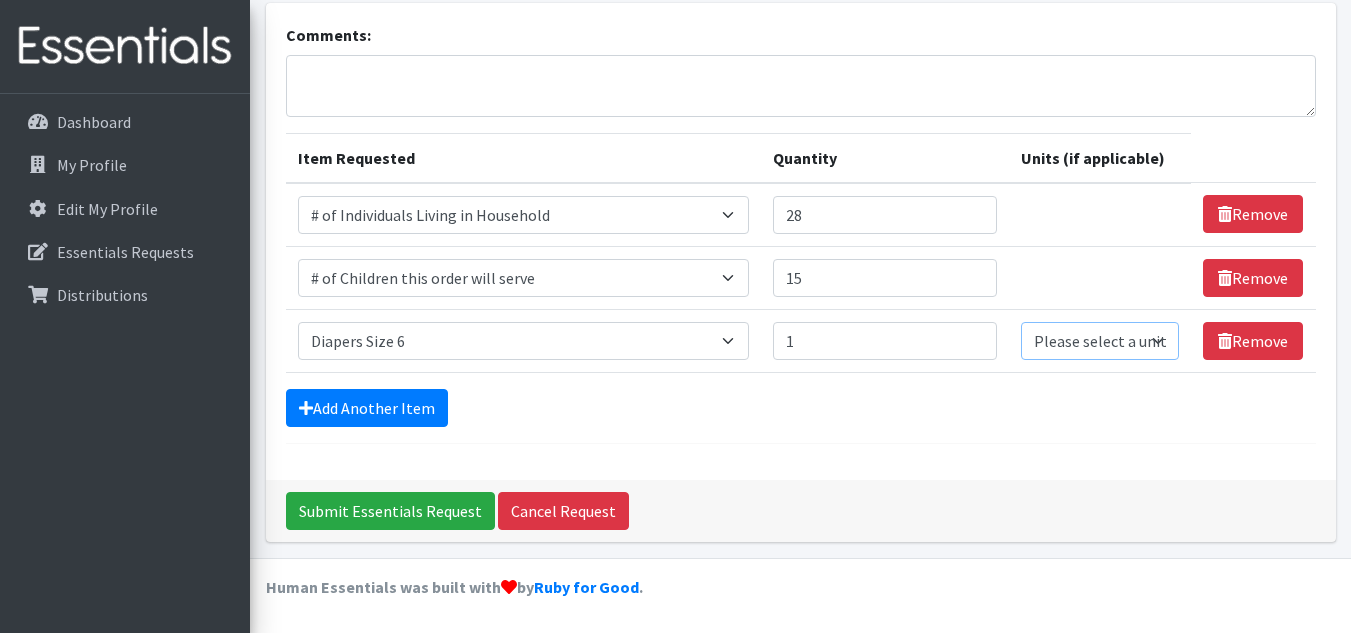 select on "Pack" 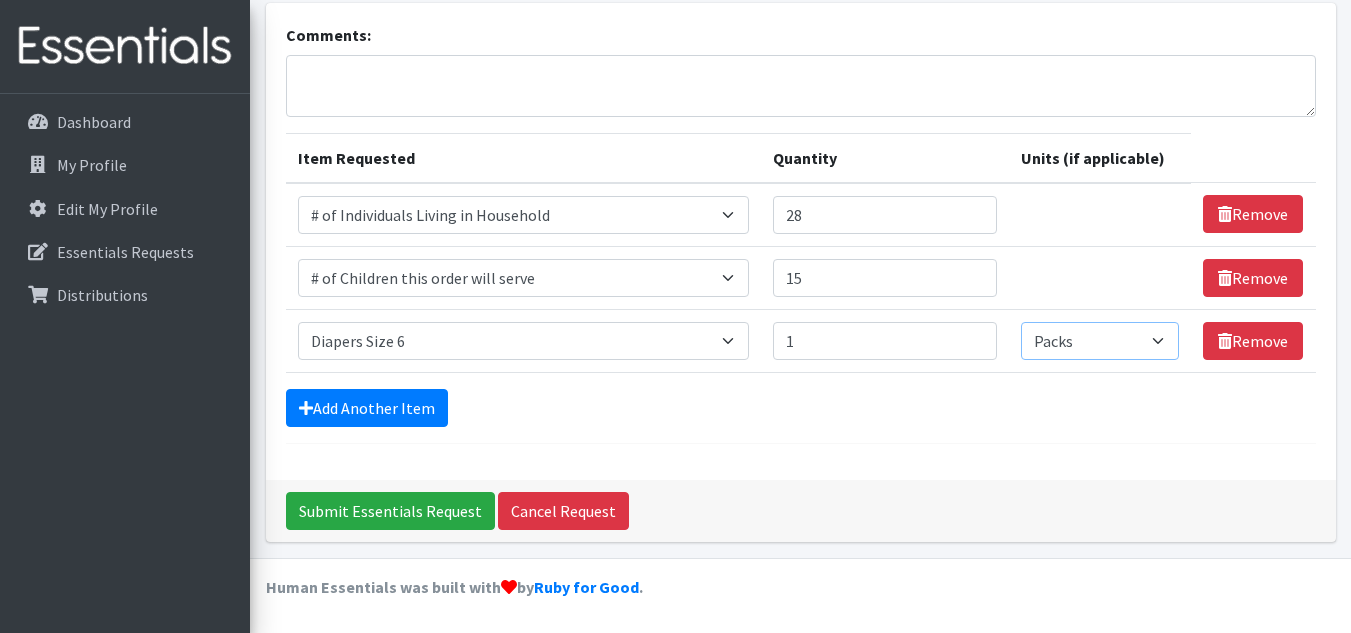 click on "Please select a unit units Packs" at bounding box center [1100, 341] 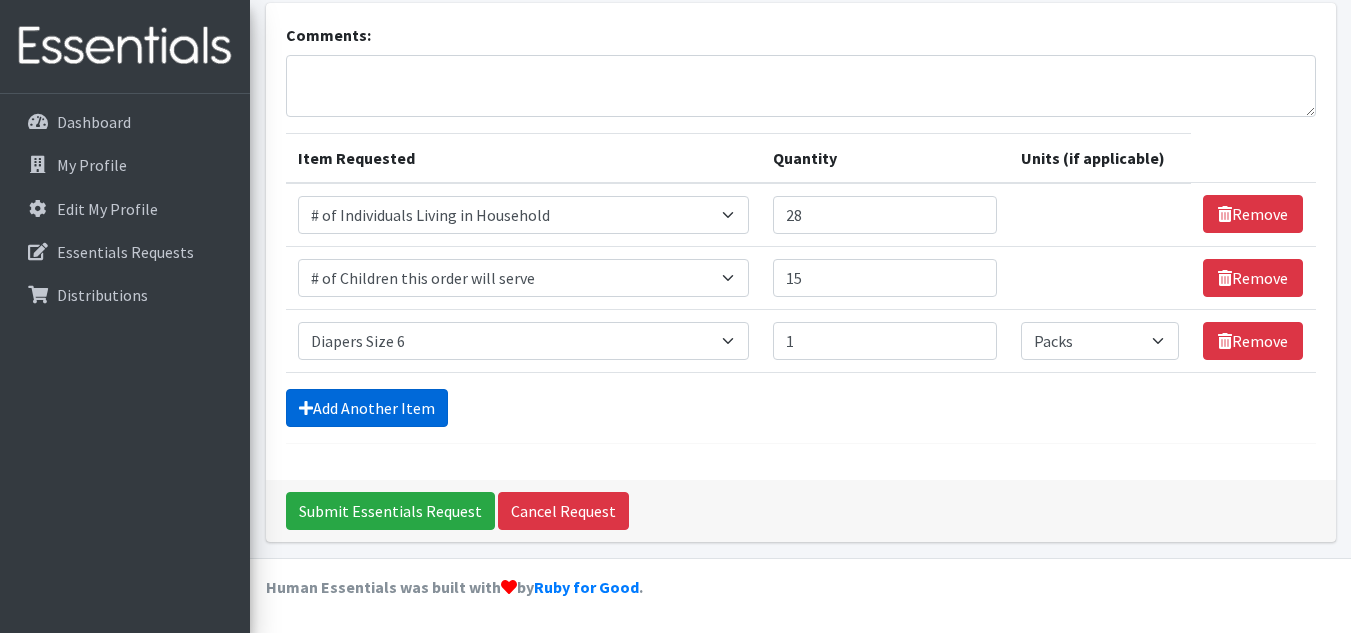 click on "Add Another Item" at bounding box center [367, 408] 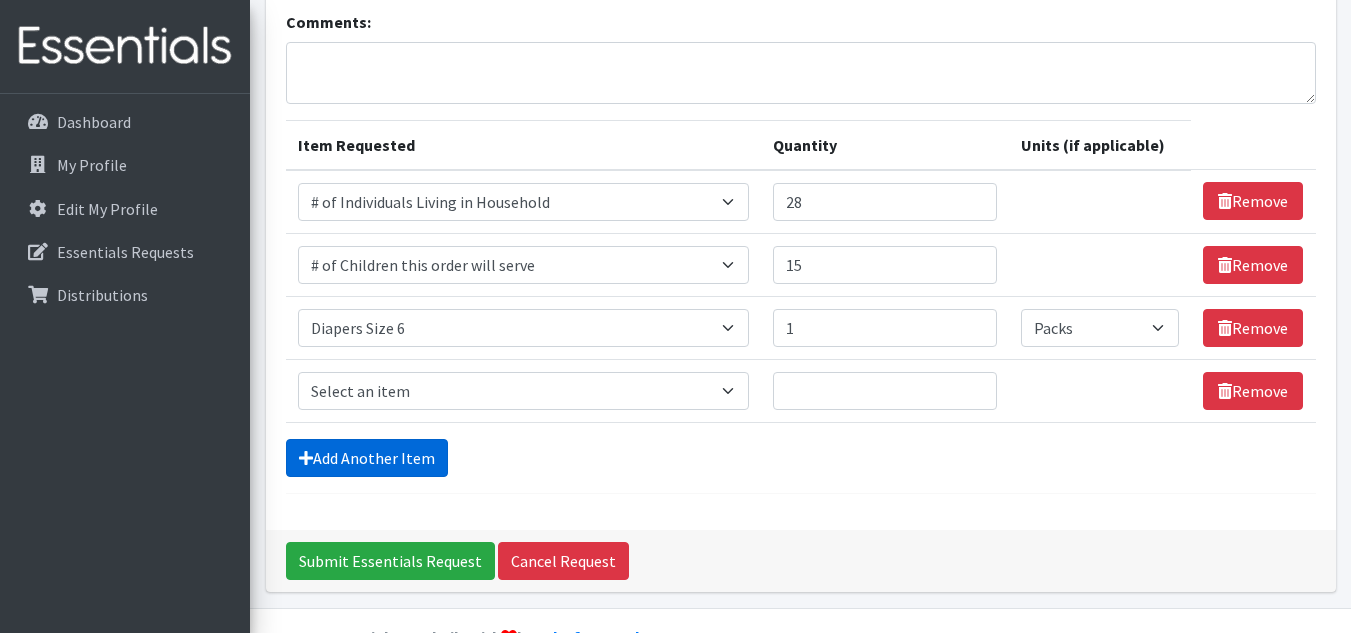 scroll, scrollTop: 190, scrollLeft: 0, axis: vertical 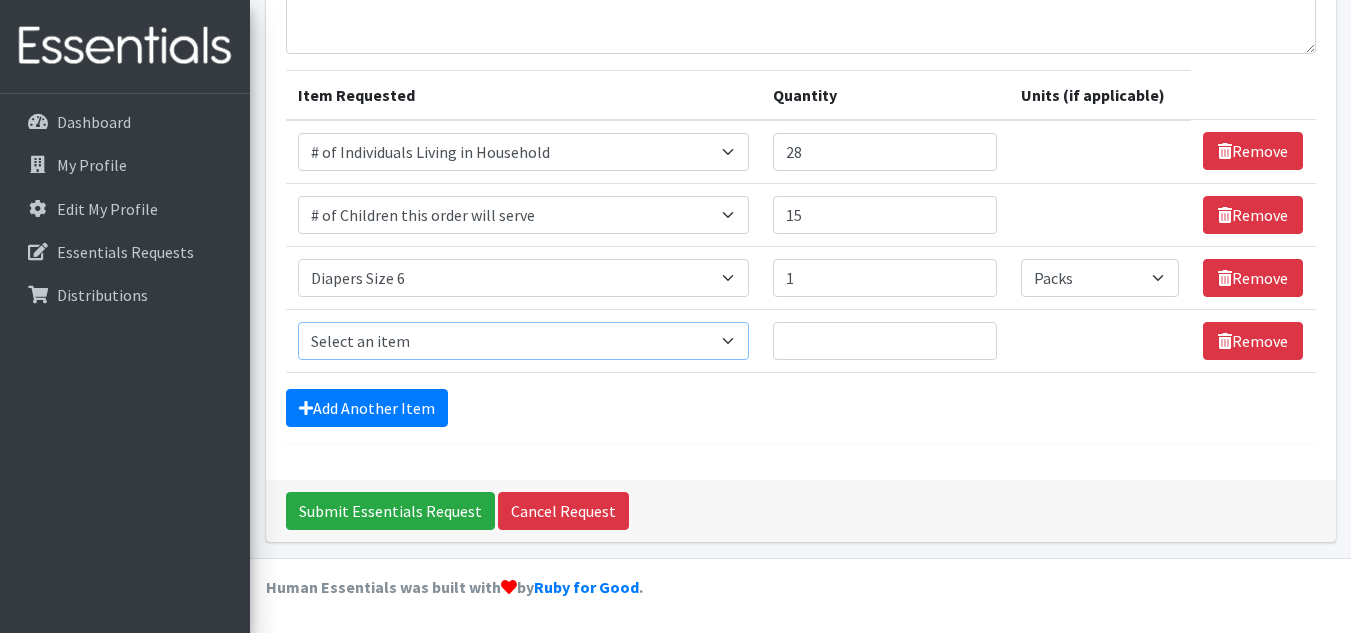click on "Select an item
# of Children this order will serve
# of Individuals Living in Household
Activity Mat
Baby Carriers
Bath Tubs
Bed Pads
Bibs
Birthday Box - Boy
Birthday Box - Girl
Blankets/Swaddlers/Sleepsacks
Books
Bottles
Breast Pump
Bundle Me's
Car Seat - 3in1 up to 80 lbs.
Car Seat - Infant up to 22lbs. w/ handle
Clothing Boys Spring/Summer 0-6 Months
Clothing Boys Spring/Summer 12-18 Months
Clothing Boys Spring/Summer 18-24 Months
Clothing Boys Spring/Summer 2T
Clothing Boys Spring/Summer 3T
Clothing Boys Spring/Summer 4T
Clothing Boys Spring/Summer 5T
Clothing Boys Spring/Summer 6-12 Months
Clothing Boys Spring/Summer Premie/NB
Clothing Girls Fall/Winter 6-12 Months
Clothing Girls Spring/Summer 0-6 Months
Clothing Girls Spring/Summer 12-18 Months
Clothing Girls Spring/Summer 18-24 Months
Clothing Girls Spring/Summer 2T
Clothing Girls Spring/Summer 3T
Clothing Girls Spring/Summer 4T
Clothing Girls Spring/Summer 5T
Diaper Bags" at bounding box center (523, 341) 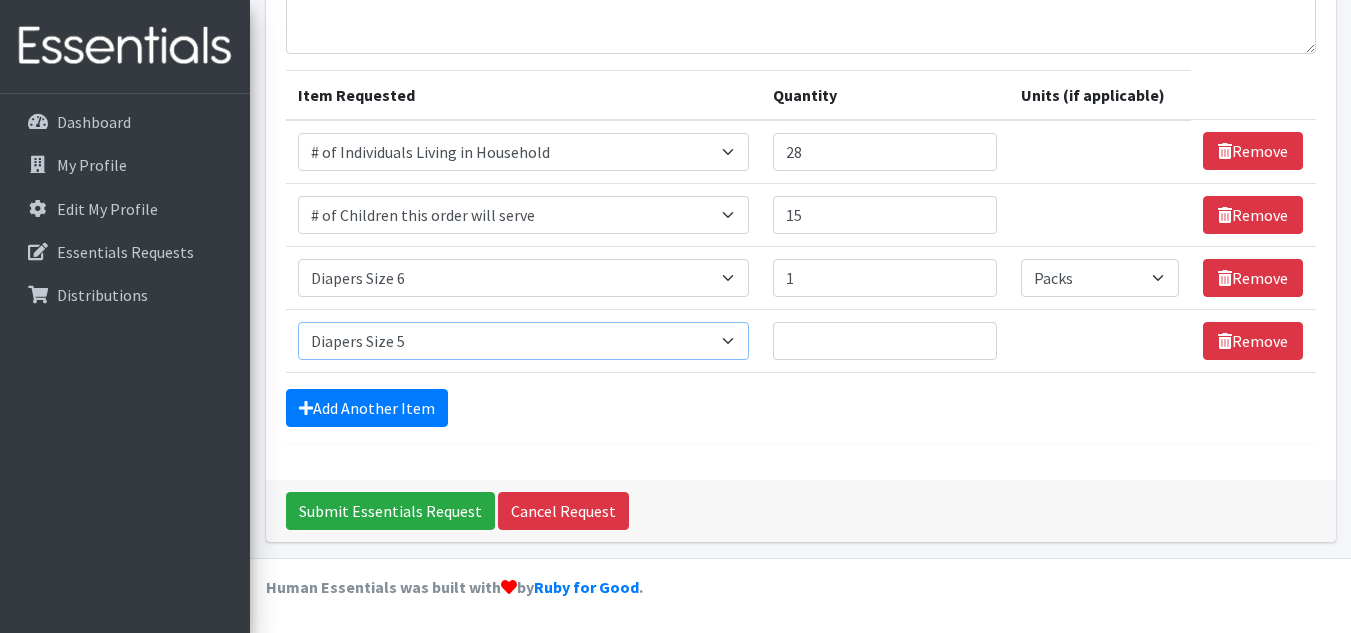 click on "Select an item
# of Children this order will serve
# of Individuals Living in Household
Activity Mat
Baby Carriers
Bath Tubs
Bed Pads
Bibs
Birthday Box - Boy
Birthday Box - Girl
Blankets/Swaddlers/Sleepsacks
Books
Bottles
Breast Pump
Bundle Me's
Car Seat - 3in1 up to 80 lbs.
Car Seat - Infant up to 22lbs. w/ handle
Clothing Boys Spring/Summer 0-6 Months
Clothing Boys Spring/Summer 12-18 Months
Clothing Boys Spring/Summer 18-24 Months
Clothing Boys Spring/Summer 2T
Clothing Boys Spring/Summer 3T
Clothing Boys Spring/Summer 4T
Clothing Boys Spring/Summer 5T
Clothing Boys Spring/Summer 6-12 Months
Clothing Boys Spring/Summer Premie/NB
Clothing Girls Fall/Winter 6-12 Months
Clothing Girls Spring/Summer 0-6 Months
Clothing Girls Spring/Summer 12-18 Months
Clothing Girls Spring/Summer 18-24 Months
Clothing Girls Spring/Summer 2T
Clothing Girls Spring/Summer 3T
Clothing Girls Spring/Summer 4T
Clothing Girls Spring/Summer 5T
Diaper Bags" at bounding box center (523, 341) 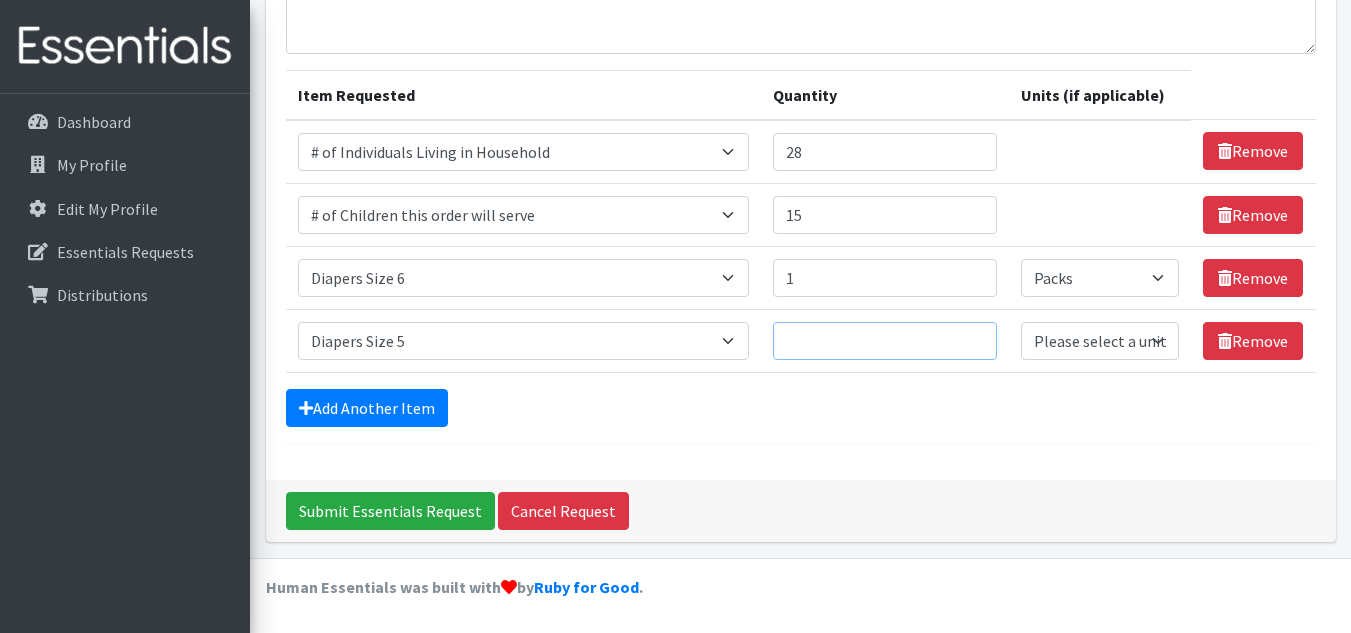 click on "Quantity" at bounding box center (885, 341) 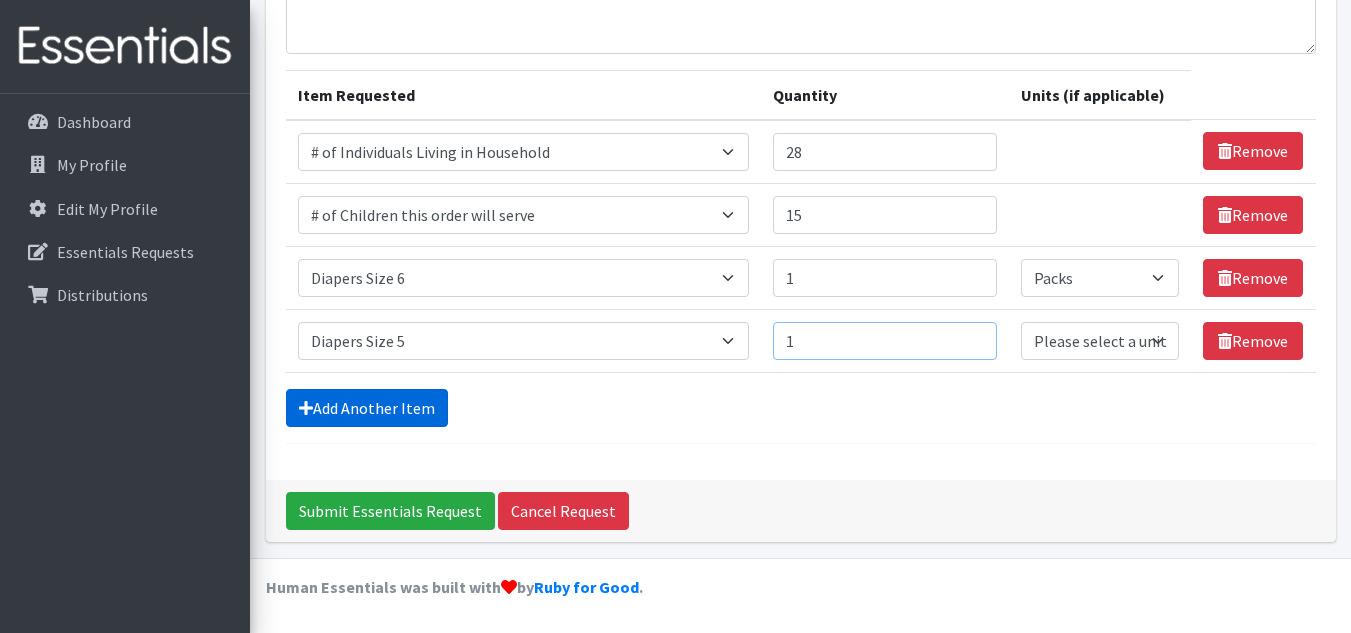 type on "1" 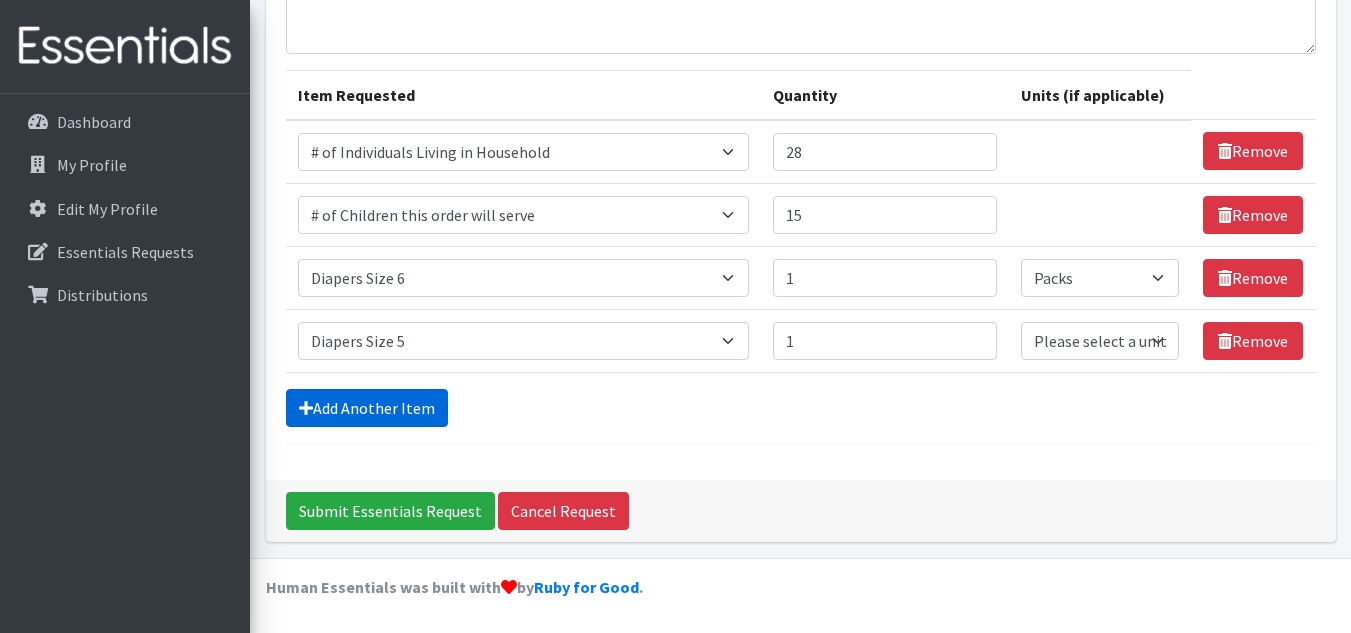 click on "Add Another Item" at bounding box center [367, 408] 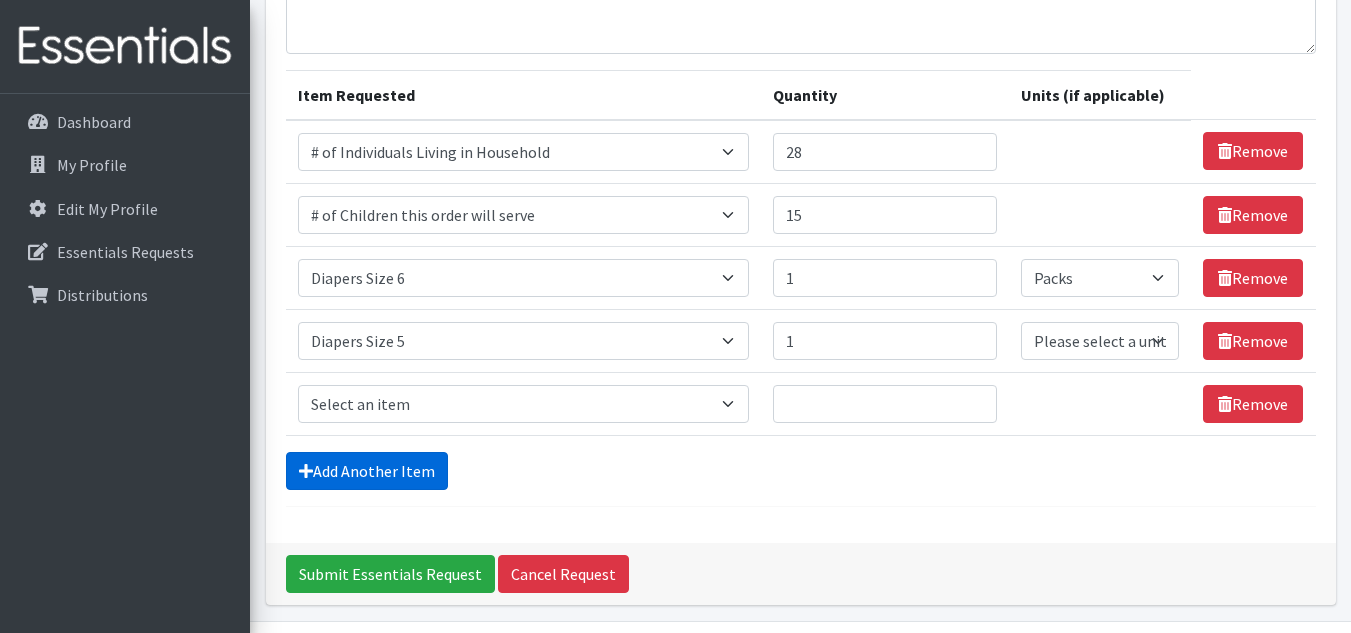 scroll, scrollTop: 253, scrollLeft: 0, axis: vertical 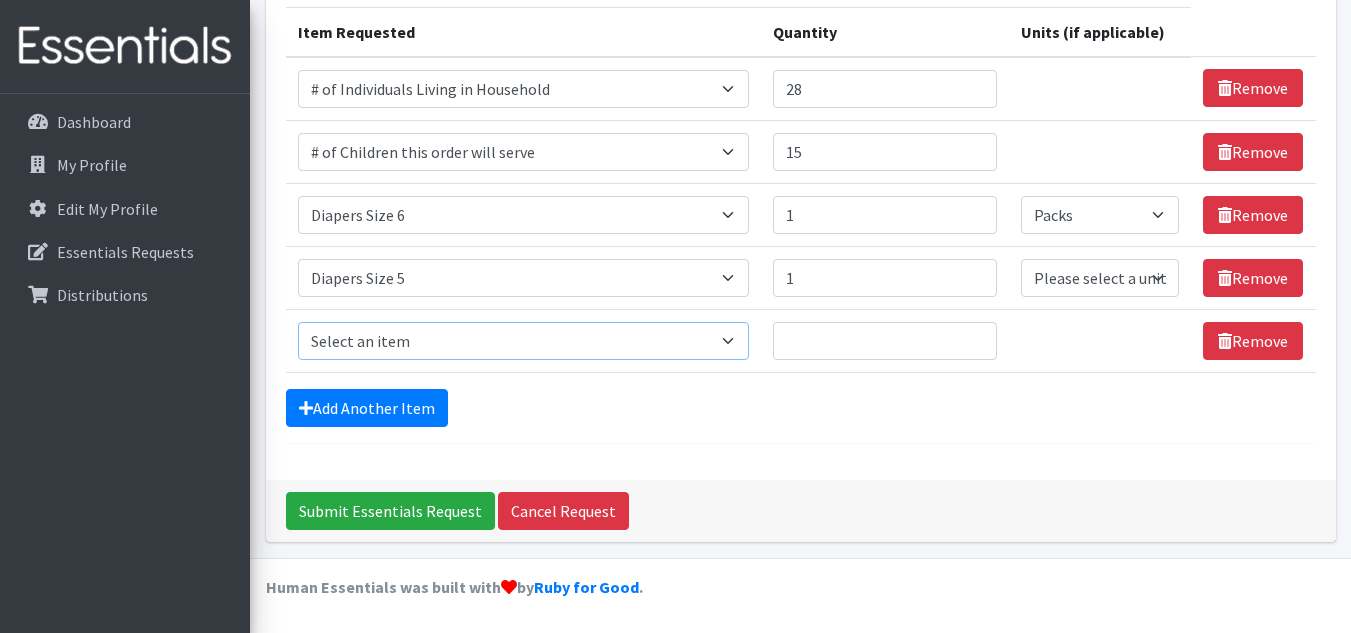 click on "Select an item
# of Children this order will serve
# of Individuals Living in Household
Activity Mat
Baby Carriers
Bath Tubs
Bed Pads
Bibs
Birthday Box - Boy
Birthday Box - Girl
Blankets/Swaddlers/Sleepsacks
Books
Bottles
Breast Pump
Bundle Me's
Car Seat - 3in1 up to 80 lbs.
Car Seat - Infant up to 22lbs. w/ handle
Clothing Boys Spring/Summer 0-6 Months
Clothing Boys Spring/Summer 12-18 Months
Clothing Boys Spring/Summer 18-24 Months
Clothing Boys Spring/Summer 2T
Clothing Boys Spring/Summer 3T
Clothing Boys Spring/Summer 4T
Clothing Boys Spring/Summer 5T
Clothing Boys Spring/Summer 6-12 Months
Clothing Boys Spring/Summer Premie/NB
Clothing Girls Fall/Winter 6-12 Months
Clothing Girls Spring/Summer 0-6 Months
Clothing Girls Spring/Summer 12-18 Months
Clothing Girls Spring/Summer 18-24 Months
Clothing Girls Spring/Summer 2T
Clothing Girls Spring/Summer 3T
Clothing Girls Spring/Summer 4T
Clothing Girls Spring/Summer 5T
Diaper Bags" at bounding box center [523, 341] 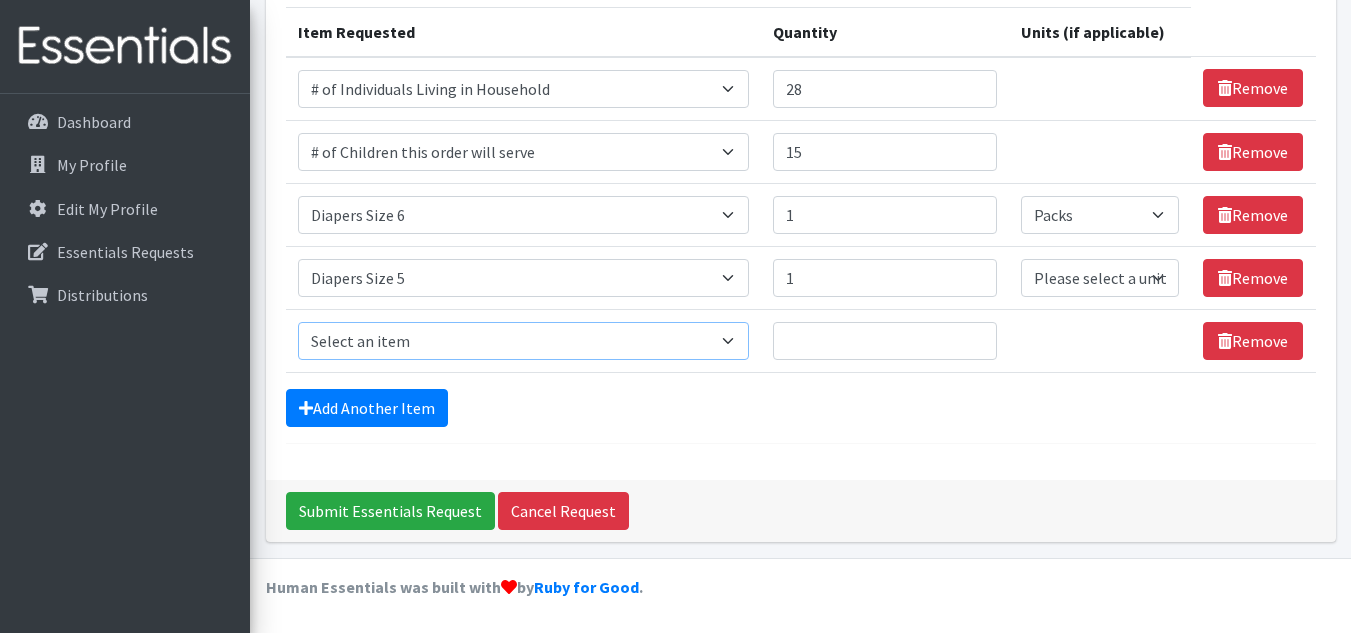 select on "1966" 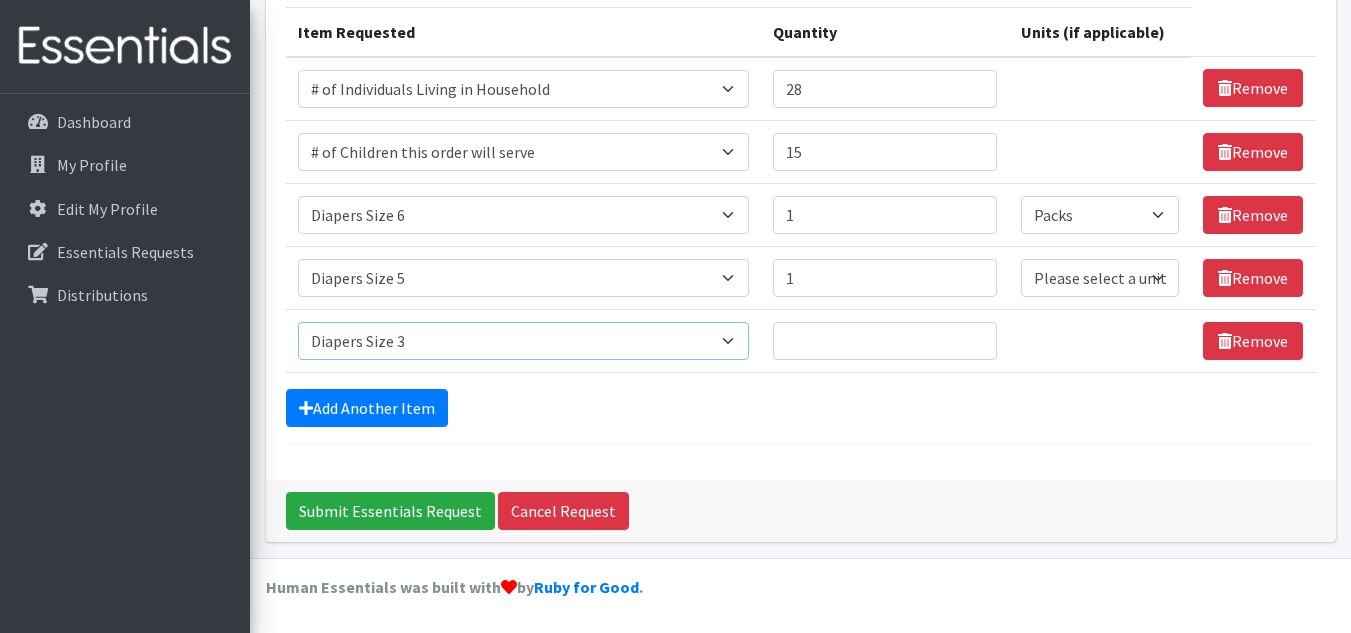 click on "Select an item
# of Children this order will serve
# of Individuals Living in Household
Activity Mat
Baby Carriers
Bath Tubs
Bed Pads
Bibs
Birthday Box - Boy
Birthday Box - Girl
Blankets/Swaddlers/Sleepsacks
Books
Bottles
Breast Pump
Bundle Me's
Car Seat - 3in1 up to 80 lbs.
Car Seat - Infant up to 22lbs. w/ handle
Clothing Boys Spring/Summer 0-6 Months
Clothing Boys Spring/Summer 12-18 Months
Clothing Boys Spring/Summer 18-24 Months
Clothing Boys Spring/Summer 2T
Clothing Boys Spring/Summer 3T
Clothing Boys Spring/Summer 4T
Clothing Boys Spring/Summer 5T
Clothing Boys Spring/Summer 6-12 Months
Clothing Boys Spring/Summer Premie/NB
Clothing Girls Fall/Winter 6-12 Months
Clothing Girls Spring/Summer 0-6 Months
Clothing Girls Spring/Summer 12-18 Months
Clothing Girls Spring/Summer 18-24 Months
Clothing Girls Spring/Summer 2T
Clothing Girls Spring/Summer 3T
Clothing Girls Spring/Summer 4T
Clothing Girls Spring/Summer 5T
Diaper Bags" at bounding box center (523, 341) 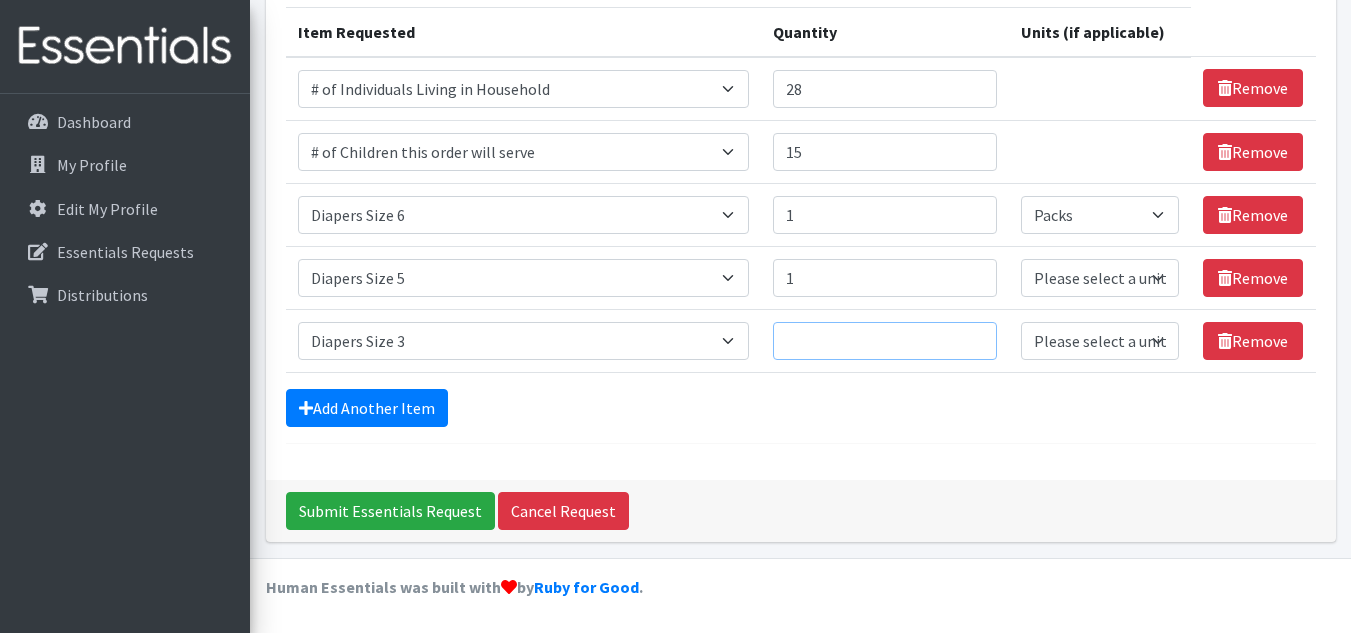 click on "Quantity" at bounding box center [885, 341] 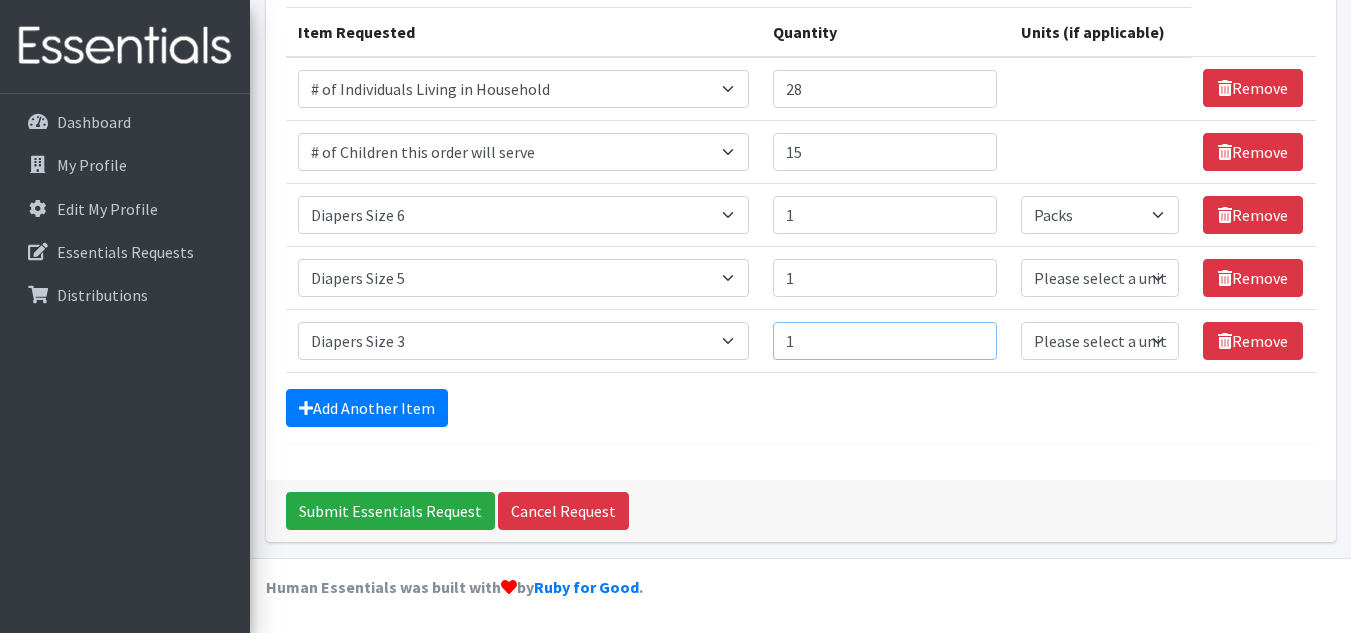type on "1" 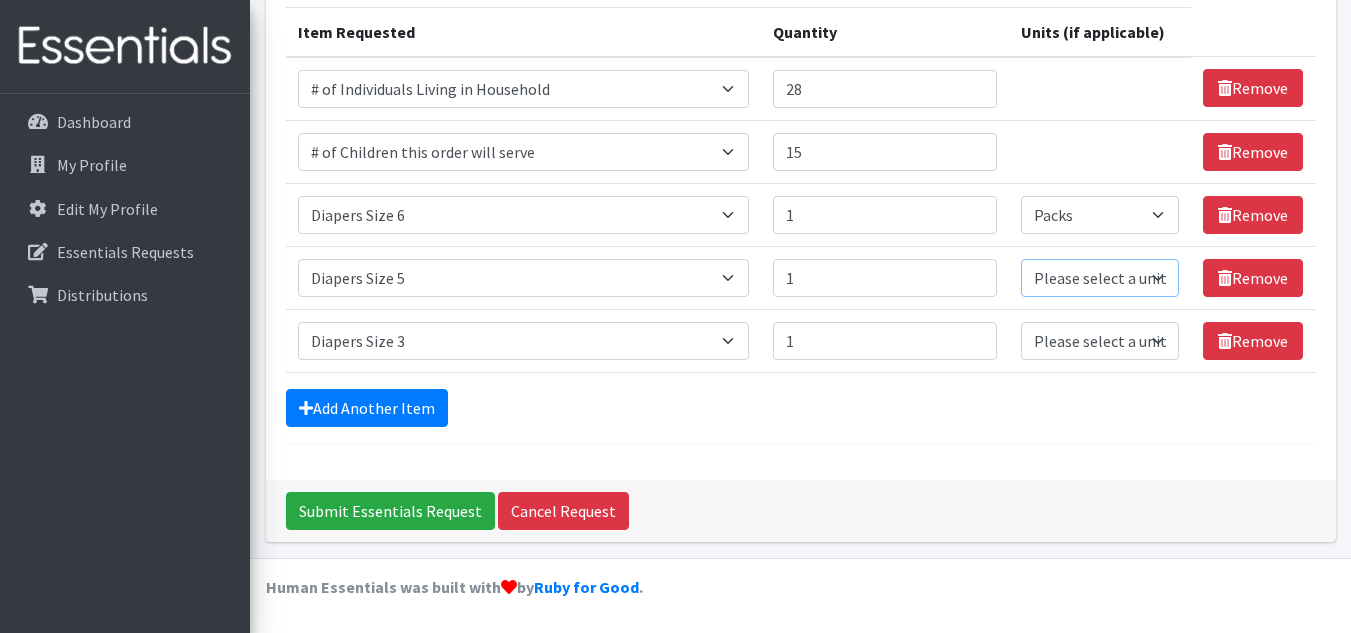 click on "Please select a unit units Packs" at bounding box center [1100, 278] 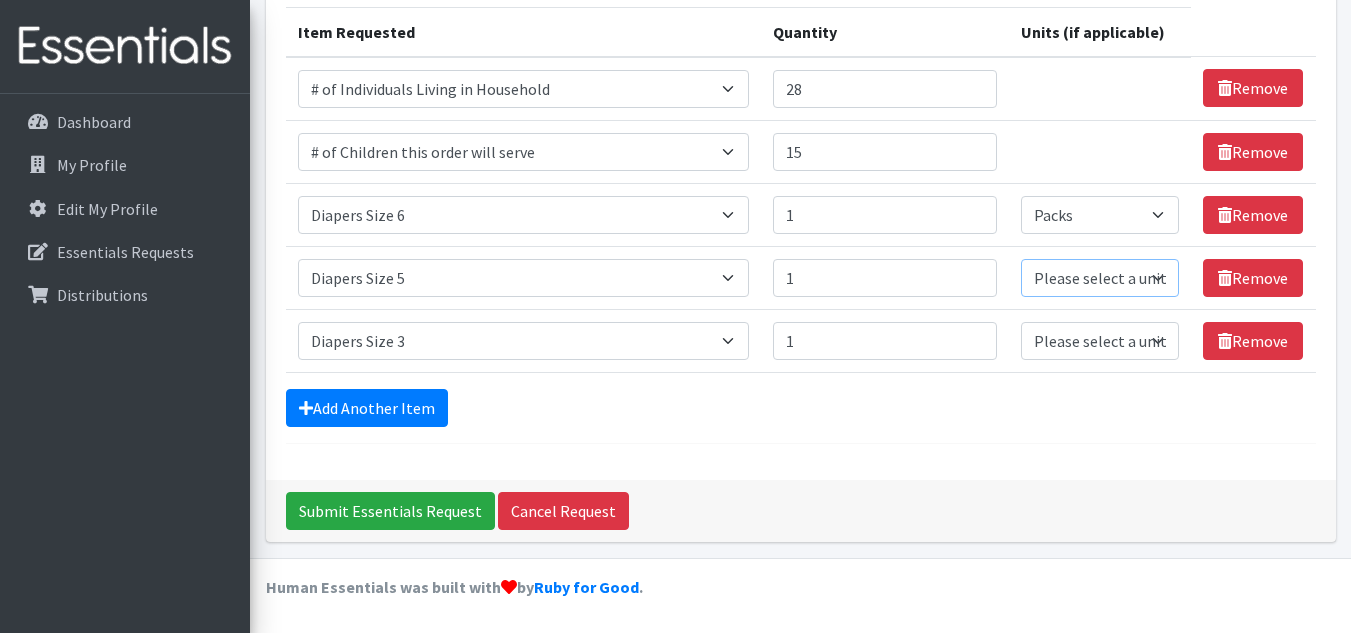 select on "Pack" 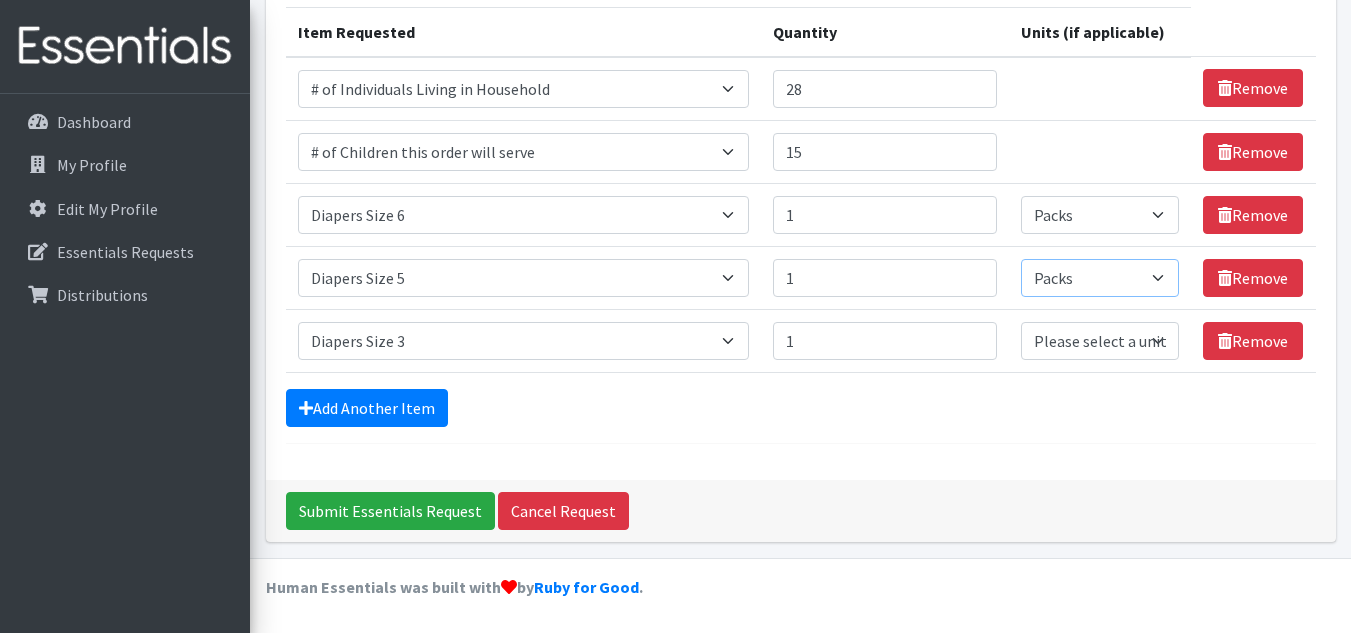 click on "Please select a unit units Packs" at bounding box center [1100, 278] 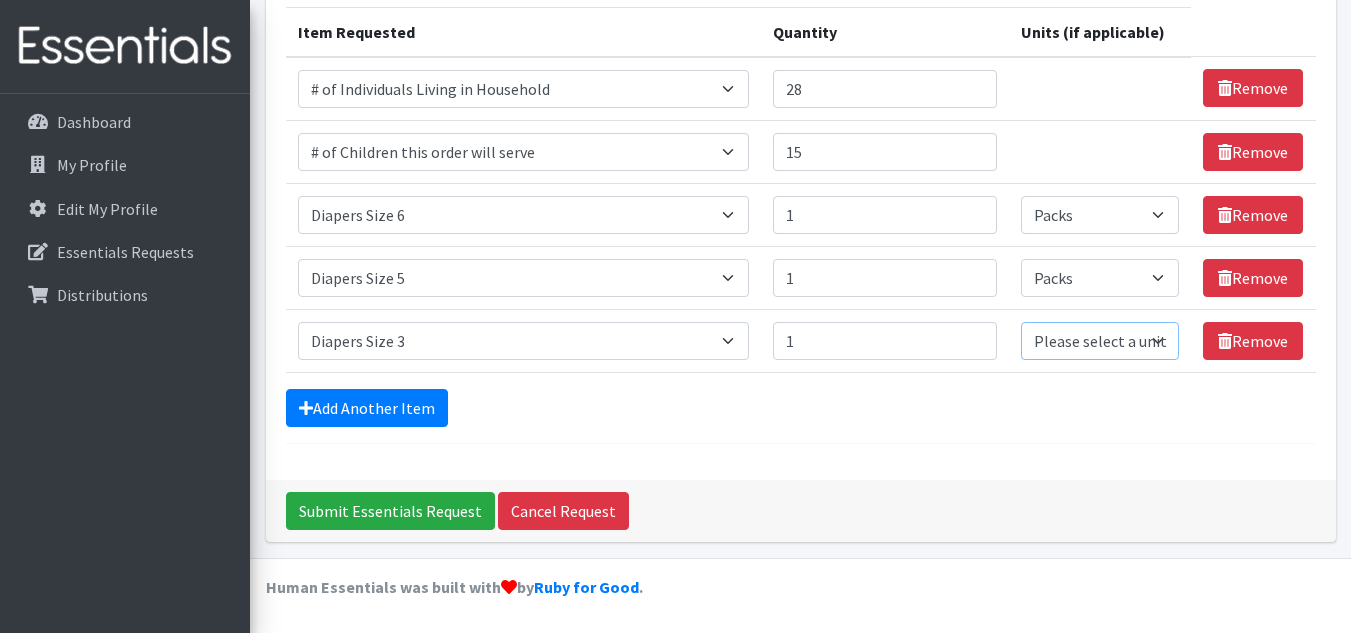 click on "Please select a unit units Packs" at bounding box center (1100, 341) 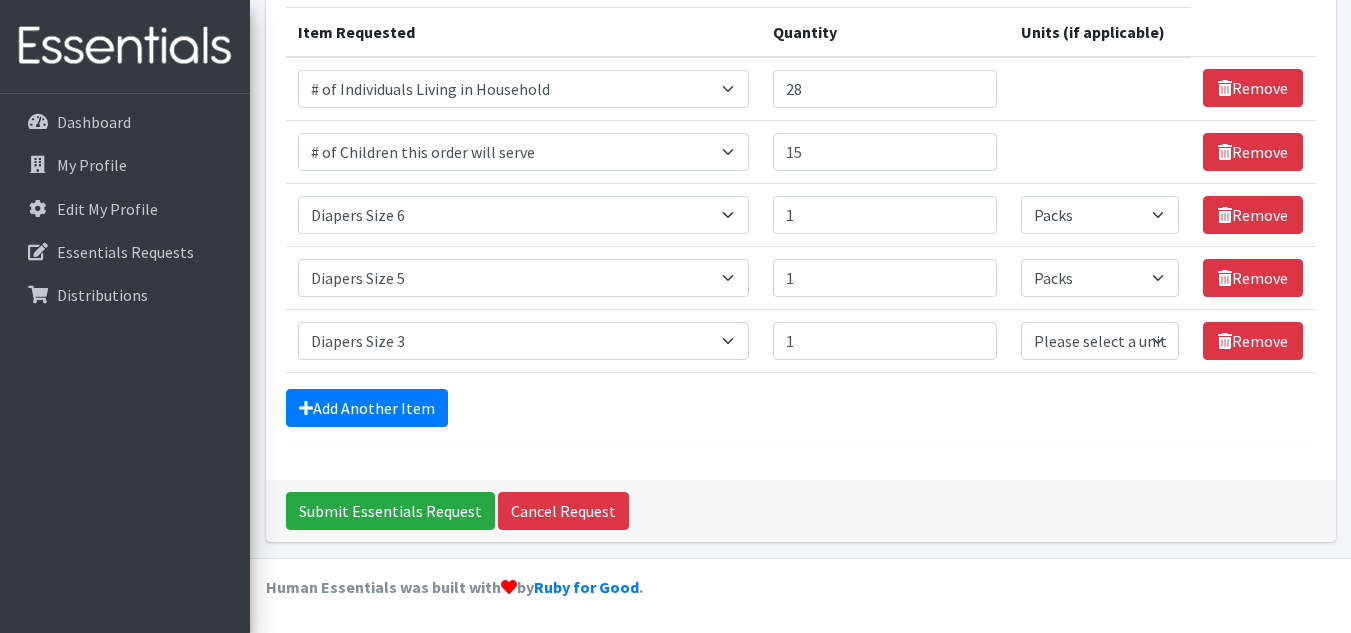 click on "Comments:
Item Requested
Quantity
Units (if applicable)
Item Requested
Select an item
# of Children this order will serve
# of Individuals Living in Household
Activity Mat
Baby Carriers
Bath Tubs
Bed Pads
Bibs
Birthday Box - Boy
Birthday Box - Girl
Blankets/Swaddlers/Sleepsacks
Books
Bottles
Breast Pump
Bundle Me's
Car Seat - 3in1 up to 80 lbs.
Car Seat - Infant up to 22lbs. w/ handle
Clothing Boys Spring/Summer 0-6 Months
Clothing Boys Spring/Summer 12-18 Months
Clothing Boys Spring/Summer 18-24 Months
Clothing Boys Spring/Summer 2T
Clothing Boys Spring/Summer 3T
Clothing Boys Spring/Summer 4T
Clothing Boys Spring/Summer 5T
Clothing Boys Spring/Summer 6-12 Months
Clothing Boys Spring/Summer Premie/NB" at bounding box center [801, 178] 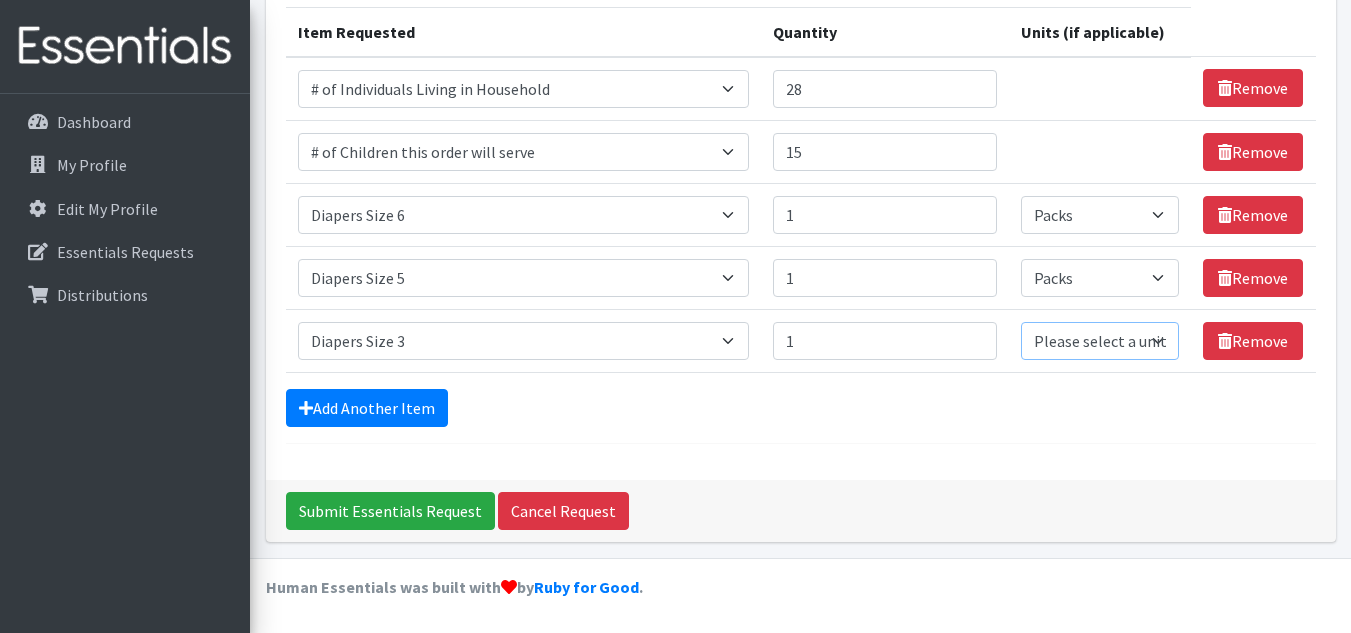 click on "Please select a unit units Packs" at bounding box center [1100, 341] 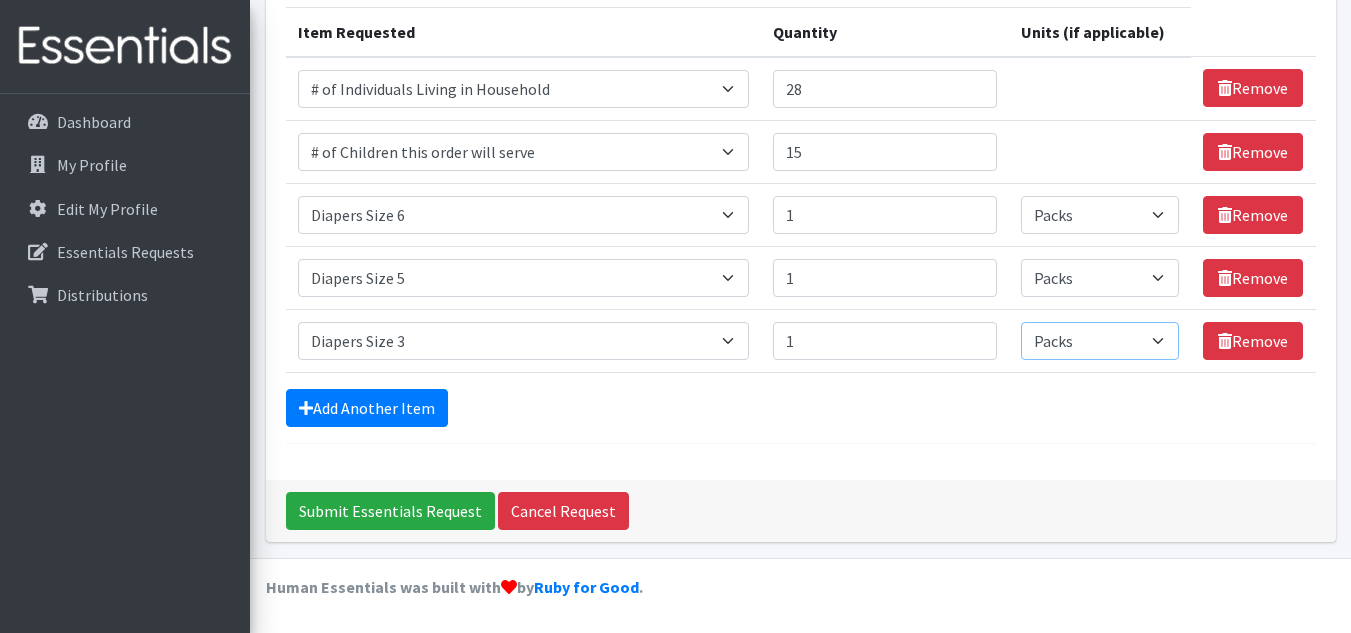 click on "Please select a unit units Packs" at bounding box center [1100, 341] 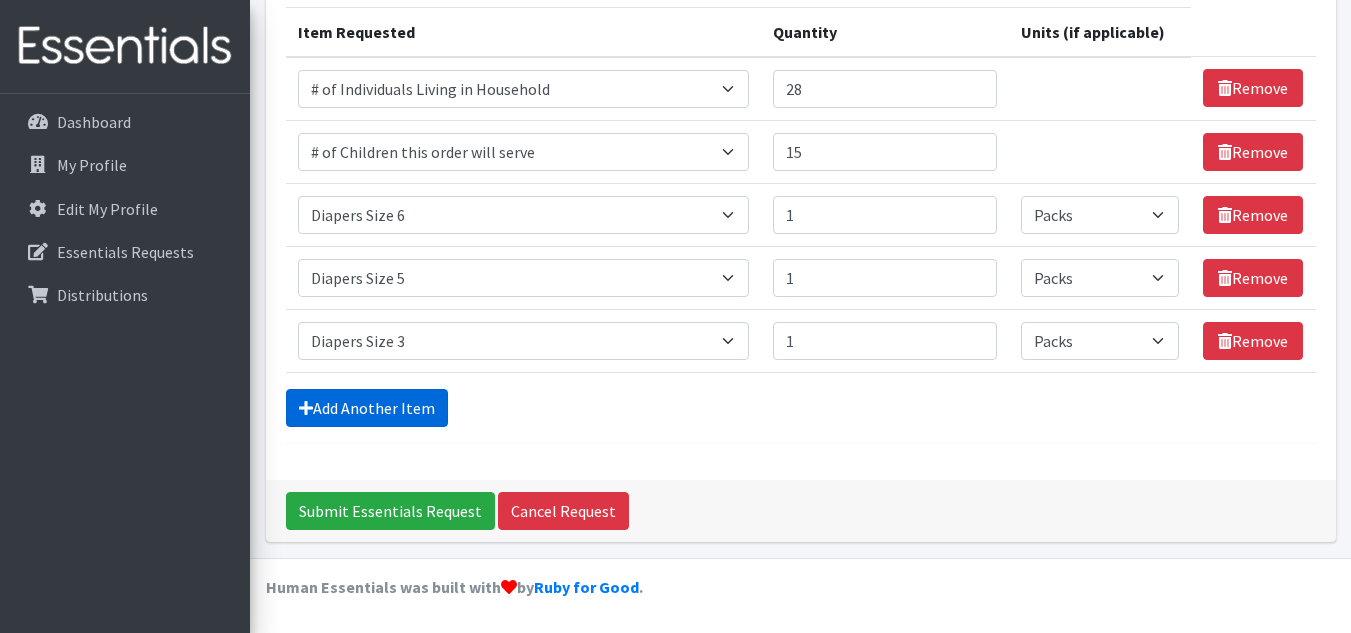 click on "Add Another Item" at bounding box center (367, 408) 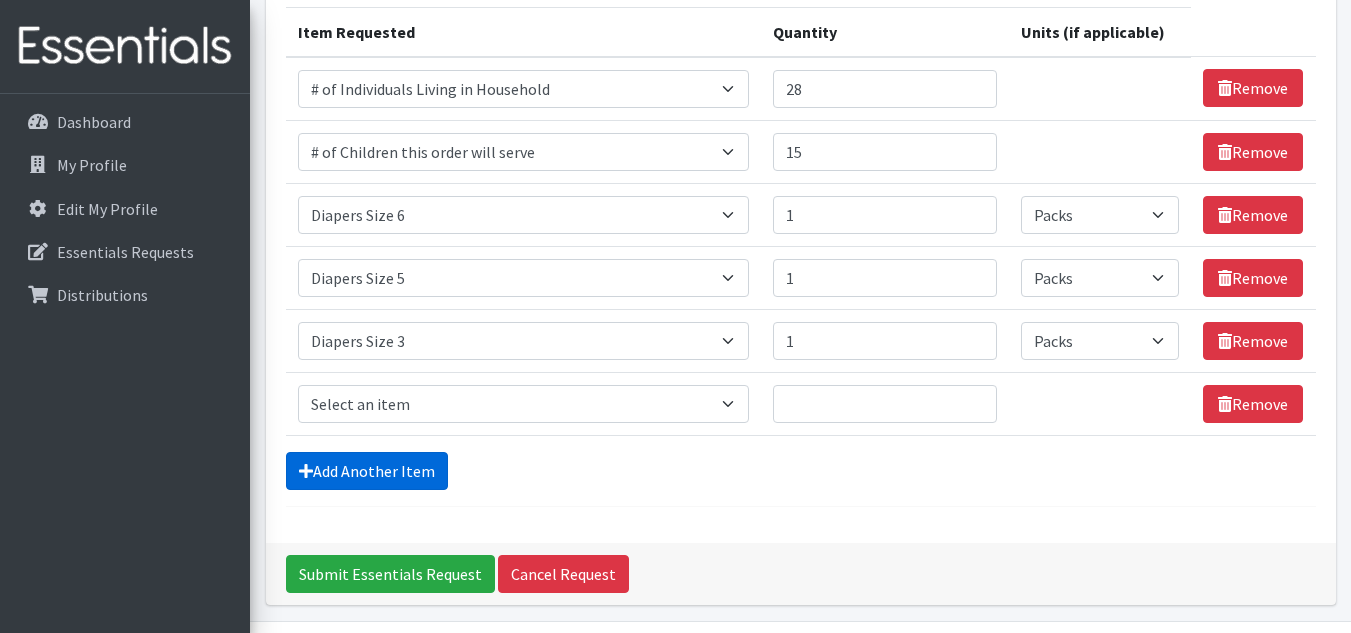scroll, scrollTop: 316, scrollLeft: 0, axis: vertical 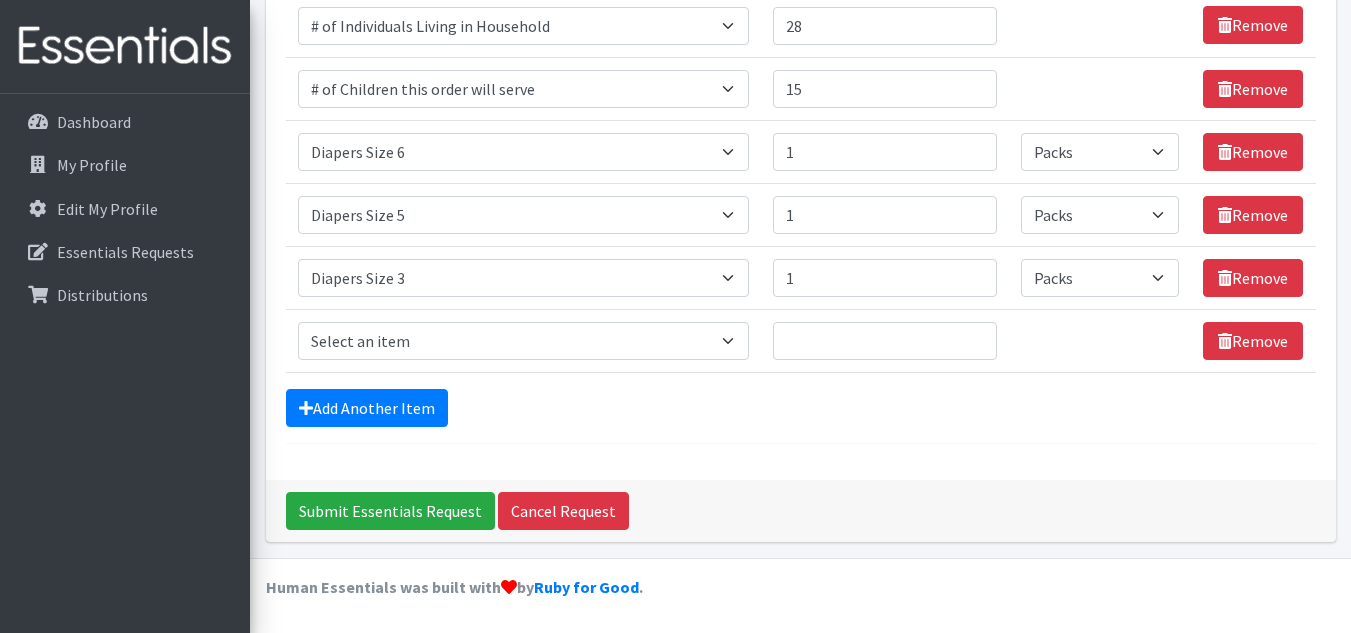 click on "Item Requested
Select an item
# of Children this order will serve
# of Individuals Living in Household
Activity Mat
Baby Carriers
Bath Tubs
Bed Pads
Bibs
Birthday Box - Boy
Birthday Box - Girl
Blankets/Swaddlers/Sleepsacks
Books
Bottles
Breast Pump
Bundle Me's
Car Seat - 3in1 up to 80 lbs.
Car Seat - Infant up to 22lbs. w/ handle
Clothing Boys Spring/Summer 0-6 Months
Clothing Boys Spring/Summer 12-18 Months
Clothing Boys Spring/Summer 18-24 Months
Clothing Boys Spring/Summer 2T
Clothing Boys Spring/Summer 3T
Clothing Boys Spring/Summer 4T
Clothing Boys Spring/Summer 5T
Clothing Boys Spring/Summer 6-12 Months
Clothing Boys Spring/Summer Premie/NB
Clothing Girls Fall/Winter 6-12 Months
Clothing Girls Spring/Summer 0-6 Months
Clothing Girls Spring/Summer 12-18 Months
Clothing Girls Spring/Summer 18-24 Months
Clothing Girls Spring/Summer 2T
Clothing Girls Spring/Summer 3T
Clothing Girls Spring/Summer 4T
Diaper Bags" at bounding box center [523, 340] 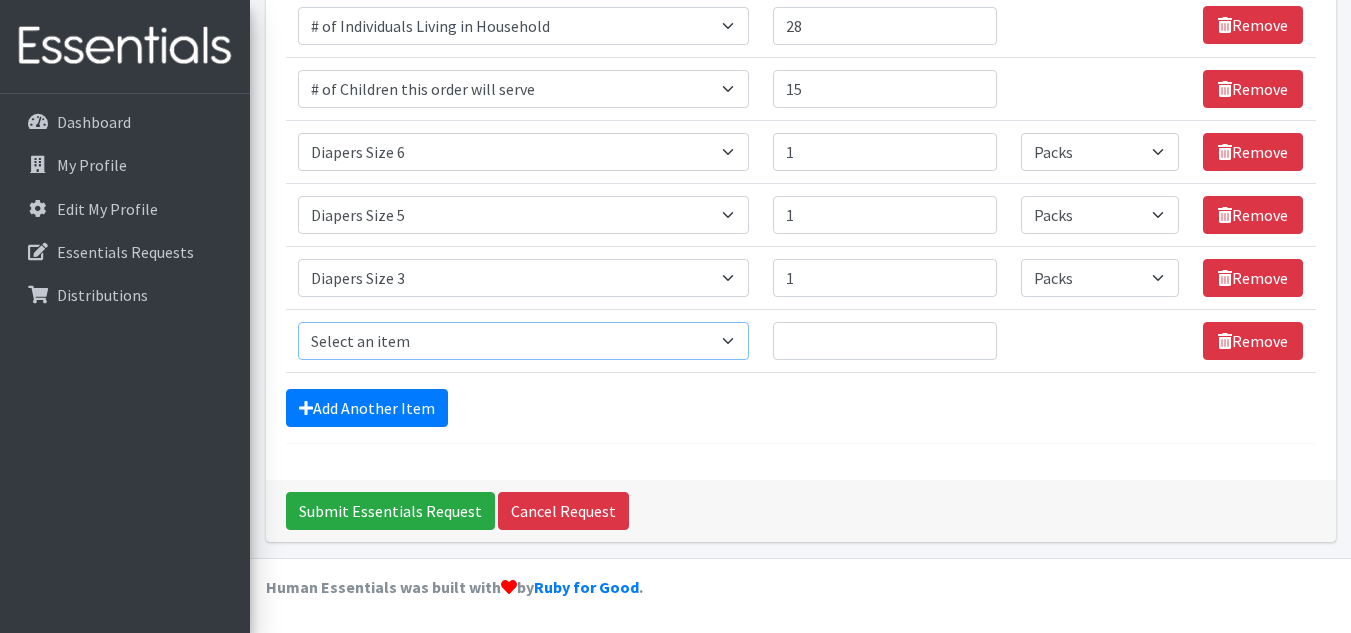 click on "Select an item
# of Children this order will serve
# of Individuals Living in Household
Activity Mat
Baby Carriers
Bath Tubs
Bed Pads
Bibs
Birthday Box - Boy
Birthday Box - Girl
Blankets/Swaddlers/Sleepsacks
Books
Bottles
Breast Pump
Bundle Me's
Car Seat - 3in1 up to 80 lbs.
Car Seat - Infant up to 22lbs. w/ handle
Clothing Boys Spring/Summer 0-6 Months
Clothing Boys Spring/Summer 12-18 Months
Clothing Boys Spring/Summer 18-24 Months
Clothing Boys Spring/Summer 2T
Clothing Boys Spring/Summer 3T
Clothing Boys Spring/Summer 4T
Clothing Boys Spring/Summer 5T
Clothing Boys Spring/Summer 6-12 Months
Clothing Boys Spring/Summer Premie/NB
Clothing Girls Fall/Winter 6-12 Months
Clothing Girls Spring/Summer 0-6 Months
Clothing Girls Spring/Summer 12-18 Months
Clothing Girls Spring/Summer 18-24 Months
Clothing Girls Spring/Summer 2T
Clothing Girls Spring/Summer 3T
Clothing Girls Spring/Summer 4T
Clothing Girls Spring/Summer 5T
Diaper Bags" at bounding box center (523, 341) 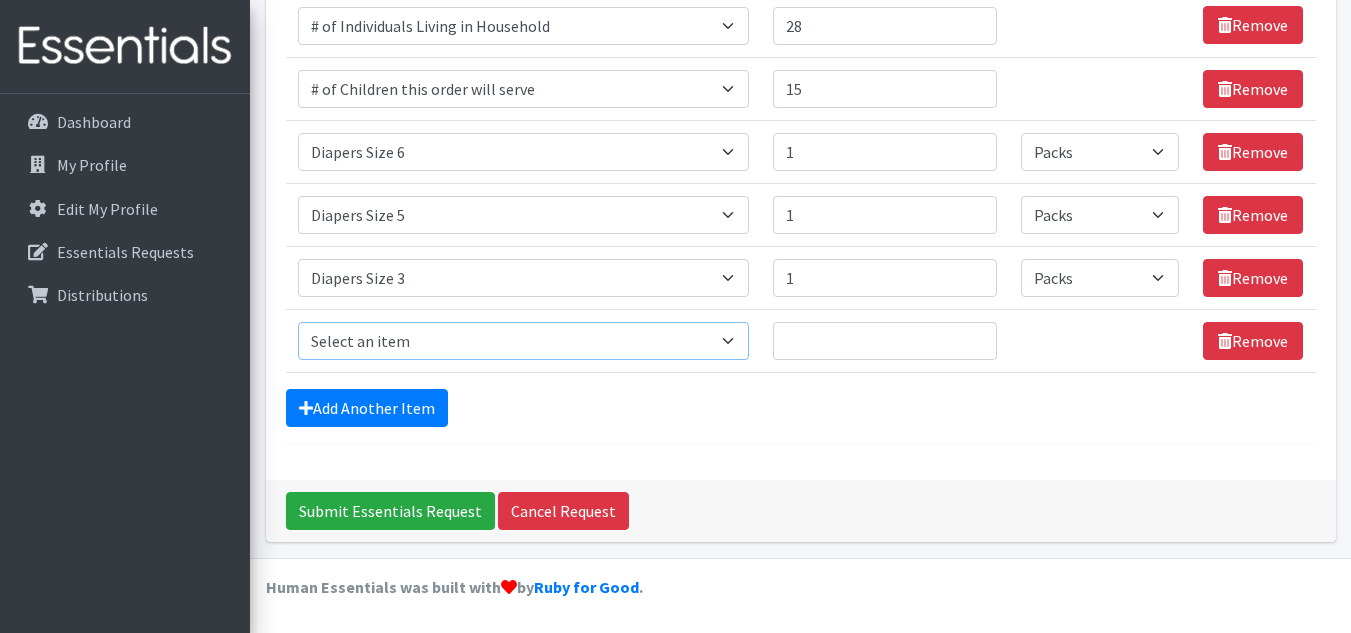 select on "1964" 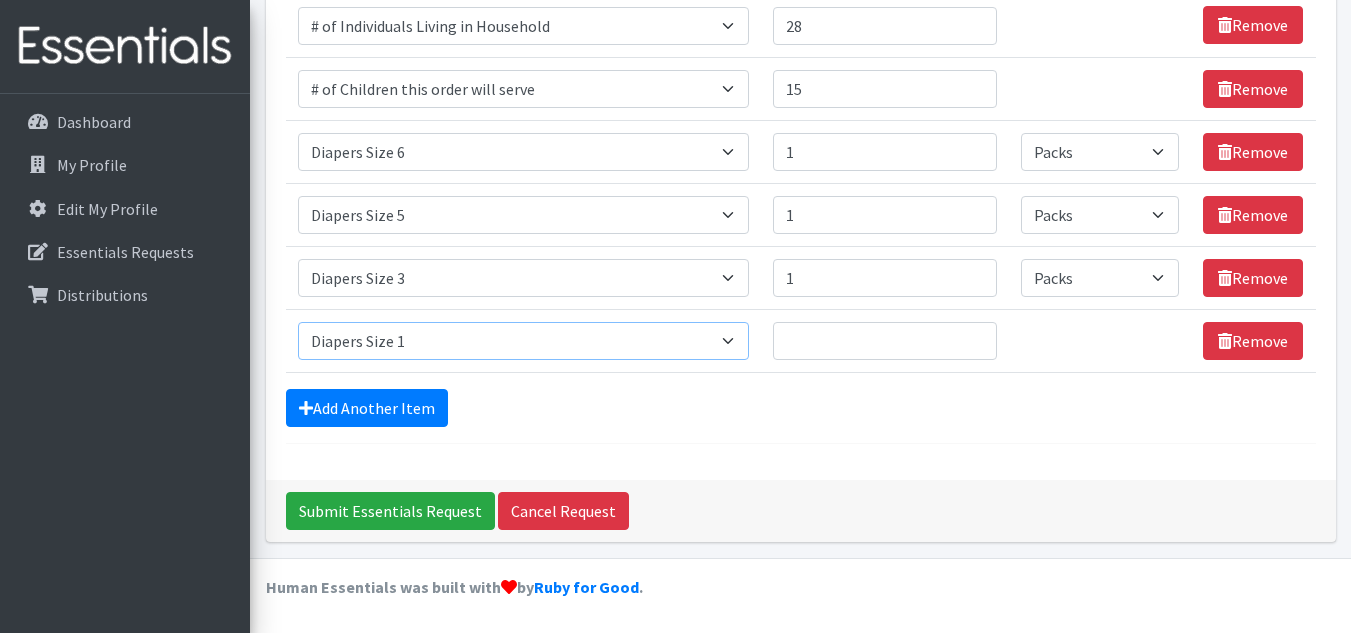 click on "Select an item
# of Children this order will serve
# of Individuals Living in Household
Activity Mat
Baby Carriers
Bath Tubs
Bed Pads
Bibs
Birthday Box - Boy
Birthday Box - Girl
Blankets/Swaddlers/Sleepsacks
Books
Bottles
Breast Pump
Bundle Me's
Car Seat - 3in1 up to 80 lbs.
Car Seat - Infant up to 22lbs. w/ handle
Clothing Boys Spring/Summer 0-6 Months
Clothing Boys Spring/Summer 12-18 Months
Clothing Boys Spring/Summer 18-24 Months
Clothing Boys Spring/Summer 2T
Clothing Boys Spring/Summer 3T
Clothing Boys Spring/Summer 4T
Clothing Boys Spring/Summer 5T
Clothing Boys Spring/Summer 6-12 Months
Clothing Boys Spring/Summer Premie/NB
Clothing Girls Fall/Winter 6-12 Months
Clothing Girls Spring/Summer 0-6 Months
Clothing Girls Spring/Summer 12-18 Months
Clothing Girls Spring/Summer 18-24 Months
Clothing Girls Spring/Summer 2T
Clothing Girls Spring/Summer 3T
Clothing Girls Spring/Summer 4T
Clothing Girls Spring/Summer 5T
Diaper Bags" at bounding box center (523, 341) 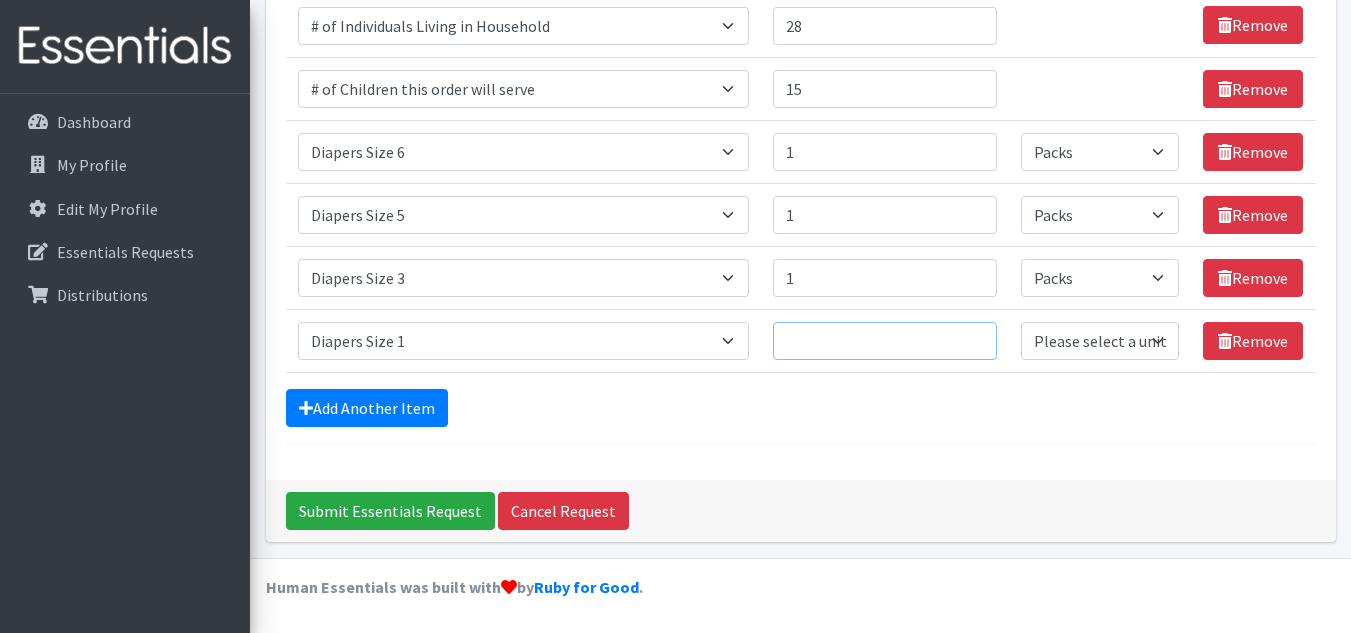 click on "Quantity" at bounding box center (885, 341) 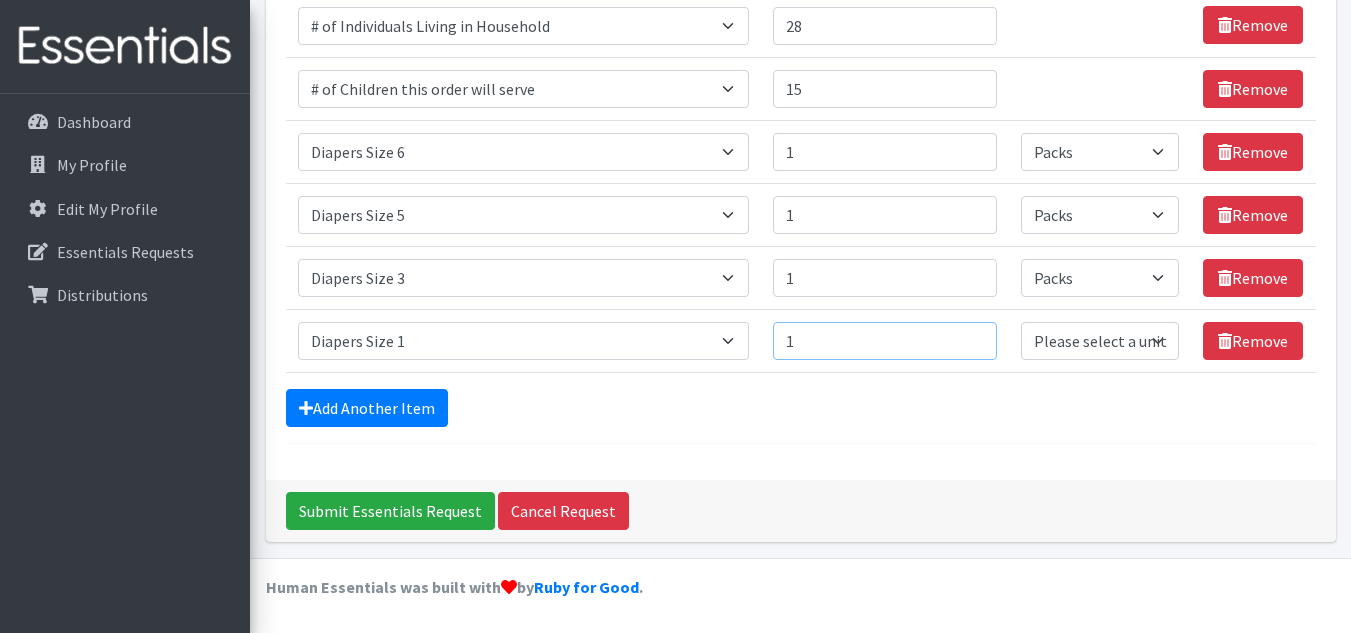 type on "1" 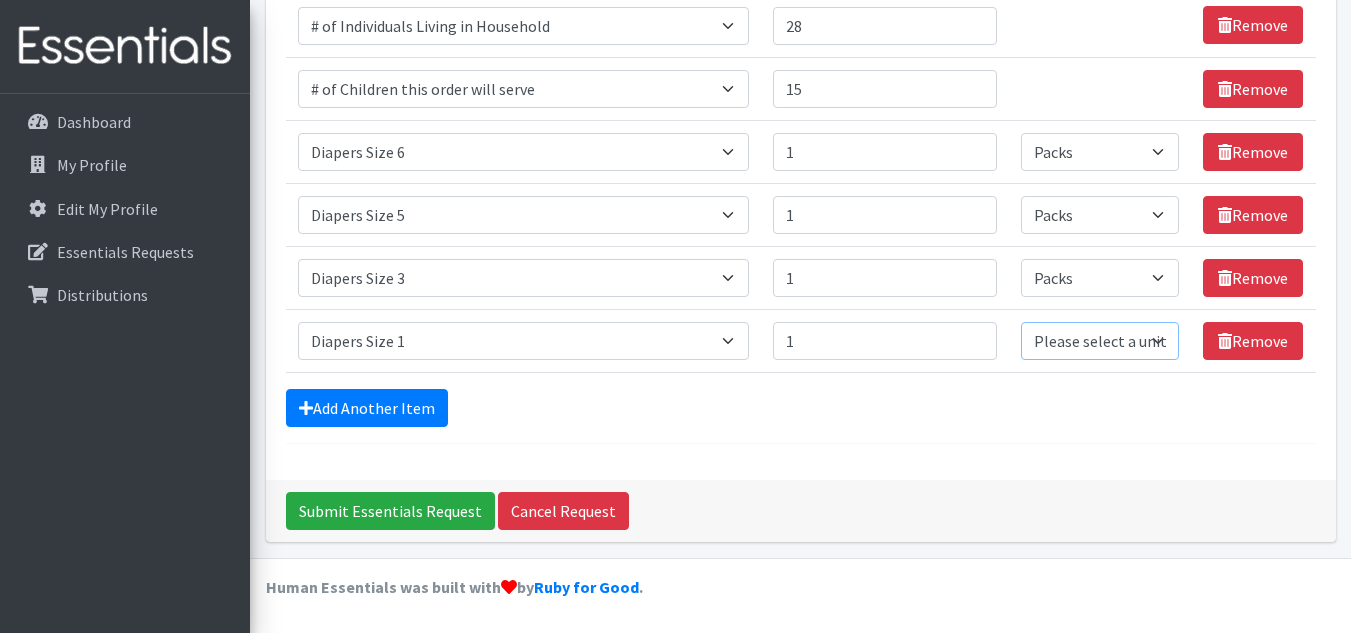 click on "Please select a unit units Packs" at bounding box center (1100, 341) 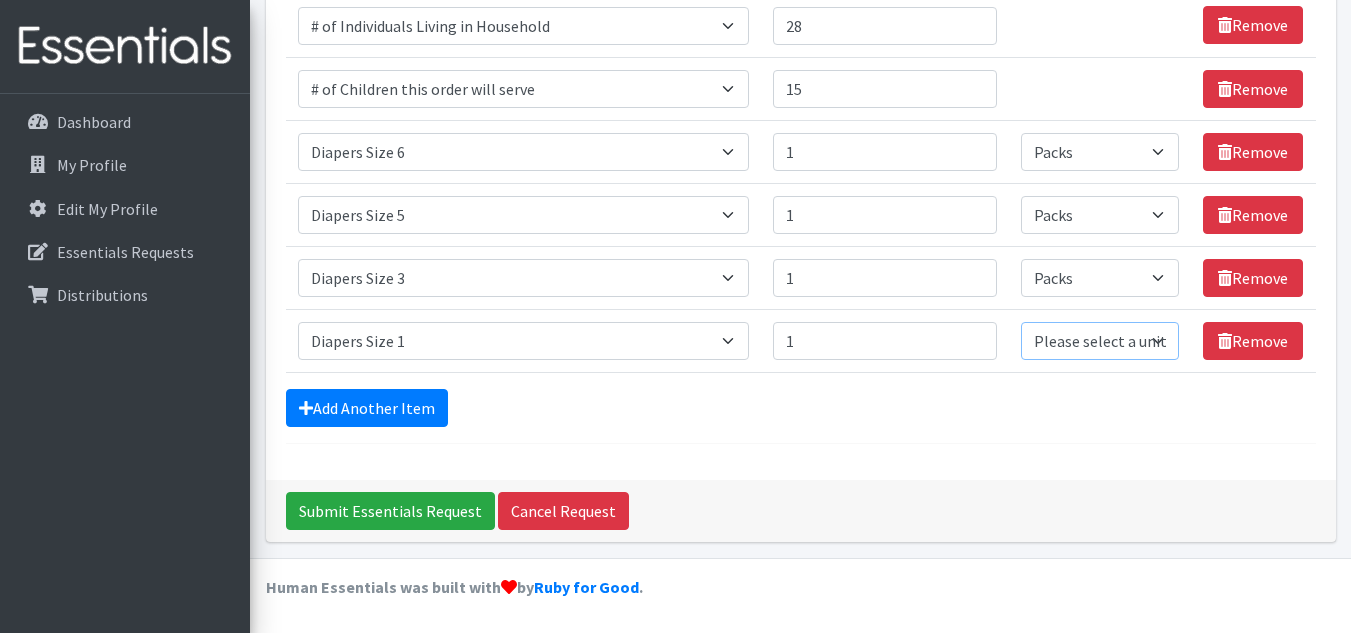 select on "Pack" 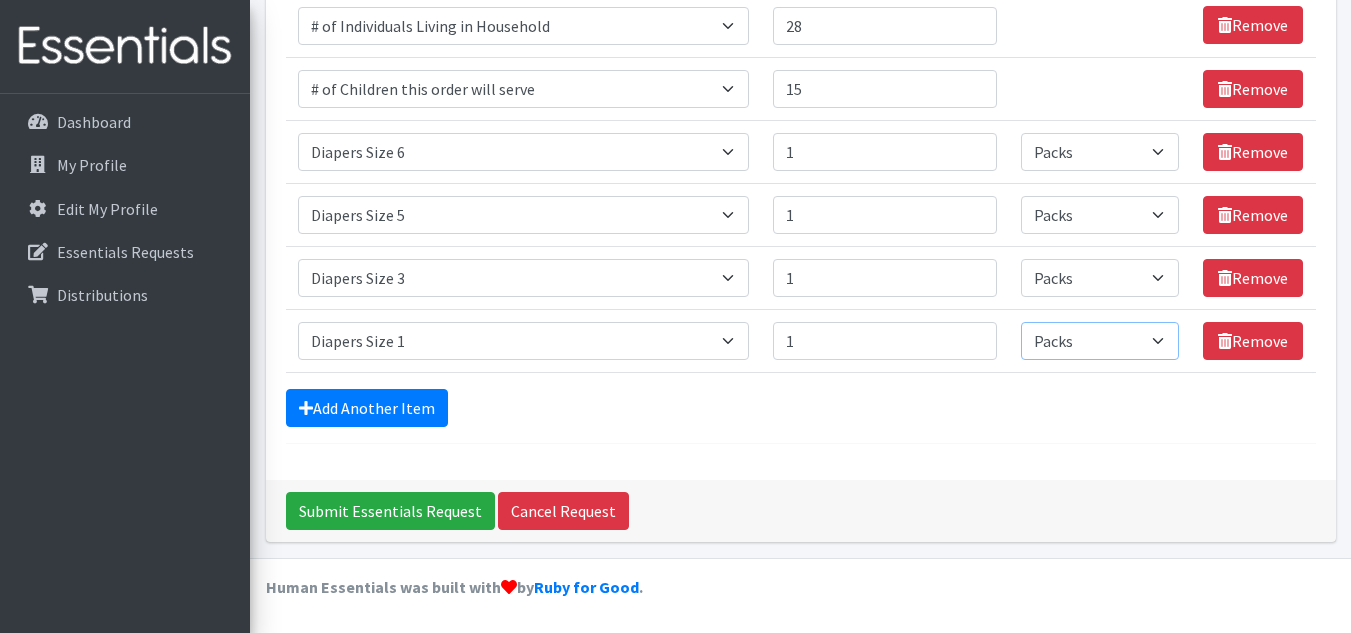 click on "Please select a unit units Packs" at bounding box center [1100, 341] 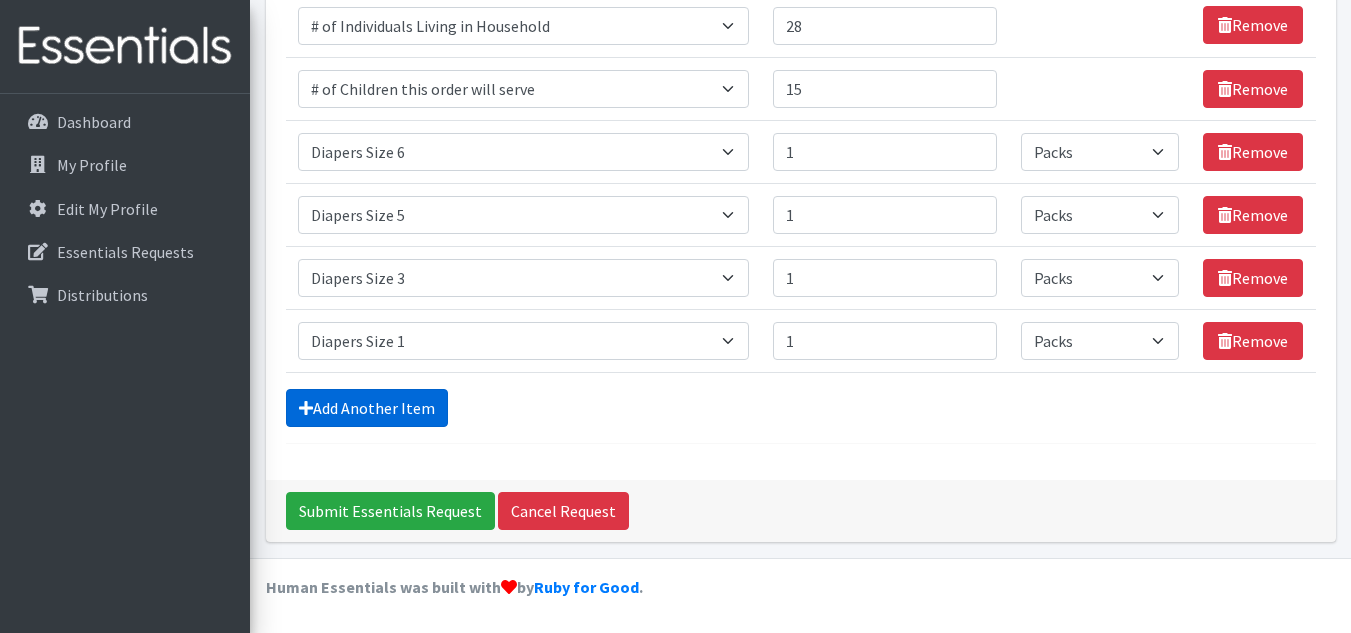 click on "Add Another Item" at bounding box center [367, 408] 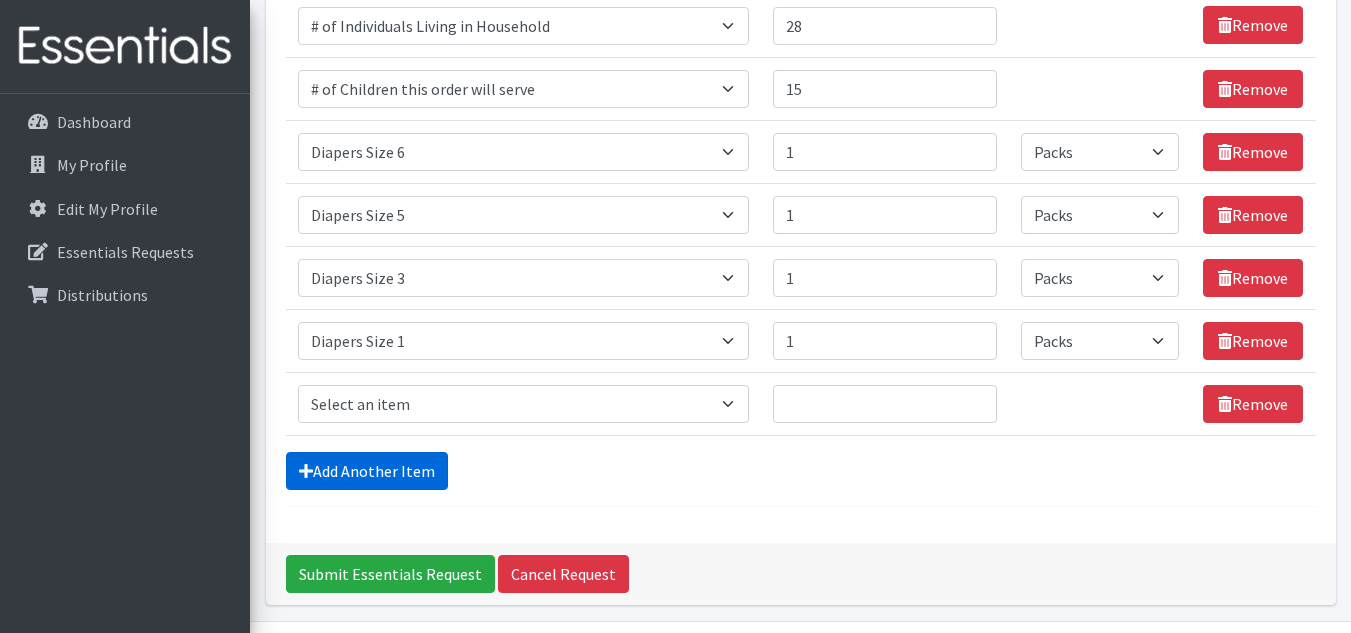 scroll, scrollTop: 379, scrollLeft: 0, axis: vertical 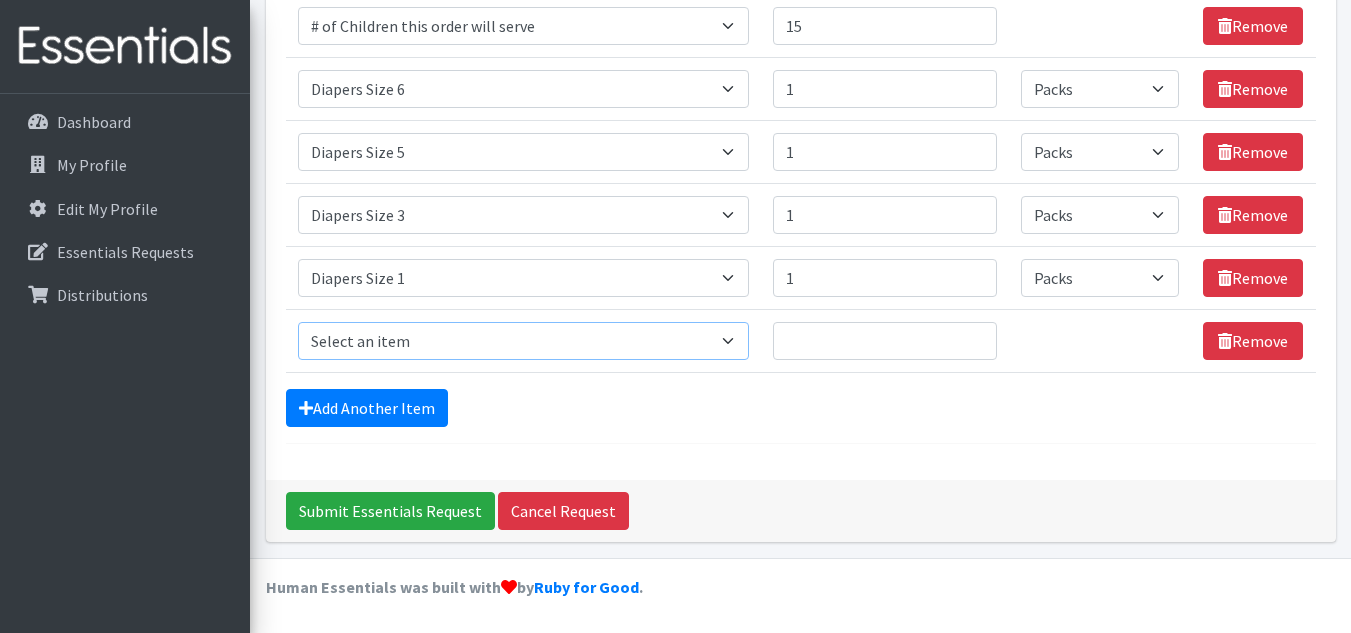 click on "Select an item
# of Children this order will serve
# of Individuals Living in Household
Activity Mat
Baby Carriers
Bath Tubs
Bed Pads
Bibs
Birthday Box - Boy
Birthday Box - Girl
Blankets/Swaddlers/Sleepsacks
Books
Bottles
Breast Pump
Bundle Me's
Car Seat - 3in1 up to 80 lbs.
Car Seat - Infant up to 22lbs. w/ handle
Clothing Boys Spring/Summer 0-6 Months
Clothing Boys Spring/Summer 12-18 Months
Clothing Boys Spring/Summer 18-24 Months
Clothing Boys Spring/Summer 2T
Clothing Boys Spring/Summer 3T
Clothing Boys Spring/Summer 4T
Clothing Boys Spring/Summer 5T
Clothing Boys Spring/Summer 6-12 Months
Clothing Boys Spring/Summer Premie/NB
Clothing Girls Fall/Winter 6-12 Months
Clothing Girls Spring/Summer 0-6 Months
Clothing Girls Spring/Summer 12-18 Months
Clothing Girls Spring/Summer 18-24 Months
Clothing Girls Spring/Summer 2T
Clothing Girls Spring/Summer 3T
Clothing Girls Spring/Summer 4T
Clothing Girls Spring/Summer 5T
Diaper Bags" at bounding box center (523, 341) 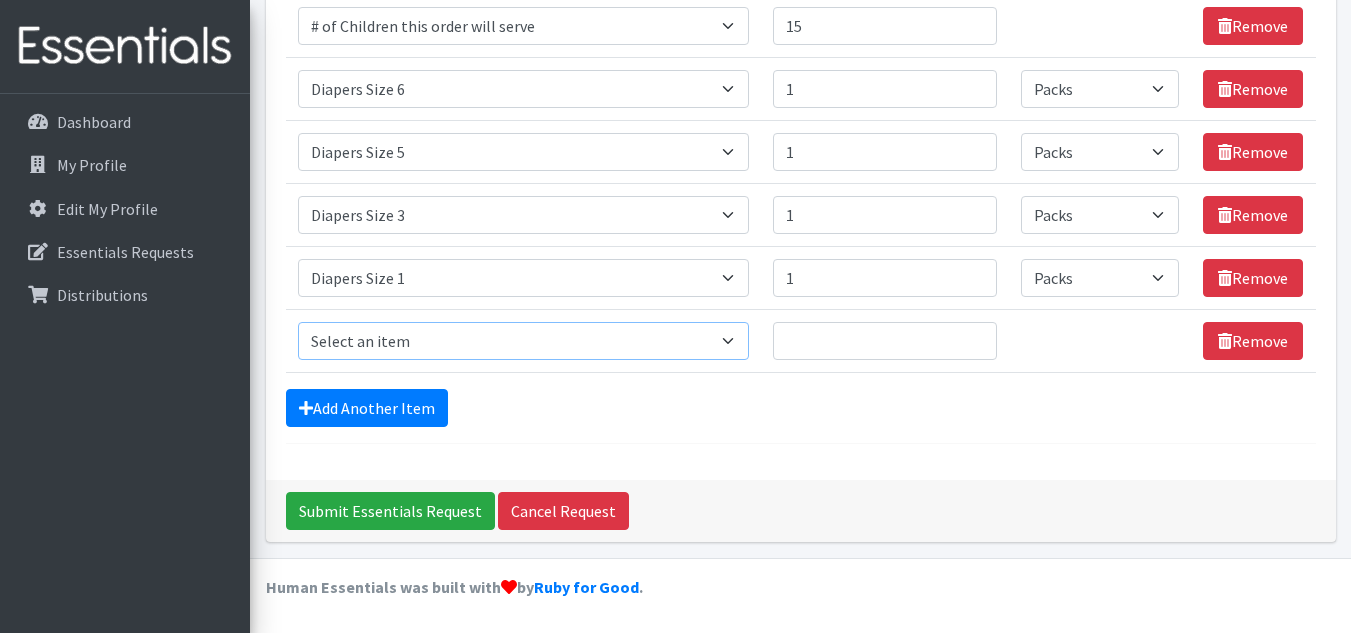 select on "1965" 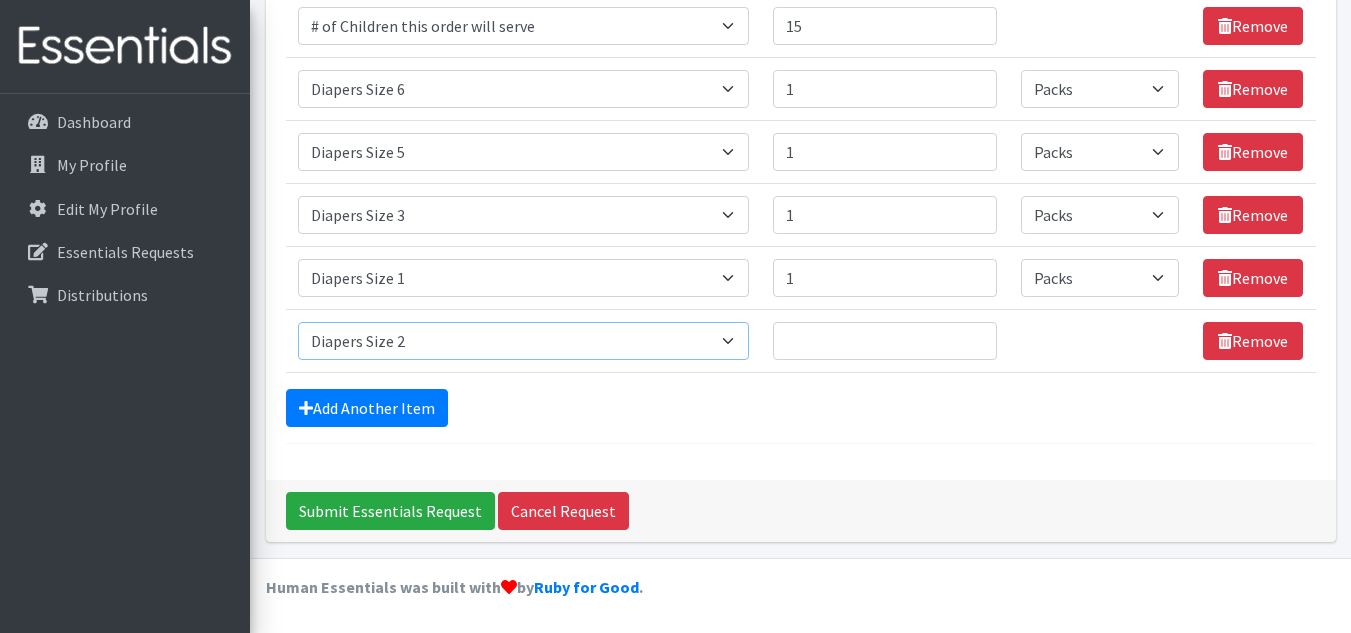 click on "Select an item
# of Children this order will serve
# of Individuals Living in Household
Activity Mat
Baby Carriers
Bath Tubs
Bed Pads
Bibs
Birthday Box - Boy
Birthday Box - Girl
Blankets/Swaddlers/Sleepsacks
Books
Bottles
Breast Pump
Bundle Me's
Car Seat - 3in1 up to 80 lbs.
Car Seat - Infant up to 22lbs. w/ handle
Clothing Boys Spring/Summer 0-6 Months
Clothing Boys Spring/Summer 12-18 Months
Clothing Boys Spring/Summer 18-24 Months
Clothing Boys Spring/Summer 2T
Clothing Boys Spring/Summer 3T
Clothing Boys Spring/Summer 4T
Clothing Boys Spring/Summer 5T
Clothing Boys Spring/Summer 6-12 Months
Clothing Boys Spring/Summer Premie/NB
Clothing Girls Fall/Winter 6-12 Months
Clothing Girls Spring/Summer 0-6 Months
Clothing Girls Spring/Summer 12-18 Months
Clothing Girls Spring/Summer 18-24 Months
Clothing Girls Spring/Summer 2T
Clothing Girls Spring/Summer 3T
Clothing Girls Spring/Summer 4T
Clothing Girls Spring/Summer 5T
Diaper Bags" at bounding box center (523, 341) 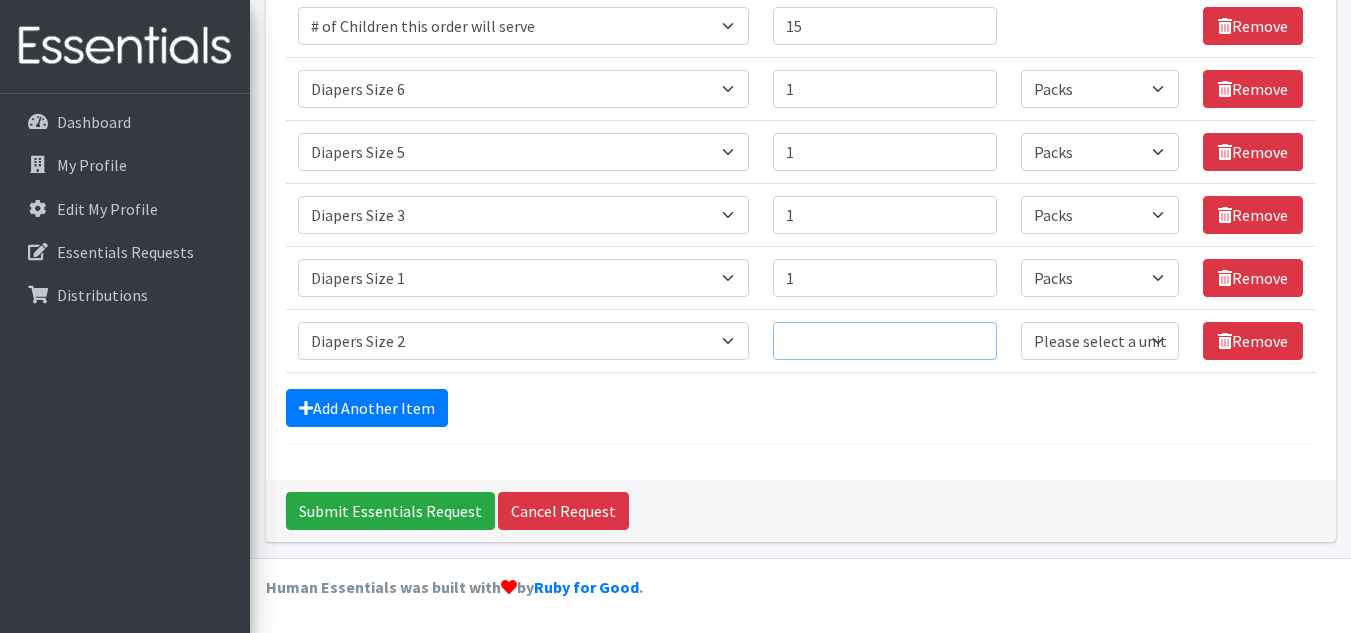 click on "Quantity" at bounding box center [885, 341] 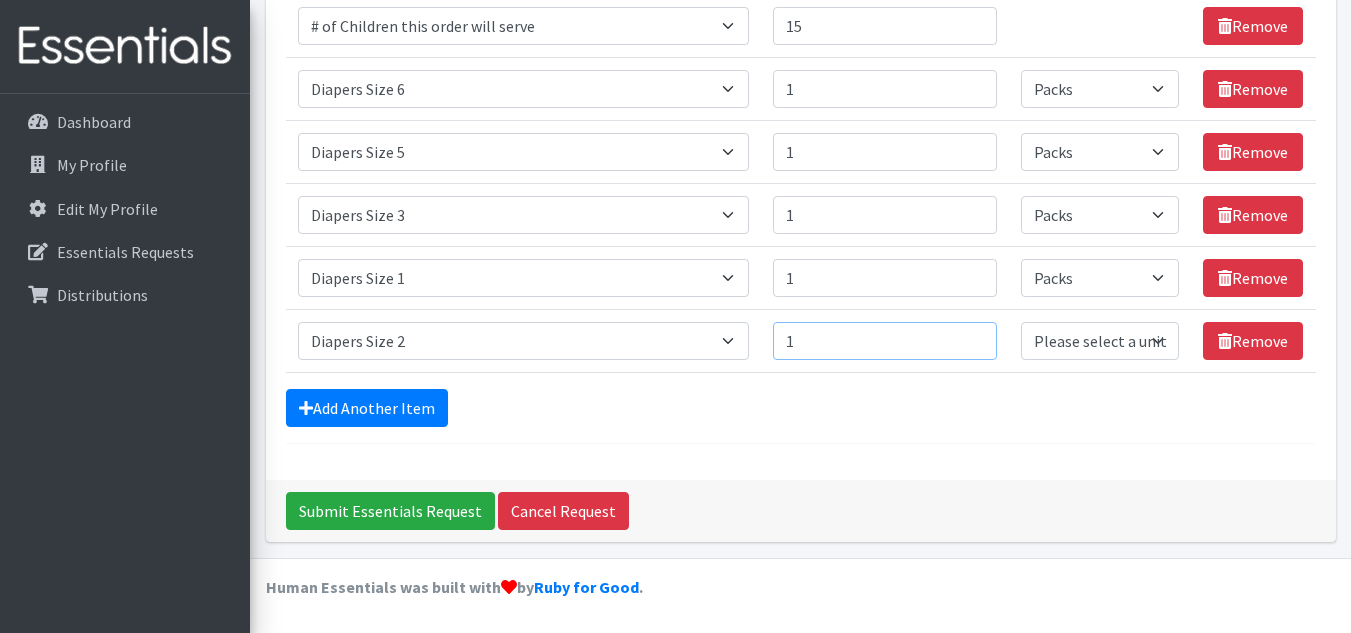 type on "1" 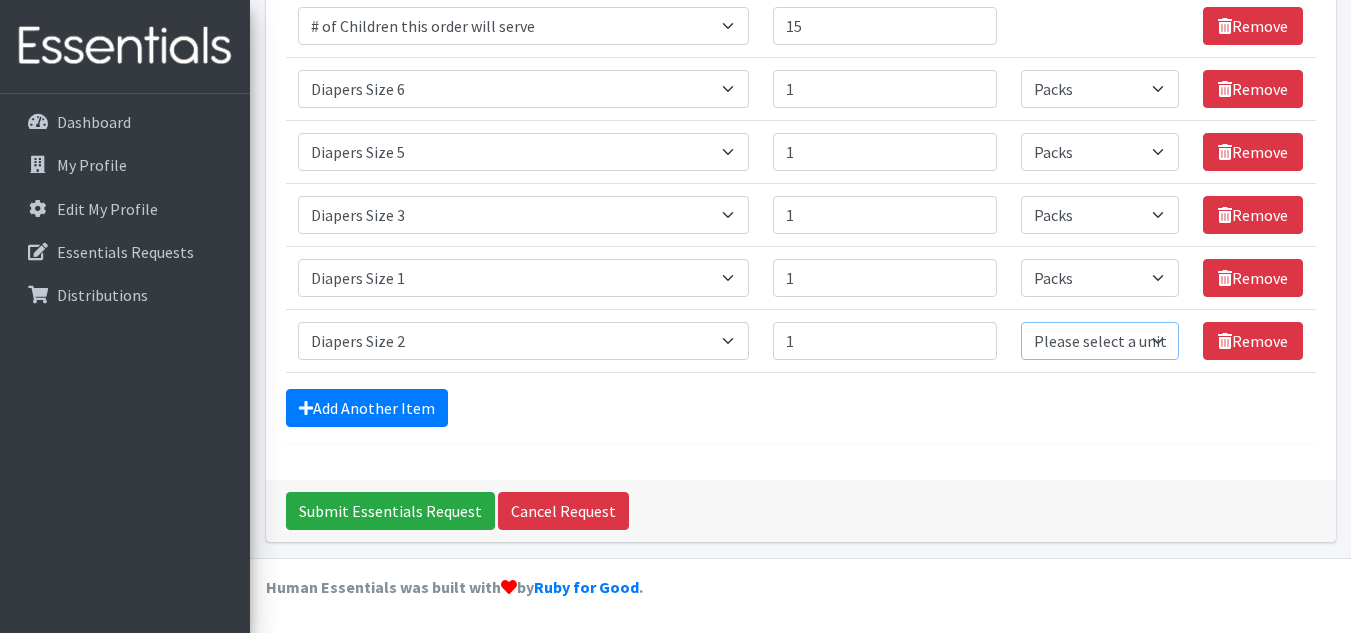 click on "Please select a unit units Packs" at bounding box center [1100, 341] 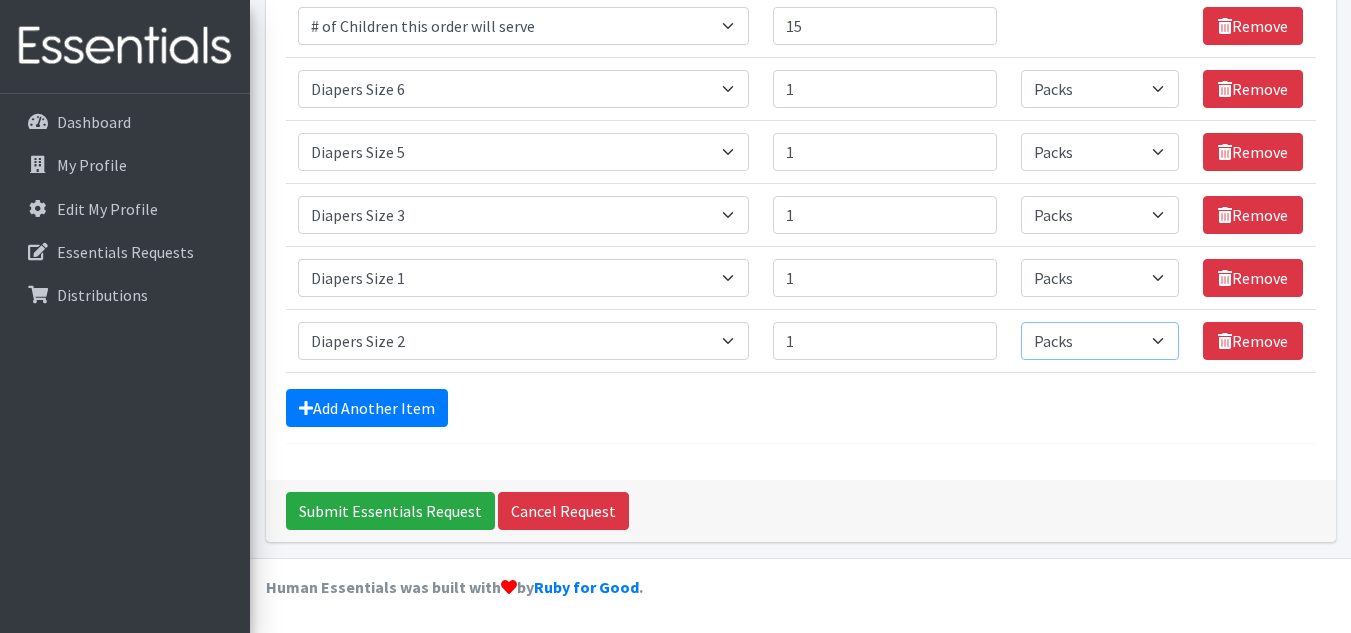 click on "Please select a unit units Packs" at bounding box center (1100, 341) 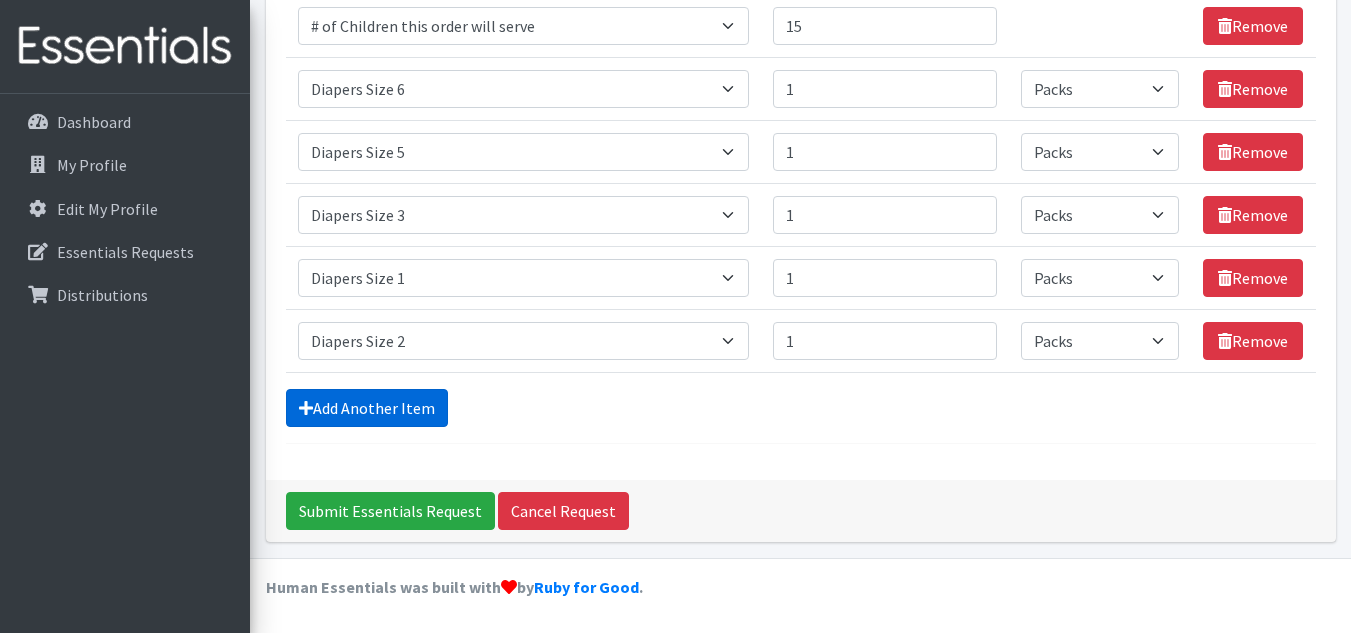 click on "Add Another Item" at bounding box center [367, 408] 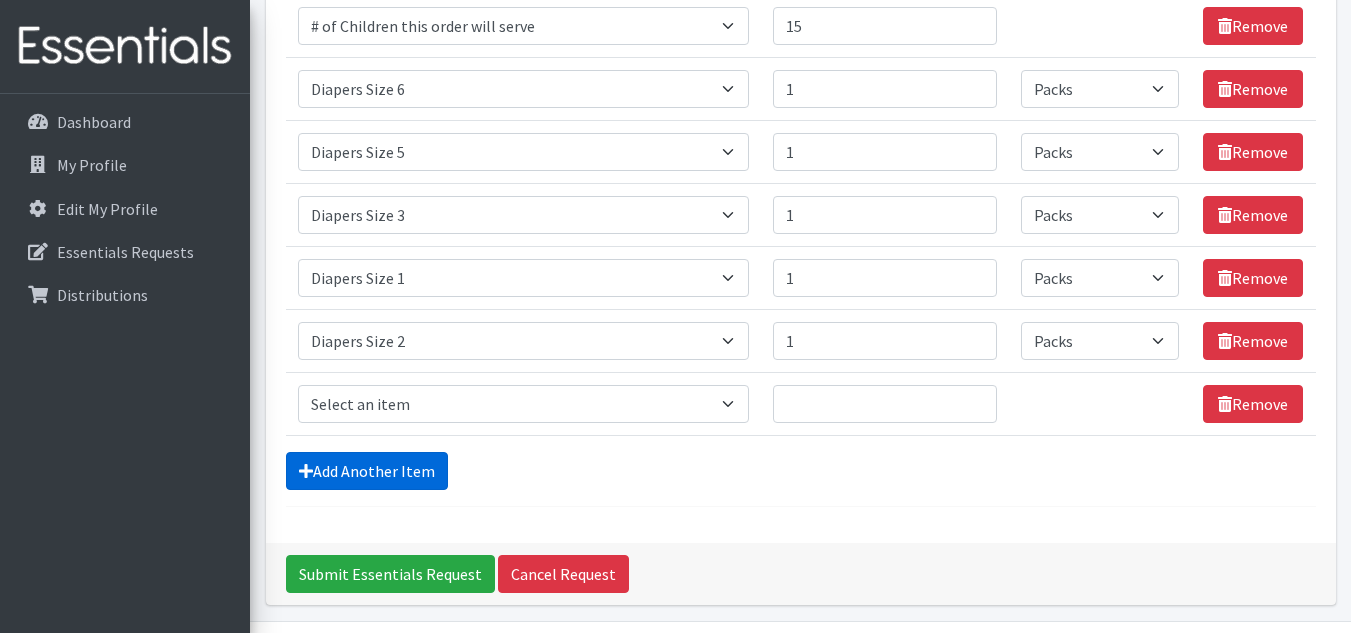 scroll, scrollTop: 442, scrollLeft: 0, axis: vertical 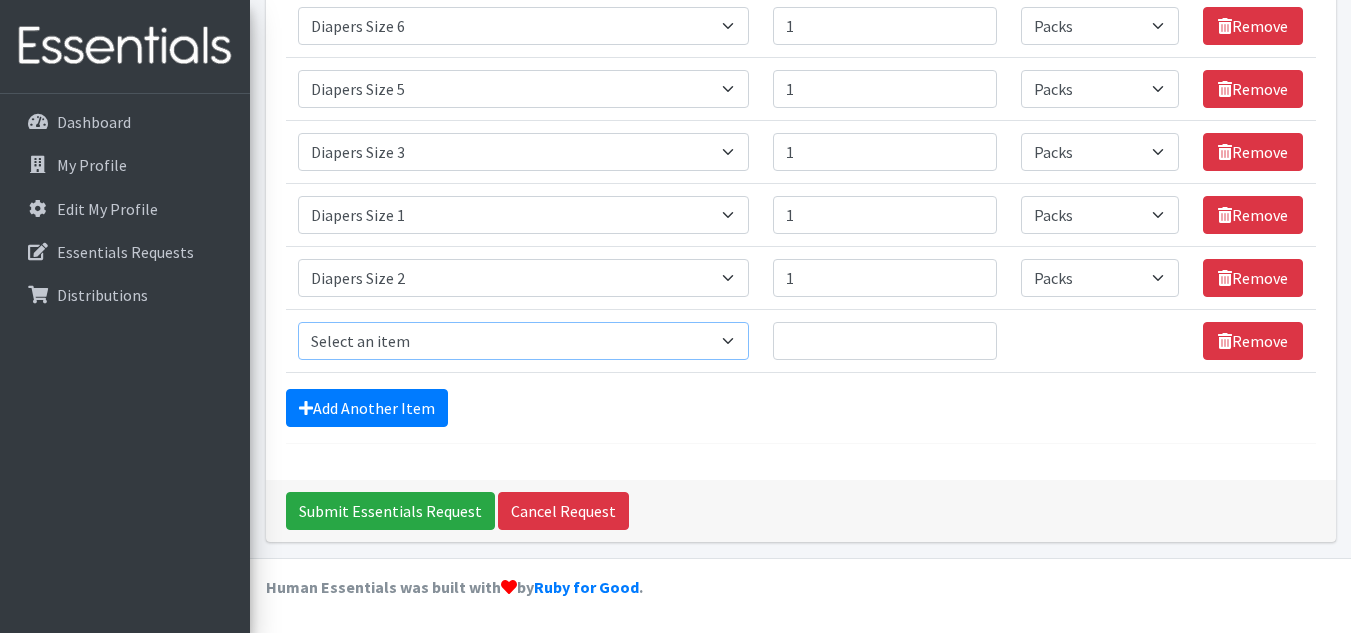 click on "Select an item
# of Children this order will serve
# of Individuals Living in Household
Activity Mat
Baby Carriers
Bath Tubs
Bed Pads
Bibs
Birthday Box - Boy
Birthday Box - Girl
Blankets/Swaddlers/Sleepsacks
Books
Bottles
Breast Pump
Bundle Me's
Car Seat - 3in1 up to 80 lbs.
Car Seat - Infant up to 22lbs. w/ handle
Clothing Boys Spring/Summer 0-6 Months
Clothing Boys Spring/Summer 12-18 Months
Clothing Boys Spring/Summer 18-24 Months
Clothing Boys Spring/Summer 2T
Clothing Boys Spring/Summer 3T
Clothing Boys Spring/Summer 4T
Clothing Boys Spring/Summer 5T
Clothing Boys Spring/Summer 6-12 Months
Clothing Boys Spring/Summer Premie/NB
Clothing Girls Fall/Winter 6-12 Months
Clothing Girls Spring/Summer 0-6 Months
Clothing Girls Spring/Summer 12-18 Months
Clothing Girls Spring/Summer 18-24 Months
Clothing Girls Spring/Summer 2T
Clothing Girls Spring/Summer 3T
Clothing Girls Spring/Summer 4T
Clothing Girls Spring/Summer 5T
Diaper Bags" at bounding box center (523, 341) 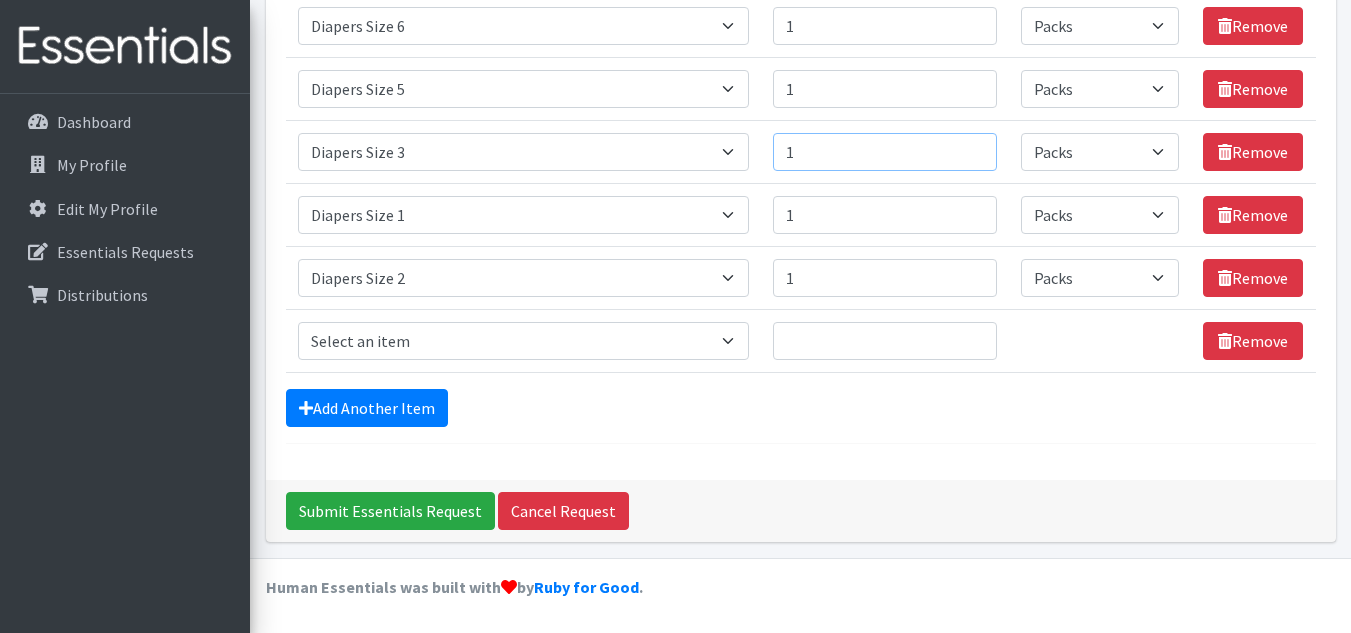 click on "1" at bounding box center (885, 152) 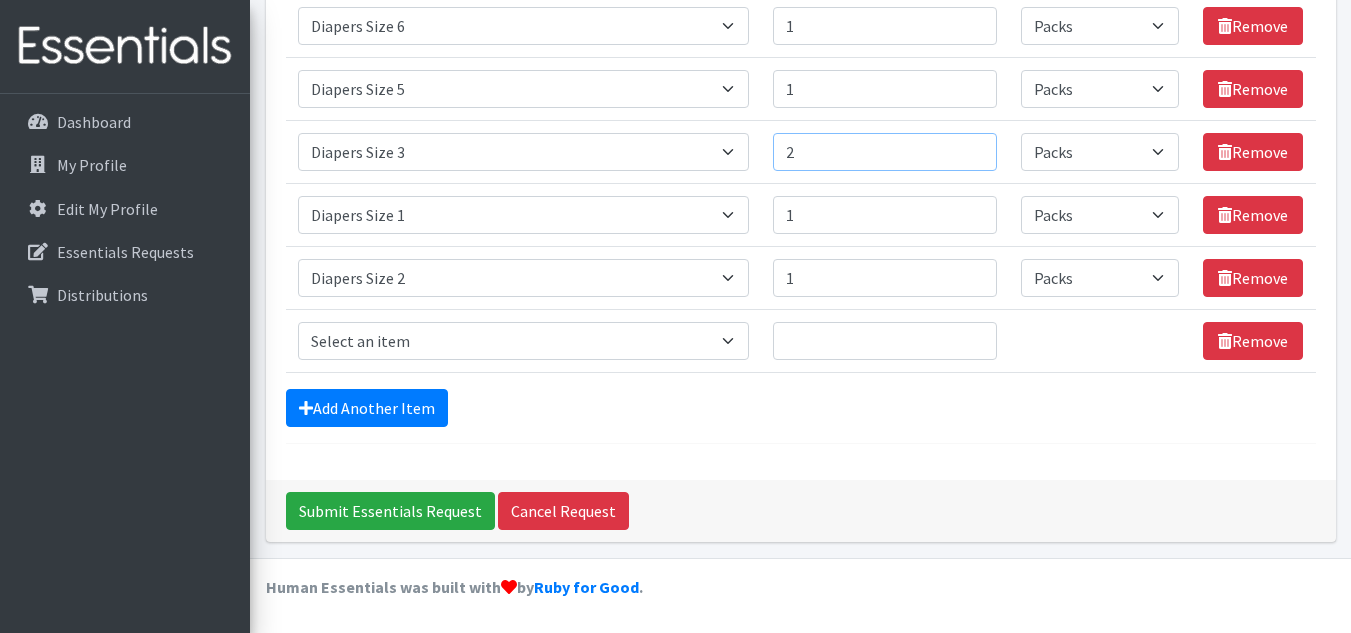 type on "2" 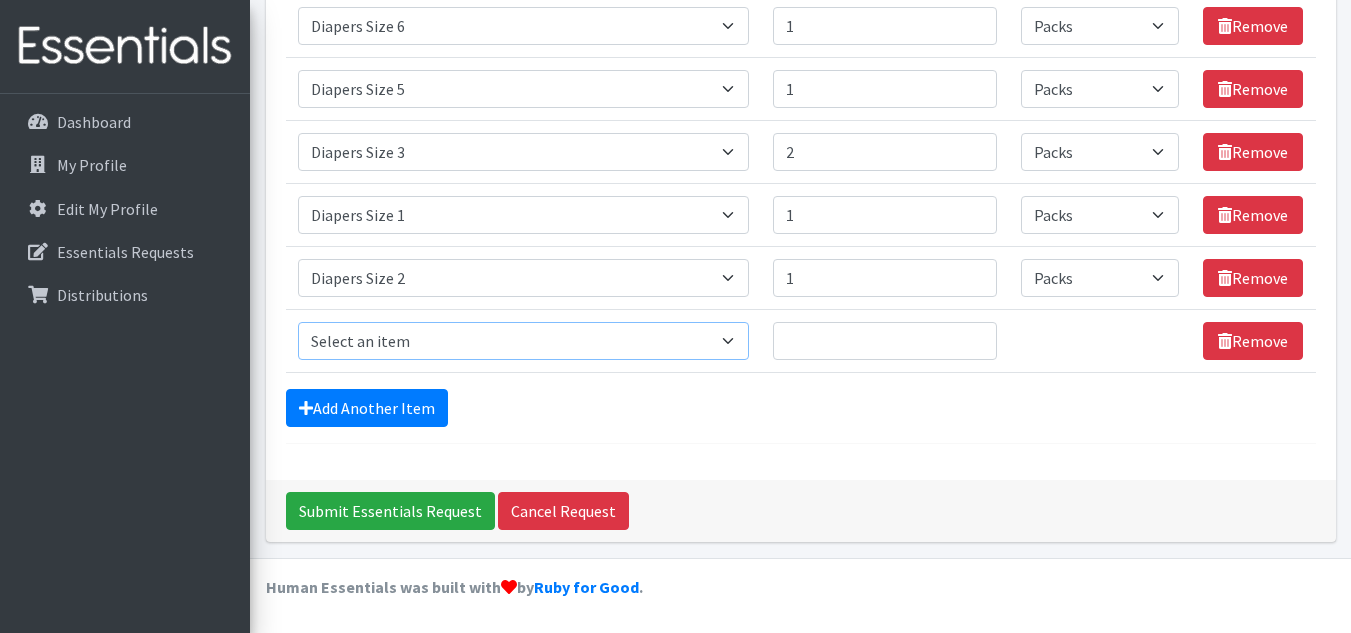 click on "Select an item
# of Children this order will serve
# of Individuals Living in Household
Activity Mat
Baby Carriers
Bath Tubs
Bed Pads
Bibs
Birthday Box - Boy
Birthday Box - Girl
Blankets/Swaddlers/Sleepsacks
Books
Bottles
Breast Pump
Bundle Me's
Car Seat - 3in1 up to 80 lbs.
Car Seat - Infant up to 22lbs. w/ handle
Clothing Boys Spring/Summer 0-6 Months
Clothing Boys Spring/Summer 12-18 Months
Clothing Boys Spring/Summer 18-24 Months
Clothing Boys Spring/Summer 2T
Clothing Boys Spring/Summer 3T
Clothing Boys Spring/Summer 4T
Clothing Boys Spring/Summer 5T
Clothing Boys Spring/Summer 6-12 Months
Clothing Boys Spring/Summer Premie/NB
Clothing Girls Fall/Winter 6-12 Months
Clothing Girls Spring/Summer 0-6 Months
Clothing Girls Spring/Summer 12-18 Months
Clothing Girls Spring/Summer 18-24 Months
Clothing Girls Spring/Summer 2T
Clothing Girls Spring/Summer 3T
Clothing Girls Spring/Summer 4T
Clothing Girls Spring/Summer 5T
Diaper Bags" at bounding box center [523, 341] 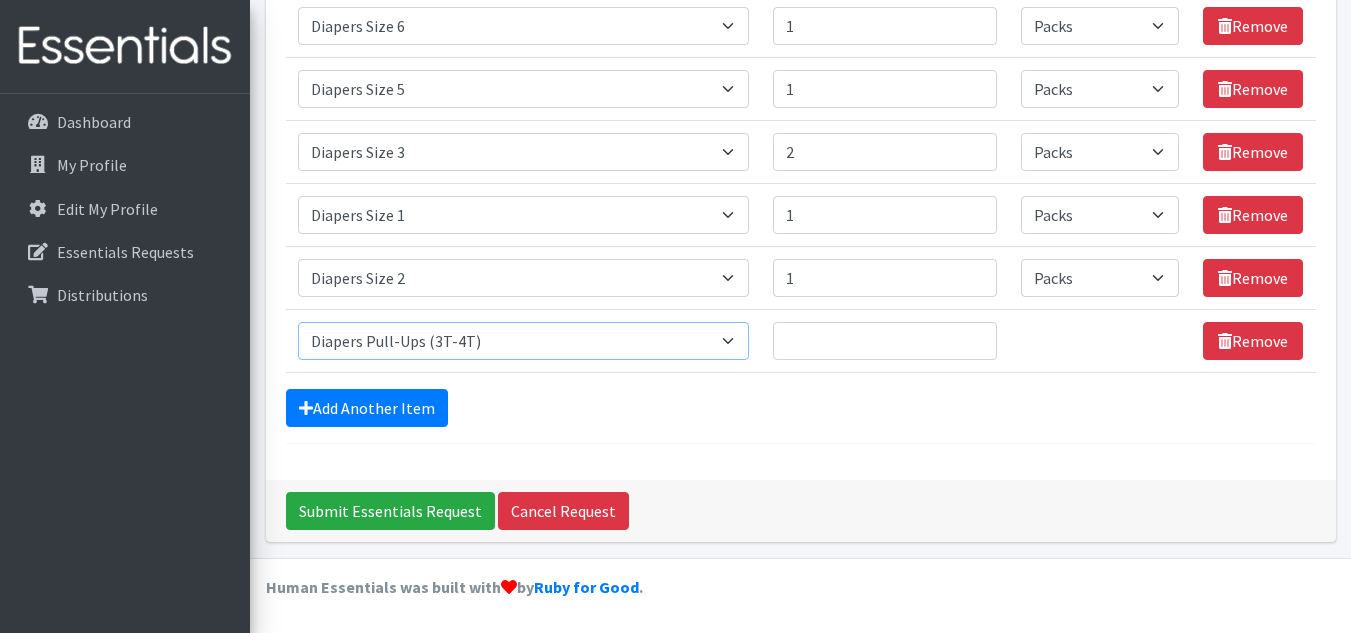 click on "Select an item
# of Children this order will serve
# of Individuals Living in Household
Activity Mat
Baby Carriers
Bath Tubs
Bed Pads
Bibs
Birthday Box - Boy
Birthday Box - Girl
Blankets/Swaddlers/Sleepsacks
Books
Bottles
Breast Pump
Bundle Me's
Car Seat - 3in1 up to 80 lbs.
Car Seat - Infant up to 22lbs. w/ handle
Clothing Boys Spring/Summer 0-6 Months
Clothing Boys Spring/Summer 12-18 Months
Clothing Boys Spring/Summer 18-24 Months
Clothing Boys Spring/Summer 2T
Clothing Boys Spring/Summer 3T
Clothing Boys Spring/Summer 4T
Clothing Boys Spring/Summer 5T
Clothing Boys Spring/Summer 6-12 Months
Clothing Boys Spring/Summer Premie/NB
Clothing Girls Fall/Winter 6-12 Months
Clothing Girls Spring/Summer 0-6 Months
Clothing Girls Spring/Summer 12-18 Months
Clothing Girls Spring/Summer 18-24 Months
Clothing Girls Spring/Summer 2T
Clothing Girls Spring/Summer 3T
Clothing Girls Spring/Summer 4T
Clothing Girls Spring/Summer 5T
Diaper Bags" at bounding box center (523, 341) 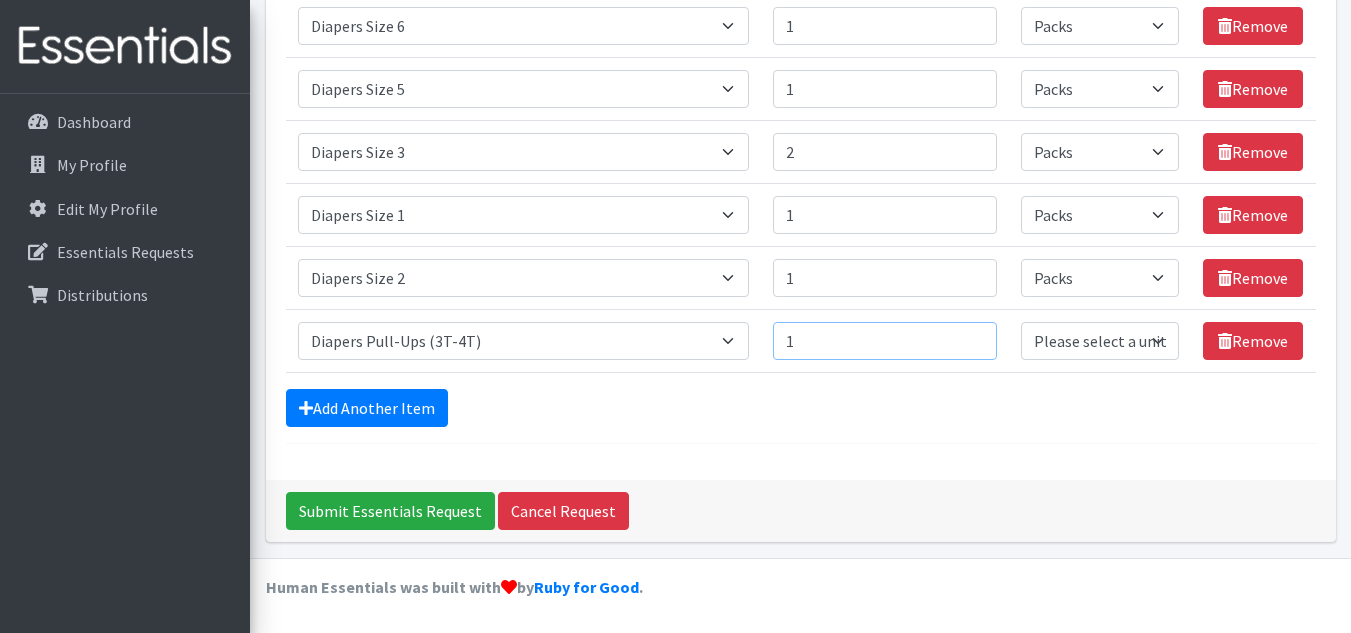 click on "1" at bounding box center (885, 341) 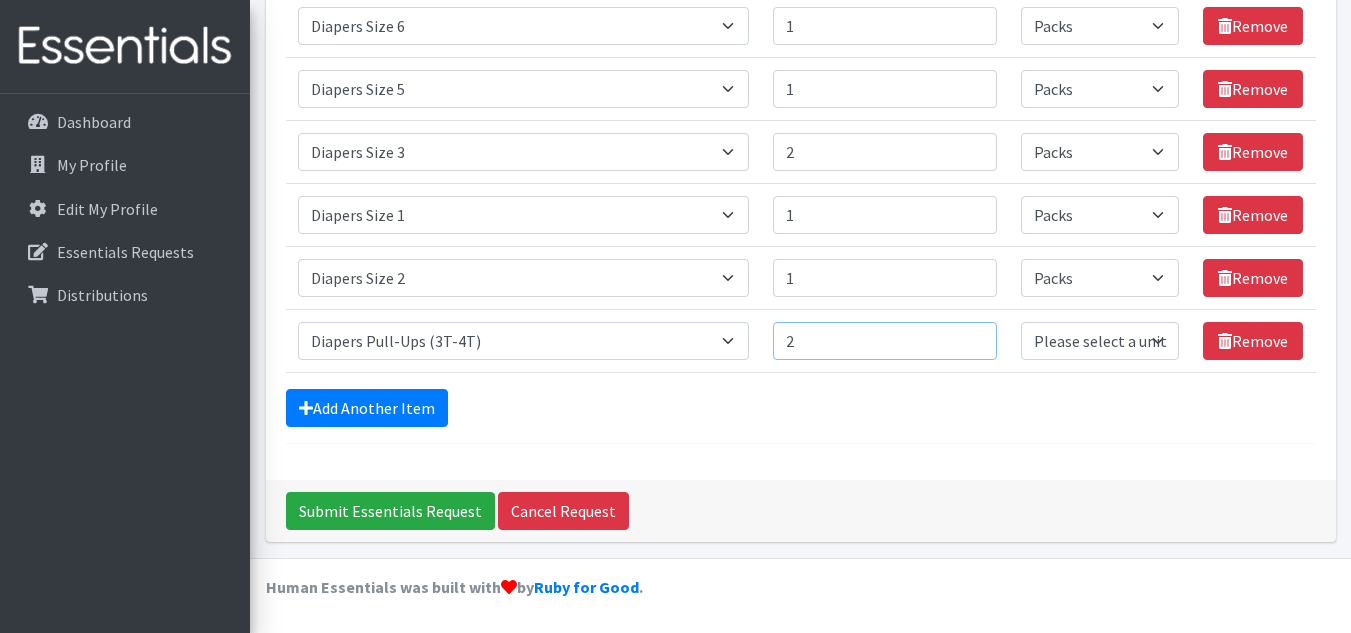 click on "2" at bounding box center [885, 341] 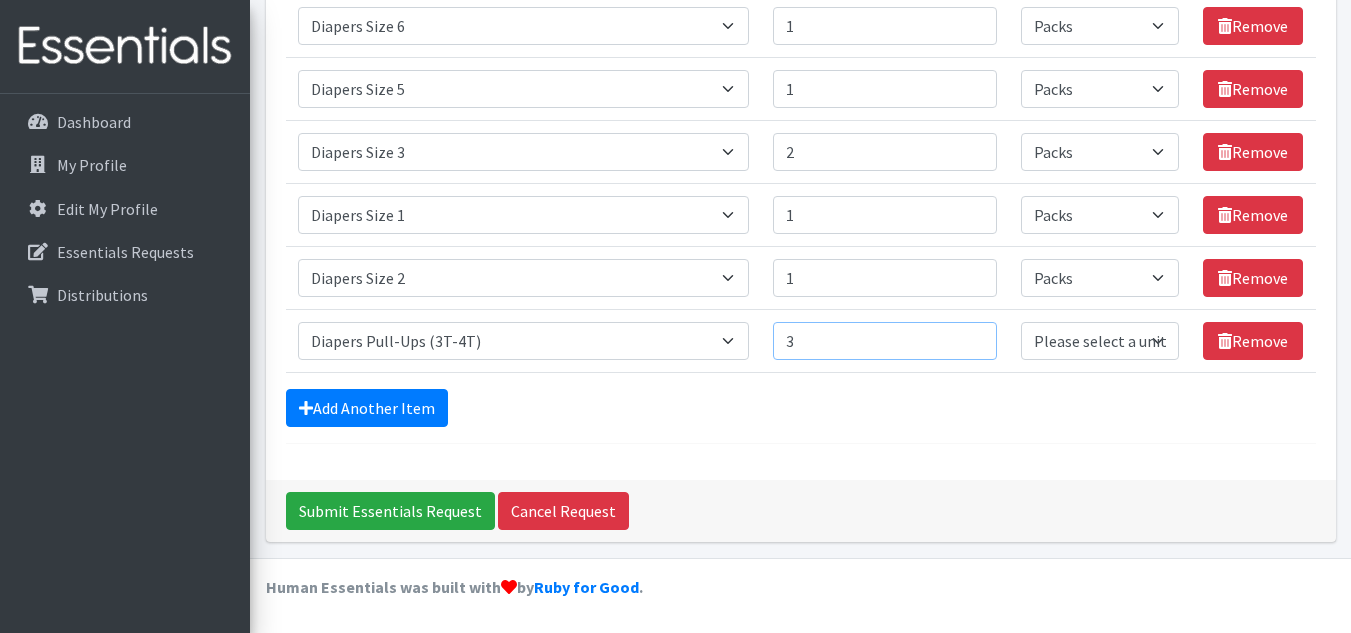 click on "3" at bounding box center (885, 341) 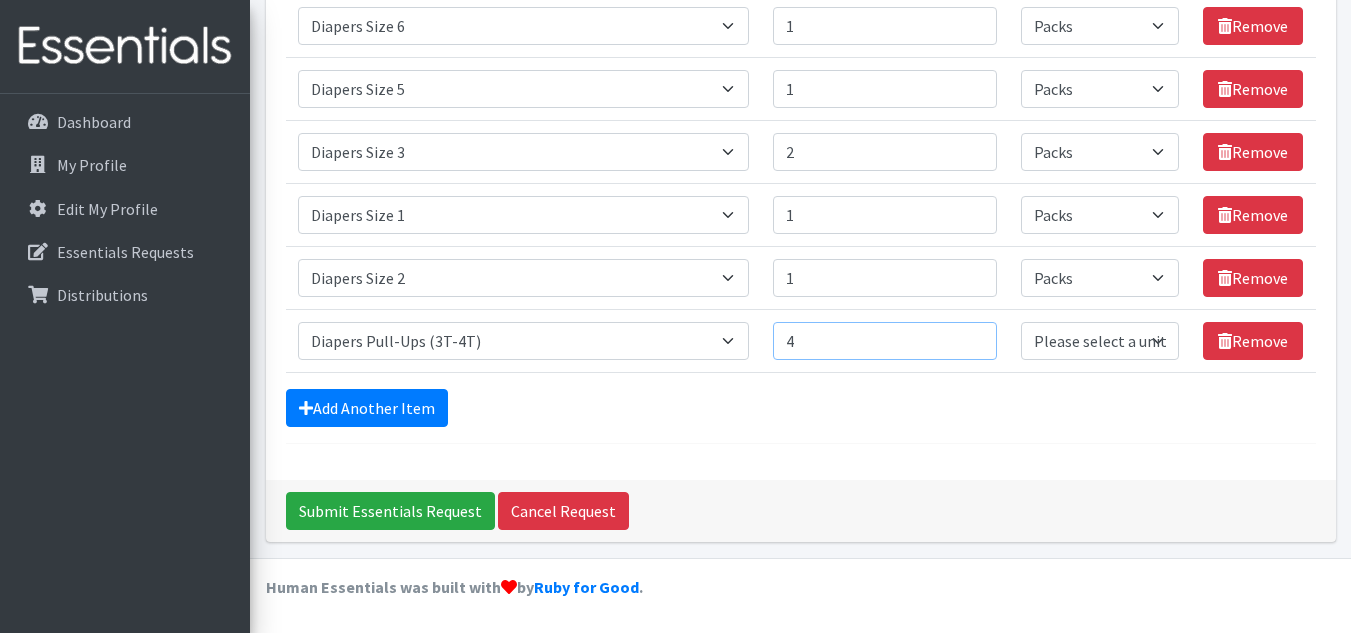 click on "4" at bounding box center [885, 341] 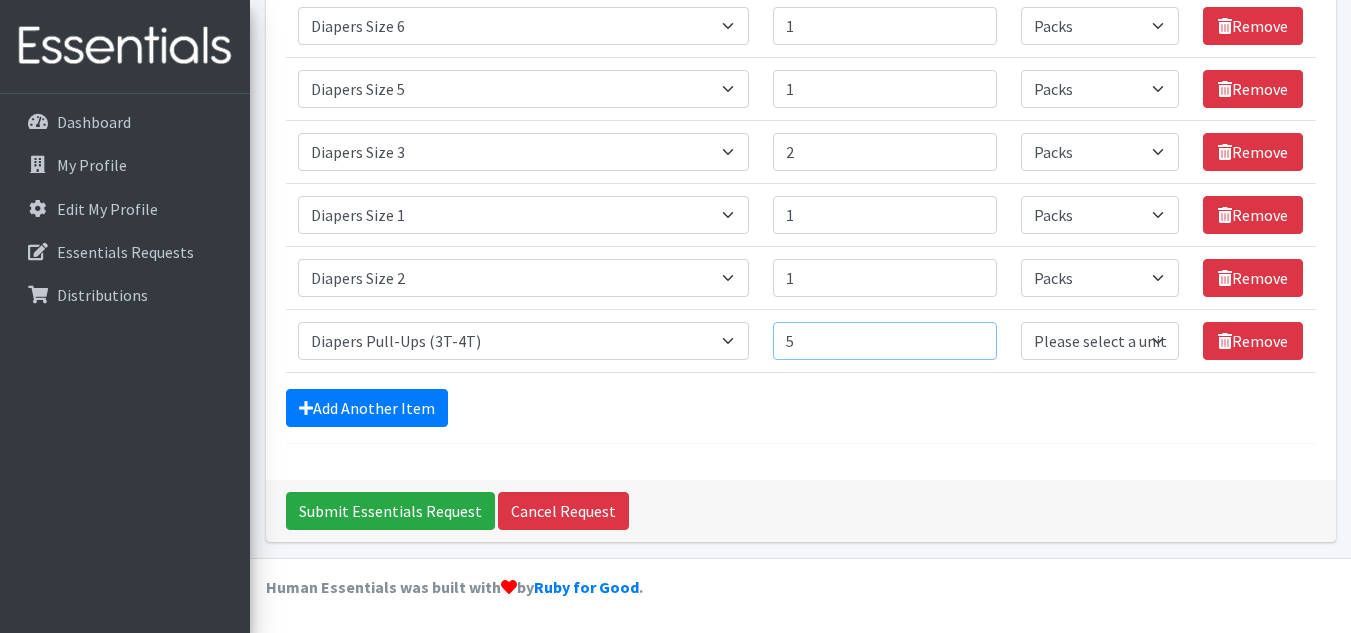 type on "5" 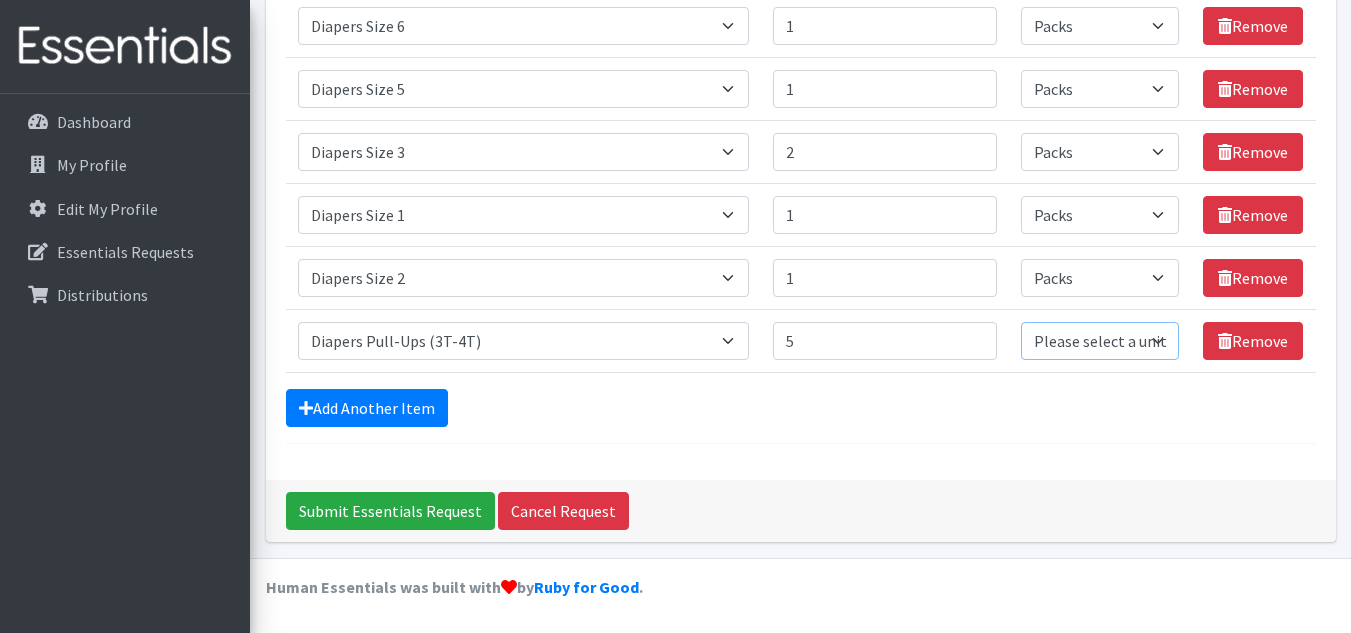 click on "Please select a unit units Packs" at bounding box center [1100, 341] 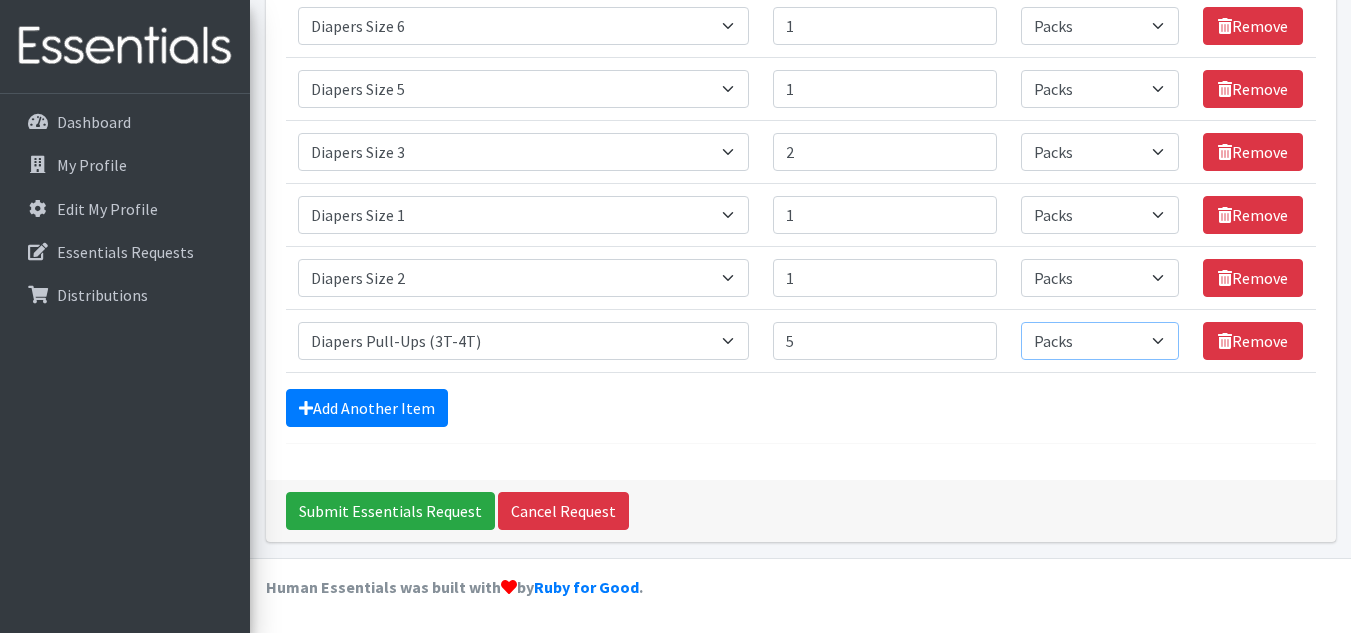 click on "Please select a unit units Packs" at bounding box center [1100, 341] 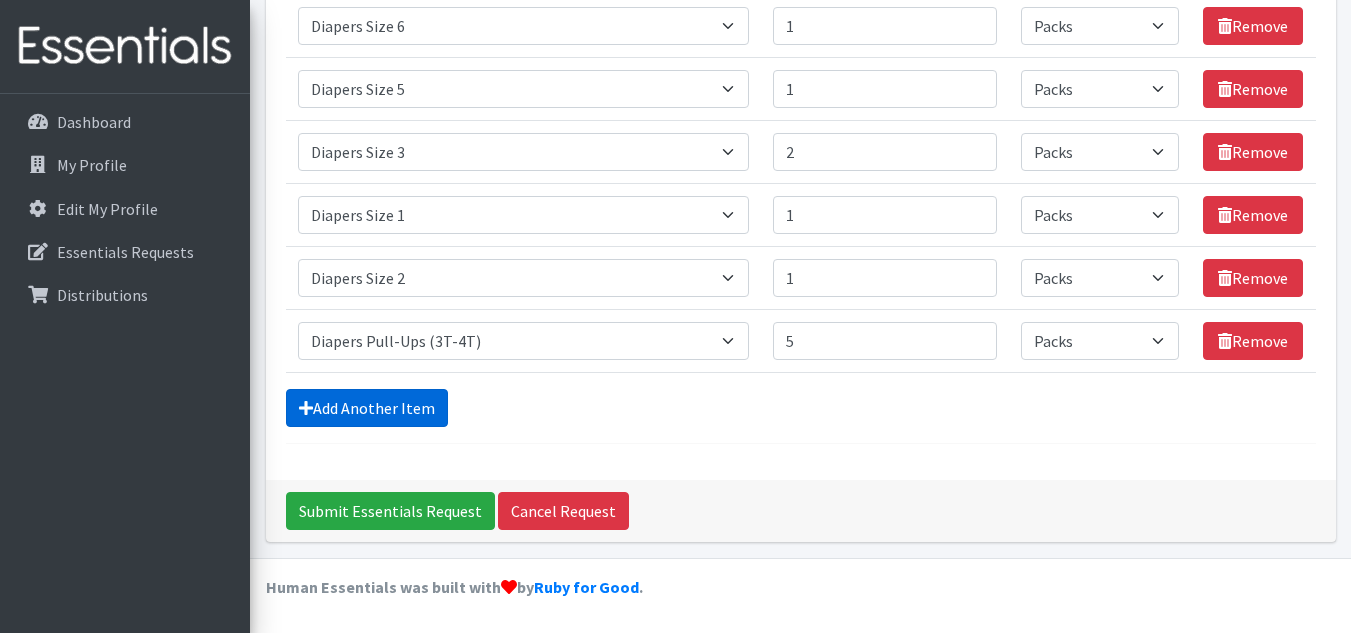 click on "Add Another Item" at bounding box center [367, 408] 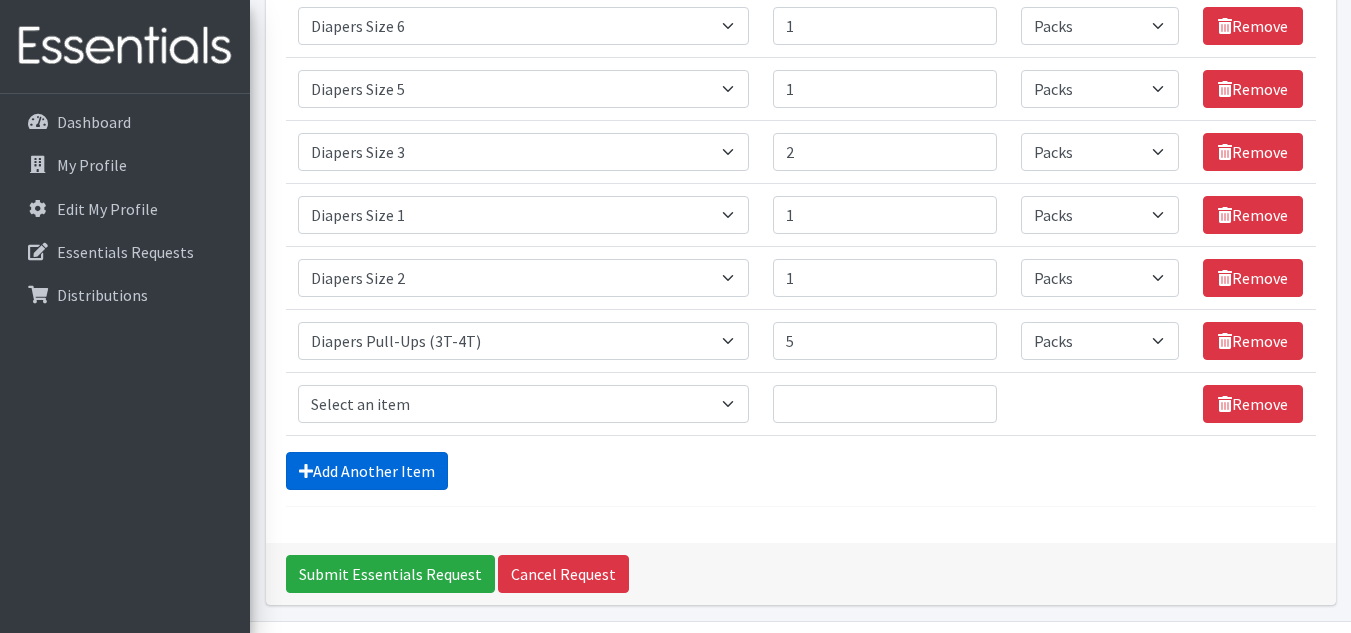 scroll, scrollTop: 505, scrollLeft: 0, axis: vertical 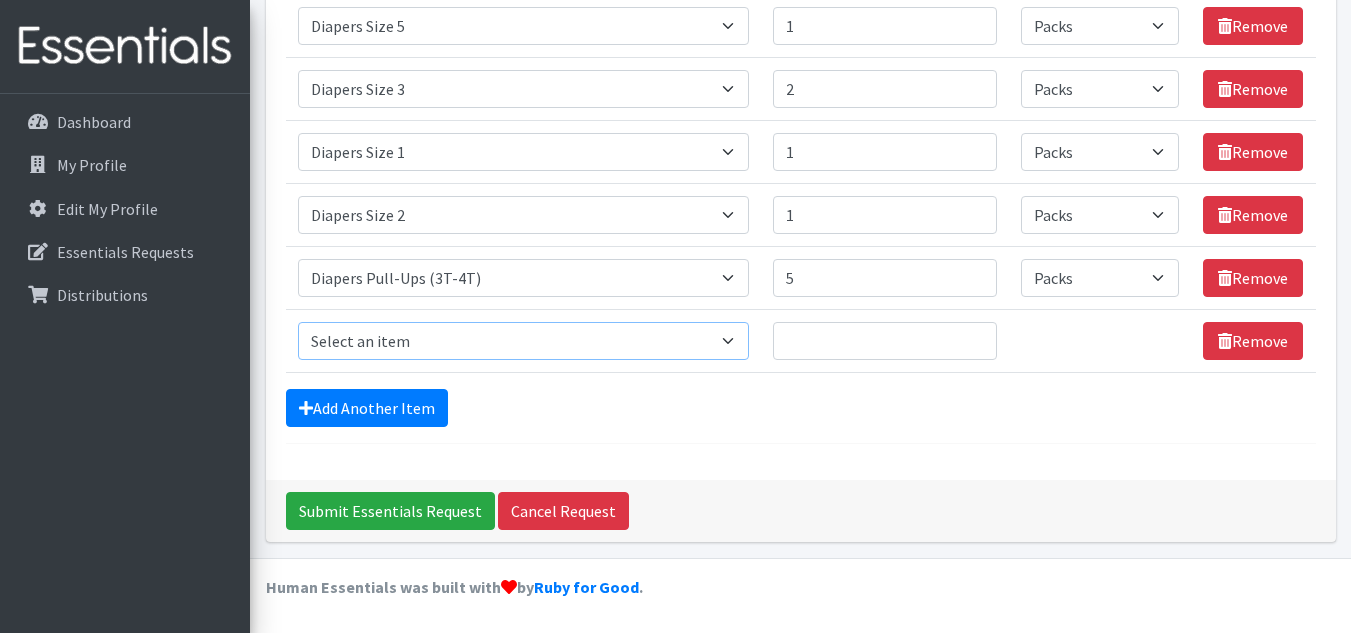 click on "Select an item
# of Children this order will serve
# of Individuals Living in Household
Activity Mat
Baby Carriers
Bath Tubs
Bed Pads
Bibs
Birthday Box - Boy
Birthday Box - Girl
Blankets/Swaddlers/Sleepsacks
Books
Bottles
Breast Pump
Bundle Me's
Car Seat - 3in1 up to 80 lbs.
Car Seat - Infant up to 22lbs. w/ handle
Clothing Boys Spring/Summer 0-6 Months
Clothing Boys Spring/Summer 12-18 Months
Clothing Boys Spring/Summer 18-24 Months
Clothing Boys Spring/Summer 2T
Clothing Boys Spring/Summer 3T
Clothing Boys Spring/Summer 4T
Clothing Boys Spring/Summer 5T
Clothing Boys Spring/Summer 6-12 Months
Clothing Boys Spring/Summer Premie/NB
Clothing Girls Fall/Winter 6-12 Months
Clothing Girls Spring/Summer 0-6 Months
Clothing Girls Spring/Summer 12-18 Months
Clothing Girls Spring/Summer 18-24 Months
Clothing Girls Spring/Summer 2T
Clothing Girls Spring/Summer 3T
Clothing Girls Spring/Summer 4T
Clothing Girls Spring/Summer 5T
Diaper Bags" at bounding box center [523, 341] 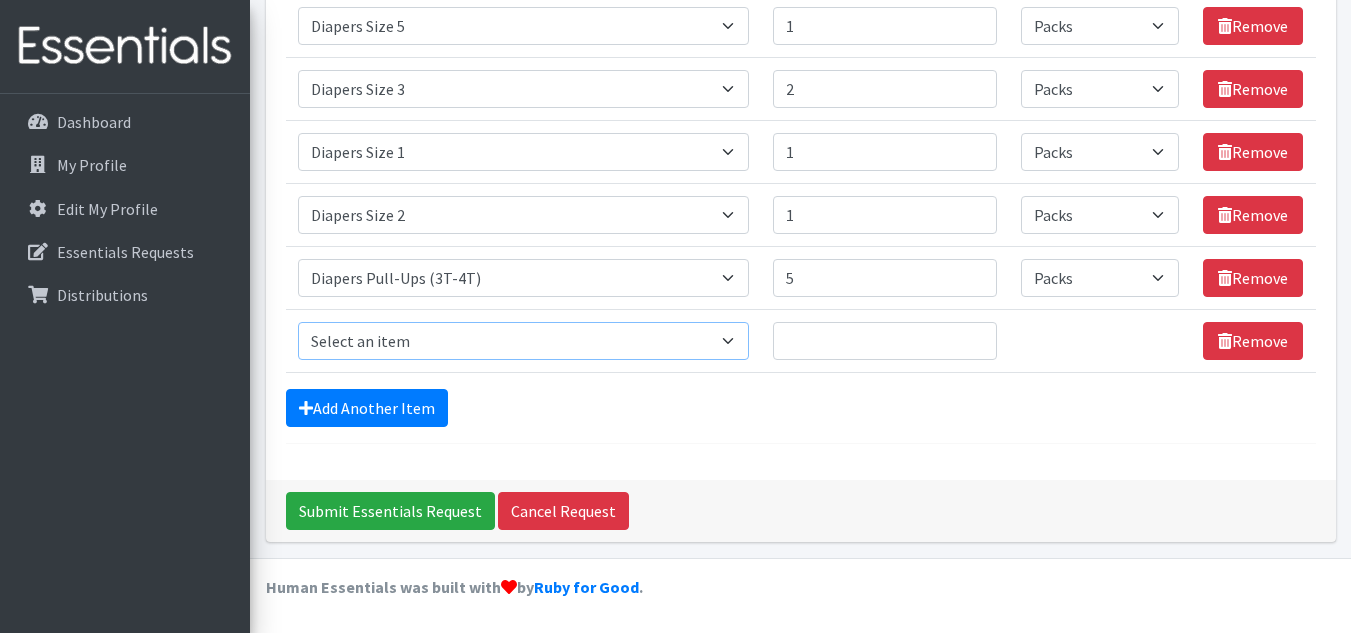 select on "1929" 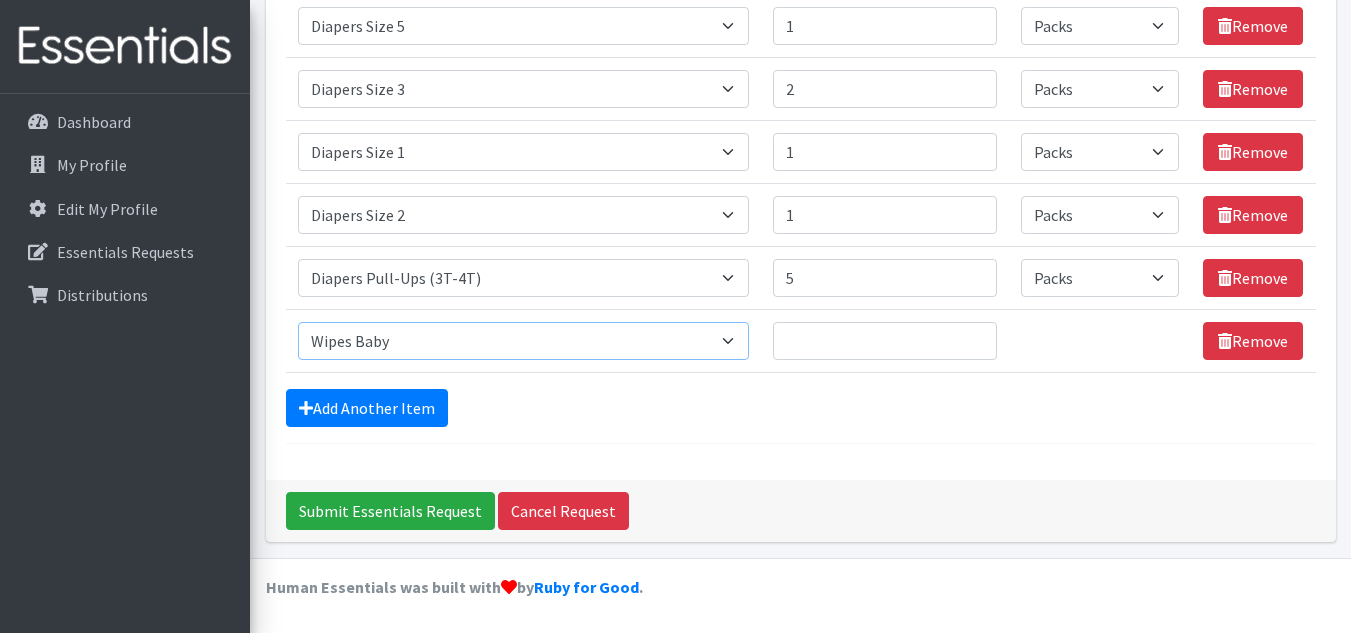 click on "Select an item
# of Children this order will serve
# of Individuals Living in Household
Activity Mat
Baby Carriers
Bath Tubs
Bed Pads
Bibs
Birthday Box - Boy
Birthday Box - Girl
Blankets/Swaddlers/Sleepsacks
Books
Bottles
Breast Pump
Bundle Me's
Car Seat - 3in1 up to 80 lbs.
Car Seat - Infant up to 22lbs. w/ handle
Clothing Boys Spring/Summer 0-6 Months
Clothing Boys Spring/Summer 12-18 Months
Clothing Boys Spring/Summer 18-24 Months
Clothing Boys Spring/Summer 2T
Clothing Boys Spring/Summer 3T
Clothing Boys Spring/Summer 4T
Clothing Boys Spring/Summer 5T
Clothing Boys Spring/Summer 6-12 Months
Clothing Boys Spring/Summer Premie/NB
Clothing Girls Fall/Winter 6-12 Months
Clothing Girls Spring/Summer 0-6 Months
Clothing Girls Spring/Summer 12-18 Months
Clothing Girls Spring/Summer 18-24 Months
Clothing Girls Spring/Summer 2T
Clothing Girls Spring/Summer 3T
Clothing Girls Spring/Summer 4T
Clothing Girls Spring/Summer 5T
Diaper Bags" at bounding box center [523, 341] 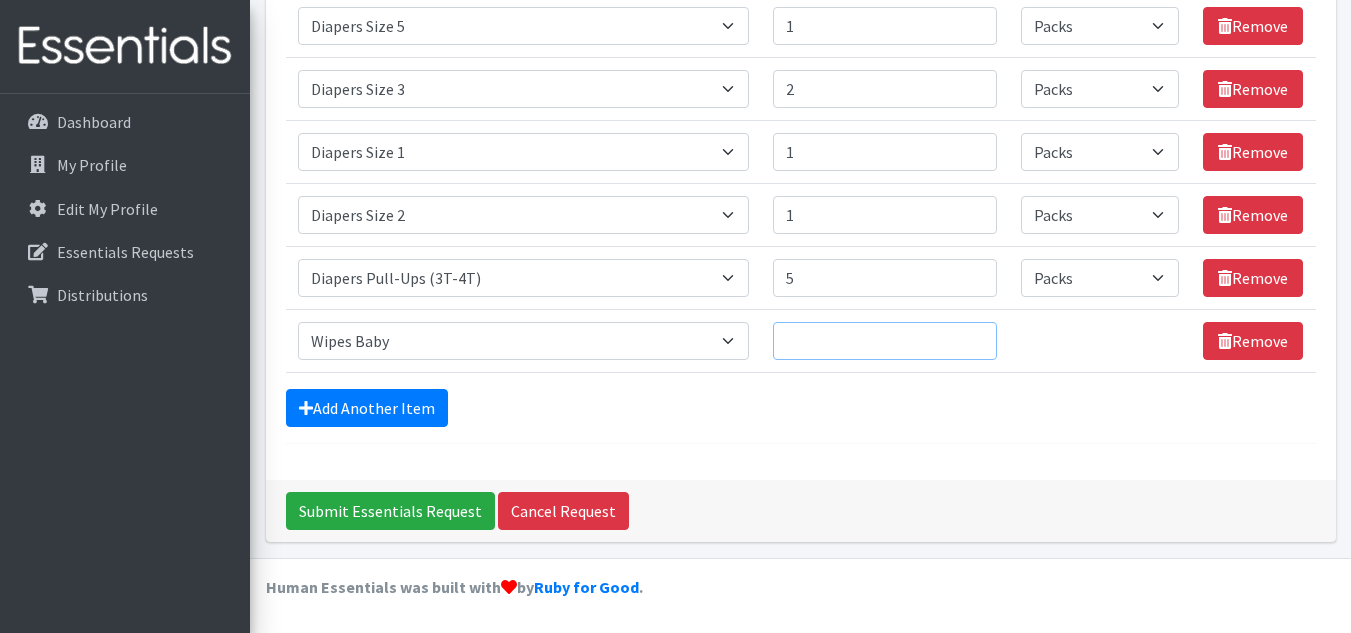 click on "Quantity" at bounding box center (885, 341) 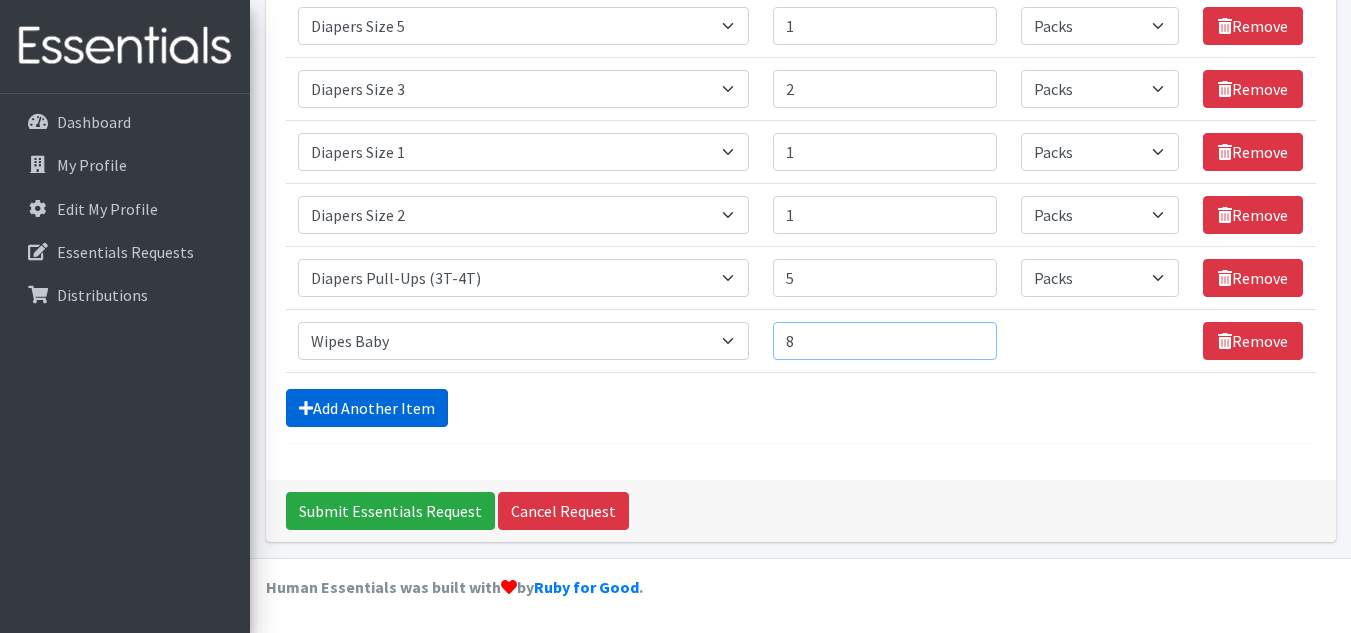 type on "8" 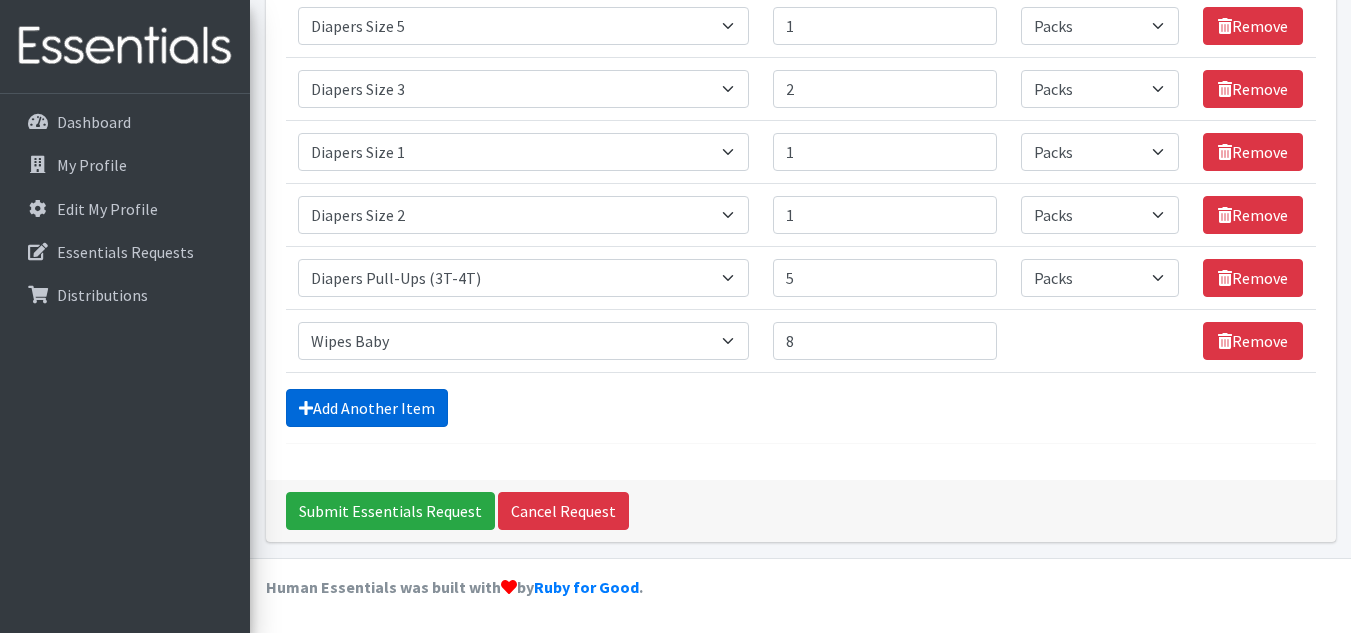 click on "Add Another Item" at bounding box center [367, 408] 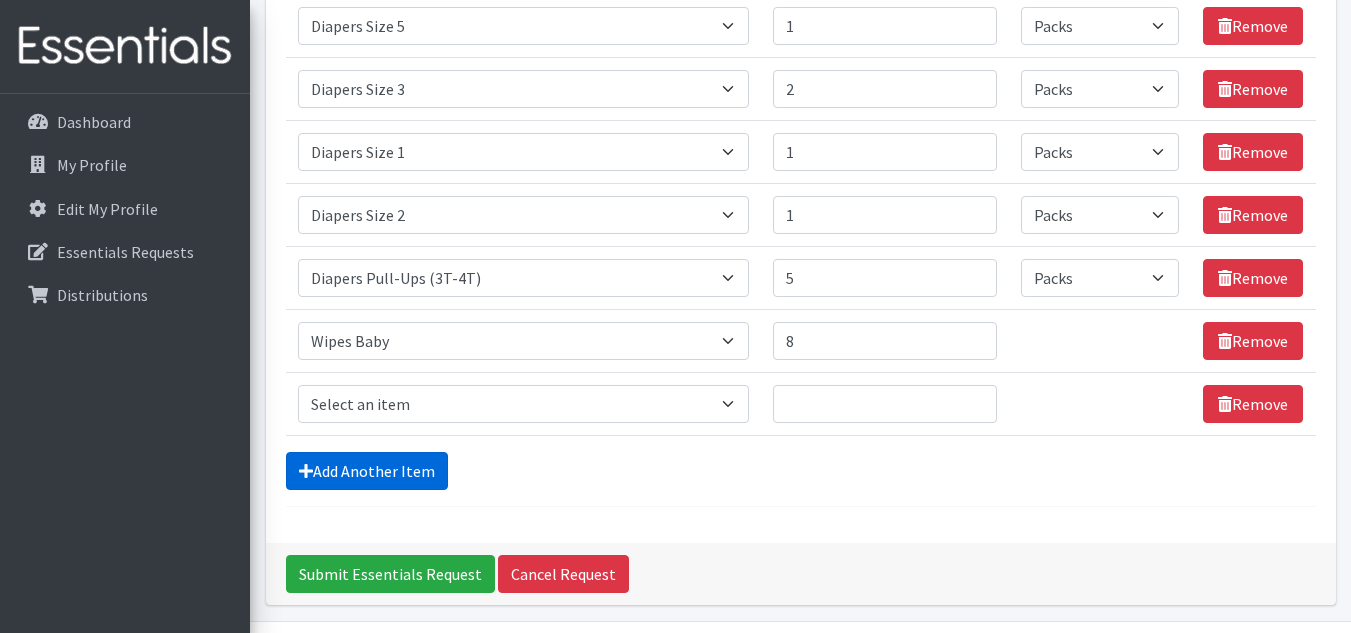 scroll, scrollTop: 568, scrollLeft: 0, axis: vertical 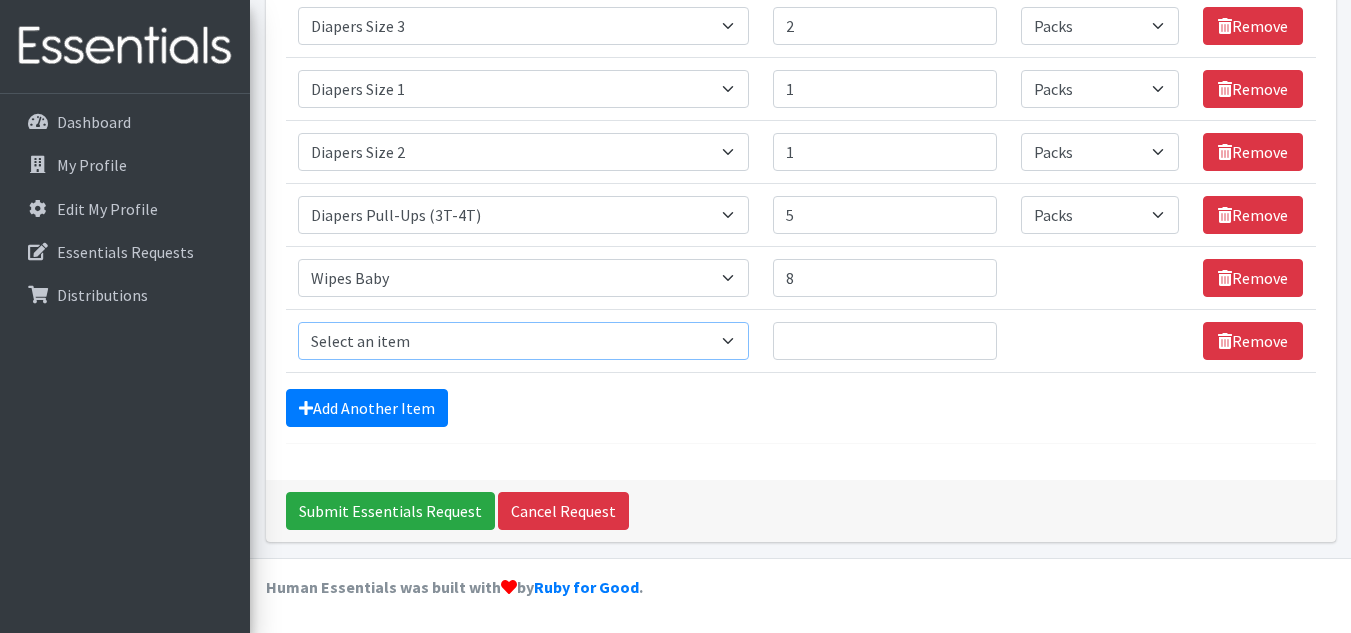 click on "Select an item
# of Children this order will serve
# of Individuals Living in Household
Activity Mat
Baby Carriers
Bath Tubs
Bed Pads
Bibs
Birthday Box - Boy
Birthday Box - Girl
Blankets/Swaddlers/Sleepsacks
Books
Bottles
Breast Pump
Bundle Me's
Car Seat - 3in1 up to 80 lbs.
Car Seat - Infant up to 22lbs. w/ handle
Clothing Boys Spring/Summer 0-6 Months
Clothing Boys Spring/Summer 12-18 Months
Clothing Boys Spring/Summer 18-24 Months
Clothing Boys Spring/Summer 2T
Clothing Boys Spring/Summer 3T
Clothing Boys Spring/Summer 4T
Clothing Boys Spring/Summer 5T
Clothing Boys Spring/Summer 6-12 Months
Clothing Boys Spring/Summer Premie/NB
Clothing Girls Fall/Winter 6-12 Months
Clothing Girls Spring/Summer 0-6 Months
Clothing Girls Spring/Summer 12-18 Months
Clothing Girls Spring/Summer 18-24 Months
Clothing Girls Spring/Summer 2T
Clothing Girls Spring/Summer 3T
Clothing Girls Spring/Summer 4T
Clothing Girls Spring/Summer 5T
Diaper Bags" at bounding box center (523, 341) 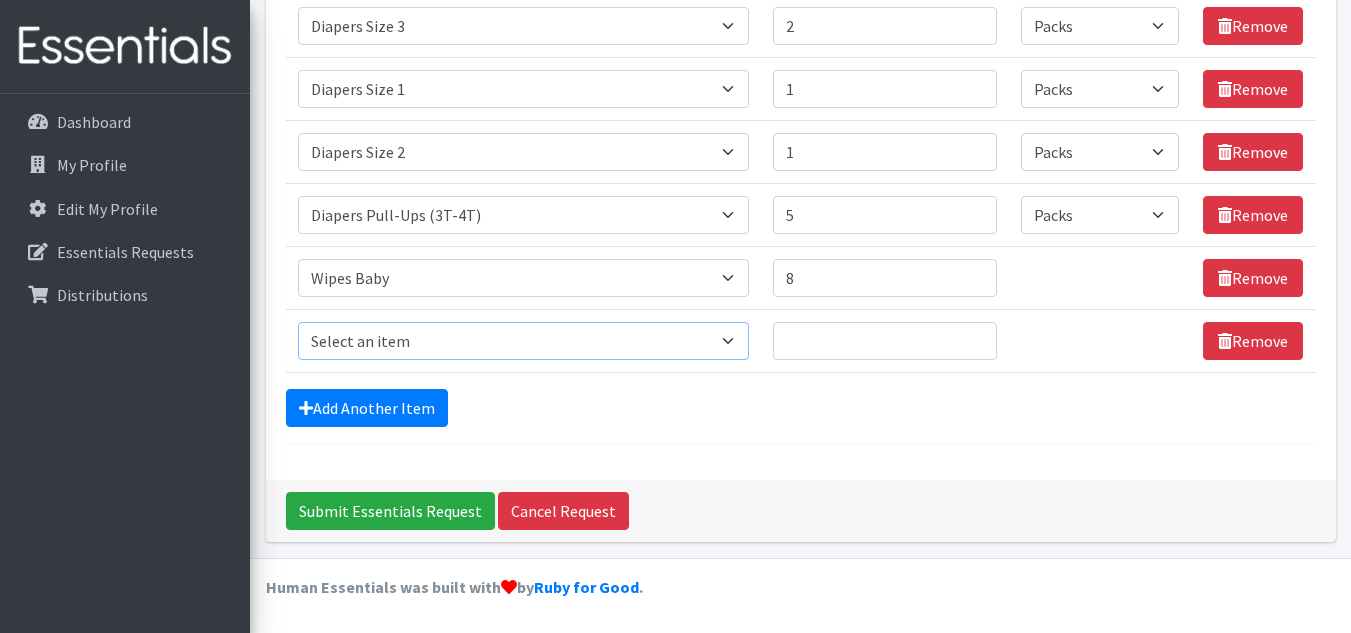 select on "1944" 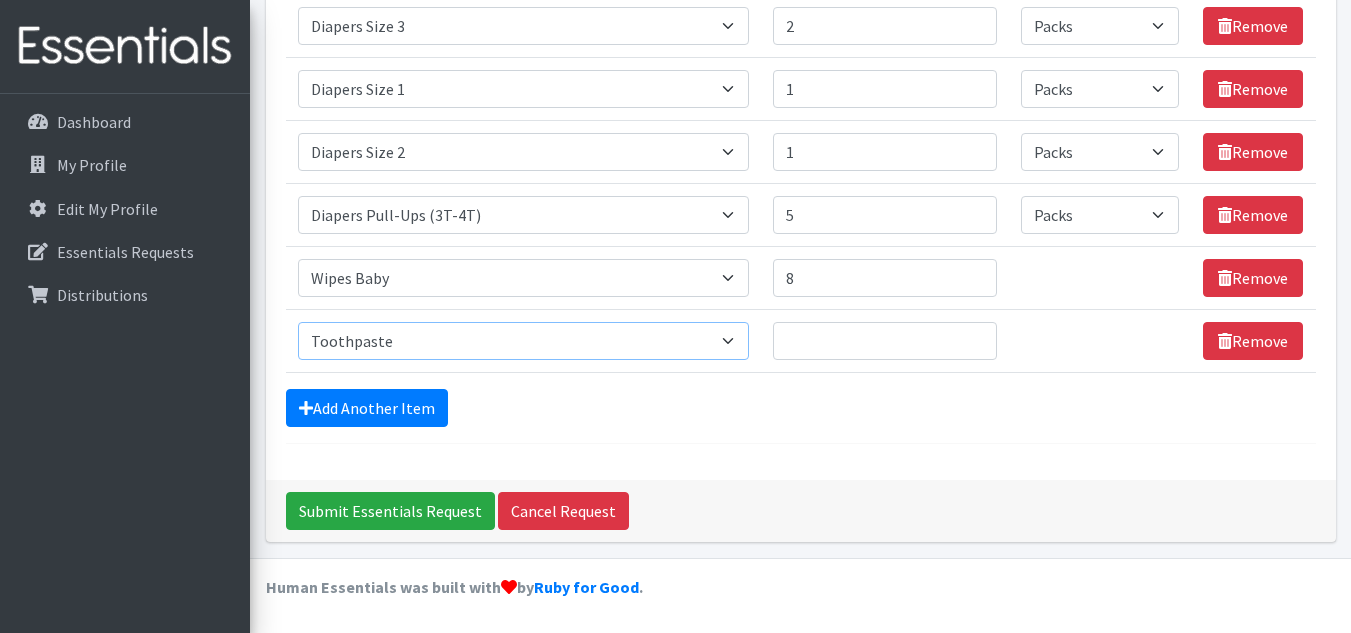 click on "Select an item
# of Children this order will serve
# of Individuals Living in Household
Activity Mat
Baby Carriers
Bath Tubs
Bed Pads
Bibs
Birthday Box - Boy
Birthday Box - Girl
Blankets/Swaddlers/Sleepsacks
Books
Bottles
Breast Pump
Bundle Me's
Car Seat - 3in1 up to 80 lbs.
Car Seat - Infant up to 22lbs. w/ handle
Clothing Boys Spring/Summer 0-6 Months
Clothing Boys Spring/Summer 12-18 Months
Clothing Boys Spring/Summer 18-24 Months
Clothing Boys Spring/Summer 2T
Clothing Boys Spring/Summer 3T
Clothing Boys Spring/Summer 4T
Clothing Boys Spring/Summer 5T
Clothing Boys Spring/Summer 6-12 Months
Clothing Boys Spring/Summer Premie/NB
Clothing Girls Fall/Winter 6-12 Months
Clothing Girls Spring/Summer 0-6 Months
Clothing Girls Spring/Summer 12-18 Months
Clothing Girls Spring/Summer 18-24 Months
Clothing Girls Spring/Summer 2T
Clothing Girls Spring/Summer 3T
Clothing Girls Spring/Summer 4T
Clothing Girls Spring/Summer 5T
Diaper Bags" at bounding box center (523, 341) 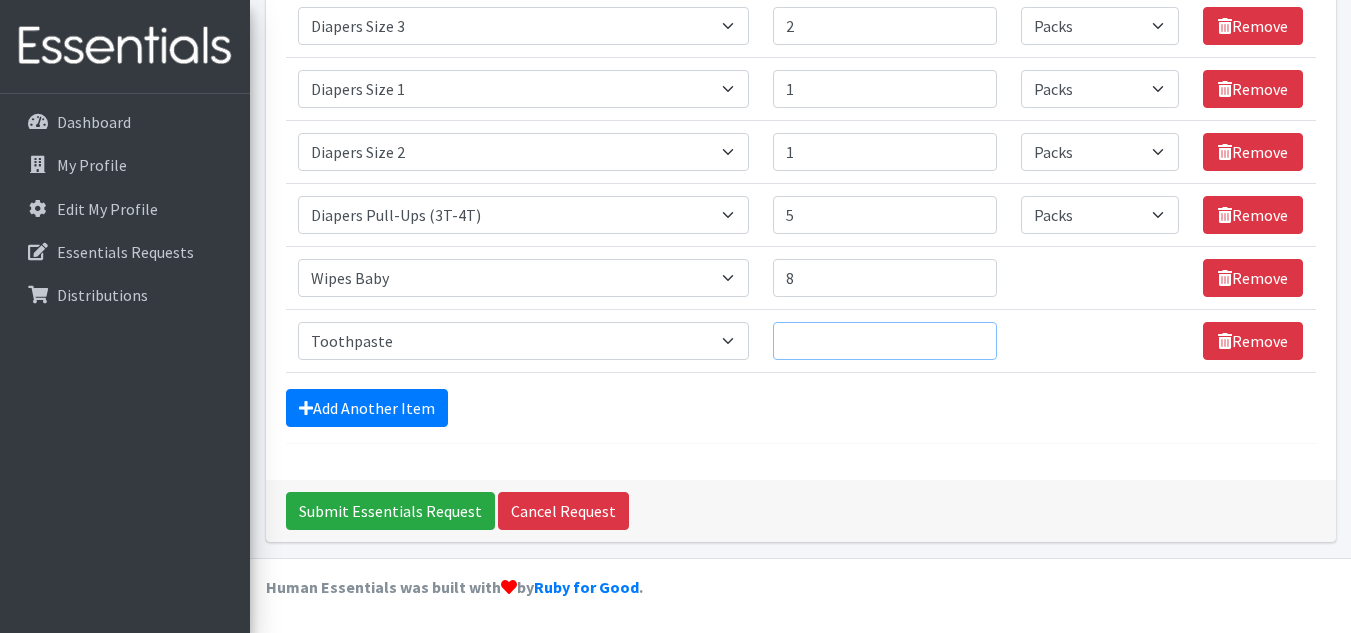 click on "Quantity" at bounding box center (885, 341) 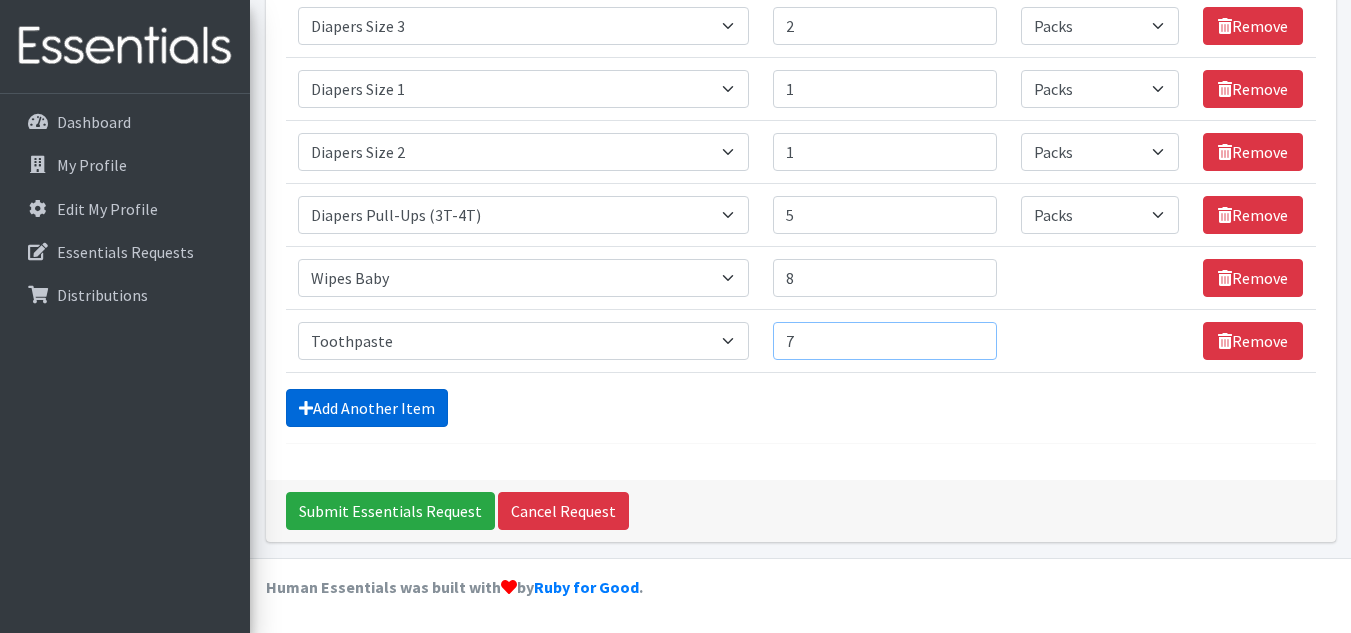 type on "7" 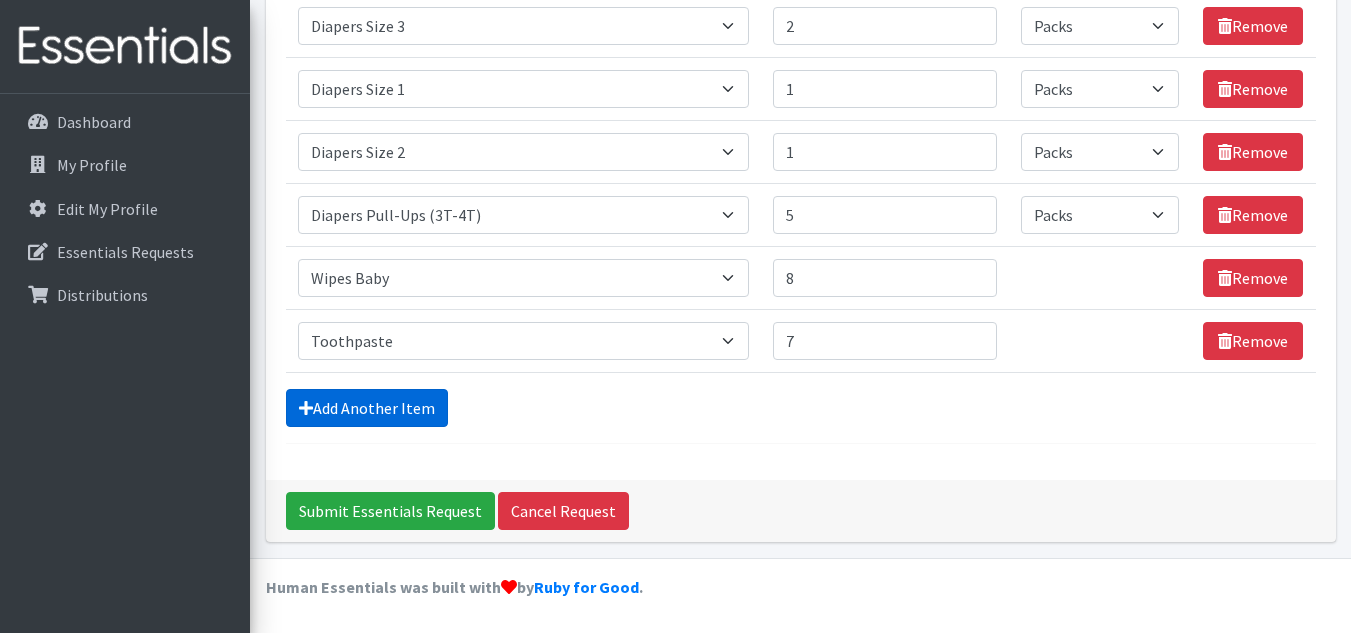 click on "Add Another Item" at bounding box center [367, 408] 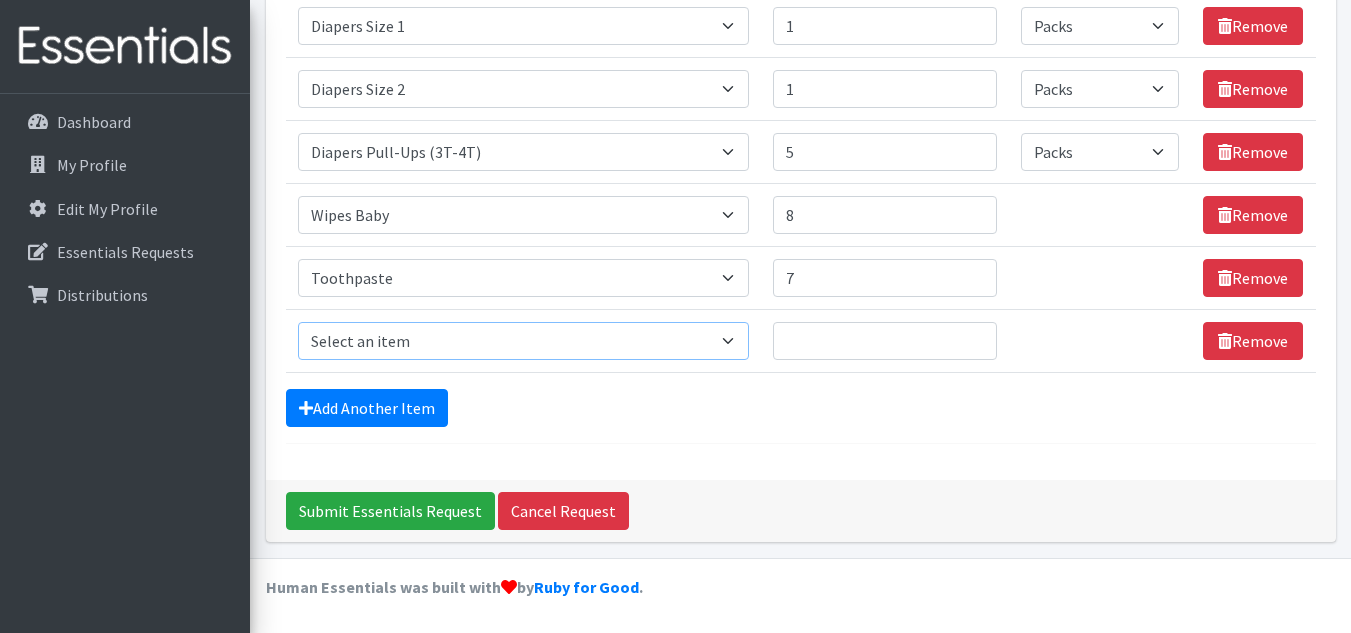 click on "Select an item
# of Children this order will serve
# of Individuals Living in Household
Activity Mat
Baby Carriers
Bath Tubs
Bed Pads
Bibs
Birthday Box - Boy
Birthday Box - Girl
Blankets/Swaddlers/Sleepsacks
Books
Bottles
Breast Pump
Bundle Me's
Car Seat - 3in1 up to 80 lbs.
Car Seat - Infant up to 22lbs. w/ handle
Clothing Boys Spring/Summer 0-6 Months
Clothing Boys Spring/Summer 12-18 Months
Clothing Boys Spring/Summer 18-24 Months
Clothing Boys Spring/Summer 2T
Clothing Boys Spring/Summer 3T
Clothing Boys Spring/Summer 4T
Clothing Boys Spring/Summer 5T
Clothing Boys Spring/Summer 6-12 Months
Clothing Boys Spring/Summer Premie/NB
Clothing Girls Fall/Winter 6-12 Months
Clothing Girls Spring/Summer 0-6 Months
Clothing Girls Spring/Summer 12-18 Months
Clothing Girls Spring/Summer 18-24 Months
Clothing Girls Spring/Summer 2T
Clothing Girls Spring/Summer 3T
Clothing Girls Spring/Summer 4T
Clothing Girls Spring/Summer 5T
Diaper Bags" at bounding box center [523, 341] 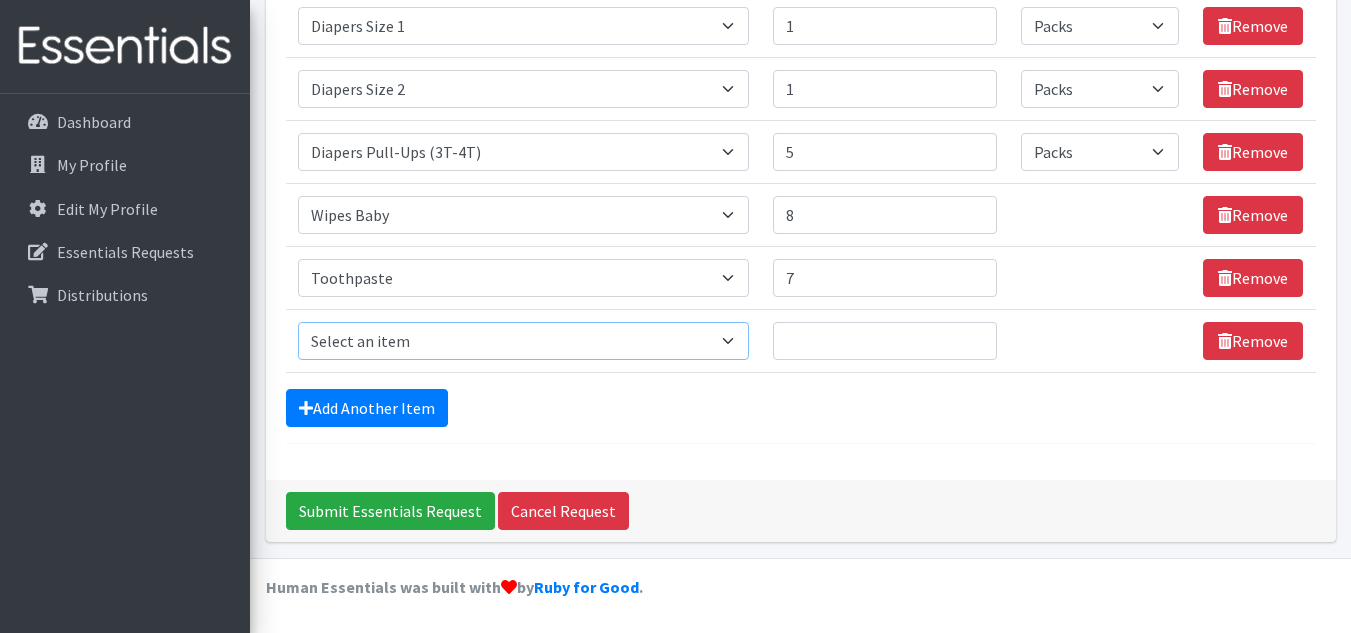 select on "1943" 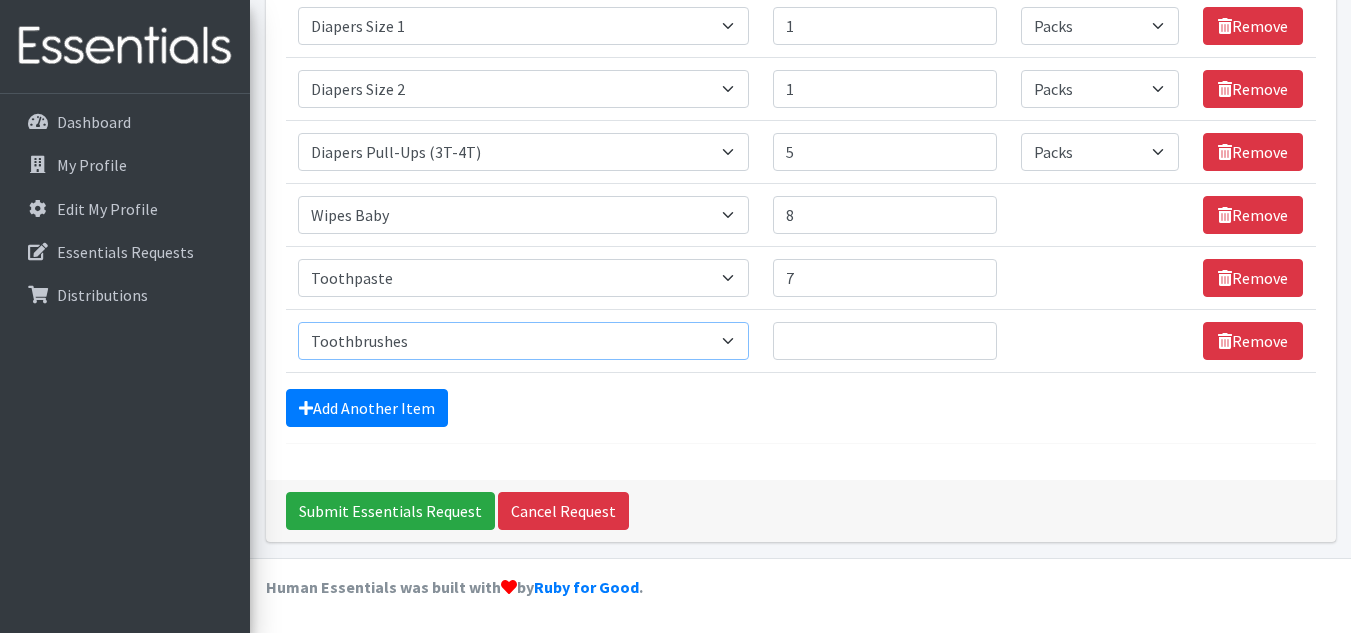 click on "Select an item
# of Children this order will serve
# of Individuals Living in Household
Activity Mat
Baby Carriers
Bath Tubs
Bed Pads
Bibs
Birthday Box - Boy
Birthday Box - Girl
Blankets/Swaddlers/Sleepsacks
Books
Bottles
Breast Pump
Bundle Me's
Car Seat - 3in1 up to 80 lbs.
Car Seat - Infant up to 22lbs. w/ handle
Clothing Boys Spring/Summer 0-6 Months
Clothing Boys Spring/Summer 12-18 Months
Clothing Boys Spring/Summer 18-24 Months
Clothing Boys Spring/Summer 2T
Clothing Boys Spring/Summer 3T
Clothing Boys Spring/Summer 4T
Clothing Boys Spring/Summer 5T
Clothing Boys Spring/Summer 6-12 Months
Clothing Boys Spring/Summer Premie/NB
Clothing Girls Fall/Winter 6-12 Months
Clothing Girls Spring/Summer 0-6 Months
Clothing Girls Spring/Summer 12-18 Months
Clothing Girls Spring/Summer 18-24 Months
Clothing Girls Spring/Summer 2T
Clothing Girls Spring/Summer 3T
Clothing Girls Spring/Summer 4T
Clothing Girls Spring/Summer 5T
Diaper Bags" at bounding box center (523, 341) 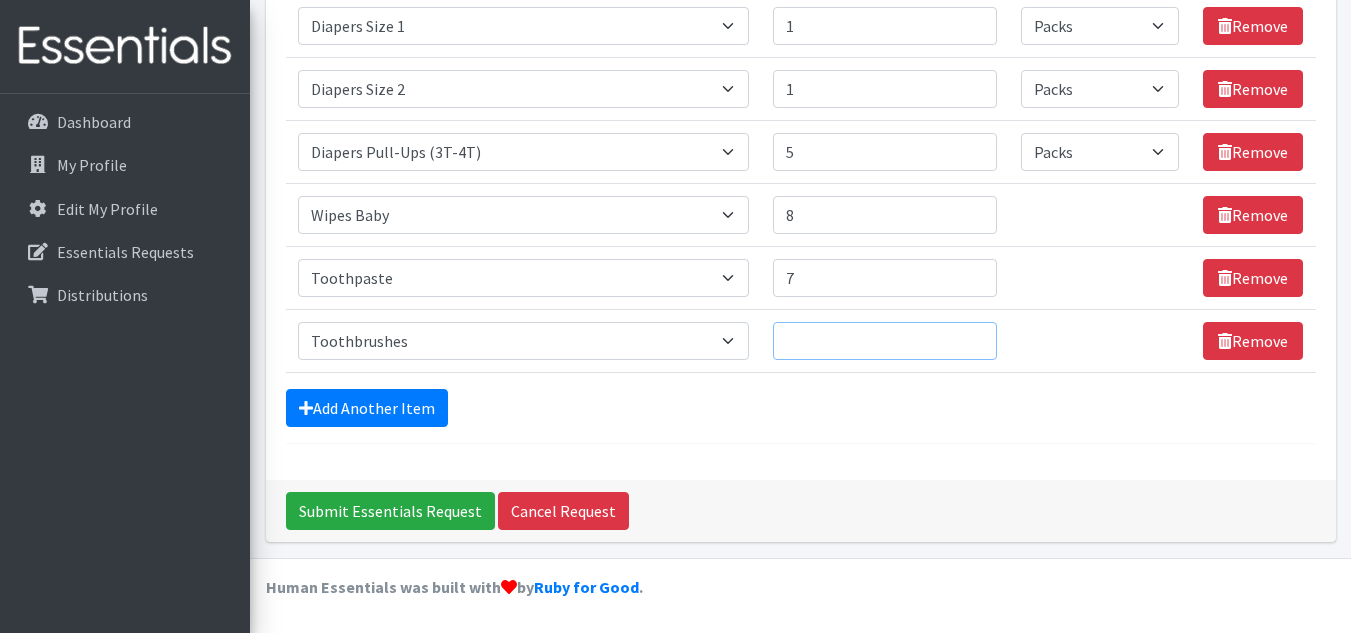 click on "Quantity" at bounding box center (885, 341) 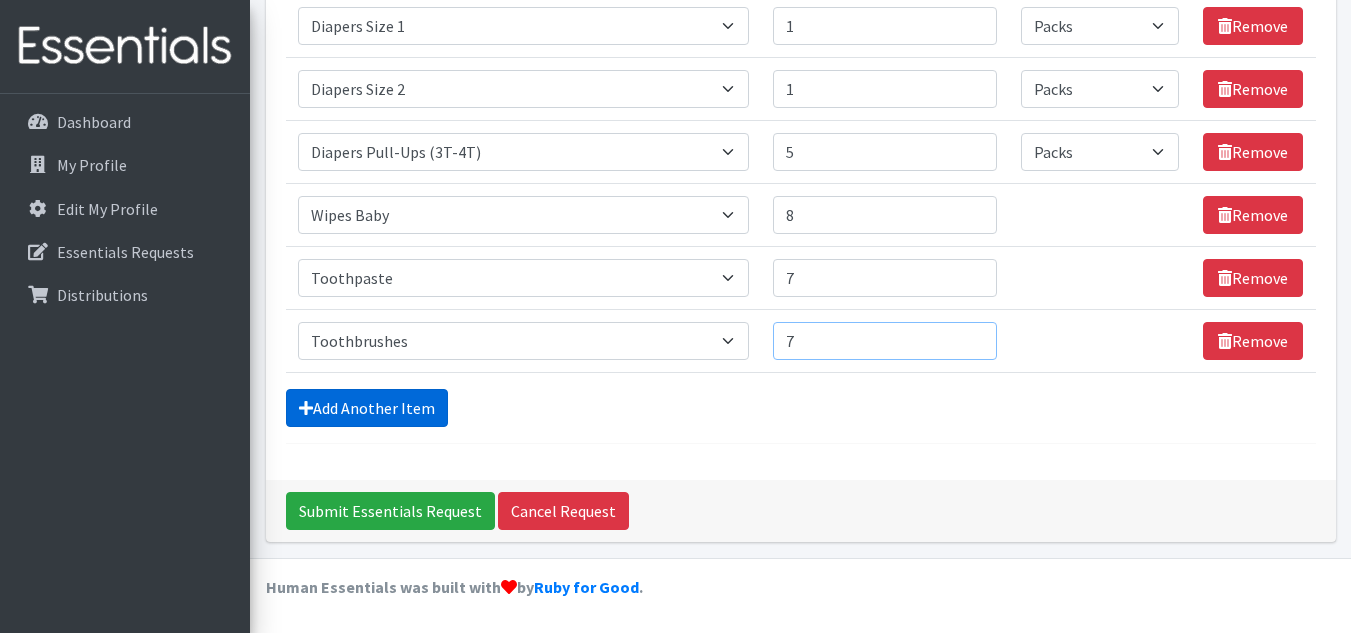 type on "7" 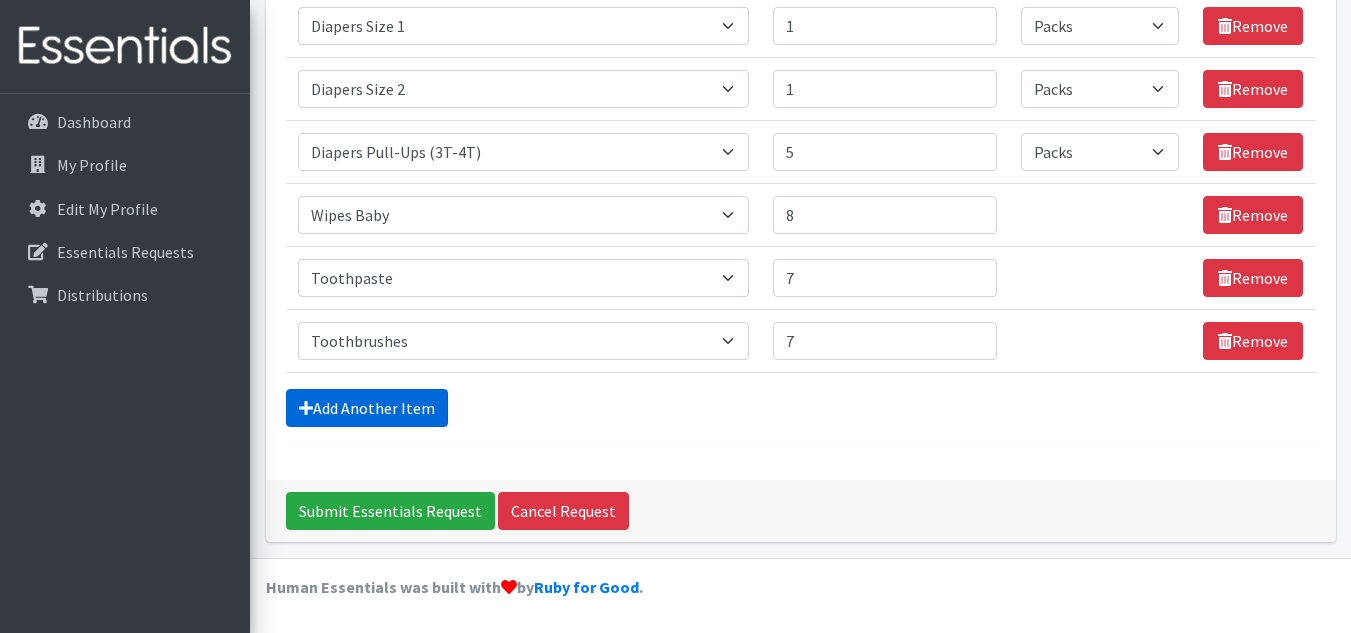 click on "Add Another Item" at bounding box center (367, 408) 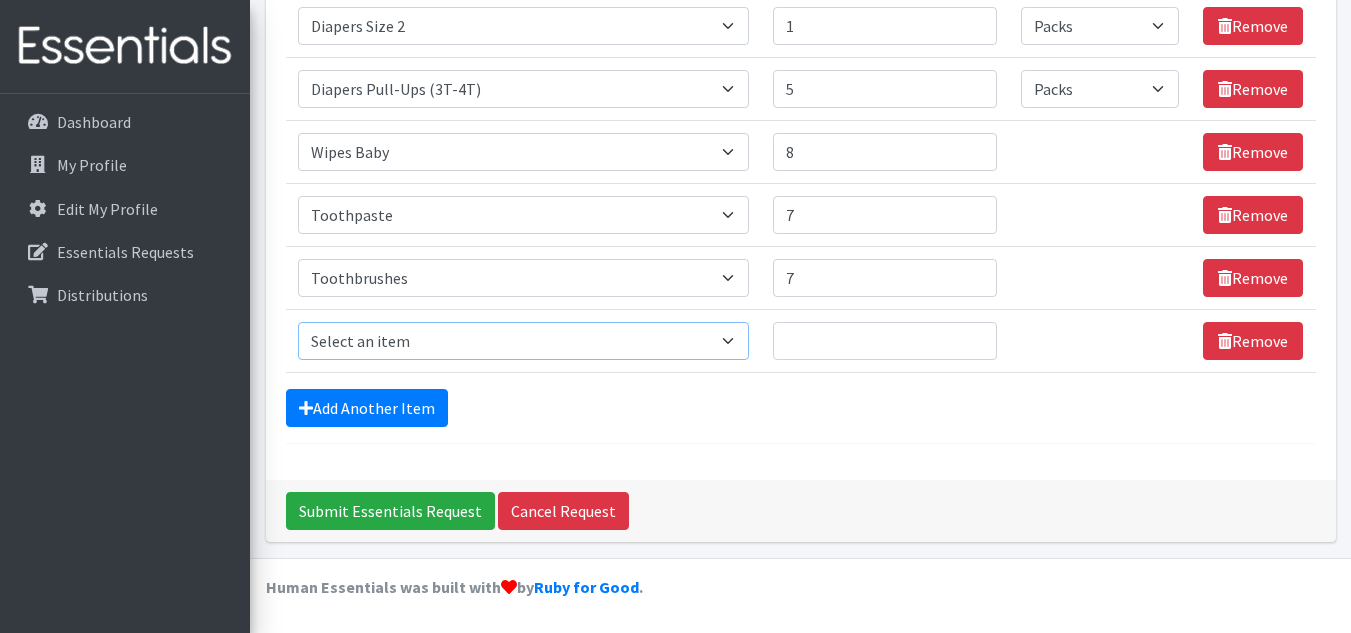 click on "Select an item
# of Children this order will serve
# of Individuals Living in Household
Activity Mat
Baby Carriers
Bath Tubs
Bed Pads
Bibs
Birthday Box - Boy
Birthday Box - Girl
Blankets/Swaddlers/Sleepsacks
Books
Bottles
Breast Pump
Bundle Me's
Car Seat - 3in1 up to 80 lbs.
Car Seat - Infant up to 22lbs. w/ handle
Clothing Boys Spring/Summer 0-6 Months
Clothing Boys Spring/Summer 12-18 Months
Clothing Boys Spring/Summer 18-24 Months
Clothing Boys Spring/Summer 2T
Clothing Boys Spring/Summer 3T
Clothing Boys Spring/Summer 4T
Clothing Boys Spring/Summer 5T
Clothing Boys Spring/Summer 6-12 Months
Clothing Boys Spring/Summer Premie/NB
Clothing Girls Fall/Winter 6-12 Months
Clothing Girls Spring/Summer 0-6 Months
Clothing Girls Spring/Summer 12-18 Months
Clothing Girls Spring/Summer 18-24 Months
Clothing Girls Spring/Summer 2T
Clothing Girls Spring/Summer 3T
Clothing Girls Spring/Summer 4T
Clothing Girls Spring/Summer 5T
Diaper Bags" at bounding box center (523, 341) 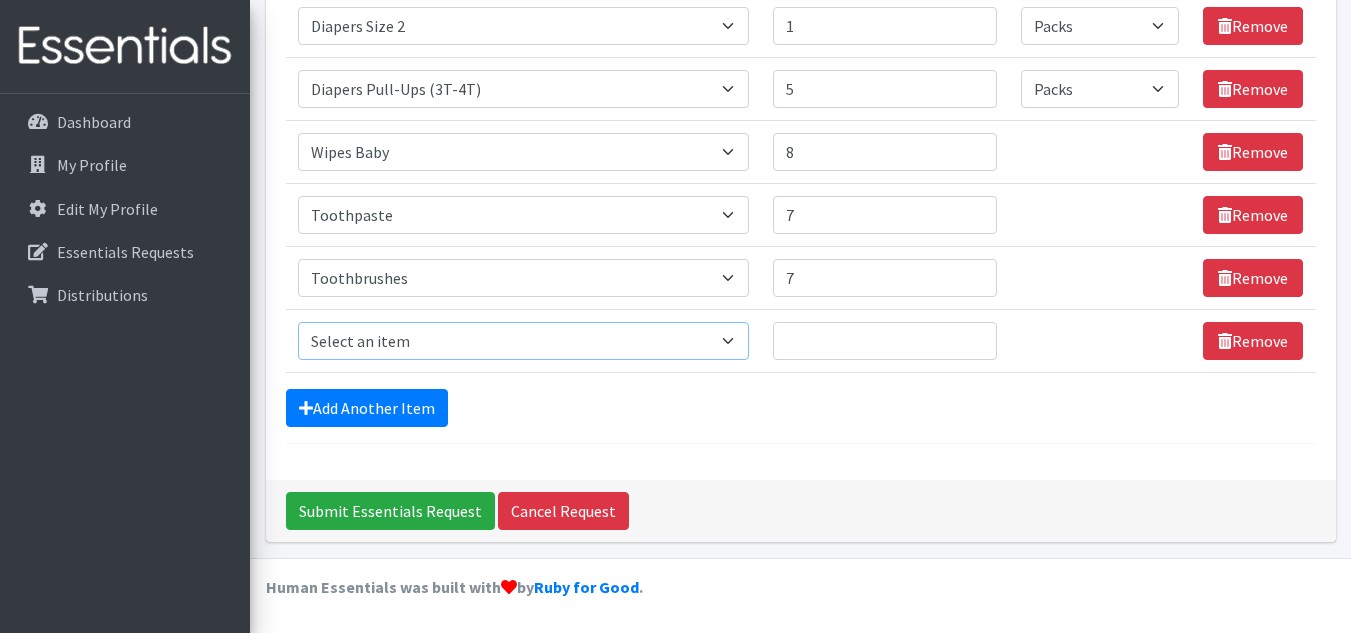 click on "Select an item
# of Children this order will serve
# of Individuals Living in Household
Activity Mat
Baby Carriers
Bath Tubs
Bed Pads
Bibs
Birthday Box - Boy
Birthday Box - Girl
Blankets/Swaddlers/Sleepsacks
Books
Bottles
Breast Pump
Bundle Me's
Car Seat - 3in1 up to 80 lbs.
Car Seat - Infant up to 22lbs. w/ handle
Clothing Boys Spring/Summer 0-6 Months
Clothing Boys Spring/Summer 12-18 Months
Clothing Boys Spring/Summer 18-24 Months
Clothing Boys Spring/Summer 2T
Clothing Boys Spring/Summer 3T
Clothing Boys Spring/Summer 4T
Clothing Boys Spring/Summer 5T
Clothing Boys Spring/Summer 6-12 Months
Clothing Boys Spring/Summer Premie/NB
Clothing Girls Fall/Winter 6-12 Months
Clothing Girls Spring/Summer 0-6 Months
Clothing Girls Spring/Summer 12-18 Months
Clothing Girls Spring/Summer 18-24 Months
Clothing Girls Spring/Summer 2T
Clothing Girls Spring/Summer 3T
Clothing Girls Spring/Summer 4T
Clothing Girls Spring/Summer 5T
Diaper Bags" at bounding box center (523, 341) 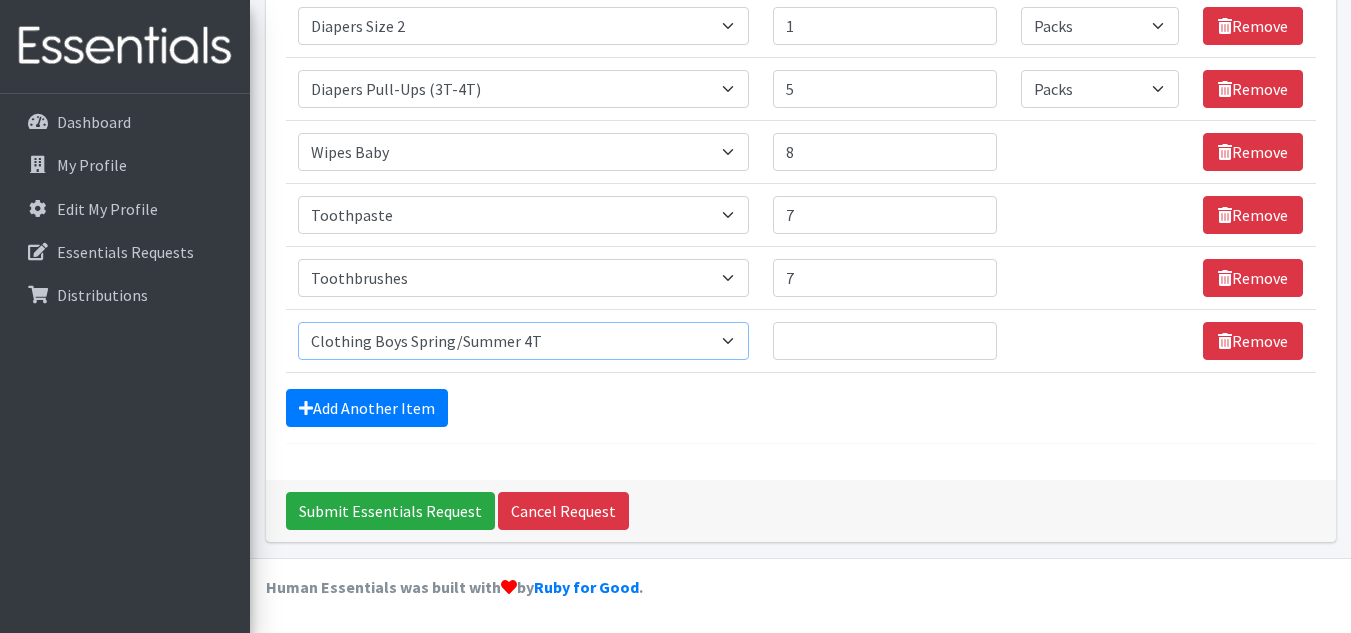 click on "Select an item
# of Children this order will serve
# of Individuals Living in Household
Activity Mat
Baby Carriers
Bath Tubs
Bed Pads
Bibs
Birthday Box - Boy
Birthday Box - Girl
Blankets/Swaddlers/Sleepsacks
Books
Bottles
Breast Pump
Bundle Me's
Car Seat - 3in1 up to 80 lbs.
Car Seat - Infant up to 22lbs. w/ handle
Clothing Boys Spring/Summer 0-6 Months
Clothing Boys Spring/Summer 12-18 Months
Clothing Boys Spring/Summer 18-24 Months
Clothing Boys Spring/Summer 2T
Clothing Boys Spring/Summer 3T
Clothing Boys Spring/Summer 4T
Clothing Boys Spring/Summer 5T
Clothing Boys Spring/Summer 6-12 Months
Clothing Boys Spring/Summer Premie/NB
Clothing Girls Fall/Winter 6-12 Months
Clothing Girls Spring/Summer 0-6 Months
Clothing Girls Spring/Summer 12-18 Months
Clothing Girls Spring/Summer 18-24 Months
Clothing Girls Spring/Summer 2T
Clothing Girls Spring/Summer 3T
Clothing Girls Spring/Summer 4T
Clothing Girls Spring/Summer 5T
Diaper Bags" at bounding box center (523, 341) 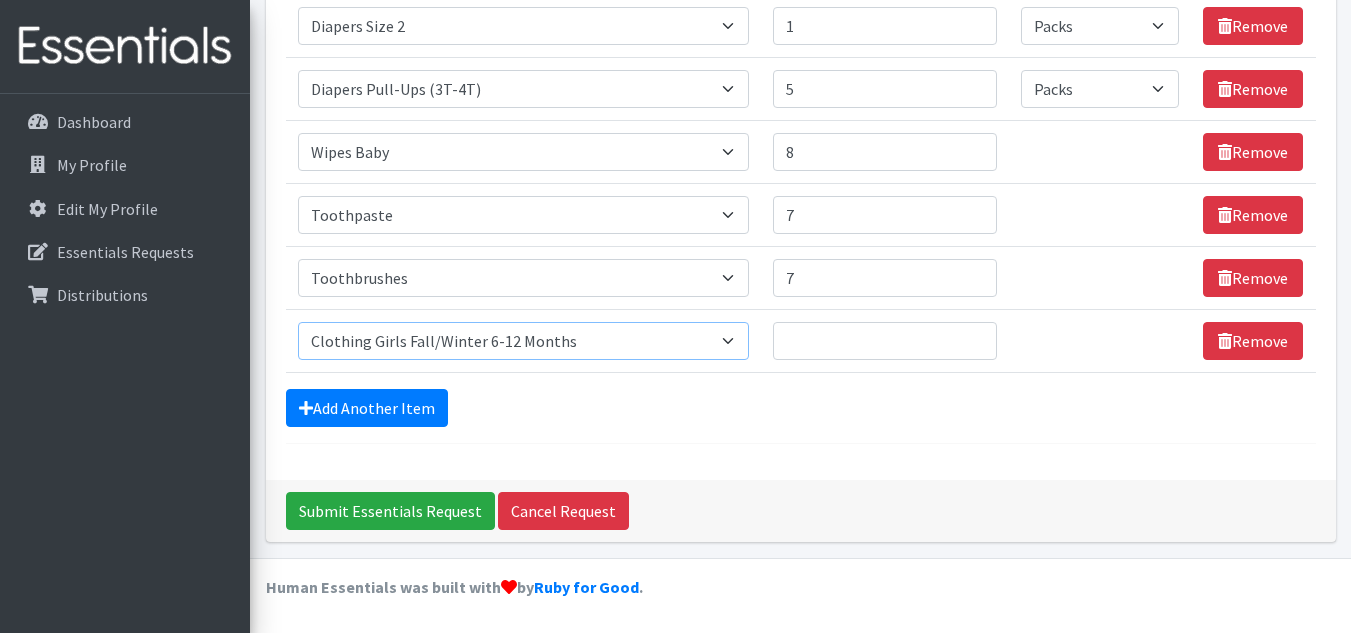 click on "Select an item
# of Children this order will serve
# of Individuals Living in Household
Activity Mat
Baby Carriers
Bath Tubs
Bed Pads
Bibs
Birthday Box - Boy
Birthday Box - Girl
Blankets/Swaddlers/Sleepsacks
Books
Bottles
Breast Pump
Bundle Me's
Car Seat - 3in1 up to 80 lbs.
Car Seat - Infant up to 22lbs. w/ handle
Clothing Boys Spring/Summer 0-6 Months
Clothing Boys Spring/Summer 12-18 Months
Clothing Boys Spring/Summer 18-24 Months
Clothing Boys Spring/Summer 2T
Clothing Boys Spring/Summer 3T
Clothing Boys Spring/Summer 4T
Clothing Boys Spring/Summer 5T
Clothing Boys Spring/Summer 6-12 Months
Clothing Boys Spring/Summer Premie/NB
Clothing Girls Fall/Winter 6-12 Months
Clothing Girls Spring/Summer 0-6 Months
Clothing Girls Spring/Summer 12-18 Months
Clothing Girls Spring/Summer 18-24 Months
Clothing Girls Spring/Summer 2T
Clothing Girls Spring/Summer 3T
Clothing Girls Spring/Summer 4T
Clothing Girls Spring/Summer 5T
Diaper Bags" at bounding box center (523, 341) 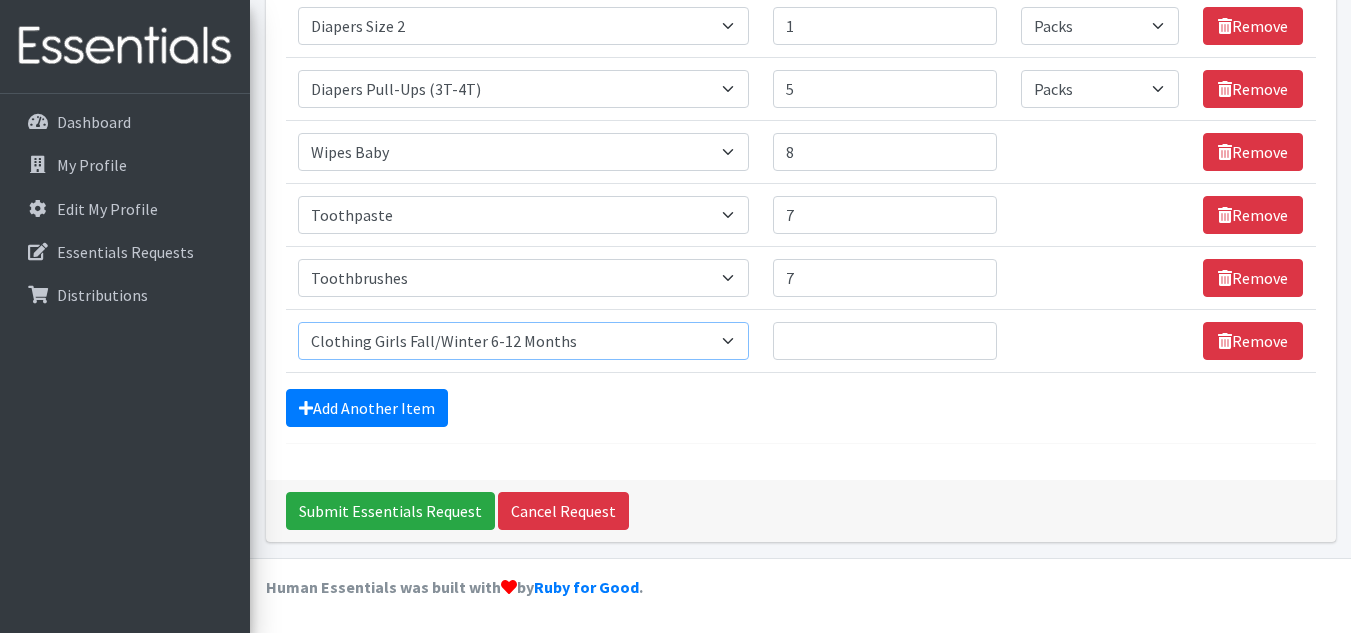 select on "5765" 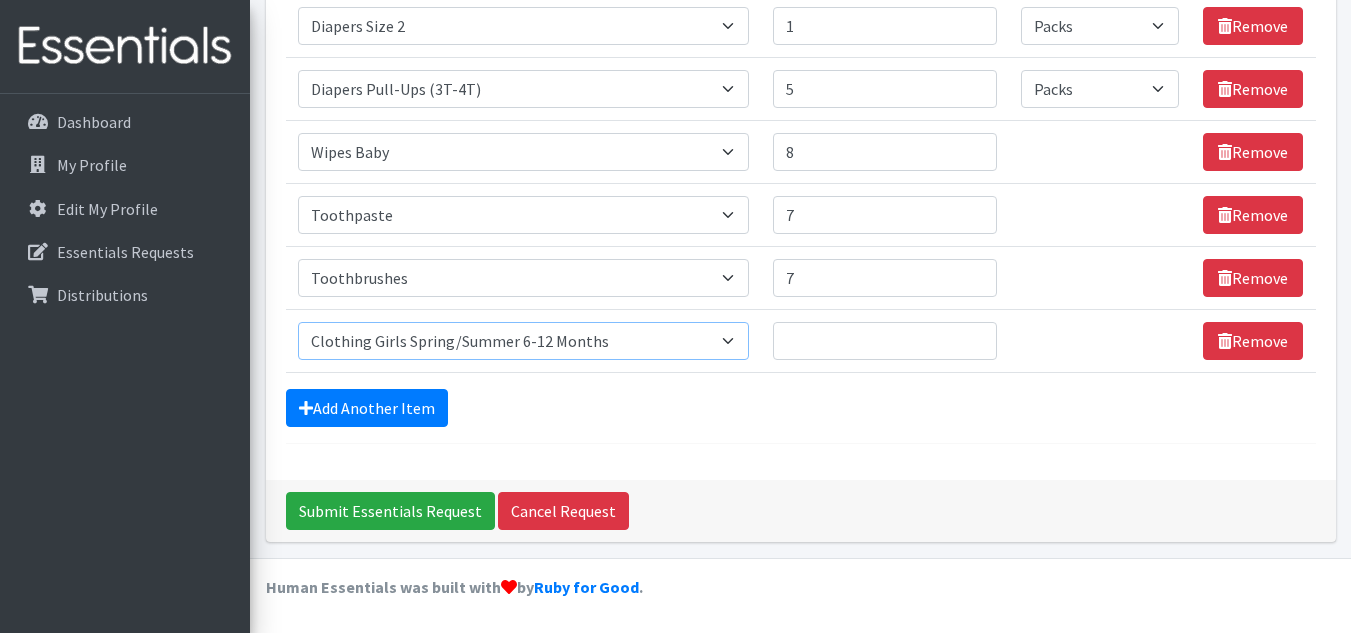 click on "Select an item
# of Children this order will serve
# of Individuals Living in Household
Activity Mat
Baby Carriers
Bath Tubs
Bed Pads
Bibs
Birthday Box - Boy
Birthday Box - Girl
Blankets/Swaddlers/Sleepsacks
Books
Bottles
Breast Pump
Bundle Me's
Car Seat - 3in1 up to 80 lbs.
Car Seat - Infant up to 22lbs. w/ handle
Clothing Boys Spring/Summer 0-6 Months
Clothing Boys Spring/Summer 12-18 Months
Clothing Boys Spring/Summer 18-24 Months
Clothing Boys Spring/Summer 2T
Clothing Boys Spring/Summer 3T
Clothing Boys Spring/Summer 4T
Clothing Boys Spring/Summer 5T
Clothing Boys Spring/Summer 6-12 Months
Clothing Boys Spring/Summer Premie/NB
Clothing Girls Fall/Winter 6-12 Months
Clothing Girls Spring/Summer 0-6 Months
Clothing Girls Spring/Summer 12-18 Months
Clothing Girls Spring/Summer 18-24 Months
Clothing Girls Spring/Summer 2T
Clothing Girls Spring/Summer 3T
Clothing Girls Spring/Summer 4T
Clothing Girls Spring/Summer 5T
Diaper Bags" at bounding box center (523, 341) 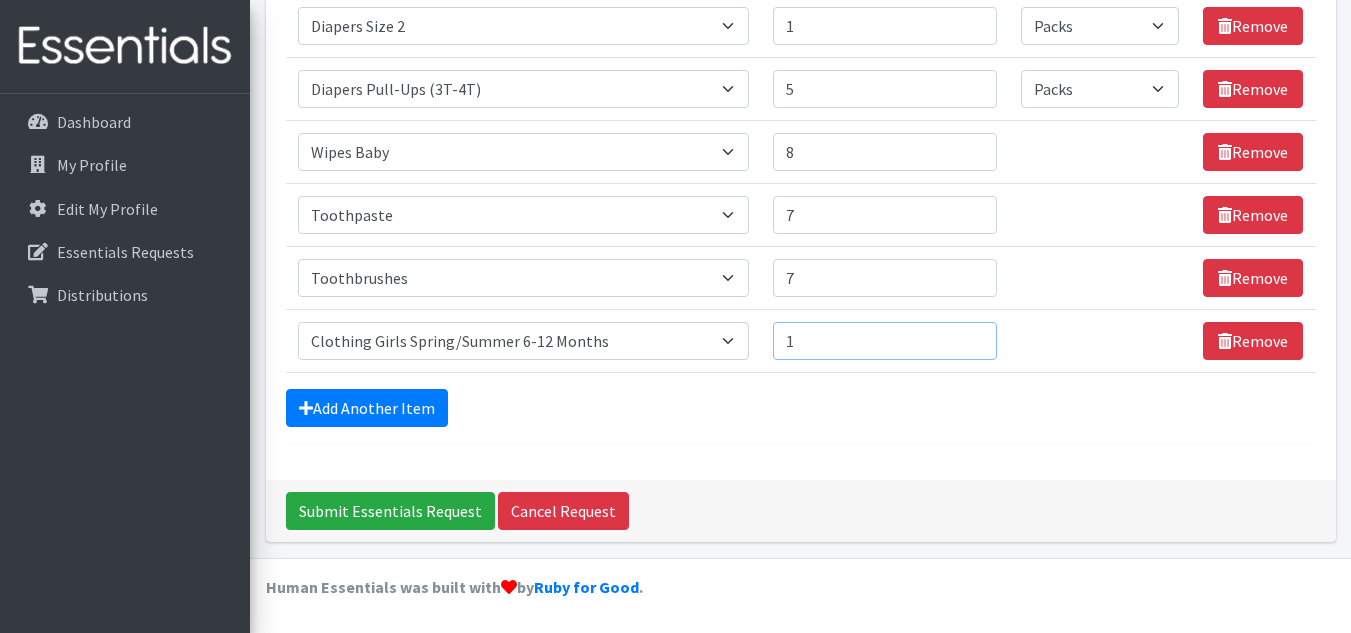 type on "1" 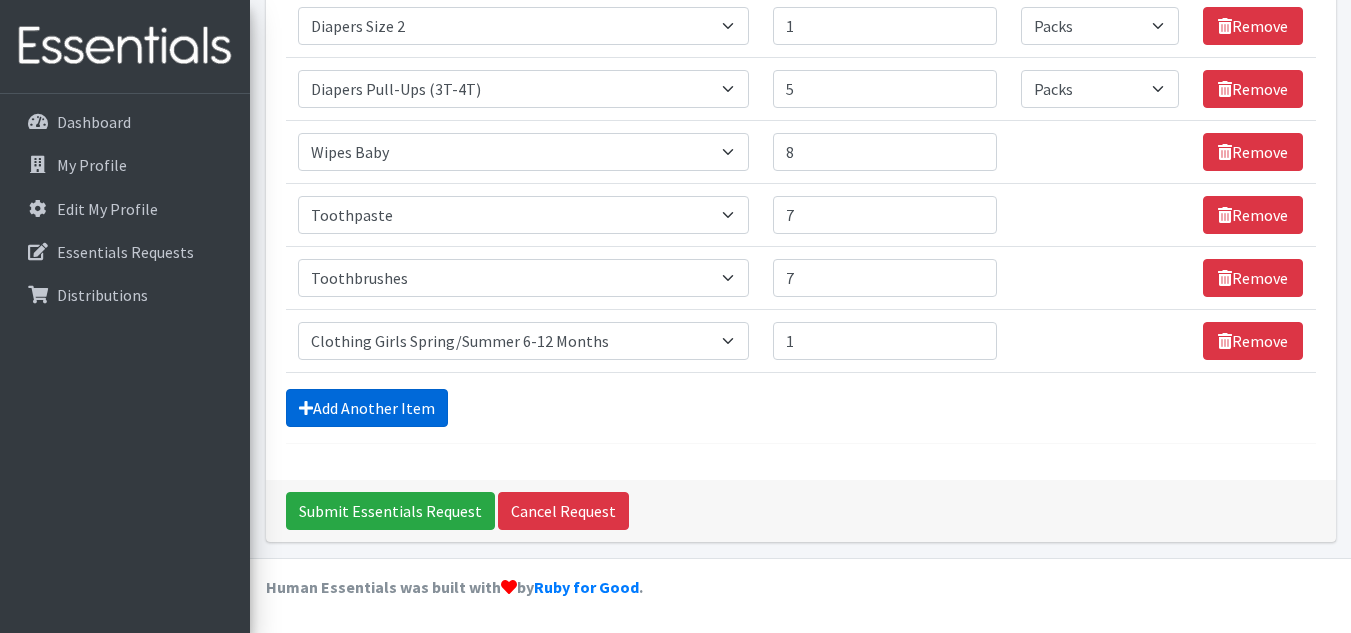 click on "Add Another Item" at bounding box center [367, 408] 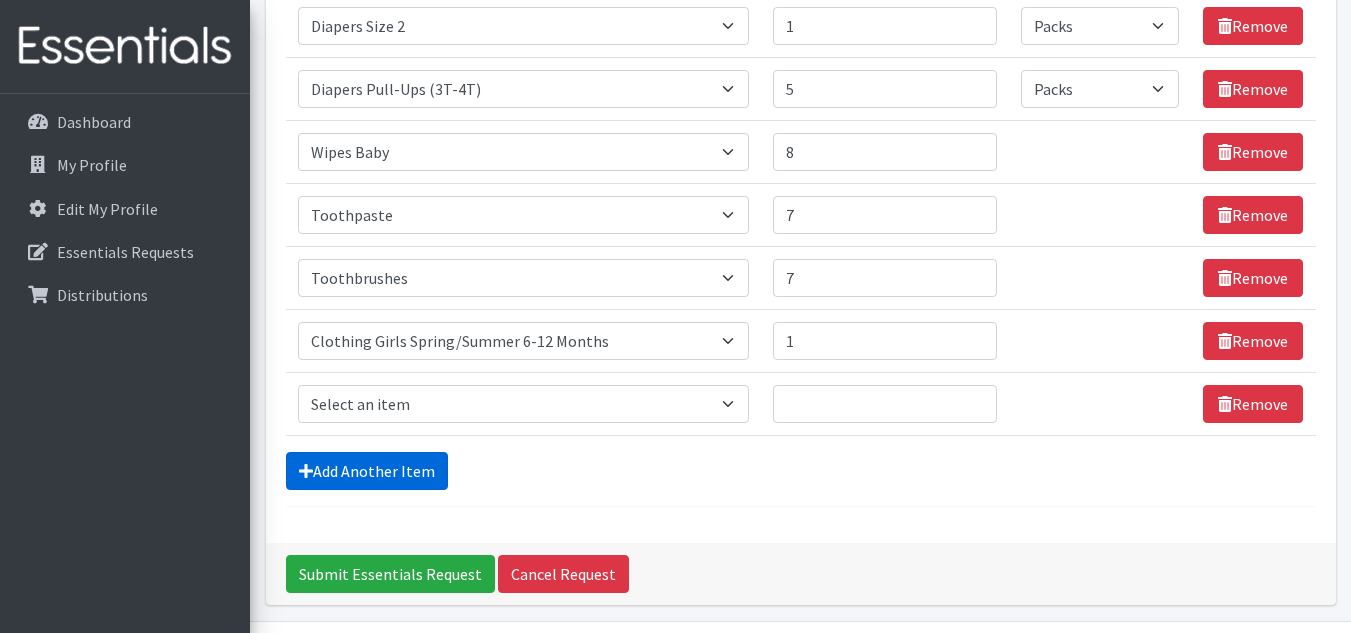 scroll, scrollTop: 757, scrollLeft: 0, axis: vertical 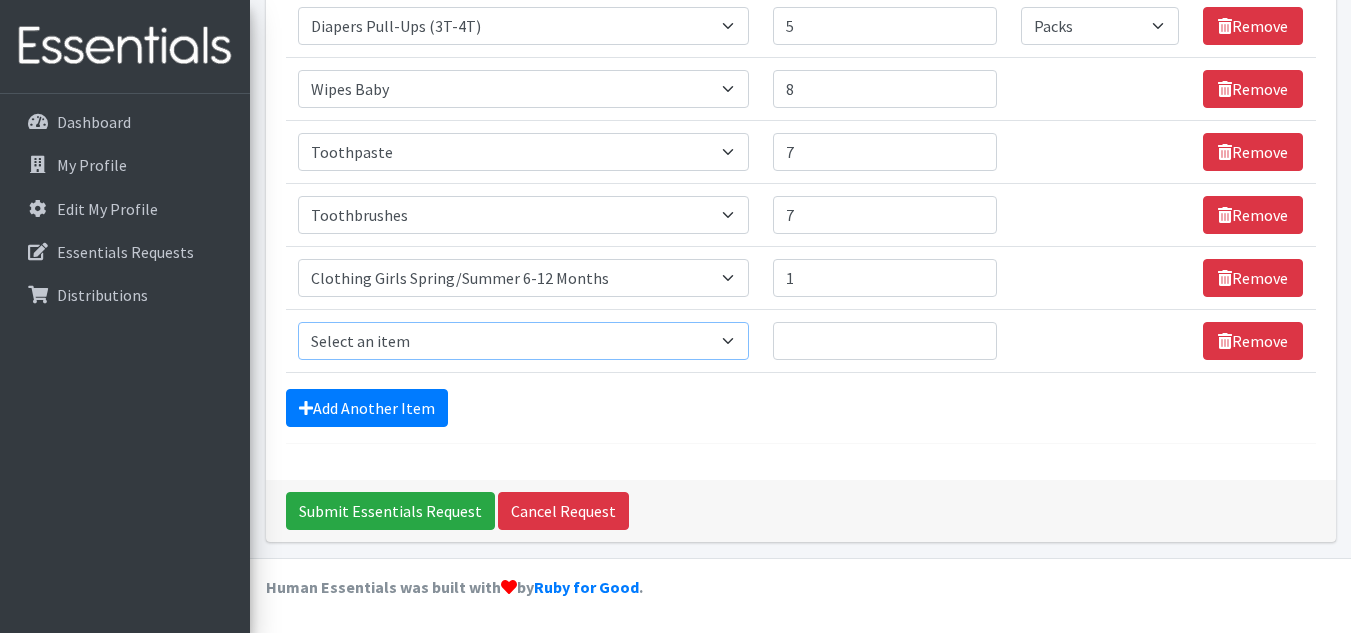 click on "Select an item
# of Children this order will serve
# of Individuals Living in Household
Activity Mat
Baby Carriers
Bath Tubs
Bed Pads
Bibs
Birthday Box - Boy
Birthday Box - Girl
Blankets/Swaddlers/Sleepsacks
Books
Bottles
Breast Pump
Bundle Me's
Car Seat - 3in1 up to 80 lbs.
Car Seat - Infant up to 22lbs. w/ handle
Clothing Boys Spring/Summer 0-6 Months
Clothing Boys Spring/Summer 12-18 Months
Clothing Boys Spring/Summer 18-24 Months
Clothing Boys Spring/Summer 2T
Clothing Boys Spring/Summer 3T
Clothing Boys Spring/Summer 4T
Clothing Boys Spring/Summer 5T
Clothing Boys Spring/Summer 6-12 Months
Clothing Boys Spring/Summer Premie/NB
Clothing Girls Fall/Winter 6-12 Months
Clothing Girls Spring/Summer 0-6 Months
Clothing Girls Spring/Summer 12-18 Months
Clothing Girls Spring/Summer 18-24 Months
Clothing Girls Spring/Summer 2T
Clothing Girls Spring/Summer 3T
Clothing Girls Spring/Summer 4T
Clothing Girls Spring/Summer 5T
Diaper Bags" at bounding box center (523, 341) 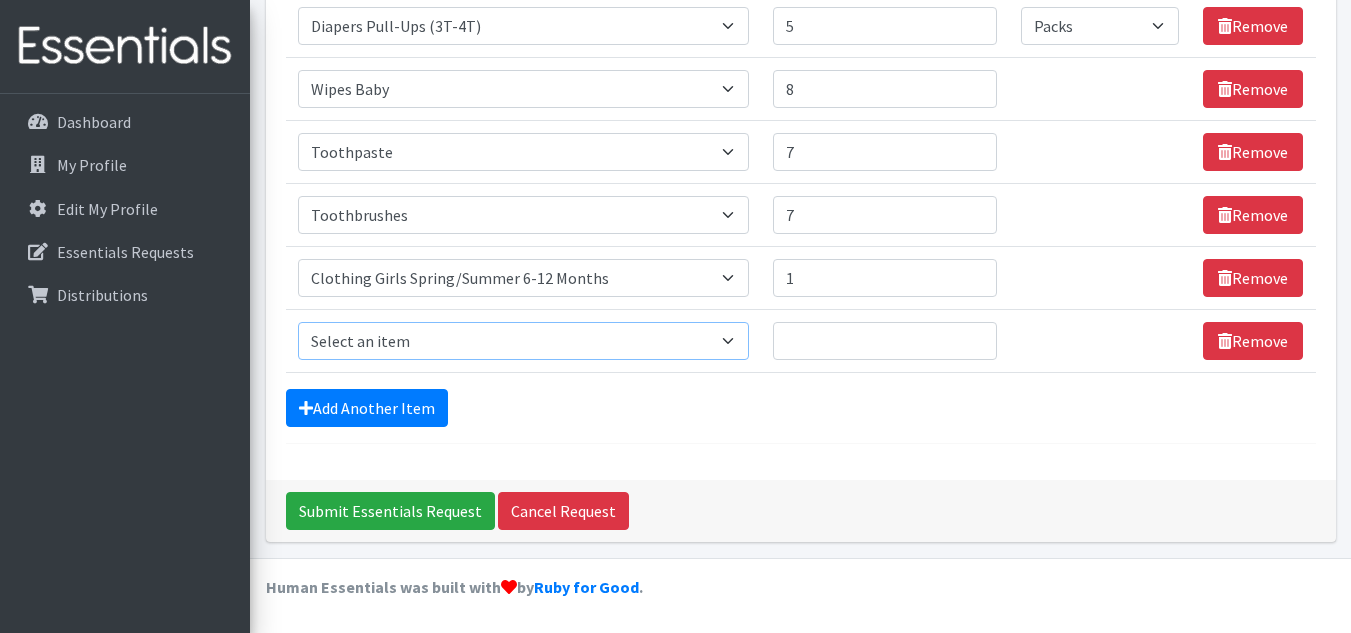 click on "Select an item
# of Children this order will serve
# of Individuals Living in Household
Activity Mat
Baby Carriers
Bath Tubs
Bed Pads
Bibs
Birthday Box - Boy
Birthday Box - Girl
Blankets/Swaddlers/Sleepsacks
Books
Bottles
Breast Pump
Bundle Me's
Car Seat - 3in1 up to 80 lbs.
Car Seat - Infant up to 22lbs. w/ handle
Clothing Boys Spring/Summer 0-6 Months
Clothing Boys Spring/Summer 12-18 Months
Clothing Boys Spring/Summer 18-24 Months
Clothing Boys Spring/Summer 2T
Clothing Boys Spring/Summer 3T
Clothing Boys Spring/Summer 4T
Clothing Boys Spring/Summer 5T
Clothing Boys Spring/Summer 6-12 Months
Clothing Boys Spring/Summer Premie/NB
Clothing Girls Fall/Winter 6-12 Months
Clothing Girls Spring/Summer 0-6 Months
Clothing Girls Spring/Summer 12-18 Months
Clothing Girls Spring/Summer 18-24 Months
Clothing Girls Spring/Summer 2T
Clothing Girls Spring/Summer 3T
Clothing Girls Spring/Summer 4T
Clothing Girls Spring/Summer 5T
Diaper Bags" at bounding box center [523, 341] 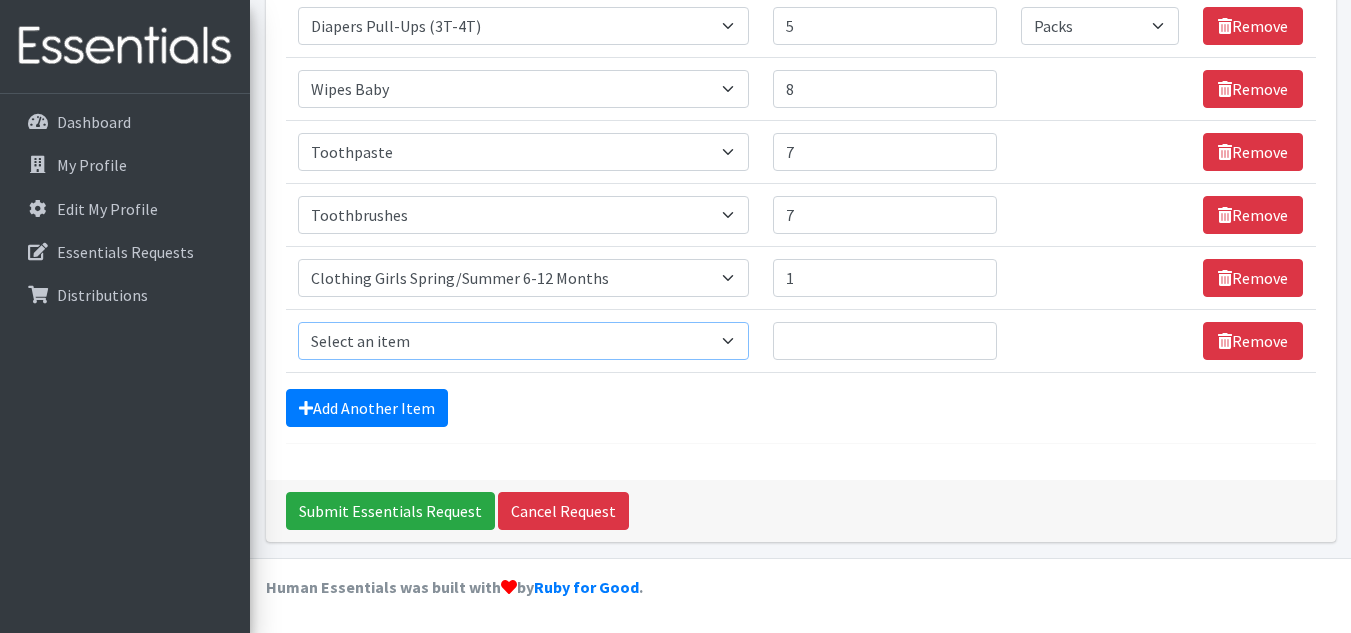 click on "Select an item
# of Children this order will serve
# of Individuals Living in Household
Activity Mat
Baby Carriers
Bath Tubs
Bed Pads
Bibs
Birthday Box - Boy
Birthday Box - Girl
Blankets/Swaddlers/Sleepsacks
Books
Bottles
Breast Pump
Bundle Me's
Car Seat - 3in1 up to 80 lbs.
Car Seat - Infant up to 22lbs. w/ handle
Clothing Boys Spring/Summer 0-6 Months
Clothing Boys Spring/Summer 12-18 Months
Clothing Boys Spring/Summer 18-24 Months
Clothing Boys Spring/Summer 2T
Clothing Boys Spring/Summer 3T
Clothing Boys Spring/Summer 4T
Clothing Boys Spring/Summer 5T
Clothing Boys Spring/Summer 6-12 Months
Clothing Boys Spring/Summer Premie/NB
Clothing Girls Fall/Winter 6-12 Months
Clothing Girls Spring/Summer 0-6 Months
Clothing Girls Spring/Summer 12-18 Months
Clothing Girls Spring/Summer 18-24 Months
Clothing Girls Spring/Summer 2T
Clothing Girls Spring/Summer 3T
Clothing Girls Spring/Summer 4T
Clothing Girls Spring/Summer 5T
Diaper Bags" at bounding box center [523, 341] 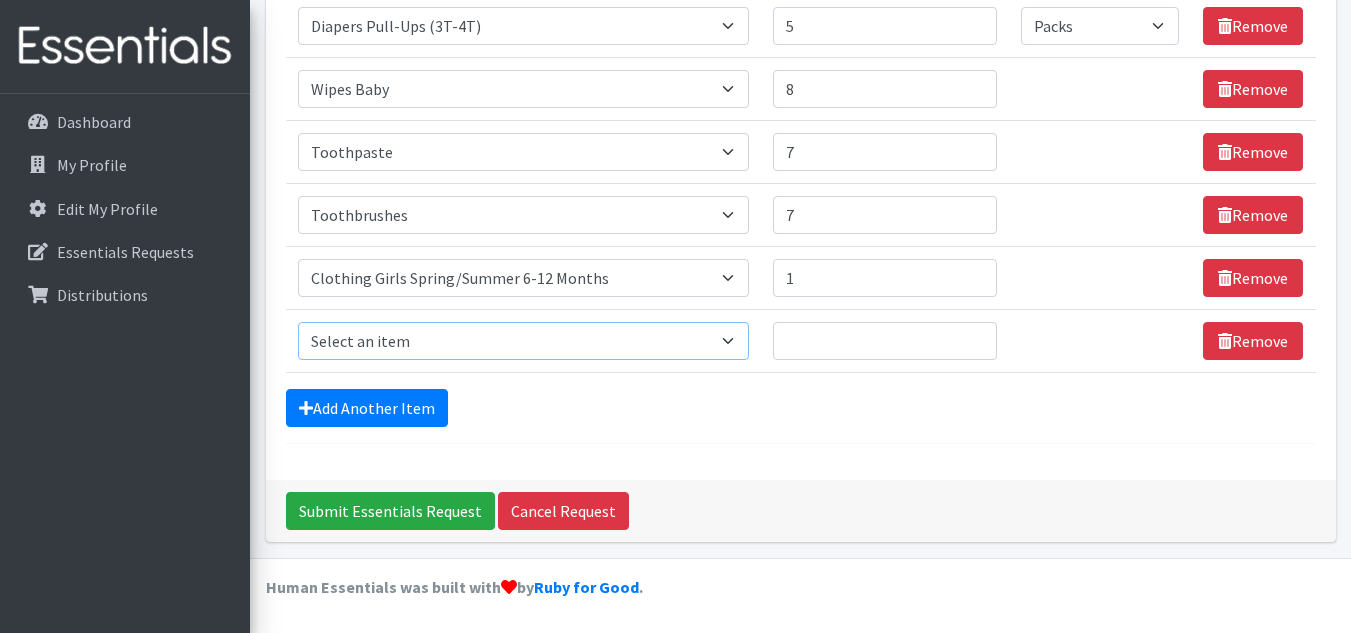 select on "5728" 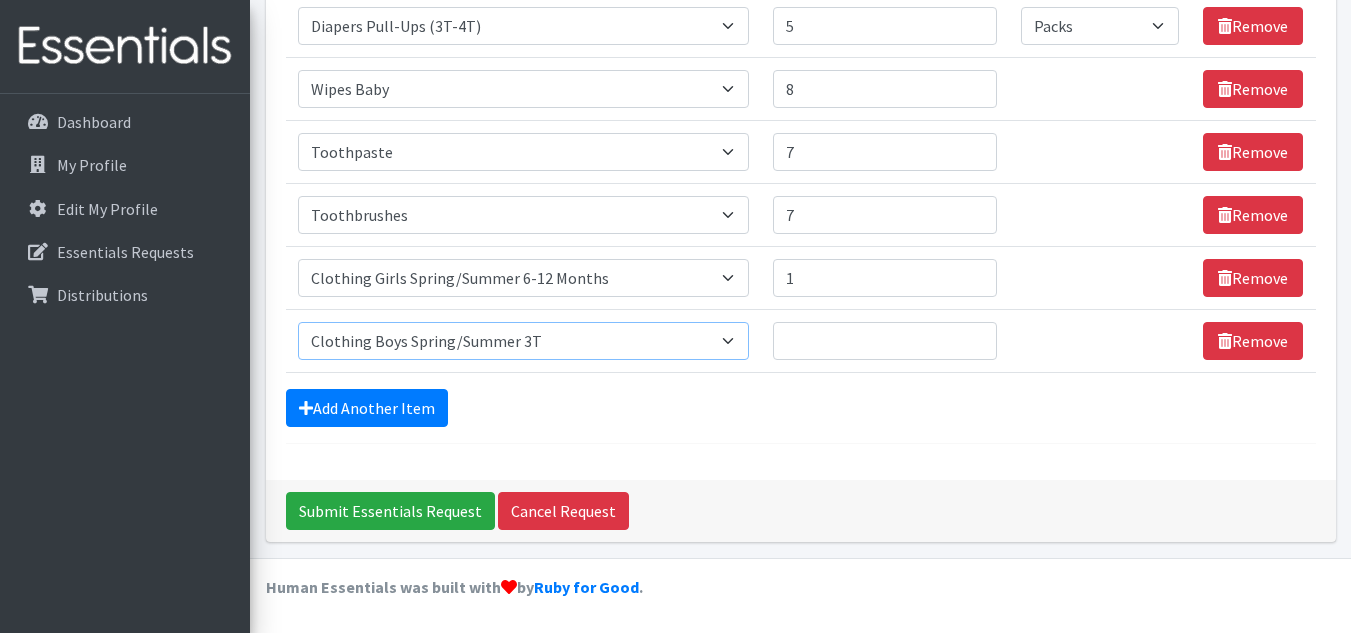 click on "Select an item
# of Children this order will serve
# of Individuals Living in Household
Activity Mat
Baby Carriers
Bath Tubs
Bed Pads
Bibs
Birthday Box - Boy
Birthday Box - Girl
Blankets/Swaddlers/Sleepsacks
Books
Bottles
Breast Pump
Bundle Me's
Car Seat - 3in1 up to 80 lbs.
Car Seat - Infant up to 22lbs. w/ handle
Clothing Boys Spring/Summer 0-6 Months
Clothing Boys Spring/Summer 12-18 Months
Clothing Boys Spring/Summer 18-24 Months
Clothing Boys Spring/Summer 2T
Clothing Boys Spring/Summer 3T
Clothing Boys Spring/Summer 4T
Clothing Boys Spring/Summer 5T
Clothing Boys Spring/Summer 6-12 Months
Clothing Boys Spring/Summer Premie/NB
Clothing Girls Fall/Winter 6-12 Months
Clothing Girls Spring/Summer 0-6 Months
Clothing Girls Spring/Summer 12-18 Months
Clothing Girls Spring/Summer 18-24 Months
Clothing Girls Spring/Summer 2T
Clothing Girls Spring/Summer 3T
Clothing Girls Spring/Summer 4T
Clothing Girls Spring/Summer 5T
Diaper Bags" at bounding box center (523, 341) 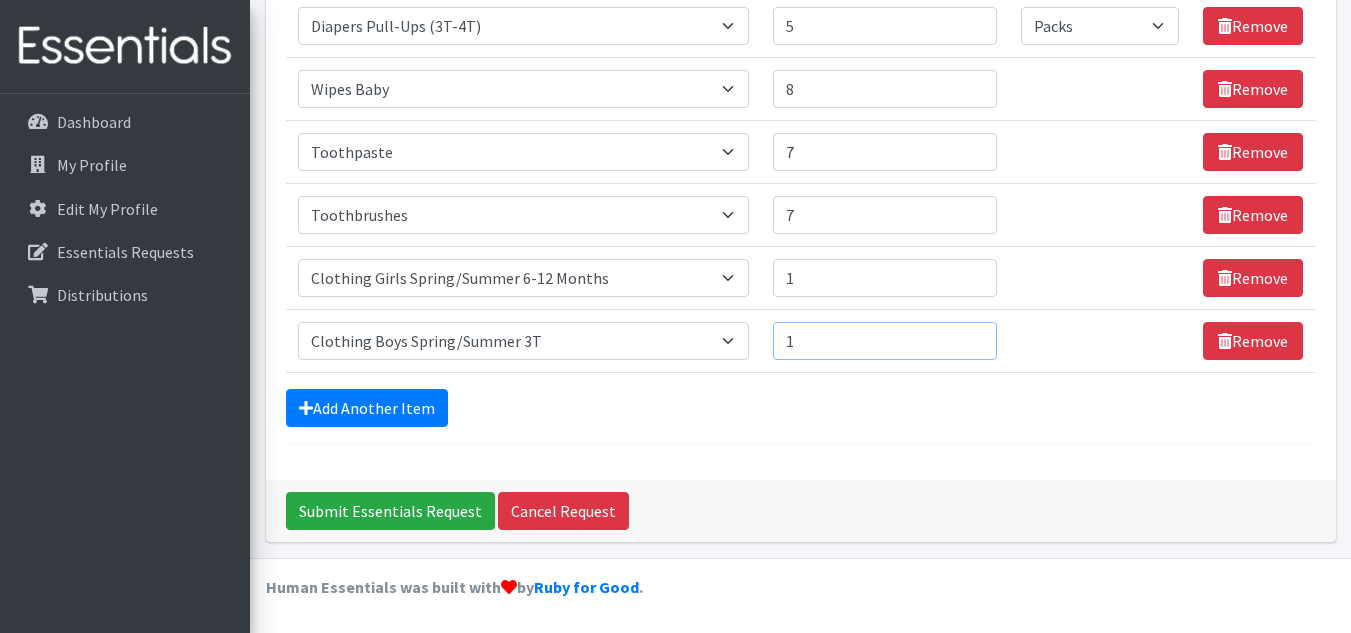 click on "1" at bounding box center (885, 341) 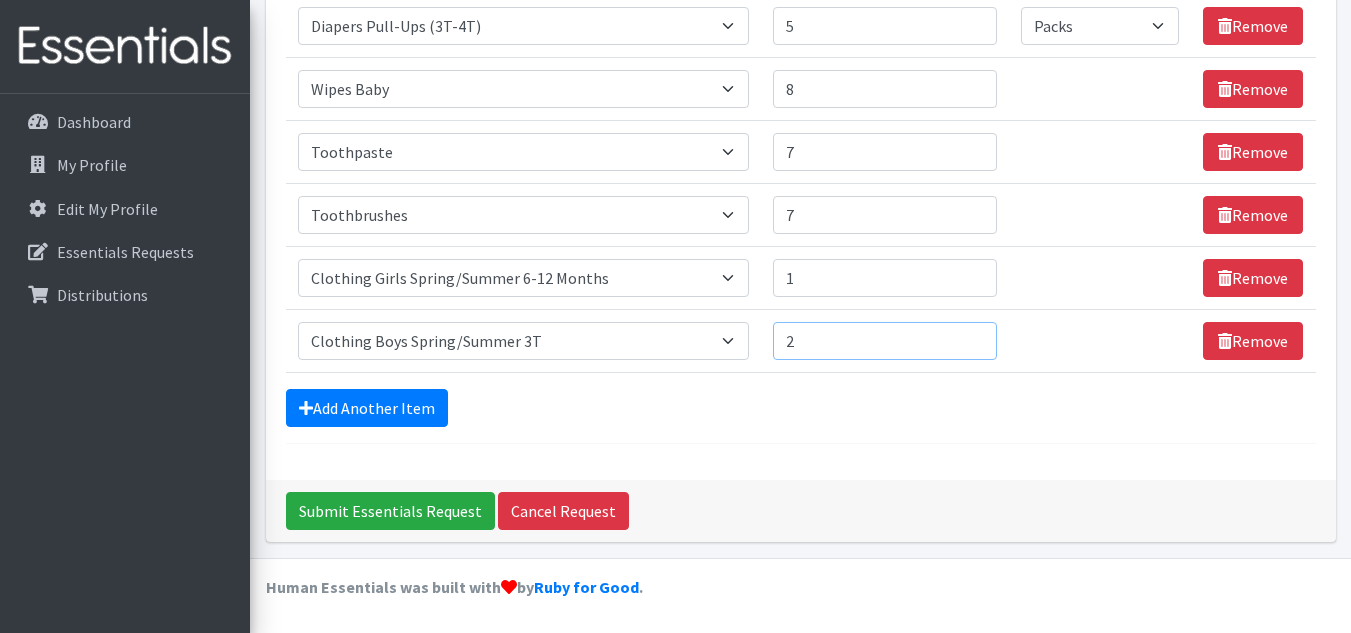 type on "2" 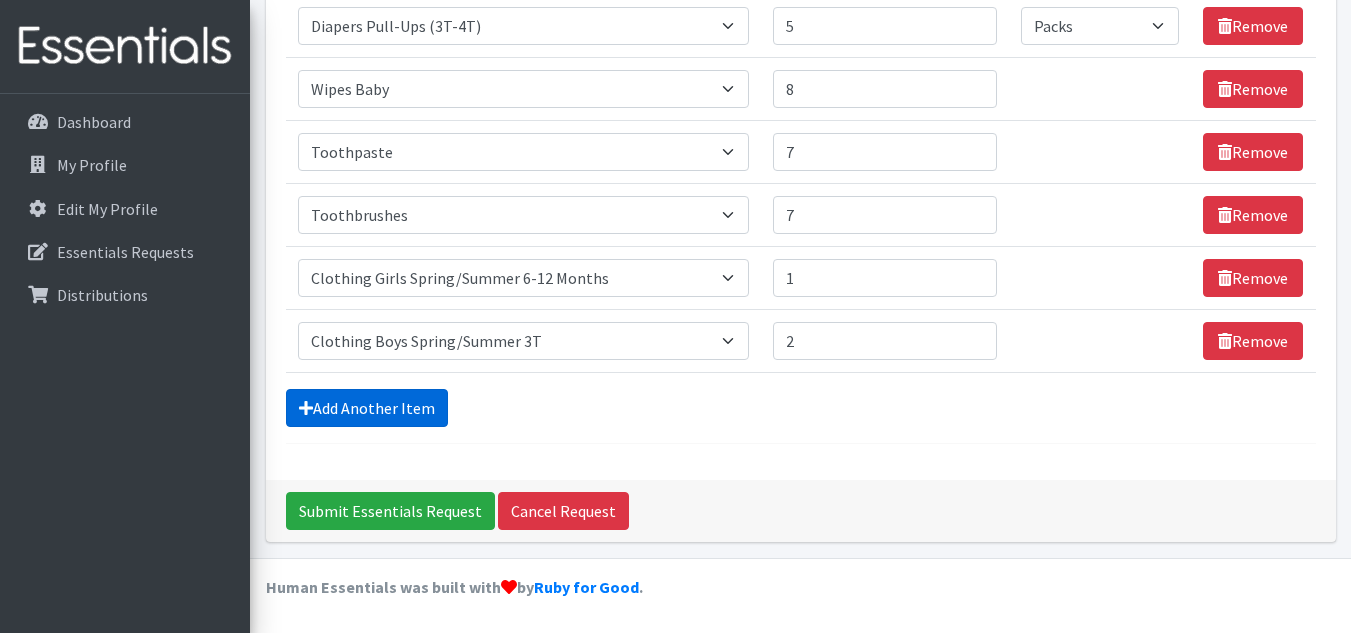 click on "Add Another Item" at bounding box center [367, 408] 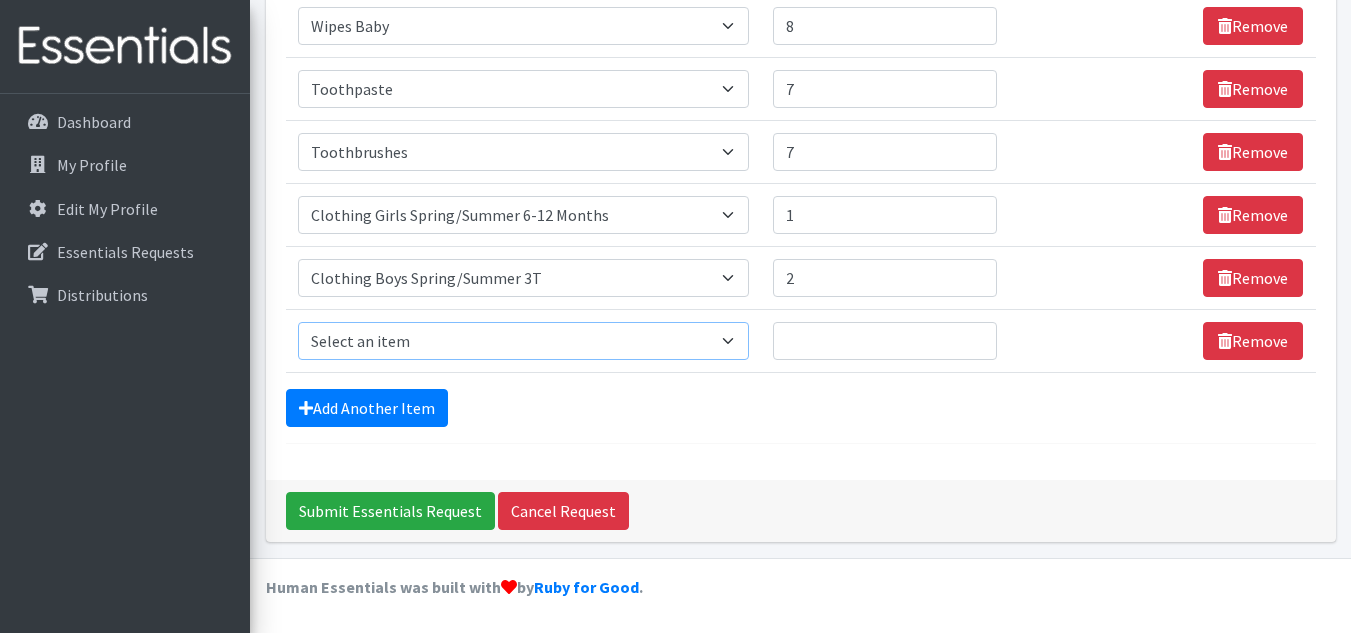 click on "Select an item
# of Children this order will serve
# of Individuals Living in Household
Activity Mat
Baby Carriers
Bath Tubs
Bed Pads
Bibs
Birthday Box - Boy
Birthday Box - Girl
Blankets/Swaddlers/Sleepsacks
Books
Bottles
Breast Pump
Bundle Me's
Car Seat - 3in1 up to 80 lbs.
Car Seat - Infant up to 22lbs. w/ handle
Clothing Boys Spring/Summer 0-6 Months
Clothing Boys Spring/Summer 12-18 Months
Clothing Boys Spring/Summer 18-24 Months
Clothing Boys Spring/Summer 2T
Clothing Boys Spring/Summer 3T
Clothing Boys Spring/Summer 4T
Clothing Boys Spring/Summer 5T
Clothing Boys Spring/Summer 6-12 Months
Clothing Boys Spring/Summer Premie/NB
Clothing Girls Fall/Winter 6-12 Months
Clothing Girls Spring/Summer 0-6 Months
Clothing Girls Spring/Summer 12-18 Months
Clothing Girls Spring/Summer 18-24 Months
Clothing Girls Spring/Summer 2T
Clothing Girls Spring/Summer 3T
Clothing Girls Spring/Summer 4T
Clothing Girls Spring/Summer 5T
Diaper Bags" at bounding box center (523, 341) 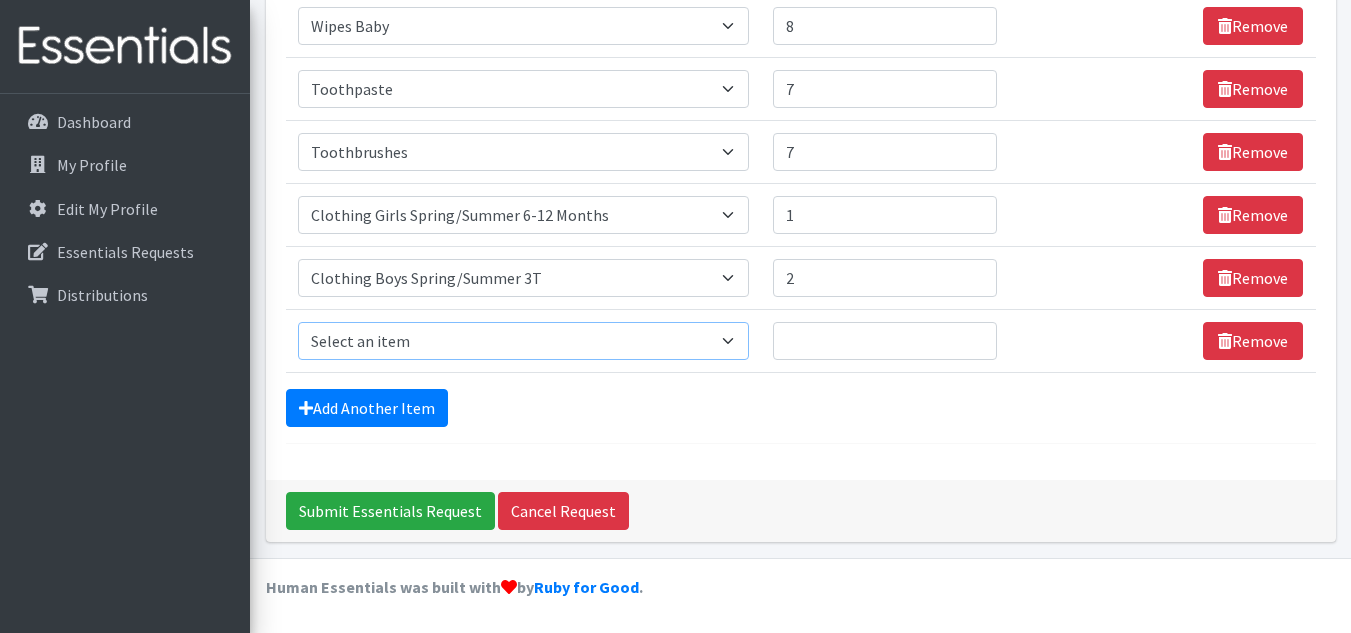 click on "Select an item
# of Children this order will serve
# of Individuals Living in Household
Activity Mat
Baby Carriers
Bath Tubs
Bed Pads
Bibs
Birthday Box - Boy
Birthday Box - Girl
Blankets/Swaddlers/Sleepsacks
Books
Bottles
Breast Pump
Bundle Me's
Car Seat - 3in1 up to 80 lbs.
Car Seat - Infant up to 22lbs. w/ handle
Clothing Boys Spring/Summer 0-6 Months
Clothing Boys Spring/Summer 12-18 Months
Clothing Boys Spring/Summer 18-24 Months
Clothing Boys Spring/Summer 2T
Clothing Boys Spring/Summer 3T
Clothing Boys Spring/Summer 4T
Clothing Boys Spring/Summer 5T
Clothing Boys Spring/Summer 6-12 Months
Clothing Boys Spring/Summer Premie/NB
Clothing Girls Fall/Winter 6-12 Months
Clothing Girls Spring/Summer 0-6 Months
Clothing Girls Spring/Summer 12-18 Months
Clothing Girls Spring/Summer 18-24 Months
Clothing Girls Spring/Summer 2T
Clothing Girls Spring/Summer 3T
Clothing Girls Spring/Summer 4T
Clothing Girls Spring/Summer 5T
Diaper Bags" at bounding box center (523, 341) 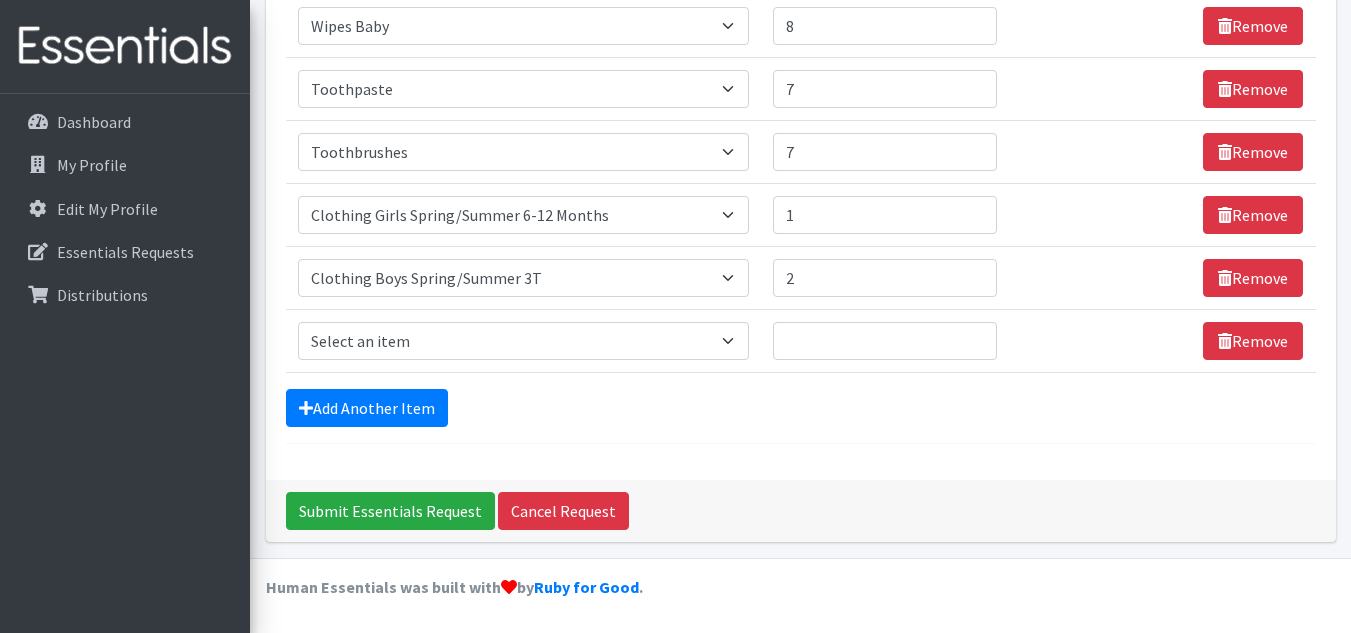 click on "Submit Essentials Request   Cancel Request" at bounding box center [801, 511] 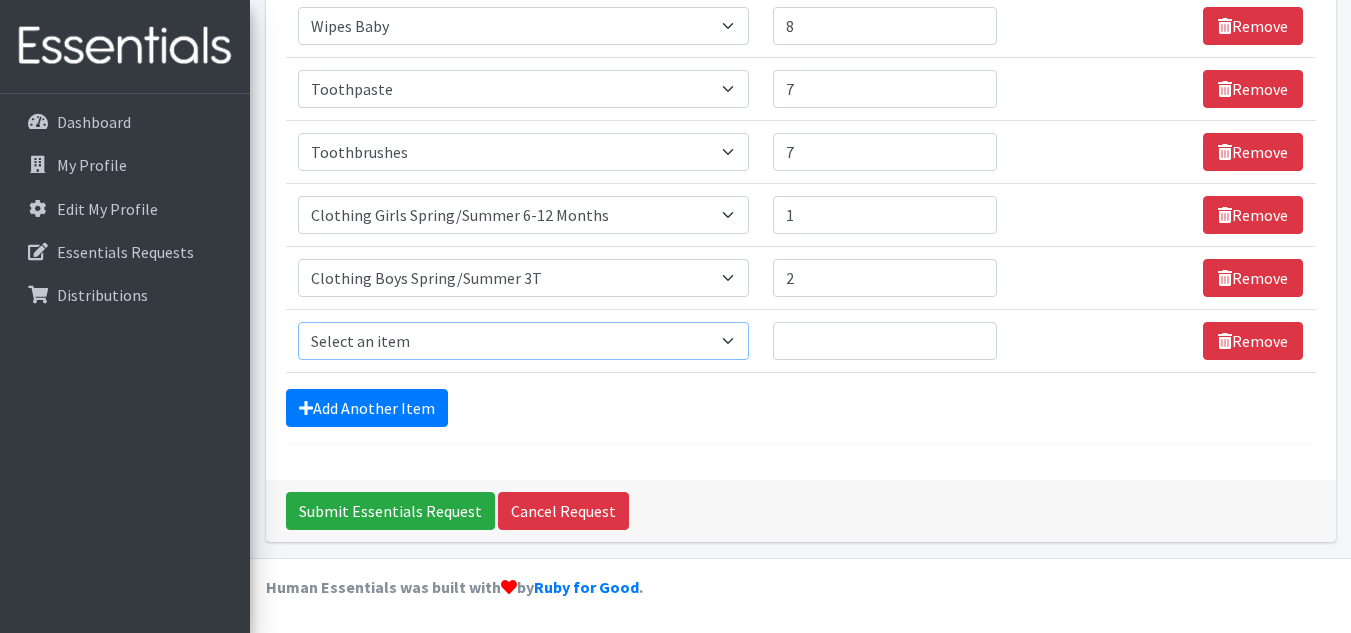 click on "Select an item
# of Children this order will serve
# of Individuals Living in Household
Activity Mat
Baby Carriers
Bath Tubs
Bed Pads
Bibs
Birthday Box - Boy
Birthday Box - Girl
Blankets/Swaddlers/Sleepsacks
Books
Bottles
Breast Pump
Bundle Me's
Car Seat - 3in1 up to 80 lbs.
Car Seat - Infant up to 22lbs. w/ handle
Clothing Boys Spring/Summer 0-6 Months
Clothing Boys Spring/Summer 12-18 Months
Clothing Boys Spring/Summer 18-24 Months
Clothing Boys Spring/Summer 2T
Clothing Boys Spring/Summer 3T
Clothing Boys Spring/Summer 4T
Clothing Boys Spring/Summer 5T
Clothing Boys Spring/Summer 6-12 Months
Clothing Boys Spring/Summer Premie/NB
Clothing Girls Fall/Winter 6-12 Months
Clothing Girls Spring/Summer 0-6 Months
Clothing Girls Spring/Summer 12-18 Months
Clothing Girls Spring/Summer 18-24 Months
Clothing Girls Spring/Summer 2T
Clothing Girls Spring/Summer 3T
Clothing Girls Spring/Summer 4T
Clothing Girls Spring/Summer 5T
Diaper Bags" at bounding box center (523, 341) 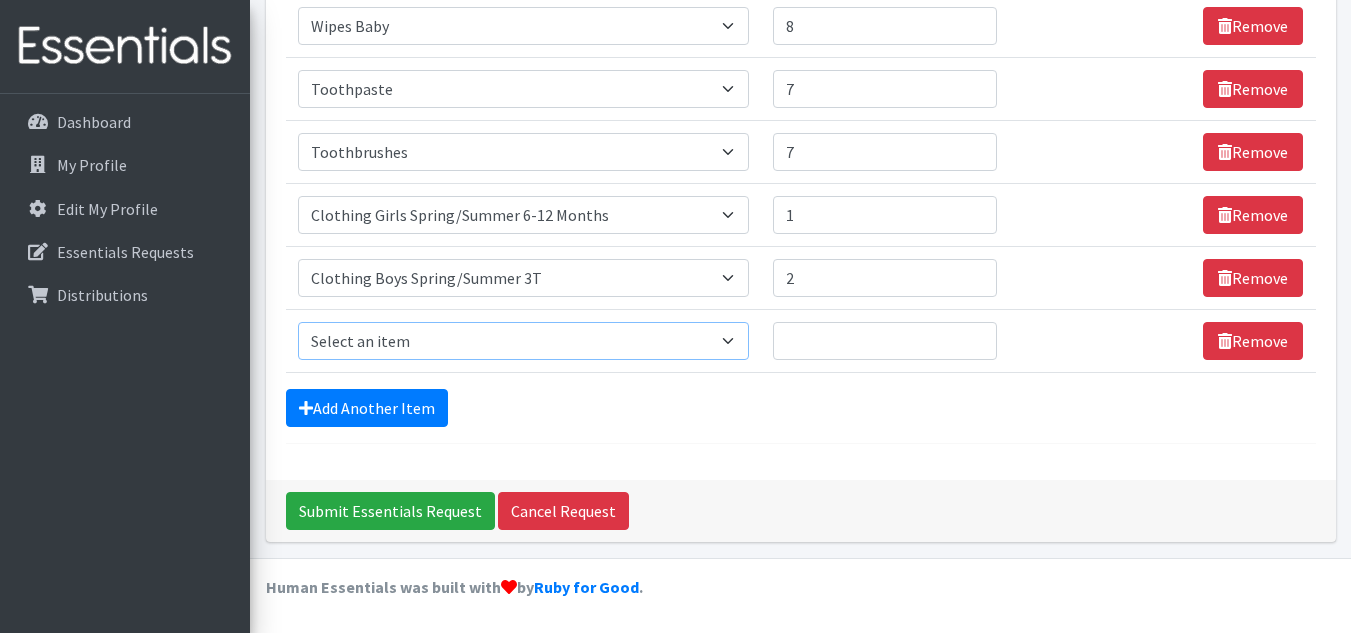 click on "Select an item
# of Children this order will serve
# of Individuals Living in Household
Activity Mat
Baby Carriers
Bath Tubs
Bed Pads
Bibs
Birthday Box - Boy
Birthday Box - Girl
Blankets/Swaddlers/Sleepsacks
Books
Bottles
Breast Pump
Bundle Me's
Car Seat - 3in1 up to 80 lbs.
Car Seat - Infant up to 22lbs. w/ handle
Clothing Boys Spring/Summer 0-6 Months
Clothing Boys Spring/Summer 12-18 Months
Clothing Boys Spring/Summer 18-24 Months
Clothing Boys Spring/Summer 2T
Clothing Boys Spring/Summer 3T
Clothing Boys Spring/Summer 4T
Clothing Boys Spring/Summer 5T
Clothing Boys Spring/Summer 6-12 Months
Clothing Boys Spring/Summer Premie/NB
Clothing Girls Fall/Winter 6-12 Months
Clothing Girls Spring/Summer 0-6 Months
Clothing Girls Spring/Summer 12-18 Months
Clothing Girls Spring/Summer 18-24 Months
Clothing Girls Spring/Summer 2T
Clothing Girls Spring/Summer 3T
Clothing Girls Spring/Summer 4T
Clothing Girls Spring/Summer 5T
Diaper Bags" at bounding box center [523, 341] 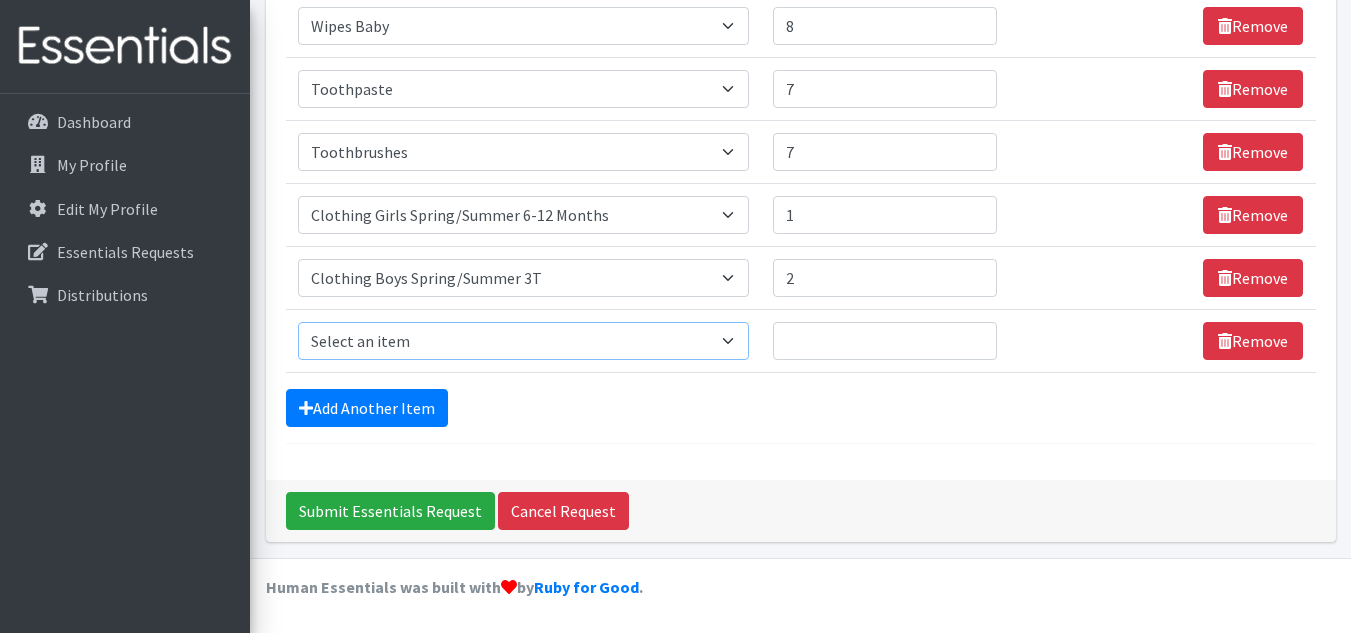 select on "5770" 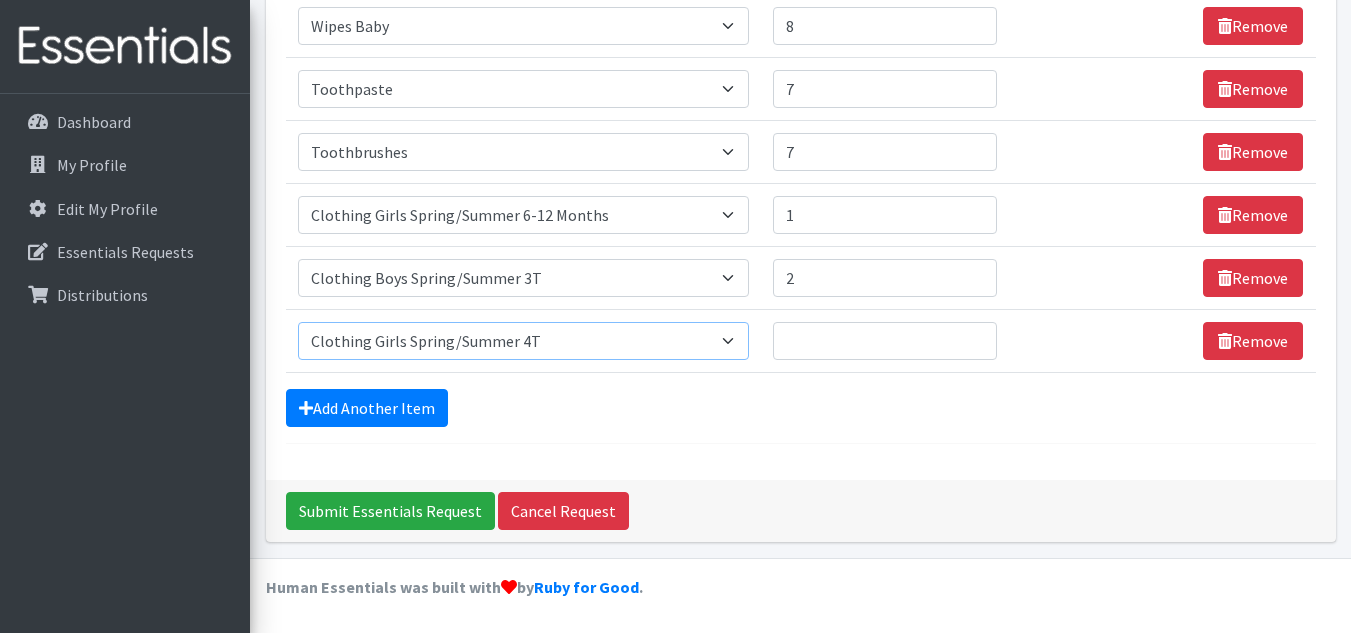 click on "Select an item
# of Children this order will serve
# of Individuals Living in Household
Activity Mat
Baby Carriers
Bath Tubs
Bed Pads
Bibs
Birthday Box - Boy
Birthday Box - Girl
Blankets/Swaddlers/Sleepsacks
Books
Bottles
Breast Pump
Bundle Me's
Car Seat - 3in1 up to 80 lbs.
Car Seat - Infant up to 22lbs. w/ handle
Clothing Boys Spring/Summer 0-6 Months
Clothing Boys Spring/Summer 12-18 Months
Clothing Boys Spring/Summer 18-24 Months
Clothing Boys Spring/Summer 2T
Clothing Boys Spring/Summer 3T
Clothing Boys Spring/Summer 4T
Clothing Boys Spring/Summer 5T
Clothing Boys Spring/Summer 6-12 Months
Clothing Boys Spring/Summer Premie/NB
Clothing Girls Fall/Winter 6-12 Months
Clothing Girls Spring/Summer 0-6 Months
Clothing Girls Spring/Summer 12-18 Months
Clothing Girls Spring/Summer 18-24 Months
Clothing Girls Spring/Summer 2T
Clothing Girls Spring/Summer 3T
Clothing Girls Spring/Summer 4T
Clothing Girls Spring/Summer 5T
Diaper Bags" at bounding box center (523, 341) 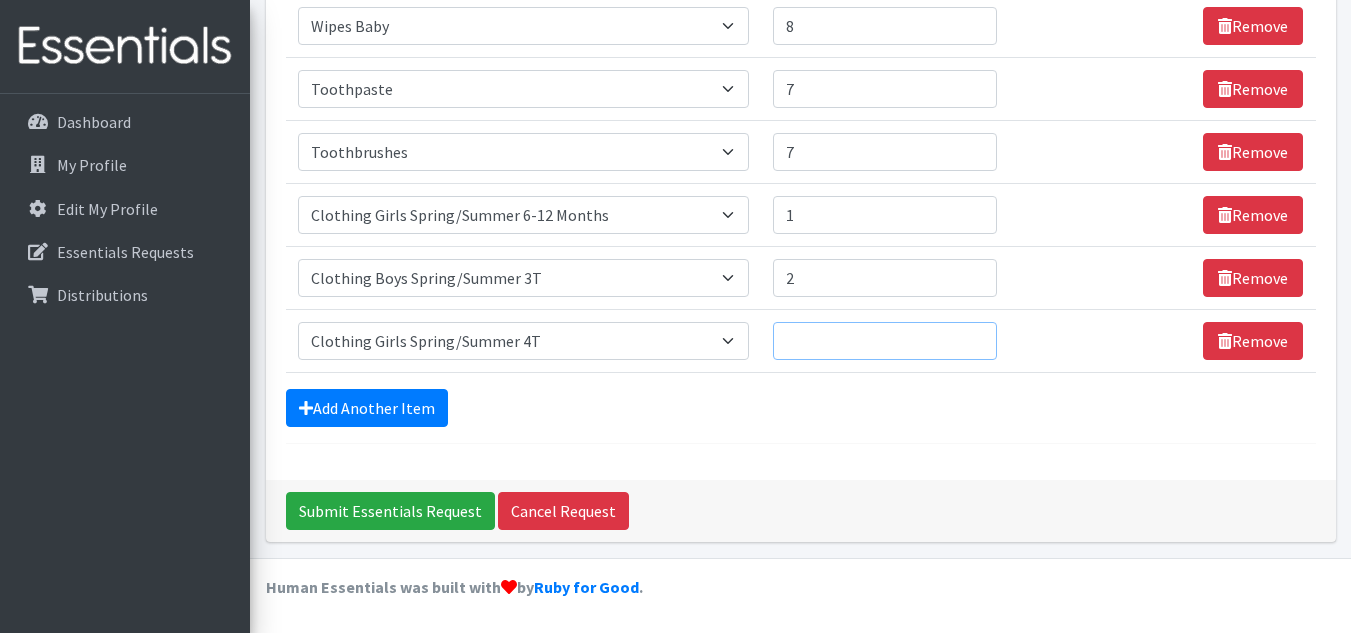 click on "Quantity" at bounding box center (885, 341) 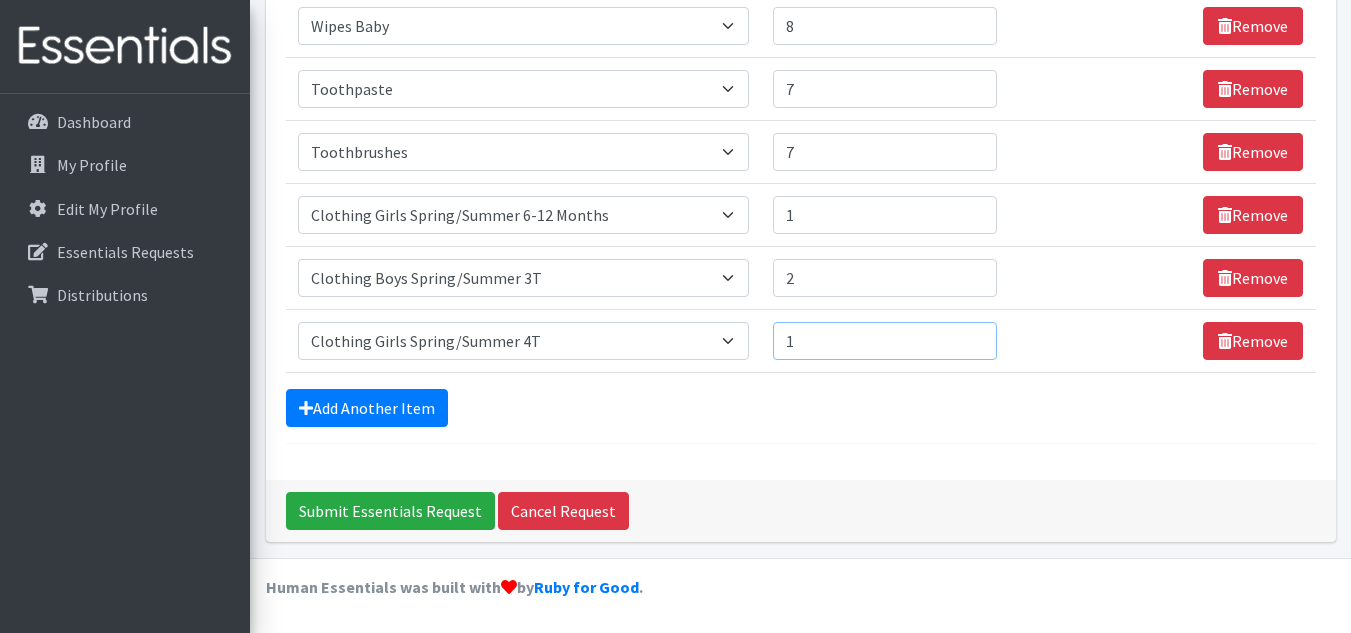 type on "1" 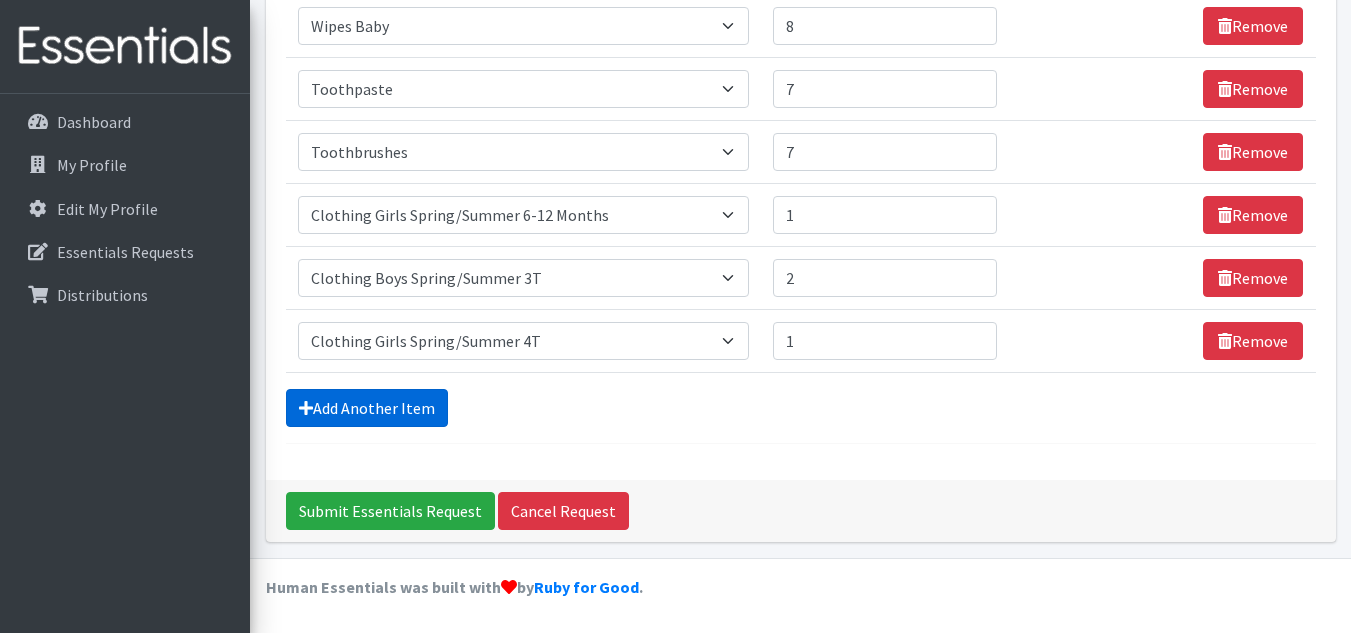 click on "Add Another Item" at bounding box center (367, 408) 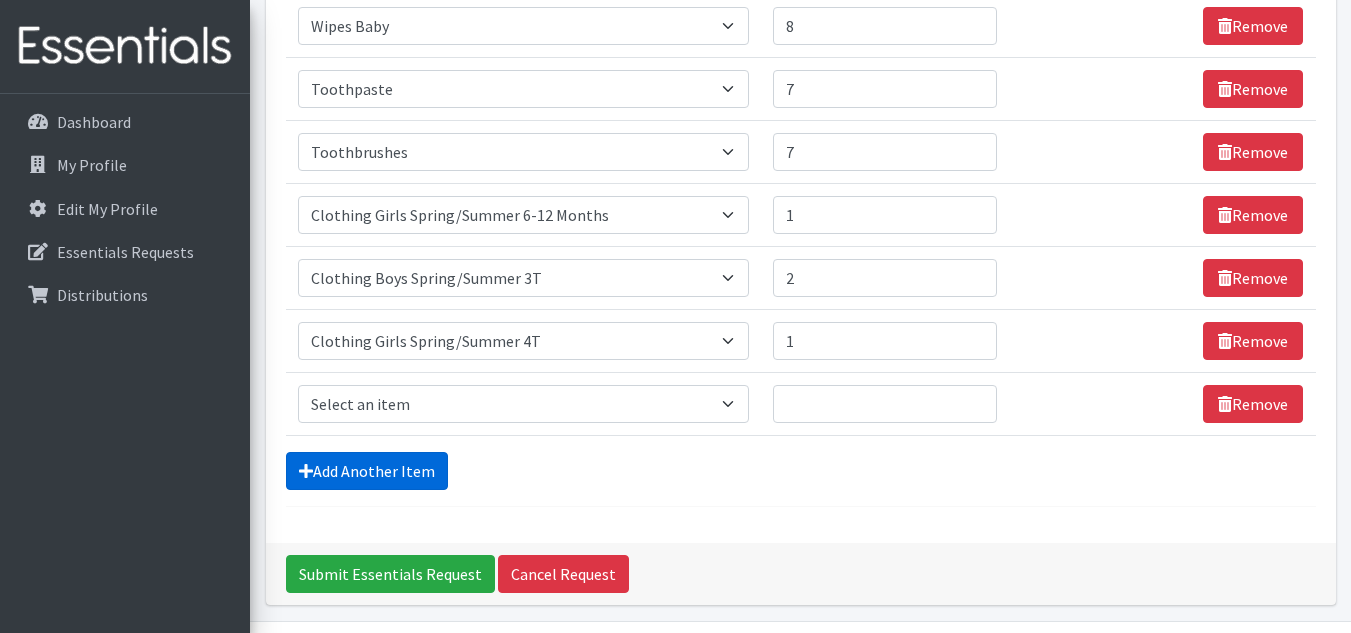 scroll, scrollTop: 883, scrollLeft: 0, axis: vertical 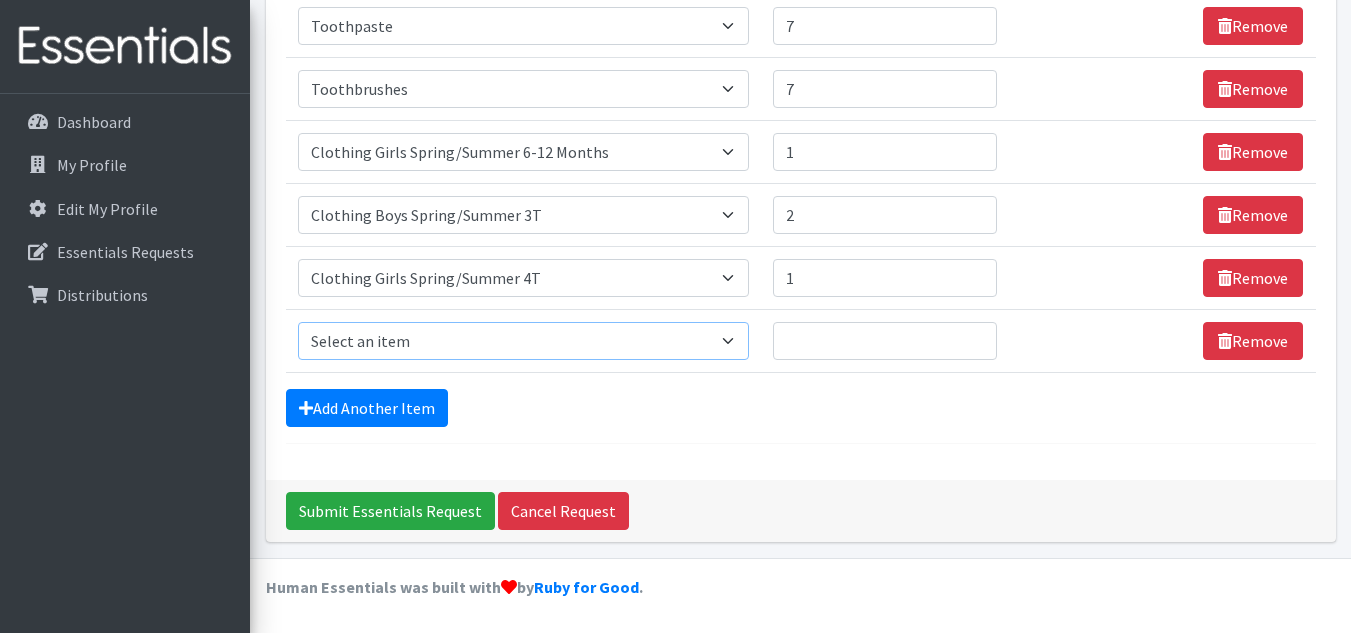 click on "Select an item
# of Children this order will serve
# of Individuals Living in Household
Activity Mat
Baby Carriers
Bath Tubs
Bed Pads
Bibs
Birthday Box - Boy
Birthday Box - Girl
Blankets/Swaddlers/Sleepsacks
Books
Bottles
Breast Pump
Bundle Me's
Car Seat - 3in1 up to 80 lbs.
Car Seat - Infant up to 22lbs. w/ handle
Clothing Boys Spring/Summer 0-6 Months
Clothing Boys Spring/Summer 12-18 Months
Clothing Boys Spring/Summer 18-24 Months
Clothing Boys Spring/Summer 2T
Clothing Boys Spring/Summer 3T
Clothing Boys Spring/Summer 4T
Clothing Boys Spring/Summer 5T
Clothing Boys Spring/Summer 6-12 Months
Clothing Boys Spring/Summer Premie/NB
Clothing Girls Fall/Winter 6-12 Months
Clothing Girls Spring/Summer 0-6 Months
Clothing Girls Spring/Summer 12-18 Months
Clothing Girls Spring/Summer 18-24 Months
Clothing Girls Spring/Summer 2T
Clothing Girls Spring/Summer 3T
Clothing Girls Spring/Summer 4T
Clothing Girls Spring/Summer 5T
Diaper Bags" at bounding box center [523, 341] 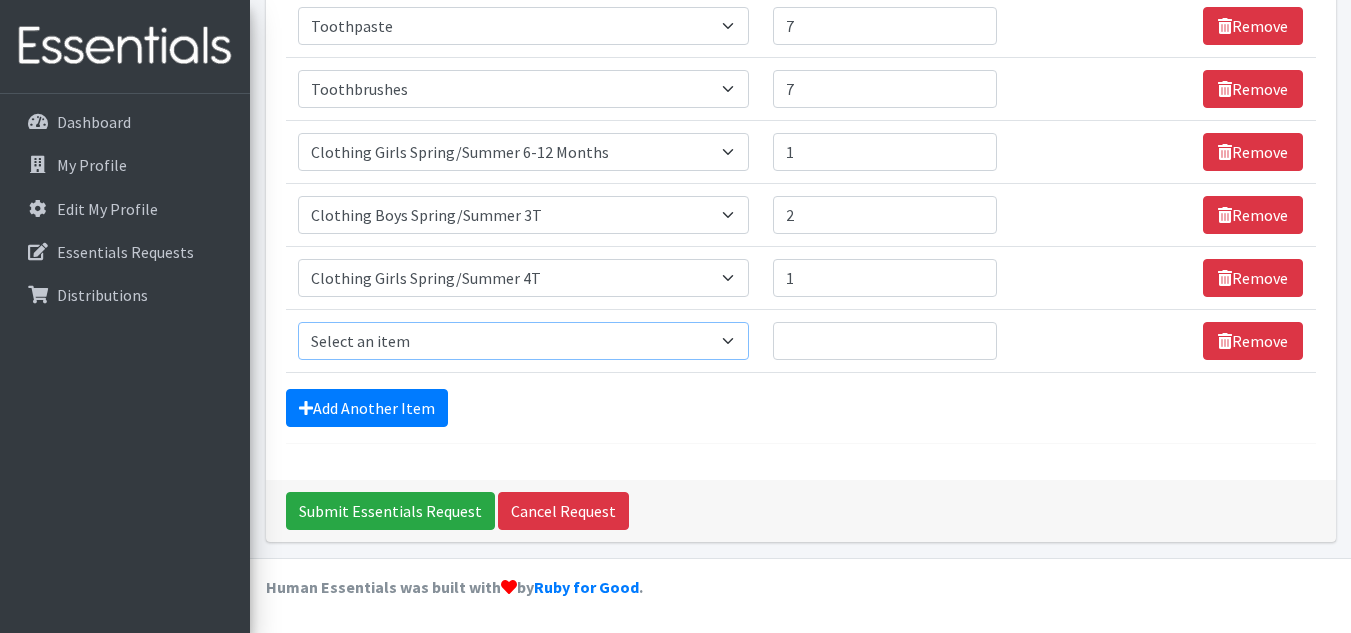 select on "5769" 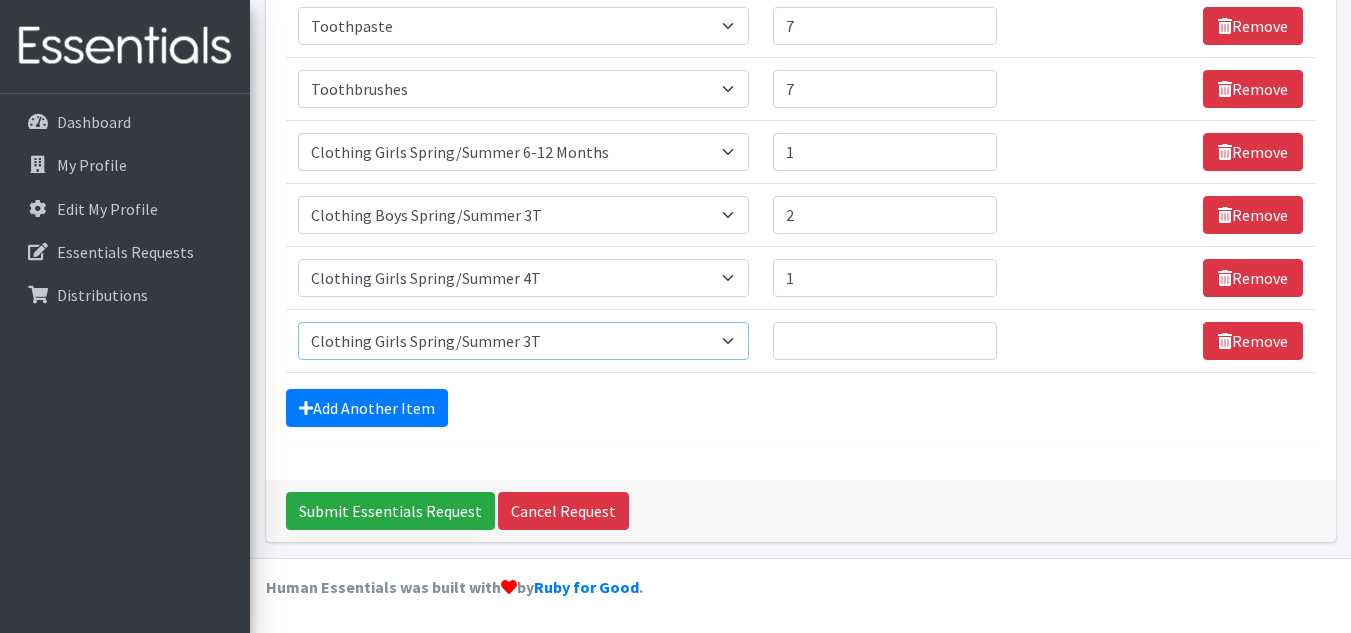 click on "Select an item
# of Children this order will serve
# of Individuals Living in Household
Activity Mat
Baby Carriers
Bath Tubs
Bed Pads
Bibs
Birthday Box - Boy
Birthday Box - Girl
Blankets/Swaddlers/Sleepsacks
Books
Bottles
Breast Pump
Bundle Me's
Car Seat - 3in1 up to 80 lbs.
Car Seat - Infant up to 22lbs. w/ handle
Clothing Boys Spring/Summer 0-6 Months
Clothing Boys Spring/Summer 12-18 Months
Clothing Boys Spring/Summer 18-24 Months
Clothing Boys Spring/Summer 2T
Clothing Boys Spring/Summer 3T
Clothing Boys Spring/Summer 4T
Clothing Boys Spring/Summer 5T
Clothing Boys Spring/Summer 6-12 Months
Clothing Boys Spring/Summer Premie/NB
Clothing Girls Fall/Winter 6-12 Months
Clothing Girls Spring/Summer 0-6 Months
Clothing Girls Spring/Summer 12-18 Months
Clothing Girls Spring/Summer 18-24 Months
Clothing Girls Spring/Summer 2T
Clothing Girls Spring/Summer 3T
Clothing Girls Spring/Summer 4T
Clothing Girls Spring/Summer 5T
Diaper Bags" at bounding box center (523, 341) 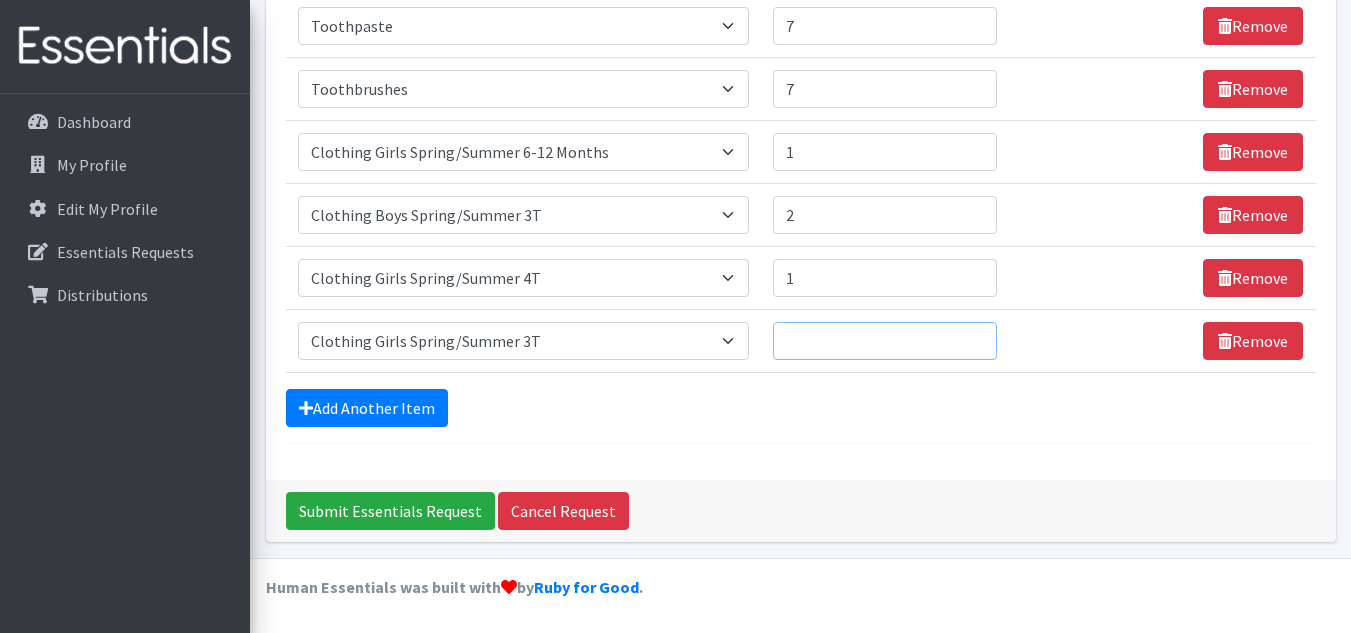 click on "Quantity" at bounding box center [885, 341] 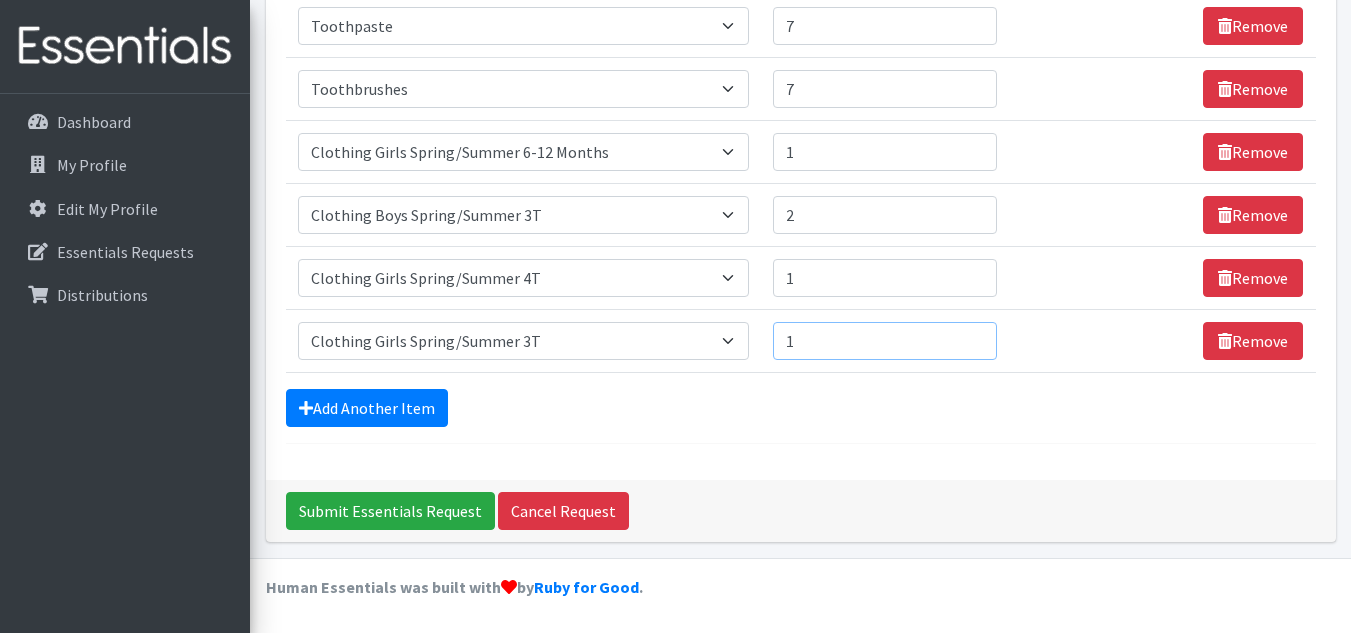 type on "1" 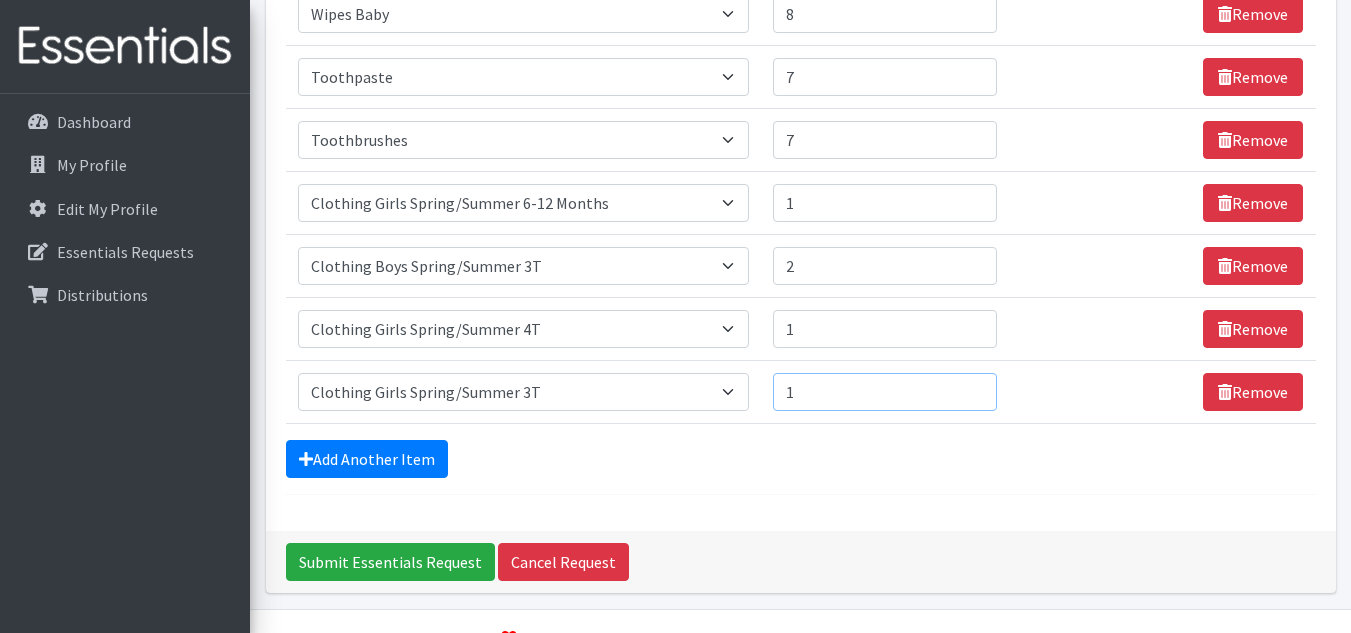 scroll, scrollTop: 883, scrollLeft: 0, axis: vertical 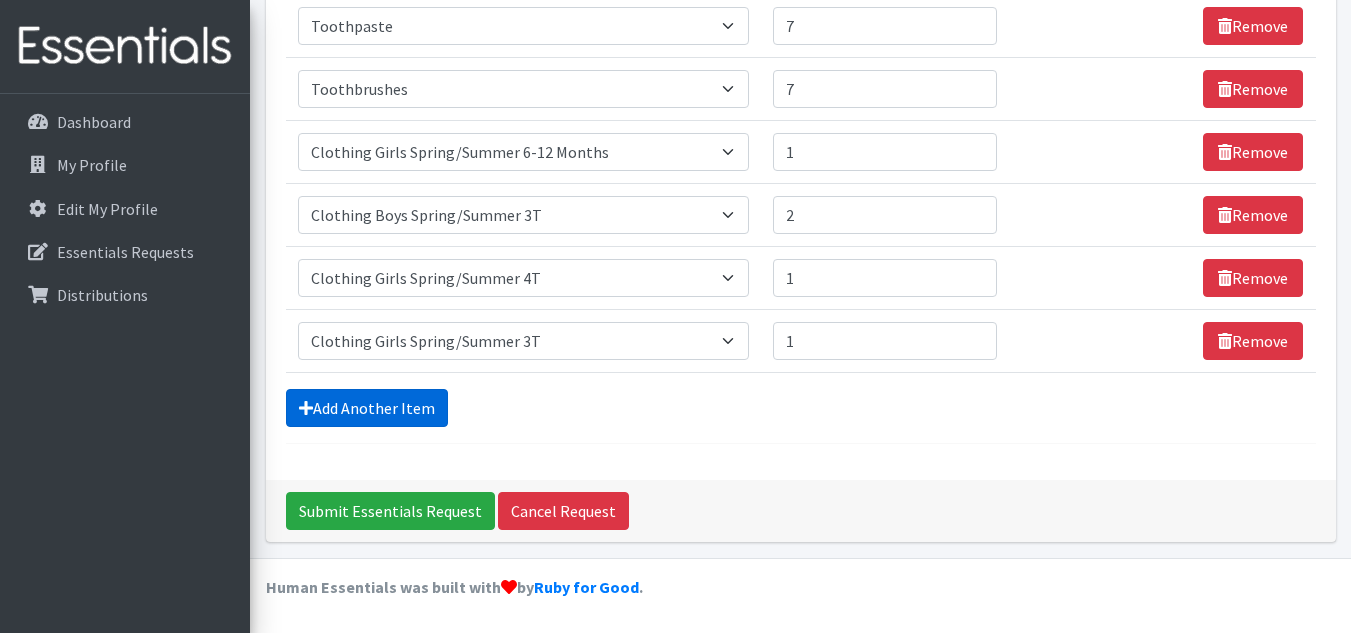 click on "Add Another Item" at bounding box center [367, 408] 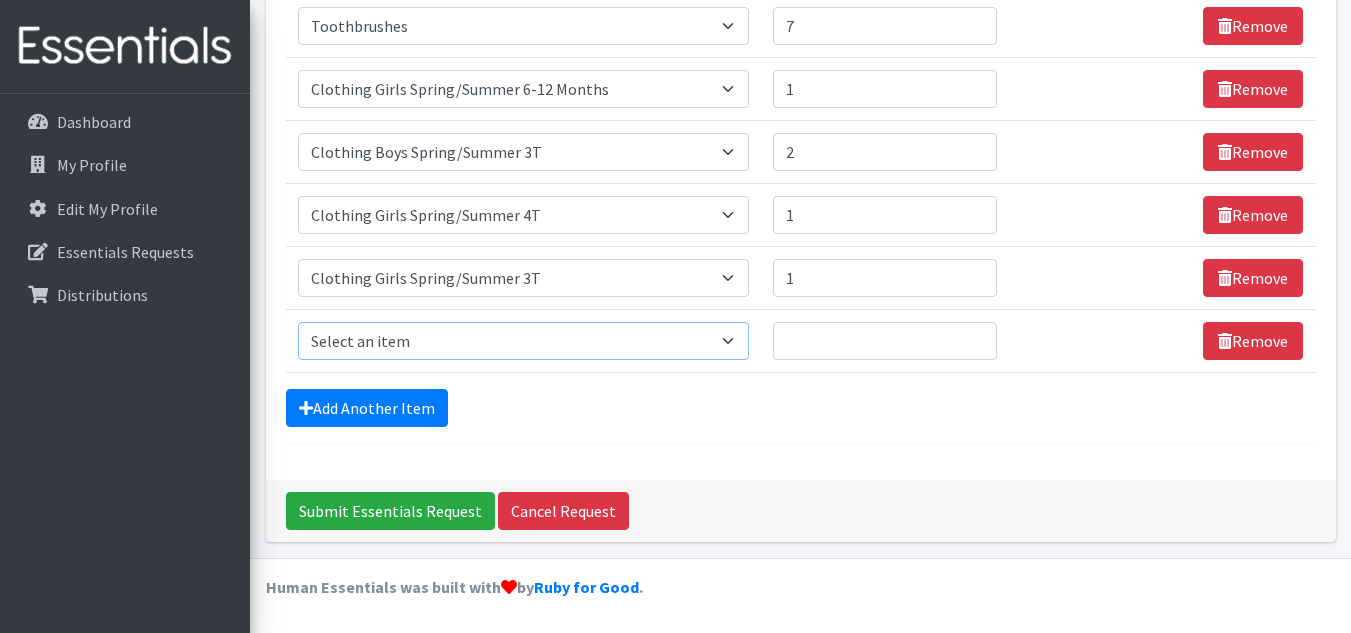 click on "Select an item
# of Children this order will serve
# of Individuals Living in Household
Activity Mat
Baby Carriers
Bath Tubs
Bed Pads
Bibs
Birthday Box - Boy
Birthday Box - Girl
Blankets/Swaddlers/Sleepsacks
Books
Bottles
Breast Pump
Bundle Me's
Car Seat - 3in1 up to 80 lbs.
Car Seat - Infant up to 22lbs. w/ handle
Clothing Boys Spring/Summer 0-6 Months
Clothing Boys Spring/Summer 12-18 Months
Clothing Boys Spring/Summer 18-24 Months
Clothing Boys Spring/Summer 2T
Clothing Boys Spring/Summer 3T
Clothing Boys Spring/Summer 4T
Clothing Boys Spring/Summer 5T
Clothing Boys Spring/Summer 6-12 Months
Clothing Boys Spring/Summer Premie/NB
Clothing Girls Fall/Winter 6-12 Months
Clothing Girls Spring/Summer 0-6 Months
Clothing Girls Spring/Summer 12-18 Months
Clothing Girls Spring/Summer 18-24 Months
Clothing Girls Spring/Summer 2T
Clothing Girls Spring/Summer 3T
Clothing Girls Spring/Summer 4T
Clothing Girls Spring/Summer 5T
Diaper Bags" at bounding box center (523, 341) 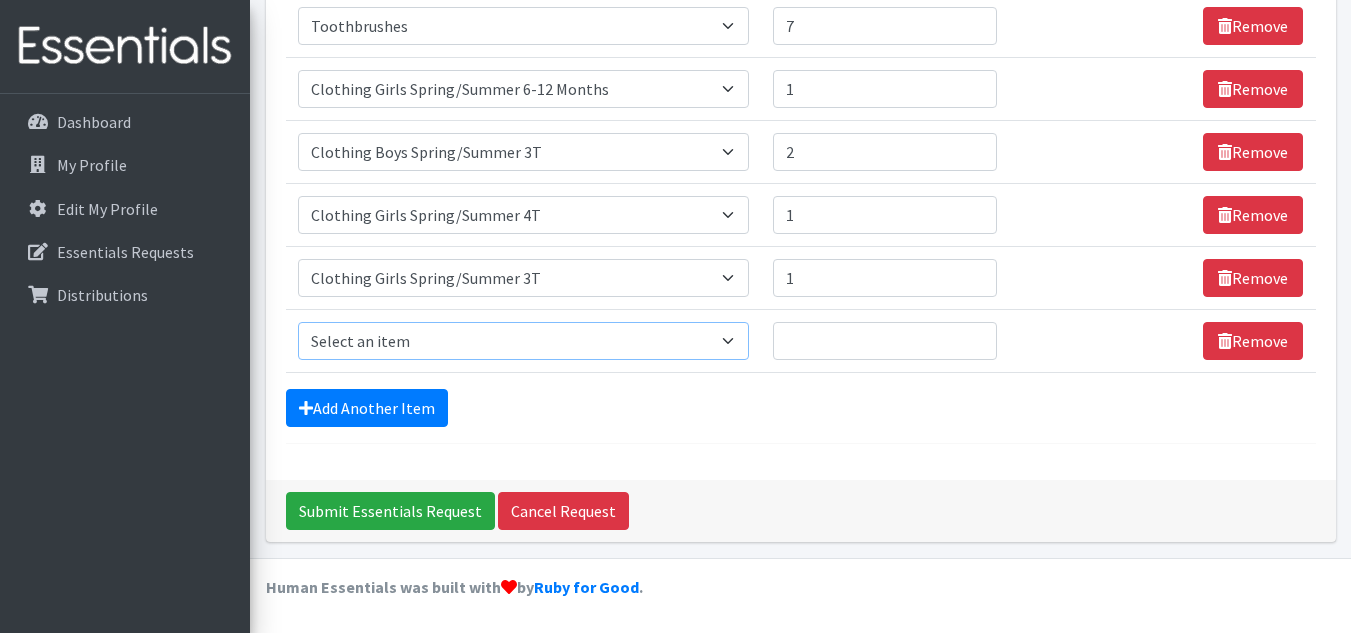 click on "Select an item
# of Children this order will serve
# of Individuals Living in Household
Activity Mat
Baby Carriers
Bath Tubs
Bed Pads
Bibs
Birthday Box - Boy
Birthday Box - Girl
Blankets/Swaddlers/Sleepsacks
Books
Bottles
Breast Pump
Bundle Me's
Car Seat - 3in1 up to 80 lbs.
Car Seat - Infant up to 22lbs. w/ handle
Clothing Boys Spring/Summer 0-6 Months
Clothing Boys Spring/Summer 12-18 Months
Clothing Boys Spring/Summer 18-24 Months
Clothing Boys Spring/Summer 2T
Clothing Boys Spring/Summer 3T
Clothing Boys Spring/Summer 4T
Clothing Boys Spring/Summer 5T
Clothing Boys Spring/Summer 6-12 Months
Clothing Boys Spring/Summer Premie/NB
Clothing Girls Fall/Winter 6-12 Months
Clothing Girls Spring/Summer 0-6 Months
Clothing Girls Spring/Summer 12-18 Months
Clothing Girls Spring/Summer 18-24 Months
Clothing Girls Spring/Summer 2T
Clothing Girls Spring/Summer 3T
Clothing Girls Spring/Summer 4T
Clothing Girls Spring/Summer 5T
Diaper Bags" at bounding box center [523, 341] 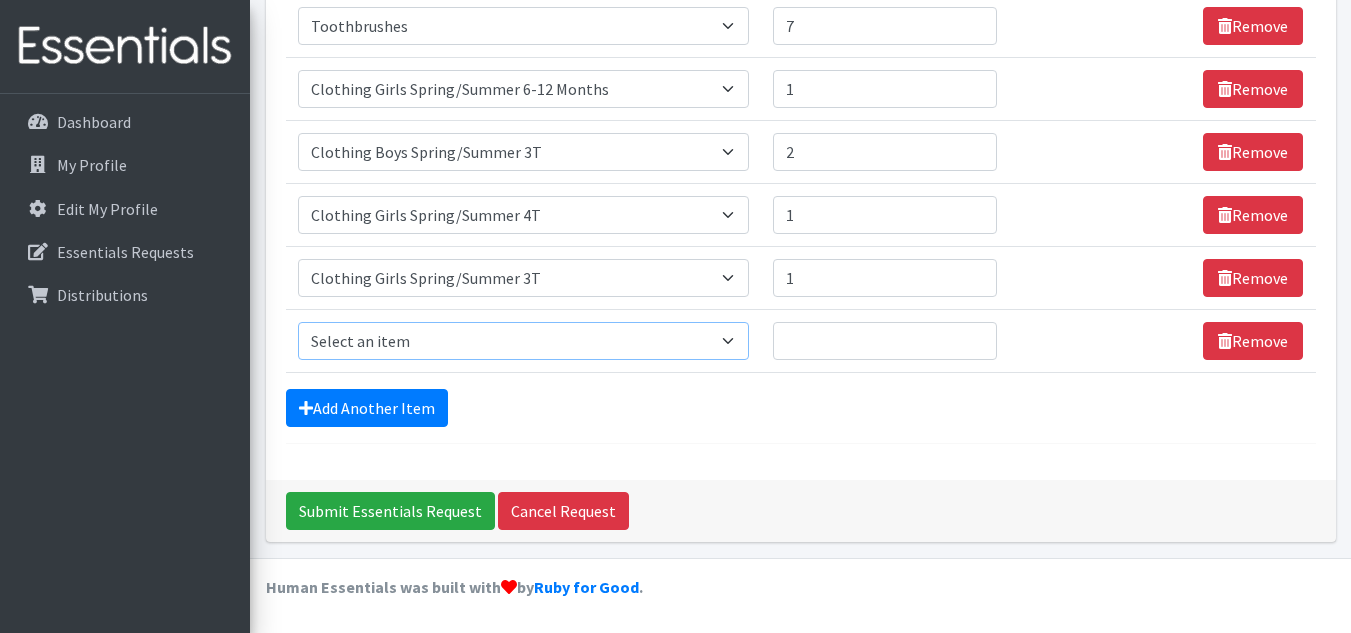 select on "5766" 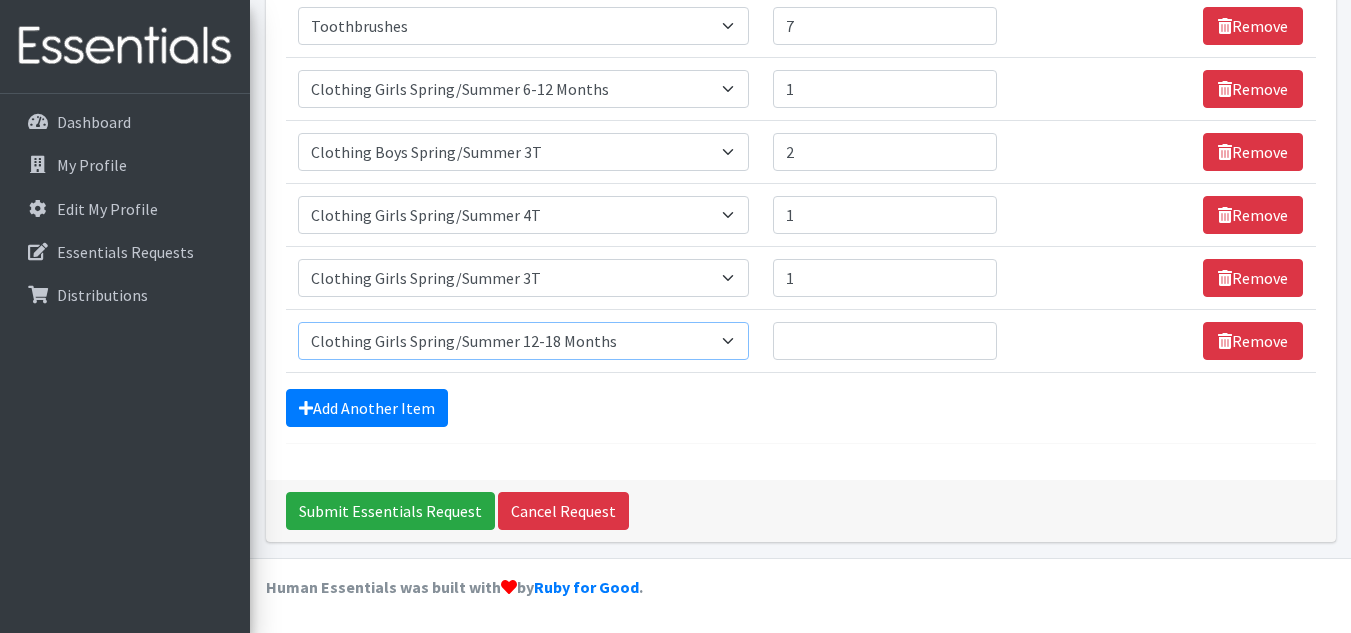 click on "Select an item
# of Children this order will serve
# of Individuals Living in Household
Activity Mat
Baby Carriers
Bath Tubs
Bed Pads
Bibs
Birthday Box - Boy
Birthday Box - Girl
Blankets/Swaddlers/Sleepsacks
Books
Bottles
Breast Pump
Bundle Me's
Car Seat - 3in1 up to 80 lbs.
Car Seat - Infant up to 22lbs. w/ handle
Clothing Boys Spring/Summer 0-6 Months
Clothing Boys Spring/Summer 12-18 Months
Clothing Boys Spring/Summer 18-24 Months
Clothing Boys Spring/Summer 2T
Clothing Boys Spring/Summer 3T
Clothing Boys Spring/Summer 4T
Clothing Boys Spring/Summer 5T
Clothing Boys Spring/Summer 6-12 Months
Clothing Boys Spring/Summer Premie/NB
Clothing Girls Fall/Winter 6-12 Months
Clothing Girls Spring/Summer 0-6 Months
Clothing Girls Spring/Summer 12-18 Months
Clothing Girls Spring/Summer 18-24 Months
Clothing Girls Spring/Summer 2T
Clothing Girls Spring/Summer 3T
Clothing Girls Spring/Summer 4T
Clothing Girls Spring/Summer 5T
Diaper Bags" at bounding box center (523, 341) 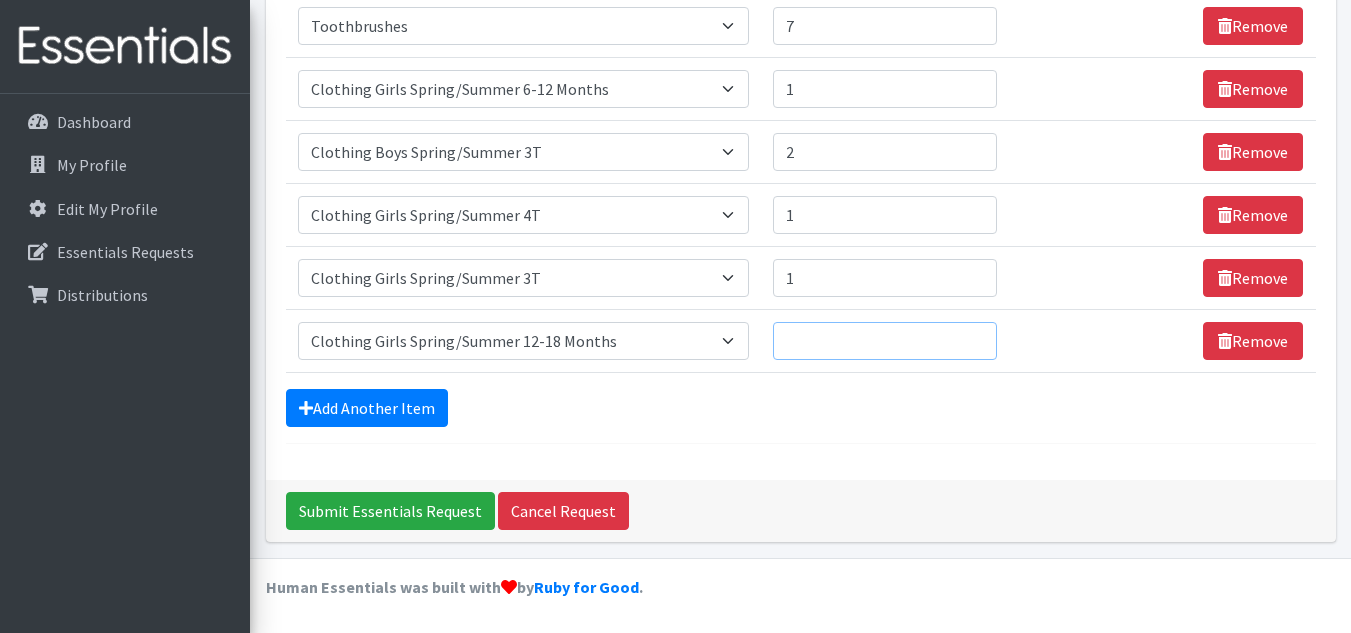 click on "Quantity" at bounding box center [885, 341] 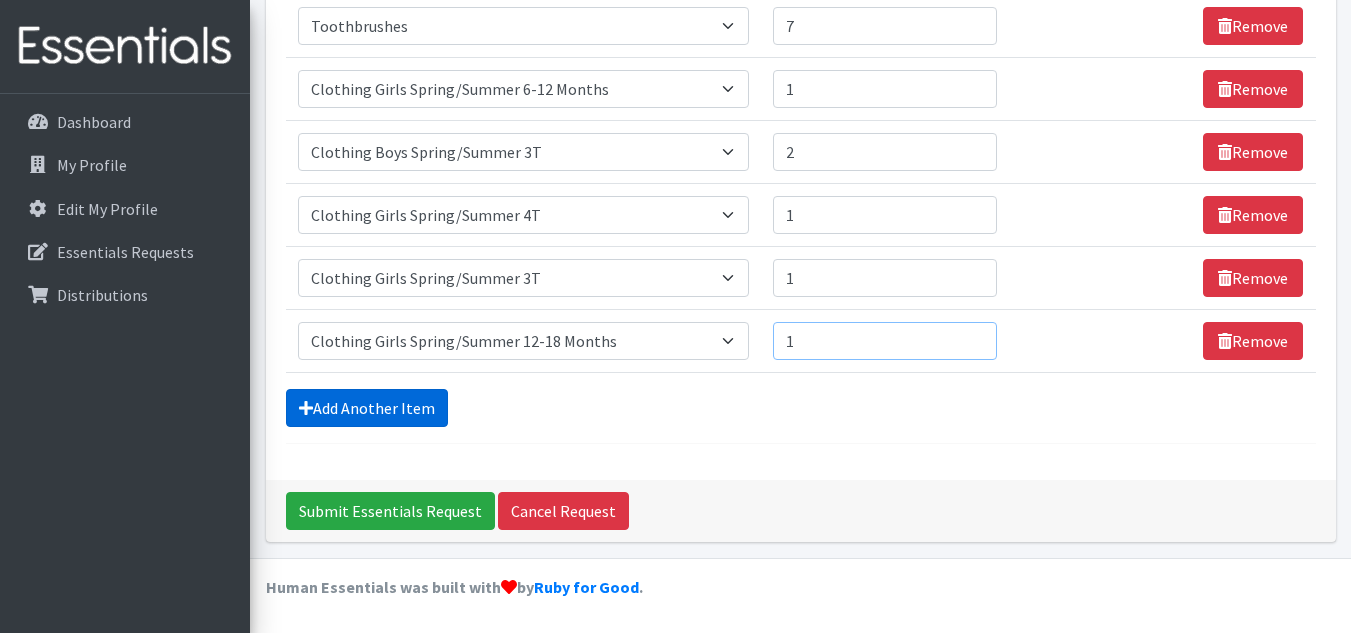 type on "1" 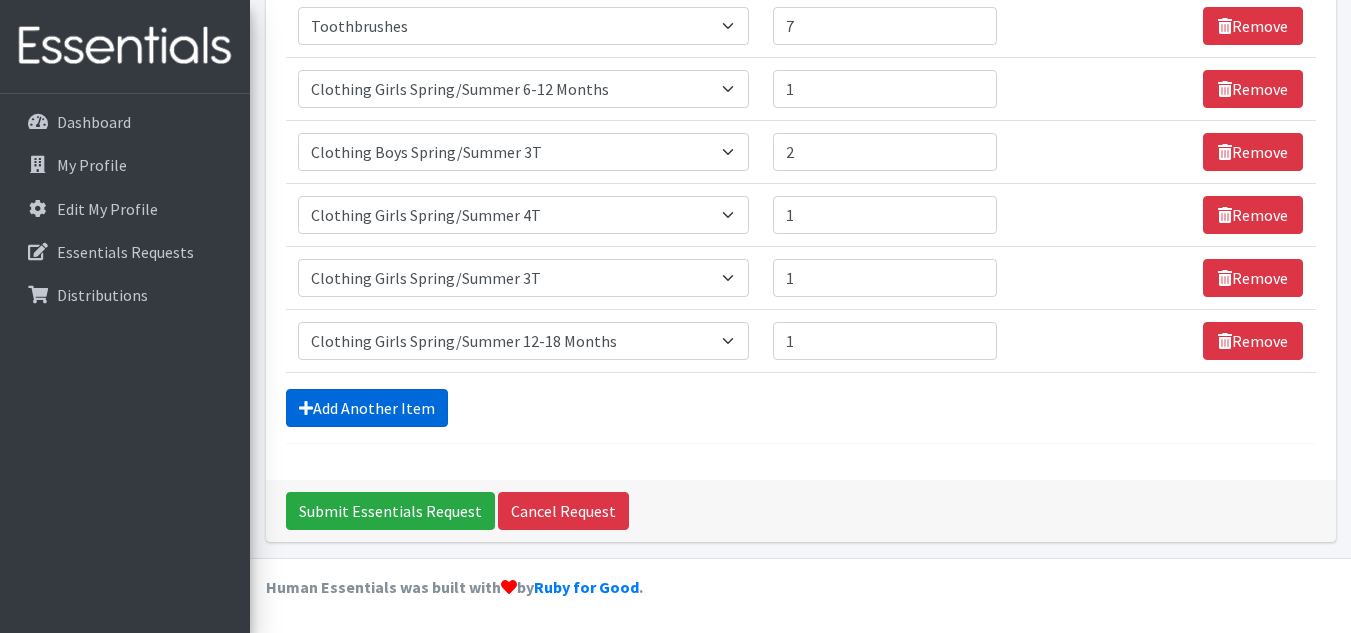 click on "Add Another Item" at bounding box center (367, 408) 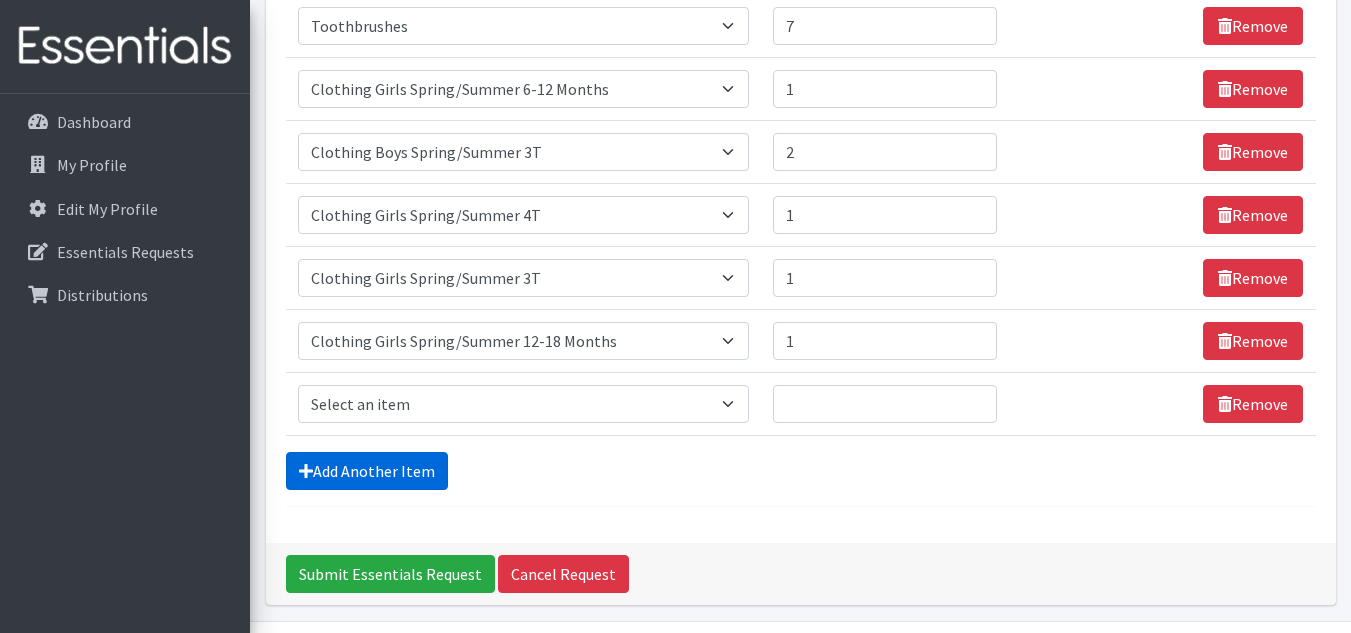 scroll, scrollTop: 1009, scrollLeft: 0, axis: vertical 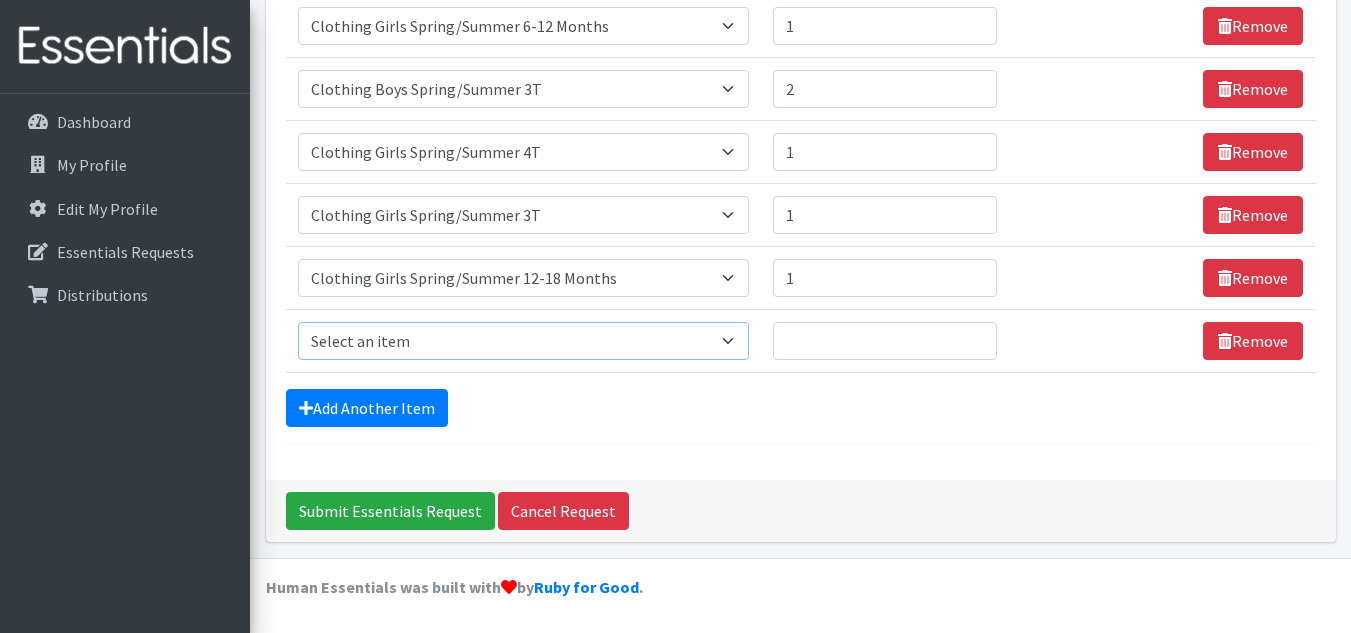 click on "Select an item
# of Children this order will serve
# of Individuals Living in Household
Activity Mat
Baby Carriers
Bath Tubs
Bed Pads
Bibs
Birthday Box - Boy
Birthday Box - Girl
Blankets/Swaddlers/Sleepsacks
Books
Bottles
Breast Pump
Bundle Me's
Car Seat - 3in1 up to 80 lbs.
Car Seat - Infant up to 22lbs. w/ handle
Clothing Boys Spring/Summer 0-6 Months
Clothing Boys Spring/Summer 12-18 Months
Clothing Boys Spring/Summer 18-24 Months
Clothing Boys Spring/Summer 2T
Clothing Boys Spring/Summer 3T
Clothing Boys Spring/Summer 4T
Clothing Boys Spring/Summer 5T
Clothing Boys Spring/Summer 6-12 Months
Clothing Boys Spring/Summer Premie/NB
Clothing Girls Fall/Winter 6-12 Months
Clothing Girls Spring/Summer 0-6 Months
Clothing Girls Spring/Summer 12-18 Months
Clothing Girls Spring/Summer 18-24 Months
Clothing Girls Spring/Summer 2T
Clothing Girls Spring/Summer 3T
Clothing Girls Spring/Summer 4T
Clothing Girls Spring/Summer 5T
Diaper Bags" at bounding box center [523, 341] 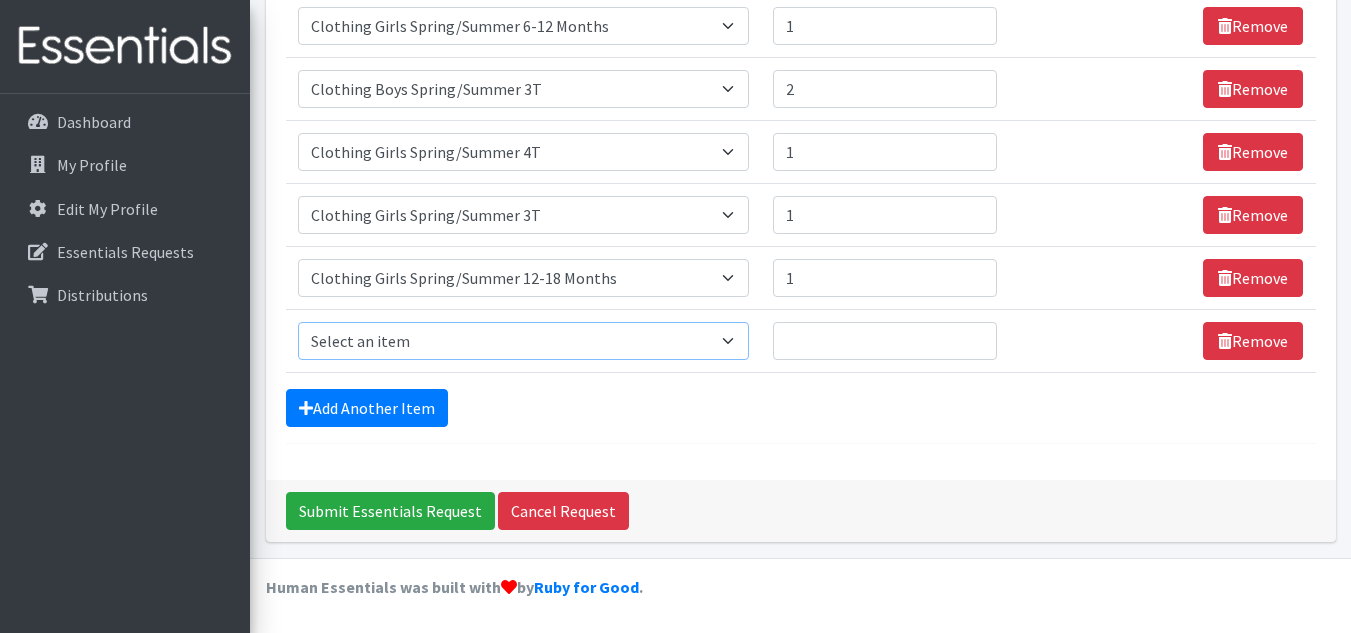 click on "Select an item
# of Children this order will serve
# of Individuals Living in Household
Activity Mat
Baby Carriers
Bath Tubs
Bed Pads
Bibs
Birthday Box - Boy
Birthday Box - Girl
Blankets/Swaddlers/Sleepsacks
Books
Bottles
Breast Pump
Bundle Me's
Car Seat - 3in1 up to 80 lbs.
Car Seat - Infant up to 22lbs. w/ handle
Clothing Boys Spring/Summer 0-6 Months
Clothing Boys Spring/Summer 12-18 Months
Clothing Boys Spring/Summer 18-24 Months
Clothing Boys Spring/Summer 2T
Clothing Boys Spring/Summer 3T
Clothing Boys Spring/Summer 4T
Clothing Boys Spring/Summer 5T
Clothing Boys Spring/Summer 6-12 Months
Clothing Boys Spring/Summer Premie/NB
Clothing Girls Fall/Winter 6-12 Months
Clothing Girls Spring/Summer 0-6 Months
Clothing Girls Spring/Summer 12-18 Months
Clothing Girls Spring/Summer 18-24 Months
Clothing Girls Spring/Summer 2T
Clothing Girls Spring/Summer 3T
Clothing Girls Spring/Summer 4T
Clothing Girls Spring/Summer 5T
Diaper Bags" at bounding box center (523, 341) 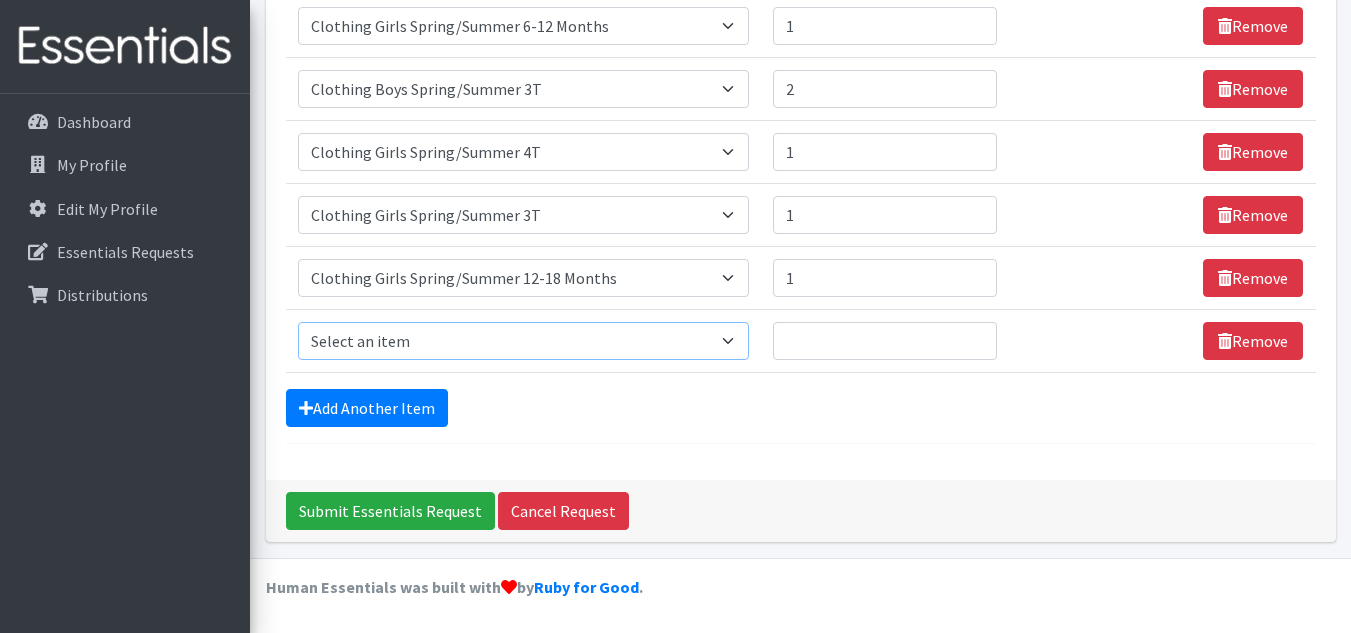 select on "5729" 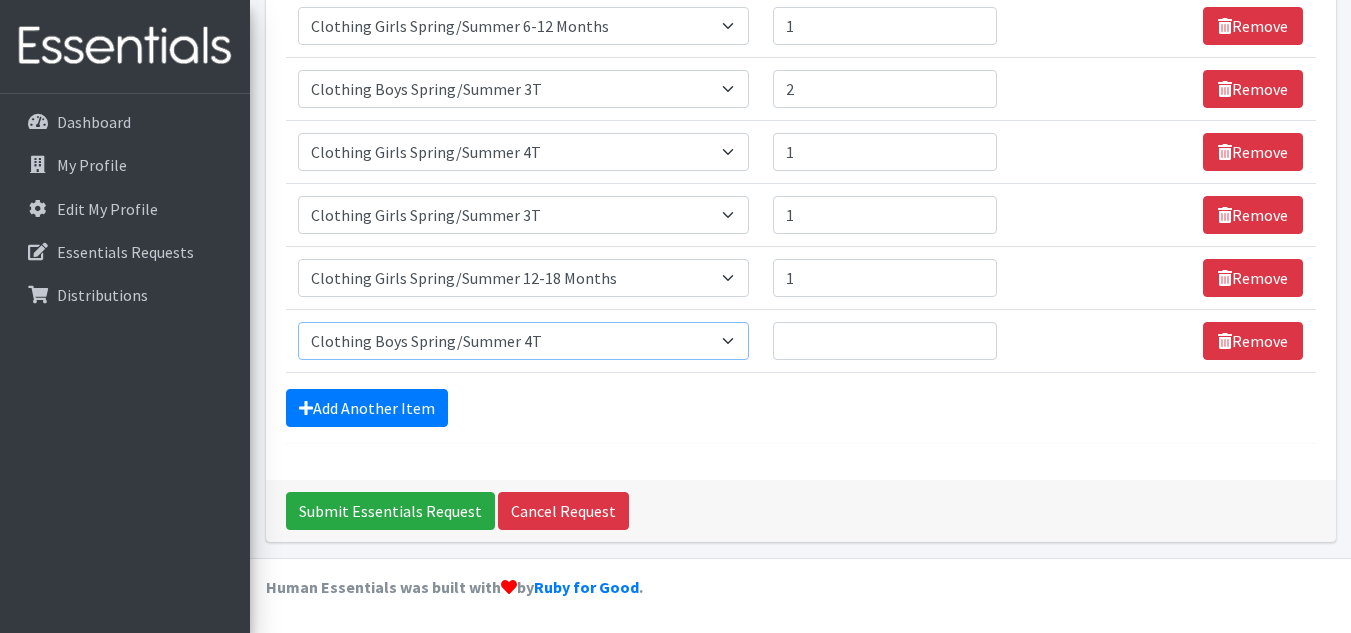 click on "Select an item
# of Children this order will serve
# of Individuals Living in Household
Activity Mat
Baby Carriers
Bath Tubs
Bed Pads
Bibs
Birthday Box - Boy
Birthday Box - Girl
Blankets/Swaddlers/Sleepsacks
Books
Bottles
Breast Pump
Bundle Me's
Car Seat - 3in1 up to 80 lbs.
Car Seat - Infant up to 22lbs. w/ handle
Clothing Boys Spring/Summer 0-6 Months
Clothing Boys Spring/Summer 12-18 Months
Clothing Boys Spring/Summer 18-24 Months
Clothing Boys Spring/Summer 2T
Clothing Boys Spring/Summer 3T
Clothing Boys Spring/Summer 4T
Clothing Boys Spring/Summer 5T
Clothing Boys Spring/Summer 6-12 Months
Clothing Boys Spring/Summer Premie/NB
Clothing Girls Fall/Winter 6-12 Months
Clothing Girls Spring/Summer 0-6 Months
Clothing Girls Spring/Summer 12-18 Months
Clothing Girls Spring/Summer 18-24 Months
Clothing Girls Spring/Summer 2T
Clothing Girls Spring/Summer 3T
Clothing Girls Spring/Summer 4T
Clothing Girls Spring/Summer 5T
Diaper Bags" at bounding box center [523, 341] 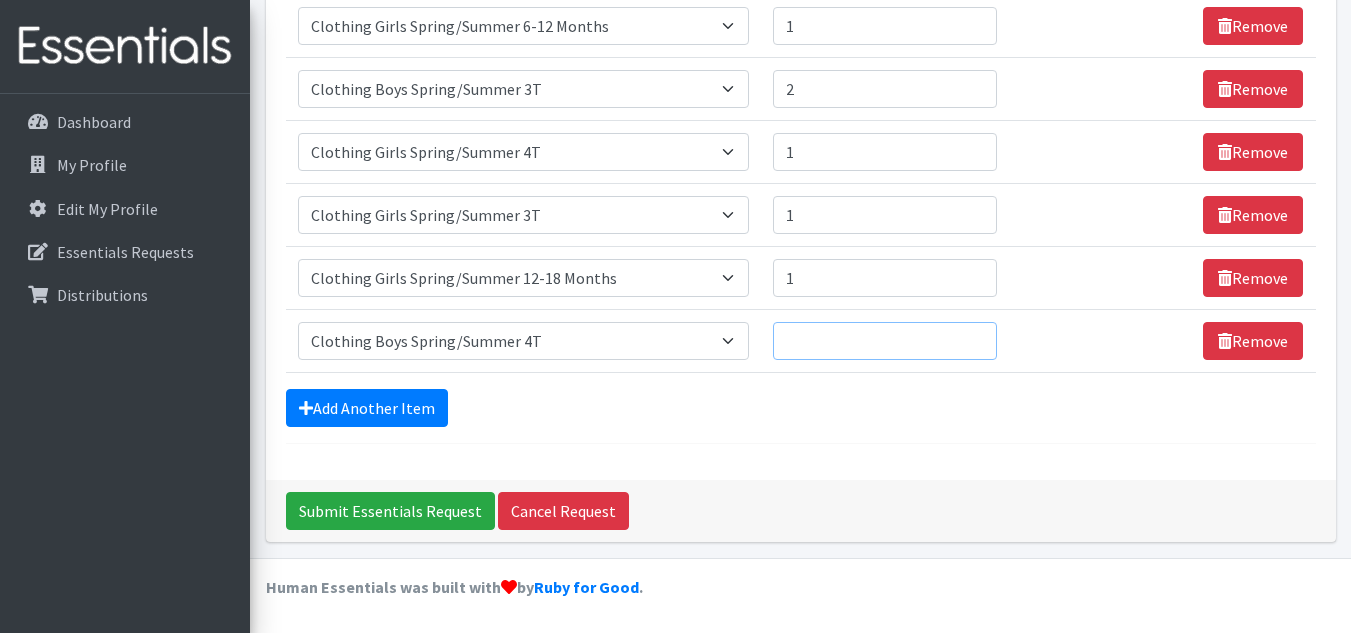 click on "Quantity" at bounding box center [885, 341] 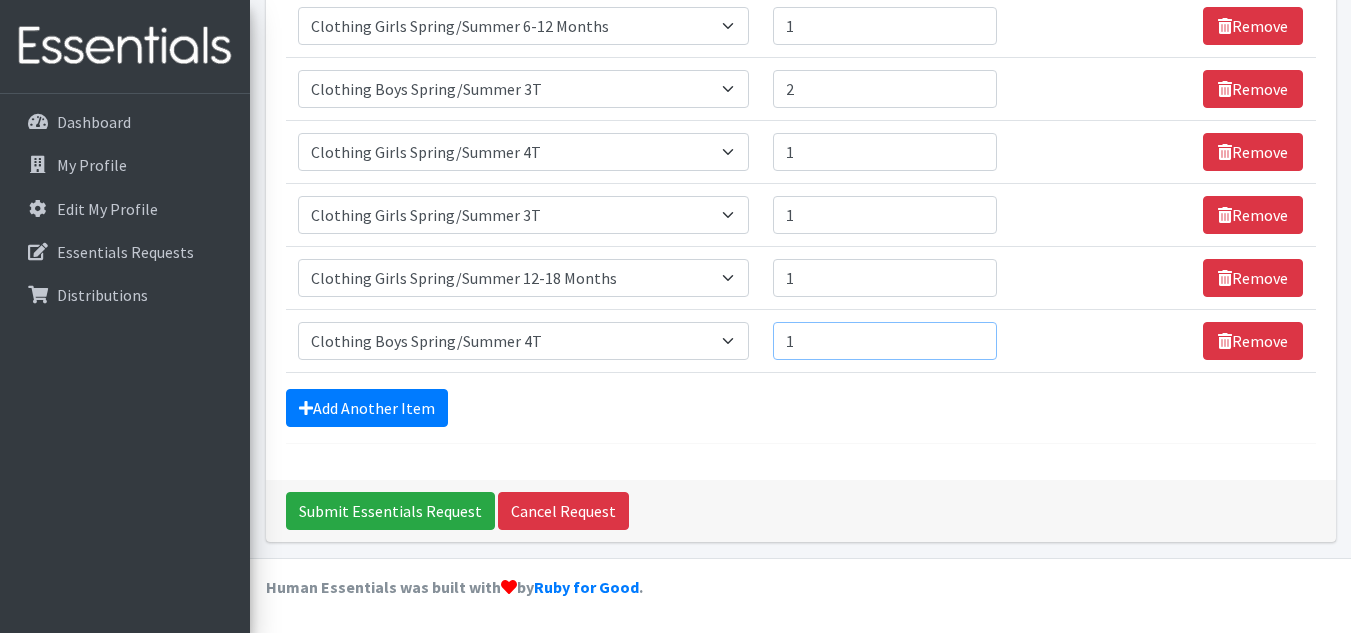 type on "1" 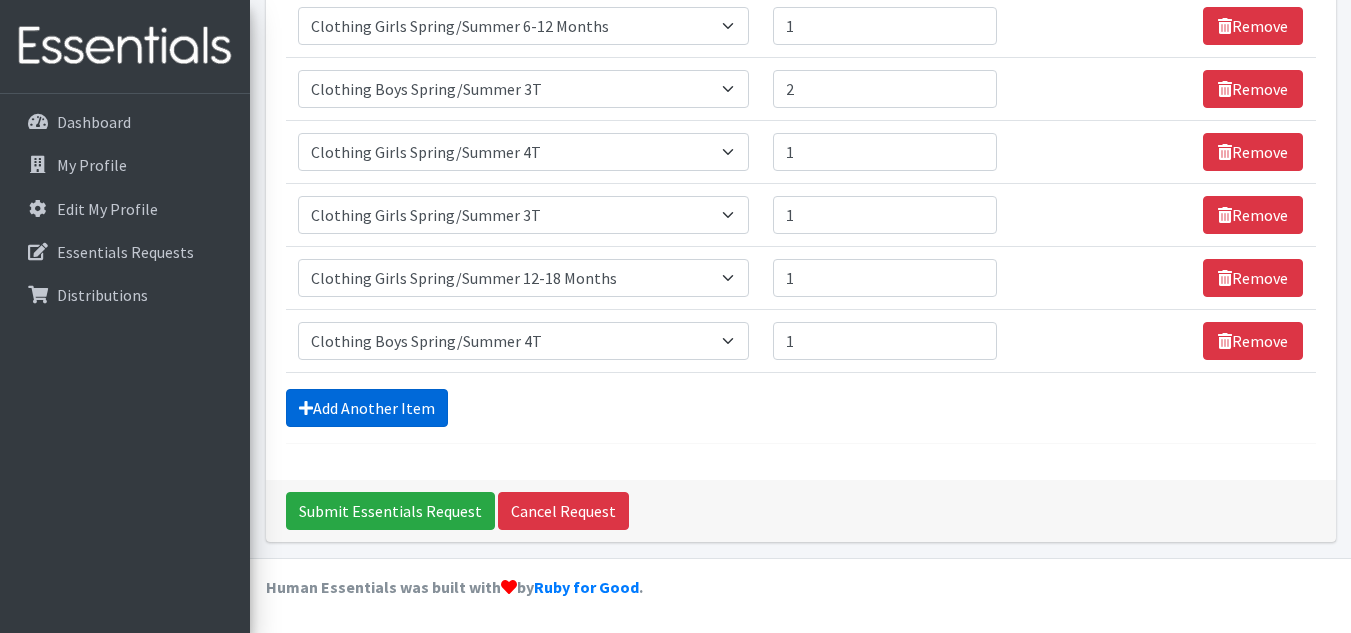 click on "Add Another Item" at bounding box center [367, 408] 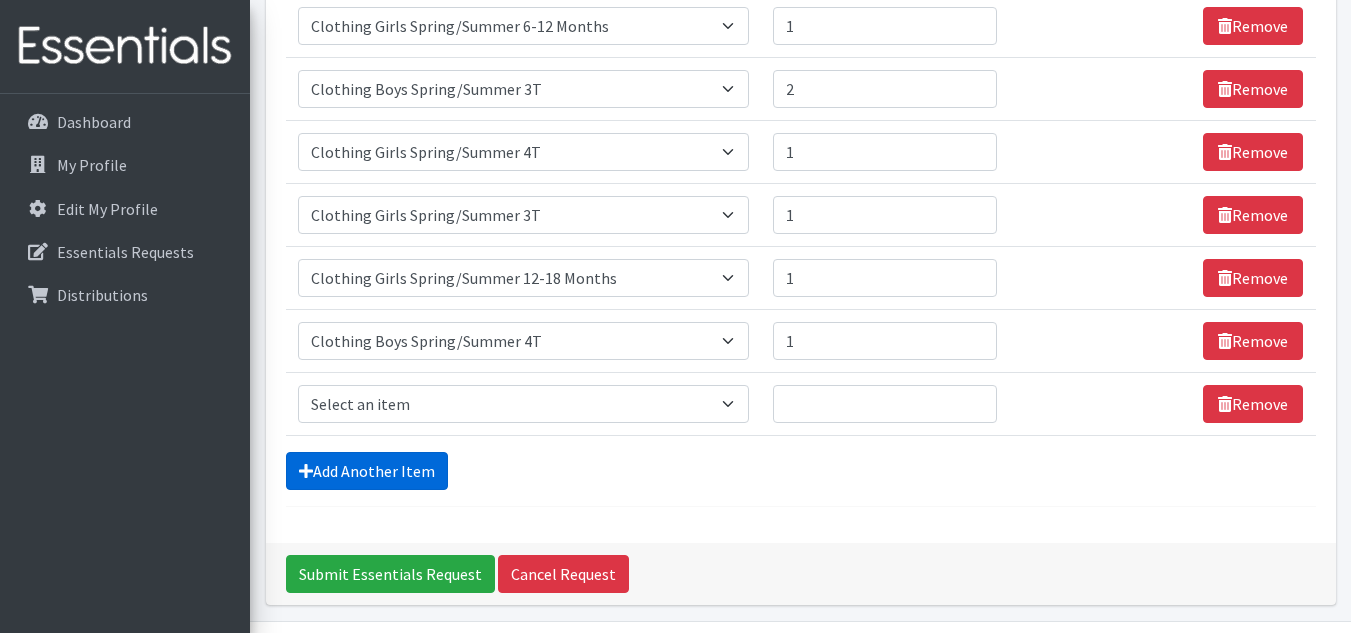 scroll, scrollTop: 1072, scrollLeft: 0, axis: vertical 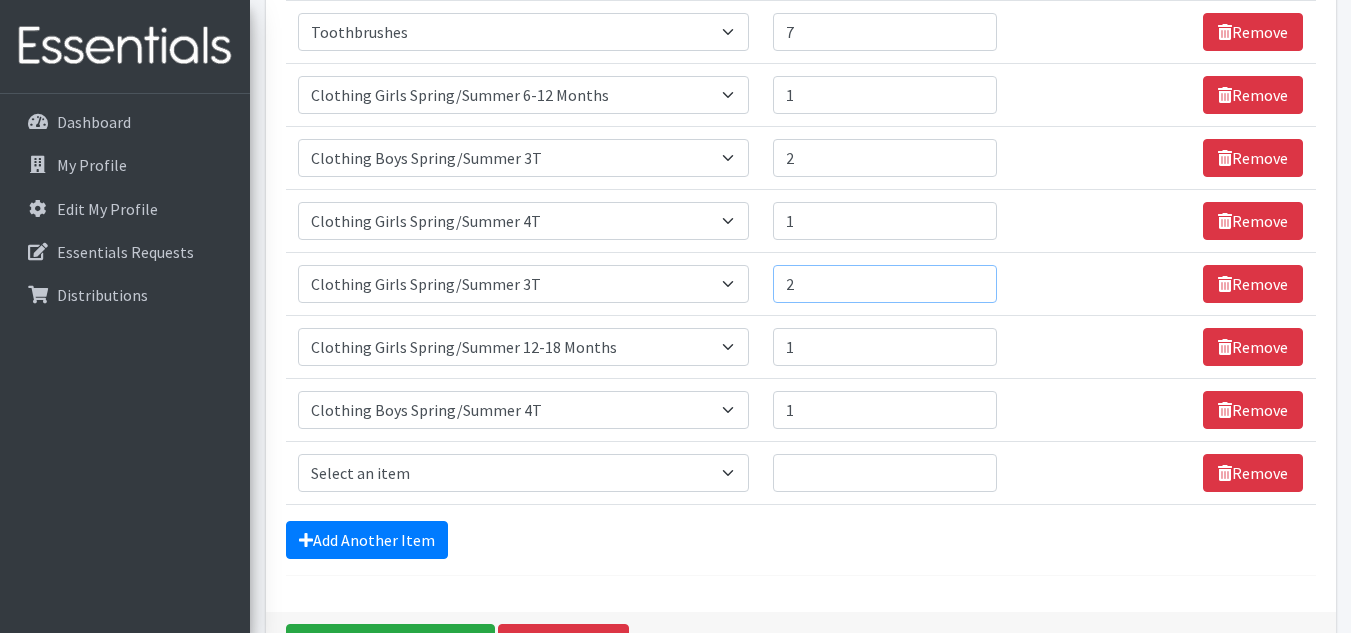 type on "2" 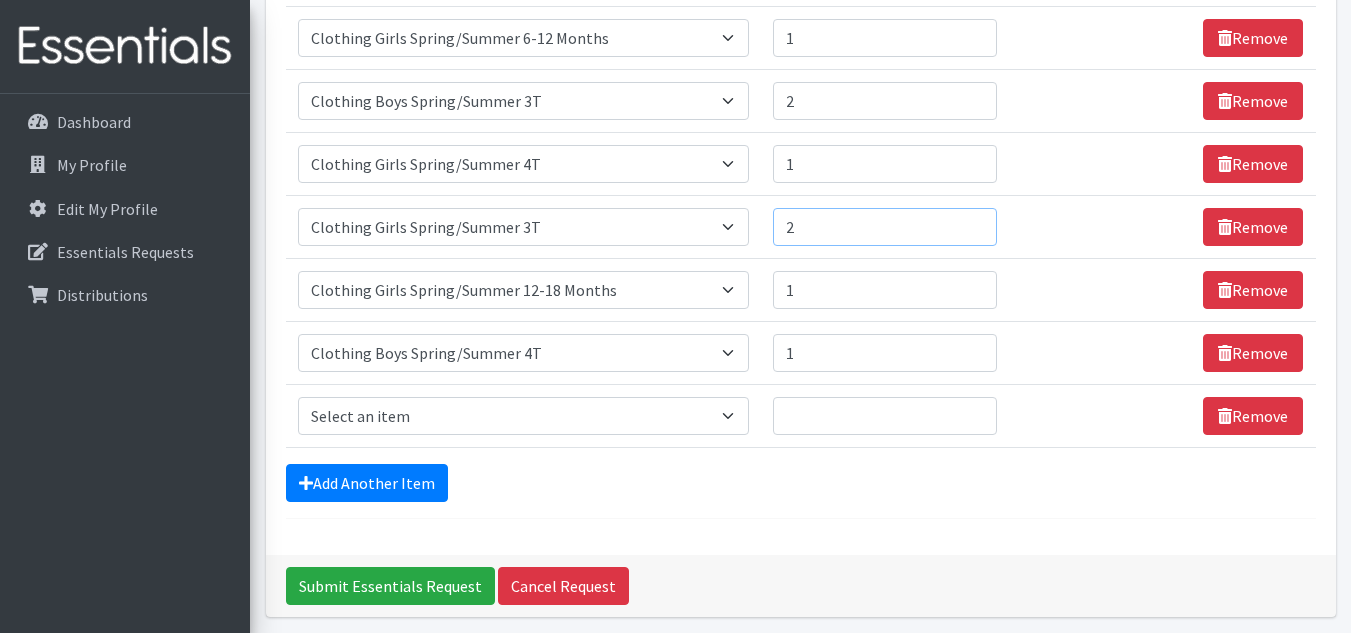 scroll, scrollTop: 998, scrollLeft: 0, axis: vertical 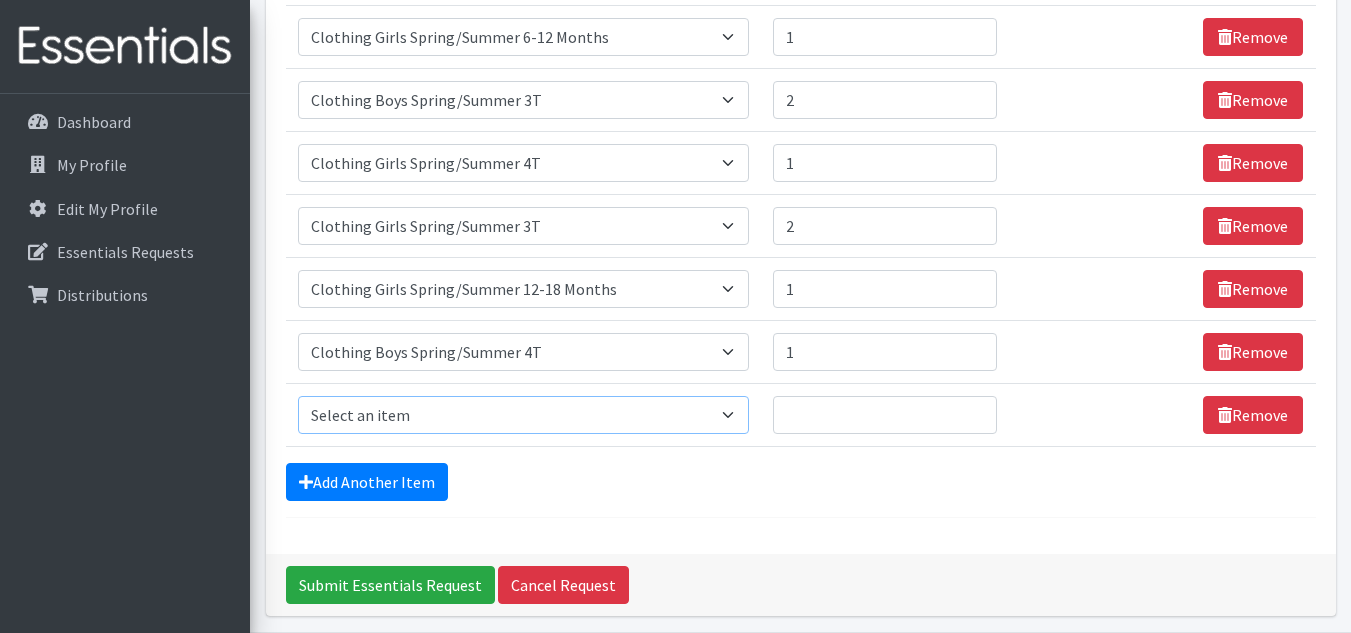 click on "Select an item
# of Children this order will serve
# of Individuals Living in Household
Activity Mat
Baby Carriers
Bath Tubs
Bed Pads
Bibs
Birthday Box - Boy
Birthday Box - Girl
Blankets/Swaddlers/Sleepsacks
Books
Bottles
Breast Pump
Bundle Me's
Car Seat - 3in1 up to 80 lbs.
Car Seat - Infant up to 22lbs. w/ handle
Clothing Boys Spring/Summer 0-6 Months
Clothing Boys Spring/Summer 12-18 Months
Clothing Boys Spring/Summer 18-24 Months
Clothing Boys Spring/Summer 2T
Clothing Boys Spring/Summer 3T
Clothing Boys Spring/Summer 4T
Clothing Boys Spring/Summer 5T
Clothing Boys Spring/Summer 6-12 Months
Clothing Boys Spring/Summer Premie/NB
Clothing Girls Fall/Winter 6-12 Months
Clothing Girls Spring/Summer 0-6 Months
Clothing Girls Spring/Summer 12-18 Months
Clothing Girls Spring/Summer 18-24 Months
Clothing Girls Spring/Summer 2T
Clothing Girls Spring/Summer 3T
Clothing Girls Spring/Summer 4T
Clothing Girls Spring/Summer 5T
Diaper Bags" at bounding box center [523, 415] 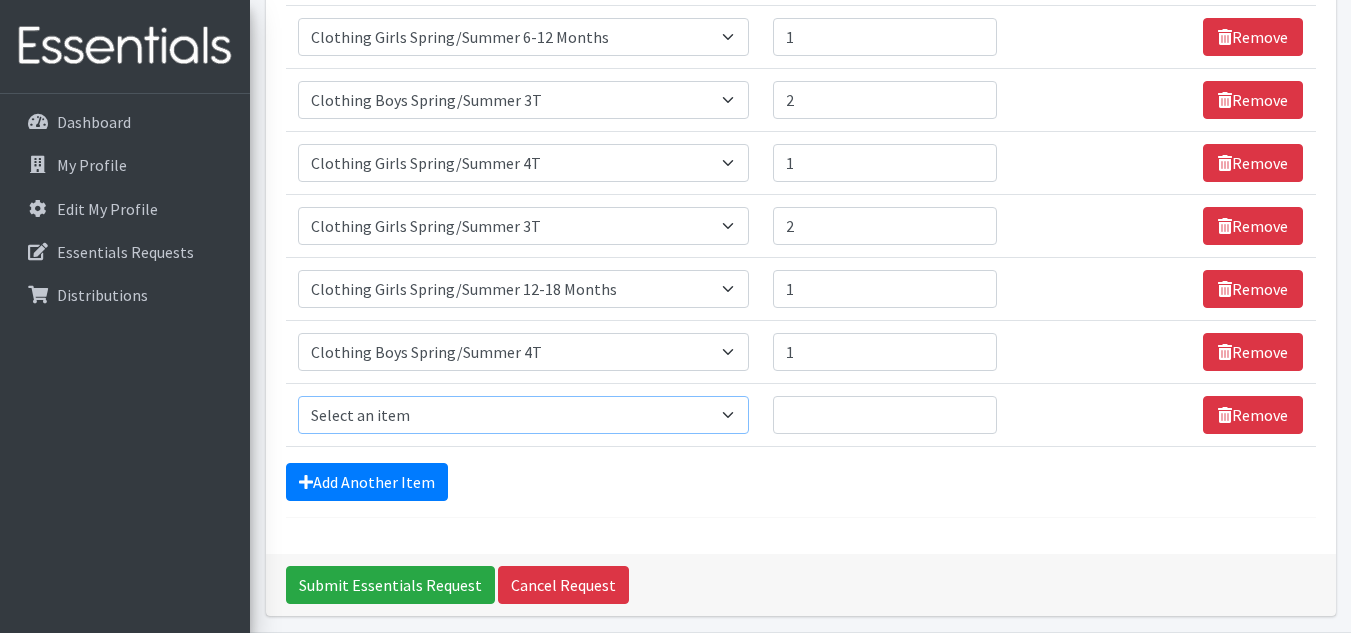 select on "5737" 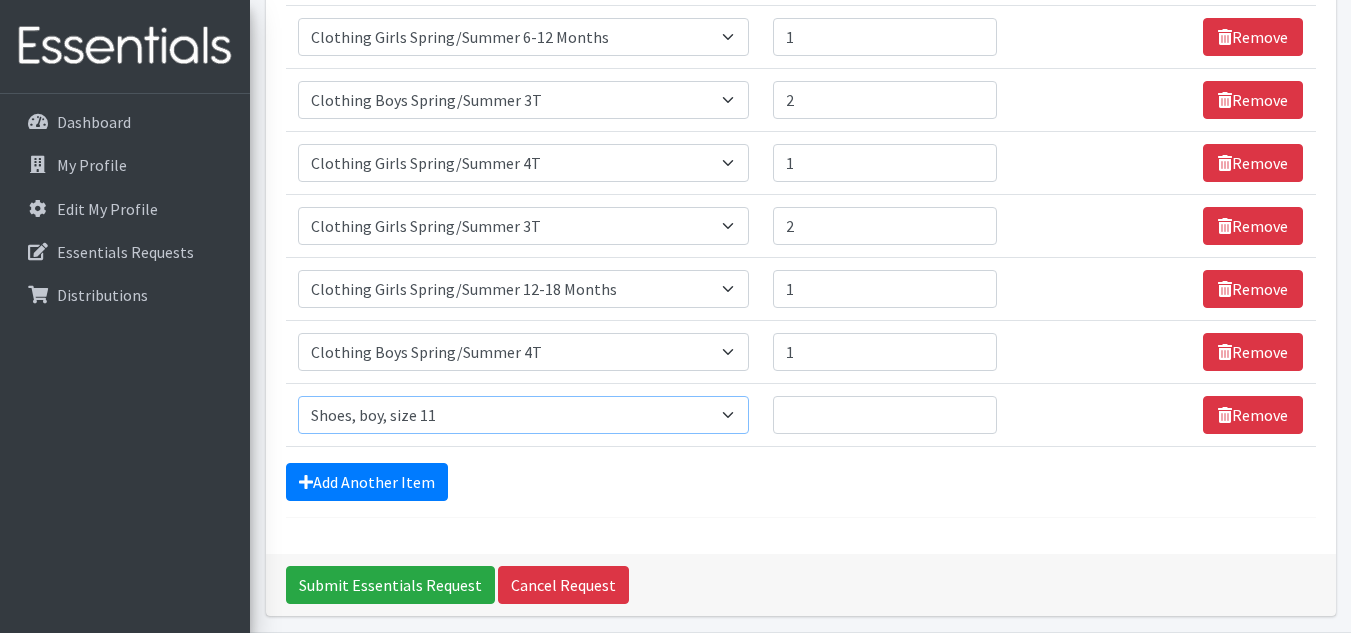 click on "Select an item
# of Children this order will serve
# of Individuals Living in Household
Activity Mat
Baby Carriers
Bath Tubs
Bed Pads
Bibs
Birthday Box - Boy
Birthday Box - Girl
Blankets/Swaddlers/Sleepsacks
Books
Bottles
Breast Pump
Bundle Me's
Car Seat - 3in1 up to 80 lbs.
Car Seat - Infant up to 22lbs. w/ handle
Clothing Boys Spring/Summer 0-6 Months
Clothing Boys Spring/Summer 12-18 Months
Clothing Boys Spring/Summer 18-24 Months
Clothing Boys Spring/Summer 2T
Clothing Boys Spring/Summer 3T
Clothing Boys Spring/Summer 4T
Clothing Boys Spring/Summer 5T
Clothing Boys Spring/Summer 6-12 Months
Clothing Boys Spring/Summer Premie/NB
Clothing Girls Fall/Winter 6-12 Months
Clothing Girls Spring/Summer 0-6 Months
Clothing Girls Spring/Summer 12-18 Months
Clothing Girls Spring/Summer 18-24 Months
Clothing Girls Spring/Summer 2T
Clothing Girls Spring/Summer 3T
Clothing Girls Spring/Summer 4T
Clothing Girls Spring/Summer 5T
Diaper Bags" at bounding box center [523, 415] 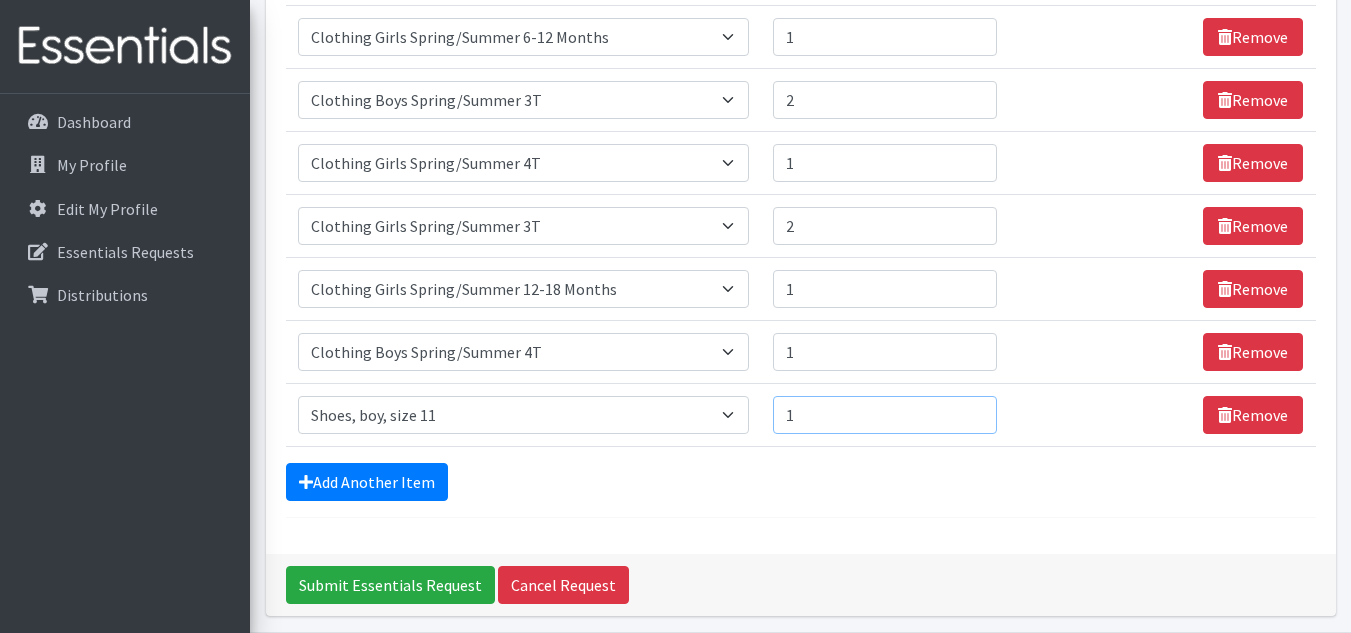 type on "1" 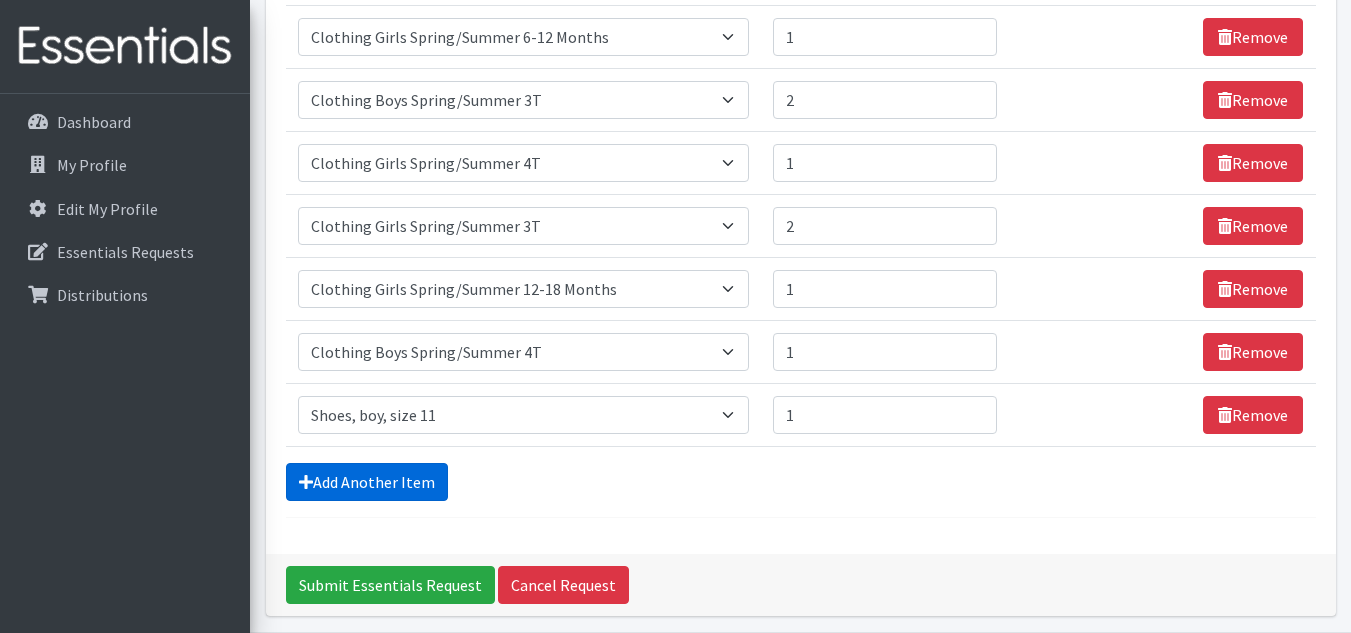 click on "Add Another Item" at bounding box center [367, 482] 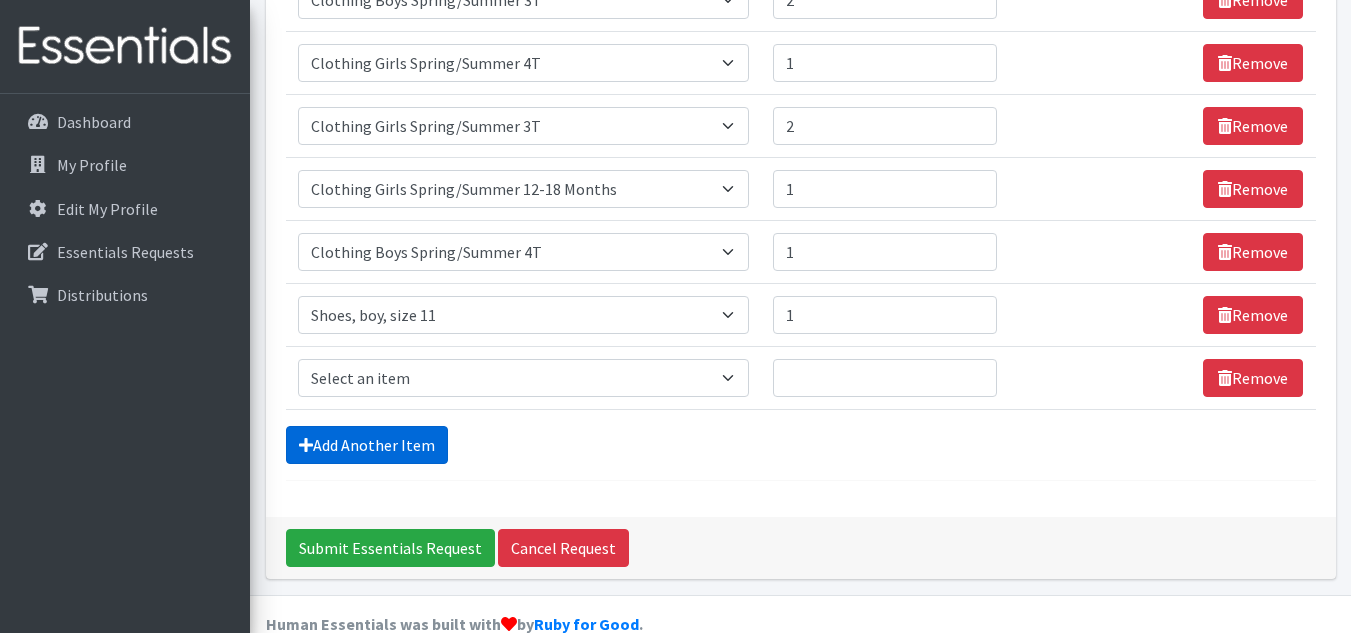 scroll, scrollTop: 1135, scrollLeft: 0, axis: vertical 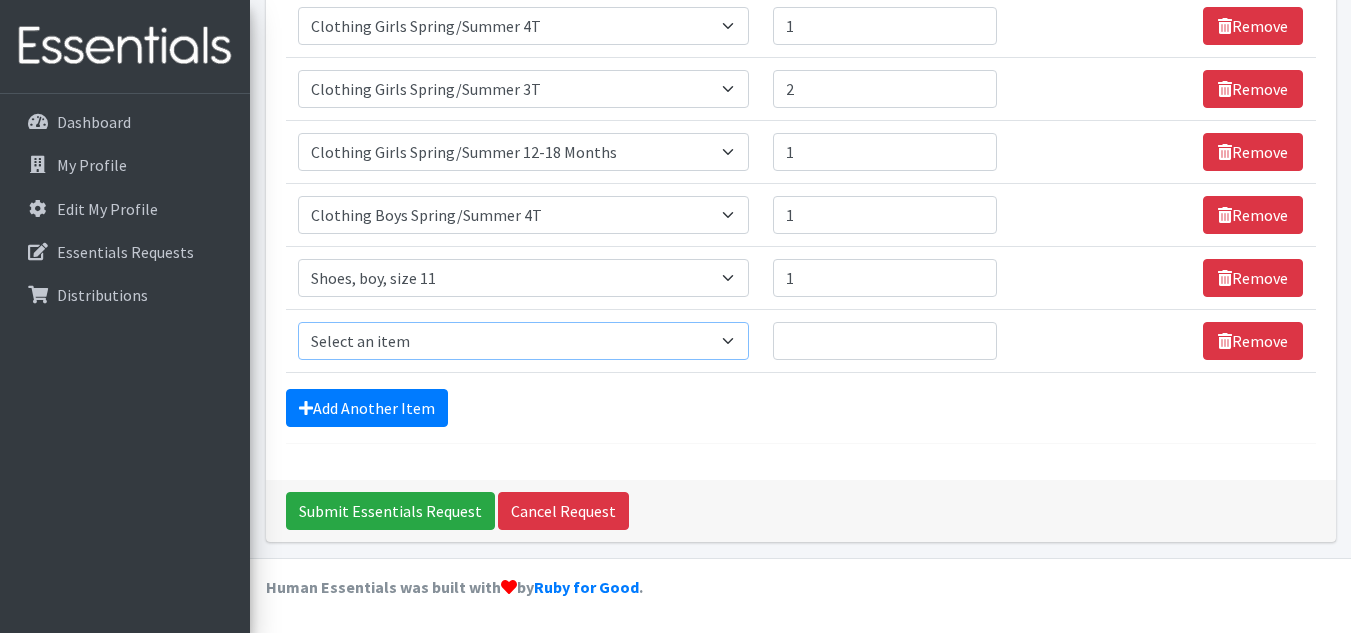 click on "Select an item
# of Children this order will serve
# of Individuals Living in Household
Activity Mat
Baby Carriers
Bath Tubs
Bed Pads
Bibs
Birthday Box - Boy
Birthday Box - Girl
Blankets/Swaddlers/Sleepsacks
Books
Bottles
Breast Pump
Bundle Me's
Car Seat - 3in1 up to 80 lbs.
Car Seat - Infant up to 22lbs. w/ handle
Clothing Boys Spring/Summer 0-6 Months
Clothing Boys Spring/Summer 12-18 Months
Clothing Boys Spring/Summer 18-24 Months
Clothing Boys Spring/Summer 2T
Clothing Boys Spring/Summer 3T
Clothing Boys Spring/Summer 4T
Clothing Boys Spring/Summer 5T
Clothing Boys Spring/Summer 6-12 Months
Clothing Boys Spring/Summer Premie/NB
Clothing Girls Fall/Winter 6-12 Months
Clothing Girls Spring/Summer 0-6 Months
Clothing Girls Spring/Summer 12-18 Months
Clothing Girls Spring/Summer 18-24 Months
Clothing Girls Spring/Summer 2T
Clothing Girls Spring/Summer 3T
Clothing Girls Spring/Summer 4T
Clothing Girls Spring/Summer 5T
Diaper Bags" at bounding box center (523, 341) 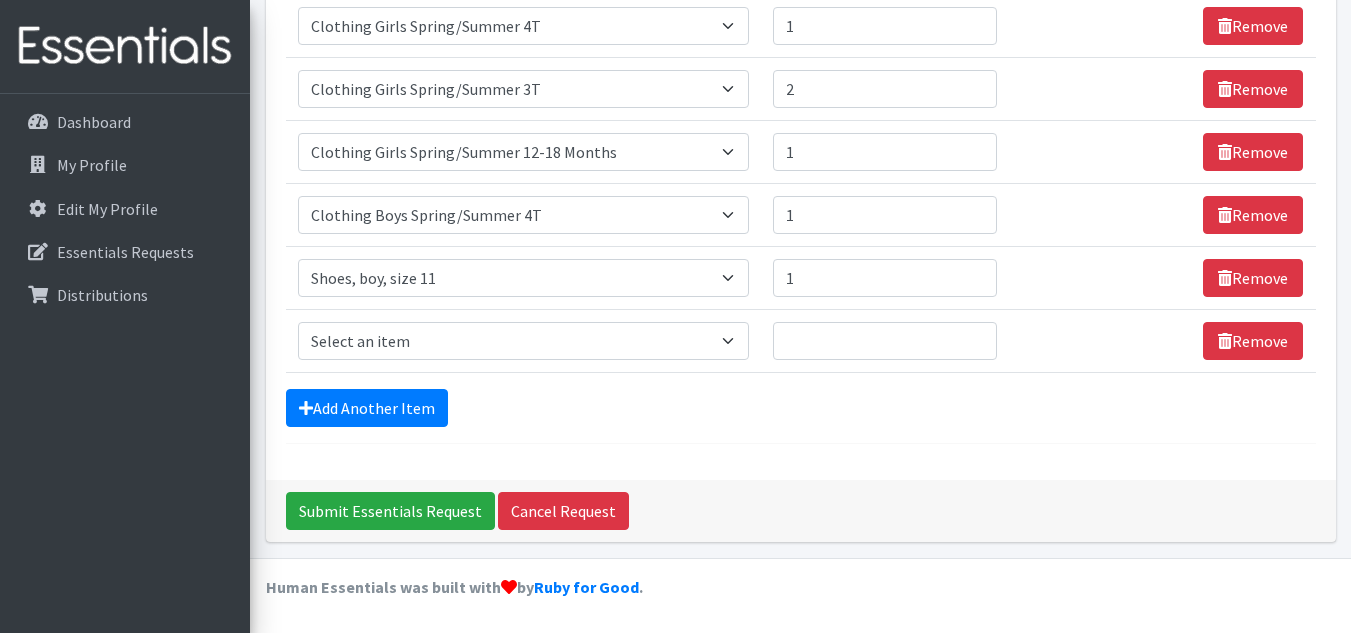 click on "Submit Essentials Request   Cancel Request" at bounding box center (801, 511) 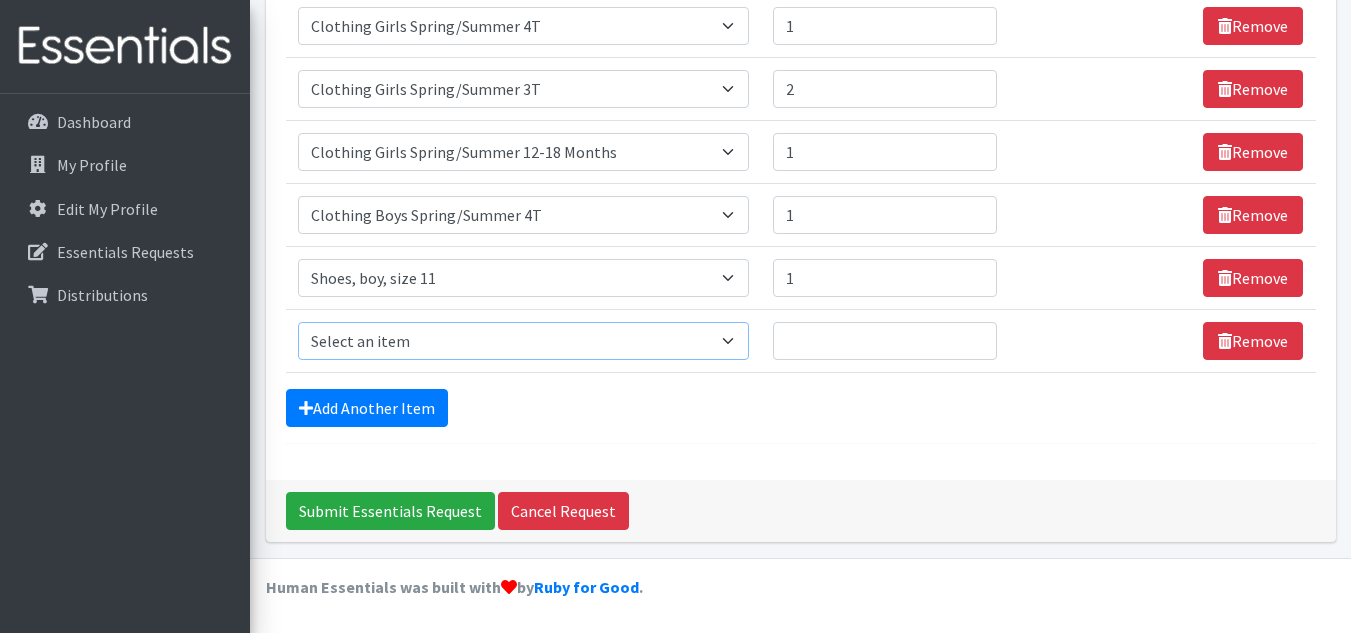 click on "Select an item
# of Children this order will serve
# of Individuals Living in Household
Activity Mat
Baby Carriers
Bath Tubs
Bed Pads
Bibs
Birthday Box - Boy
Birthday Box - Girl
Blankets/Swaddlers/Sleepsacks
Books
Bottles
Breast Pump
Bundle Me's
Car Seat - 3in1 up to 80 lbs.
Car Seat - Infant up to 22lbs. w/ handle
Clothing Boys Spring/Summer 0-6 Months
Clothing Boys Spring/Summer 12-18 Months
Clothing Boys Spring/Summer 18-24 Months
Clothing Boys Spring/Summer 2T
Clothing Boys Spring/Summer 3T
Clothing Boys Spring/Summer 4T
Clothing Boys Spring/Summer 5T
Clothing Boys Spring/Summer 6-12 Months
Clothing Boys Spring/Summer Premie/NB
Clothing Girls Fall/Winter 6-12 Months
Clothing Girls Spring/Summer 0-6 Months
Clothing Girls Spring/Summer 12-18 Months
Clothing Girls Spring/Summer 18-24 Months
Clothing Girls Spring/Summer 2T
Clothing Girls Spring/Summer 3T
Clothing Girls Spring/Summer 4T
Clothing Girls Spring/Summer 5T
Diaper Bags" at bounding box center (523, 341) 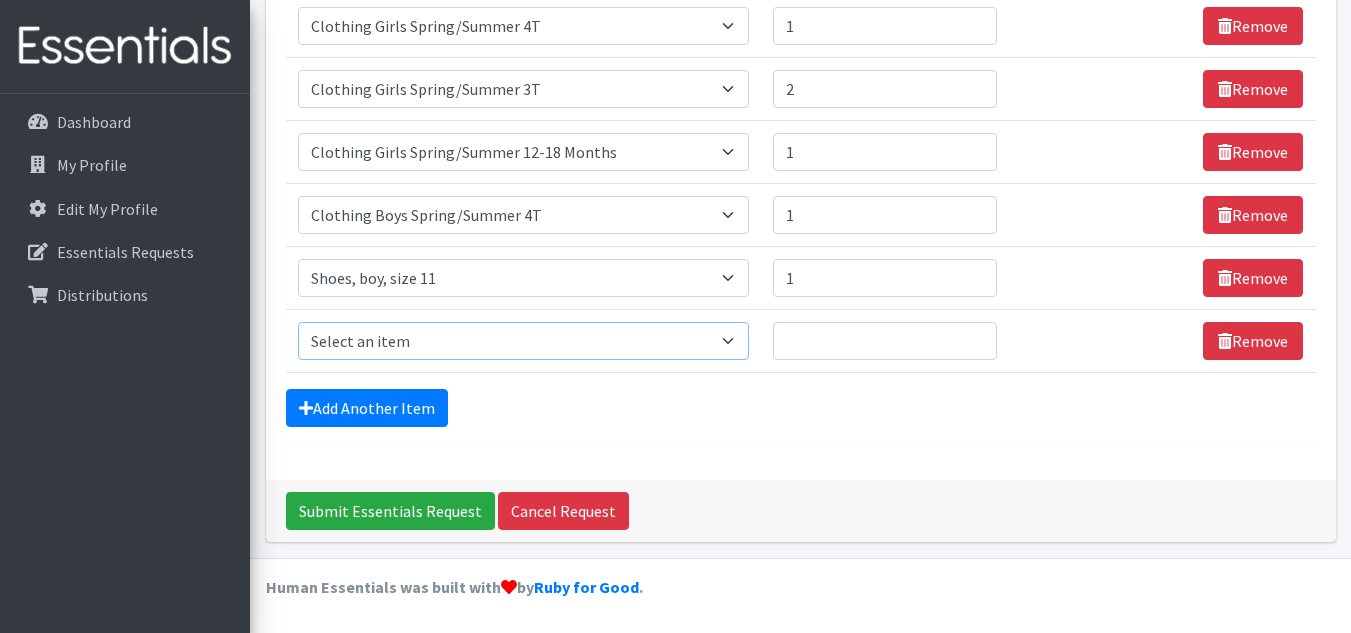 select on "316" 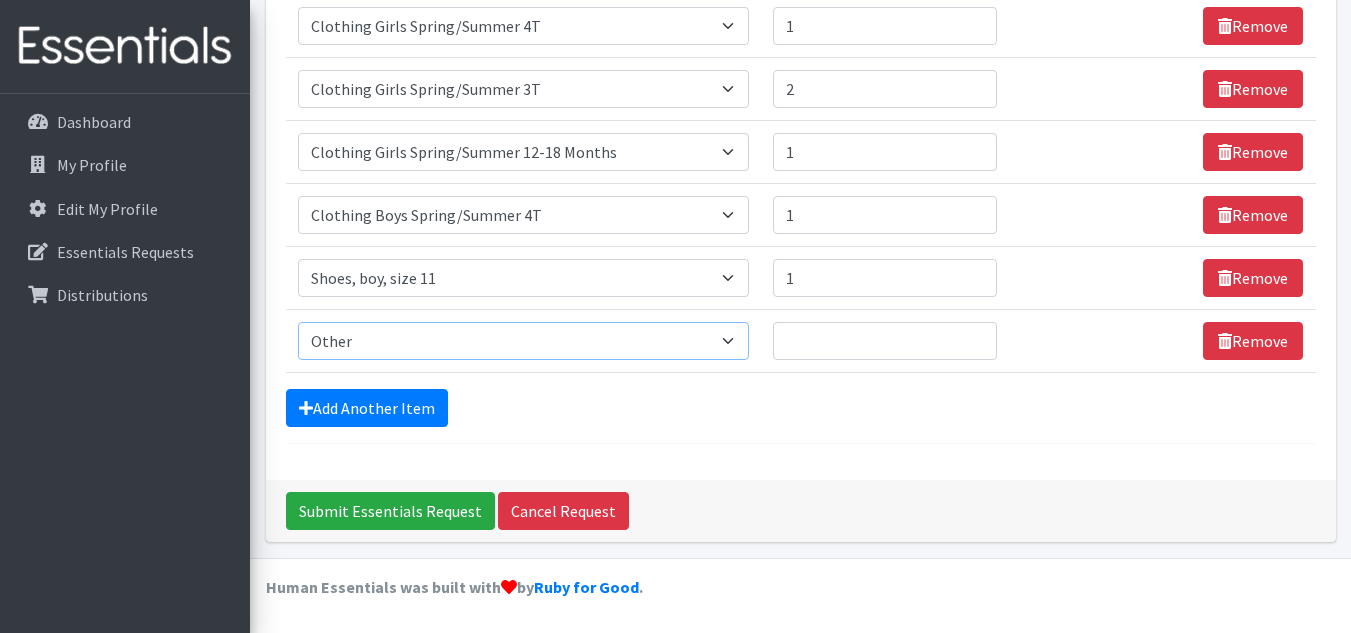 click on "Select an item
# of Children this order will serve
# of Individuals Living in Household
Activity Mat
Baby Carriers
Bath Tubs
Bed Pads
Bibs
Birthday Box - Boy
Birthday Box - Girl
Blankets/Swaddlers/Sleepsacks
Books
Bottles
Breast Pump
Bundle Me's
Car Seat - 3in1 up to 80 lbs.
Car Seat - Infant up to 22lbs. w/ handle
Clothing Boys Spring/Summer 0-6 Months
Clothing Boys Spring/Summer 12-18 Months
Clothing Boys Spring/Summer 18-24 Months
Clothing Boys Spring/Summer 2T
Clothing Boys Spring/Summer 3T
Clothing Boys Spring/Summer 4T
Clothing Boys Spring/Summer 5T
Clothing Boys Spring/Summer 6-12 Months
Clothing Boys Spring/Summer Premie/NB
Clothing Girls Fall/Winter 6-12 Months
Clothing Girls Spring/Summer 0-6 Months
Clothing Girls Spring/Summer 12-18 Months
Clothing Girls Spring/Summer 18-24 Months
Clothing Girls Spring/Summer 2T
Clothing Girls Spring/Summer 3T
Clothing Girls Spring/Summer 4T
Clothing Girls Spring/Summer 5T
Diaper Bags" at bounding box center (523, 341) 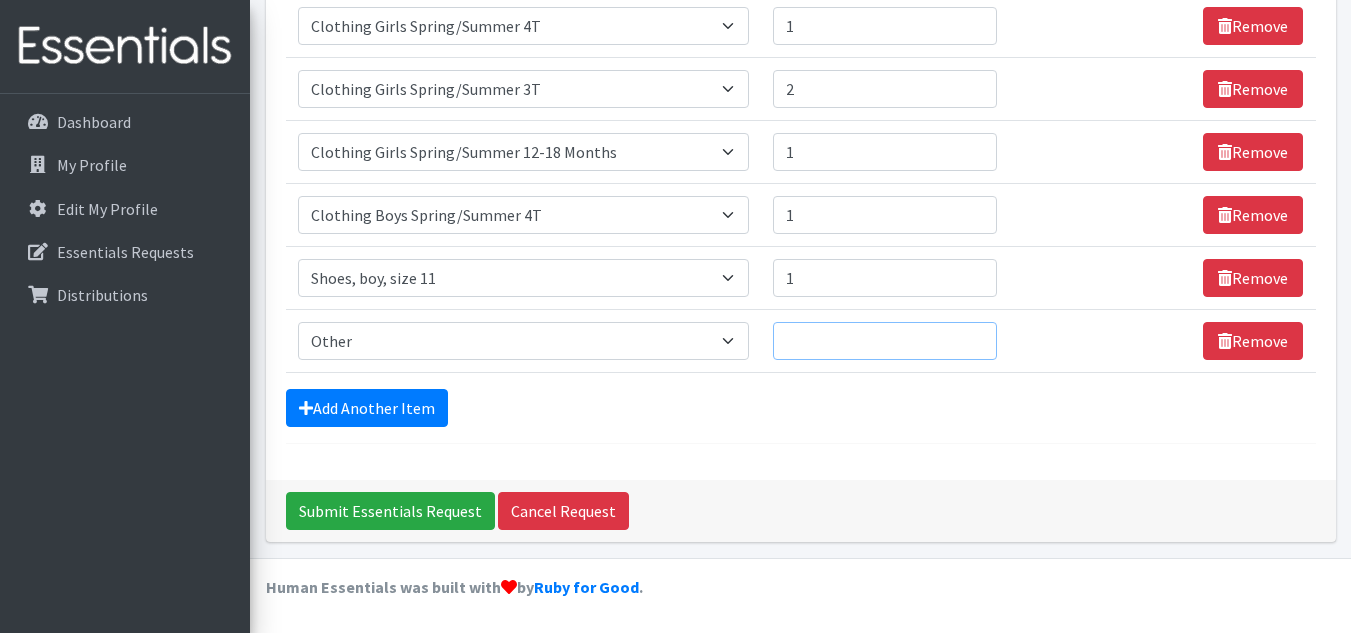 click on "Quantity" at bounding box center [885, 341] 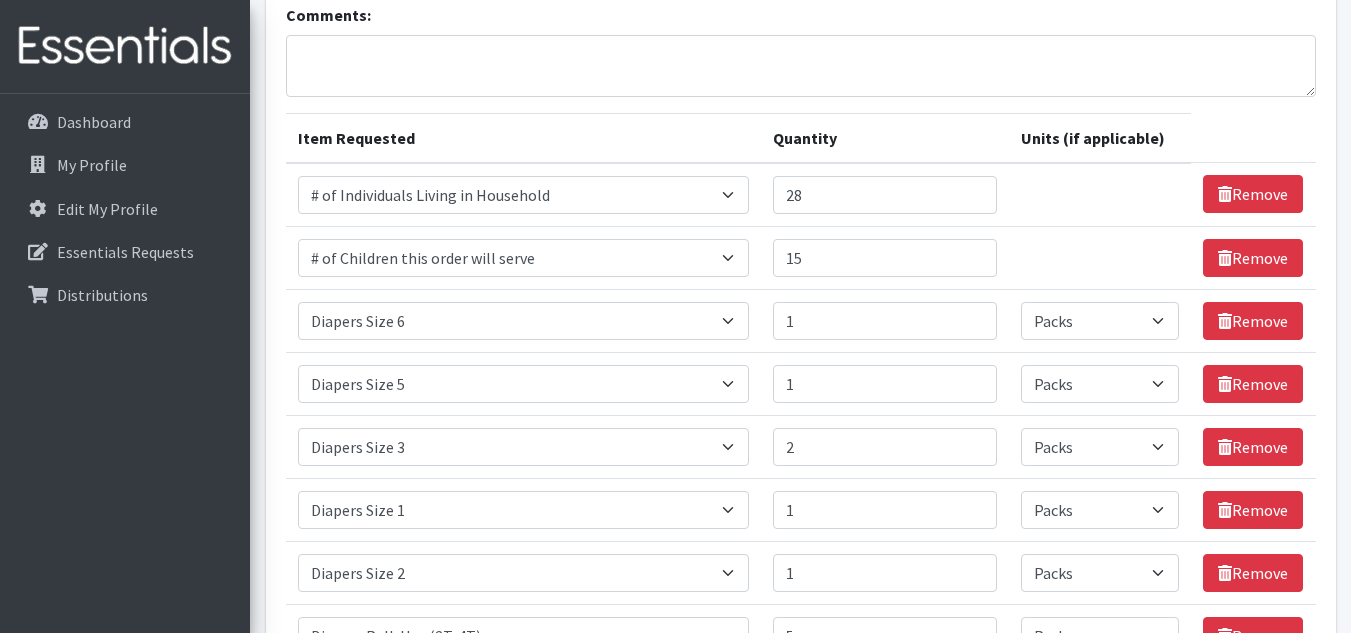 scroll, scrollTop: 0, scrollLeft: 0, axis: both 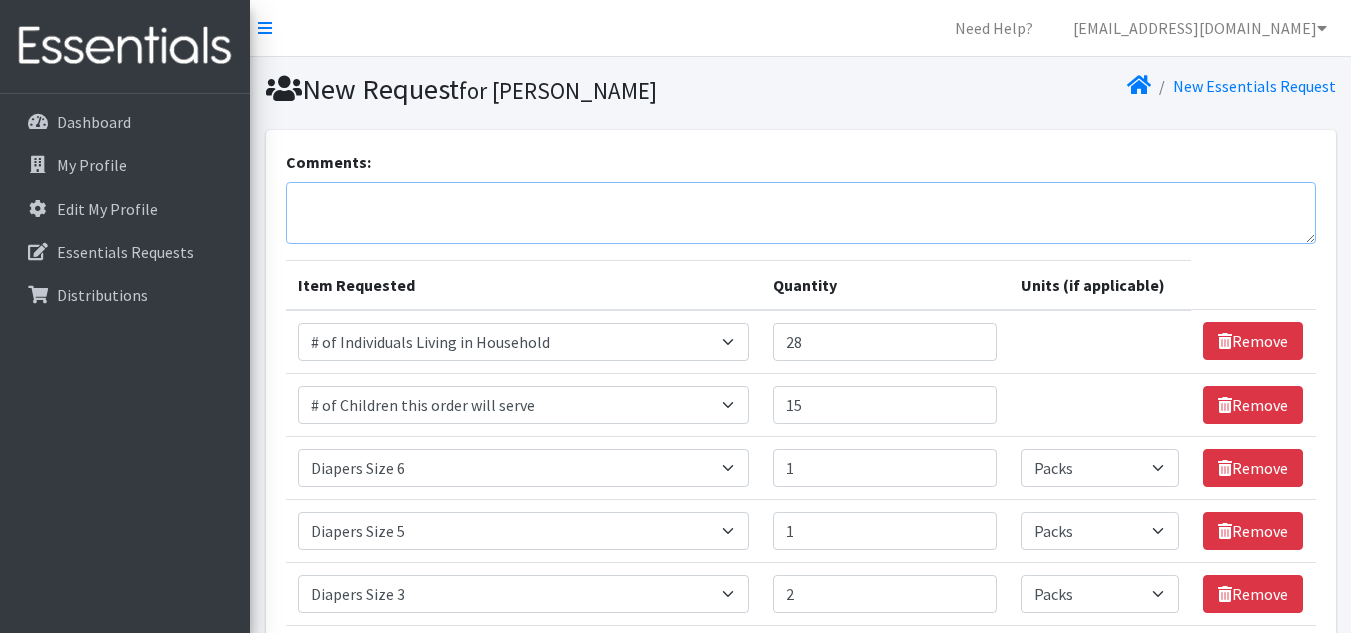 click on "Comments:" at bounding box center (801, 213) 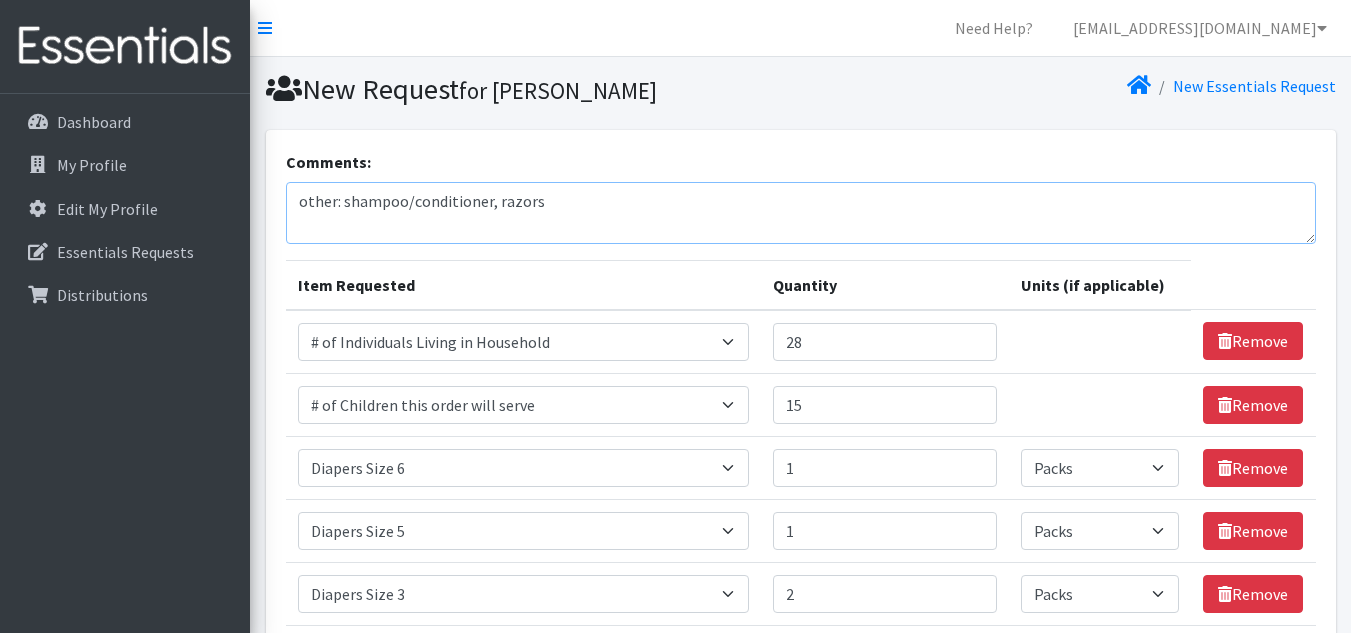 click on "other: shampoo/conditioner, razors" at bounding box center [801, 213] 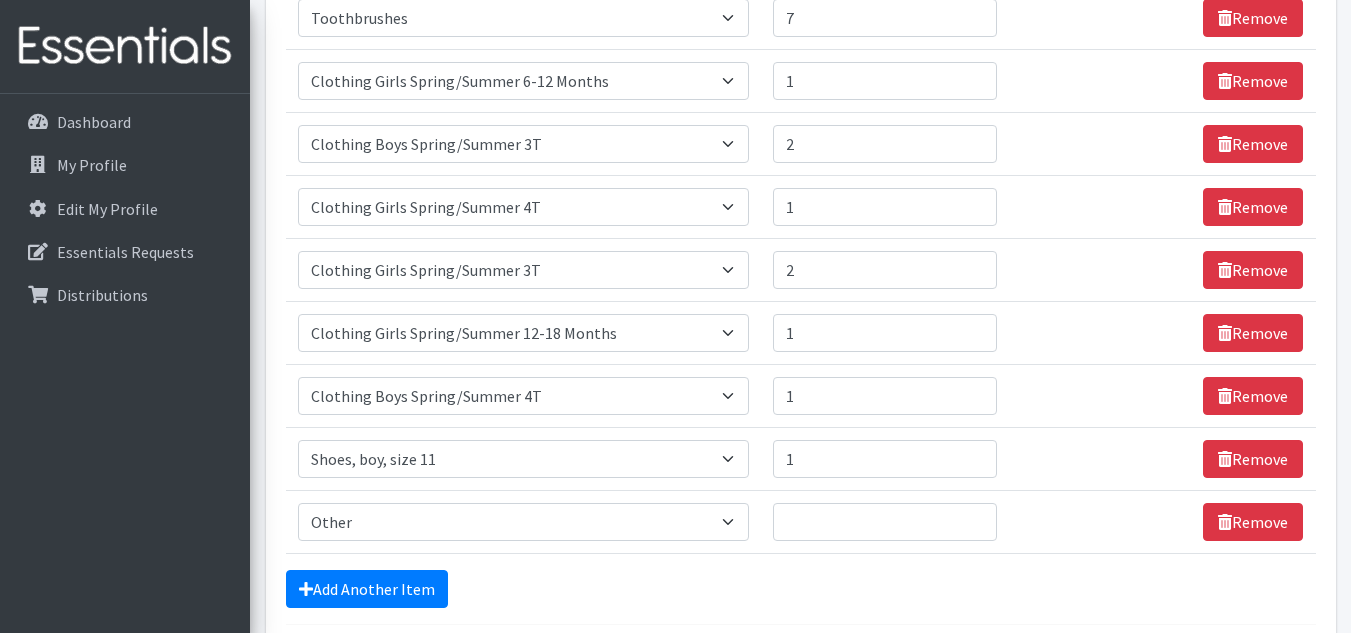 scroll, scrollTop: 1135, scrollLeft: 0, axis: vertical 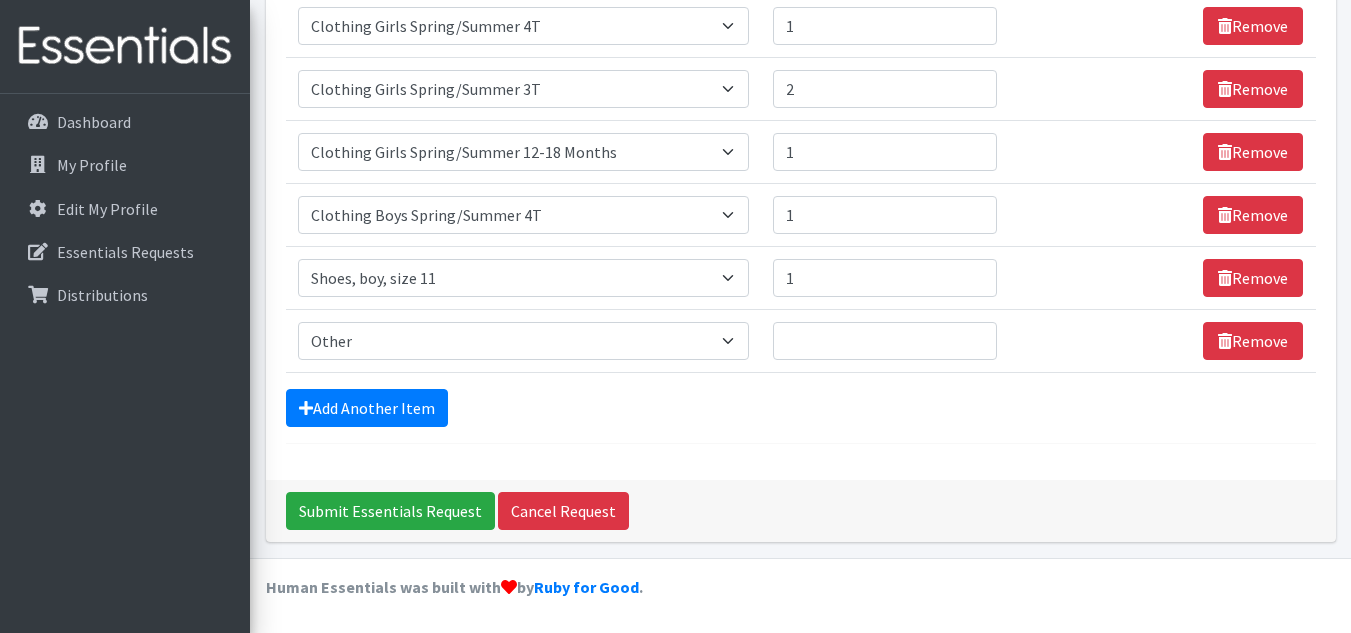 type on "Other: kids socks" 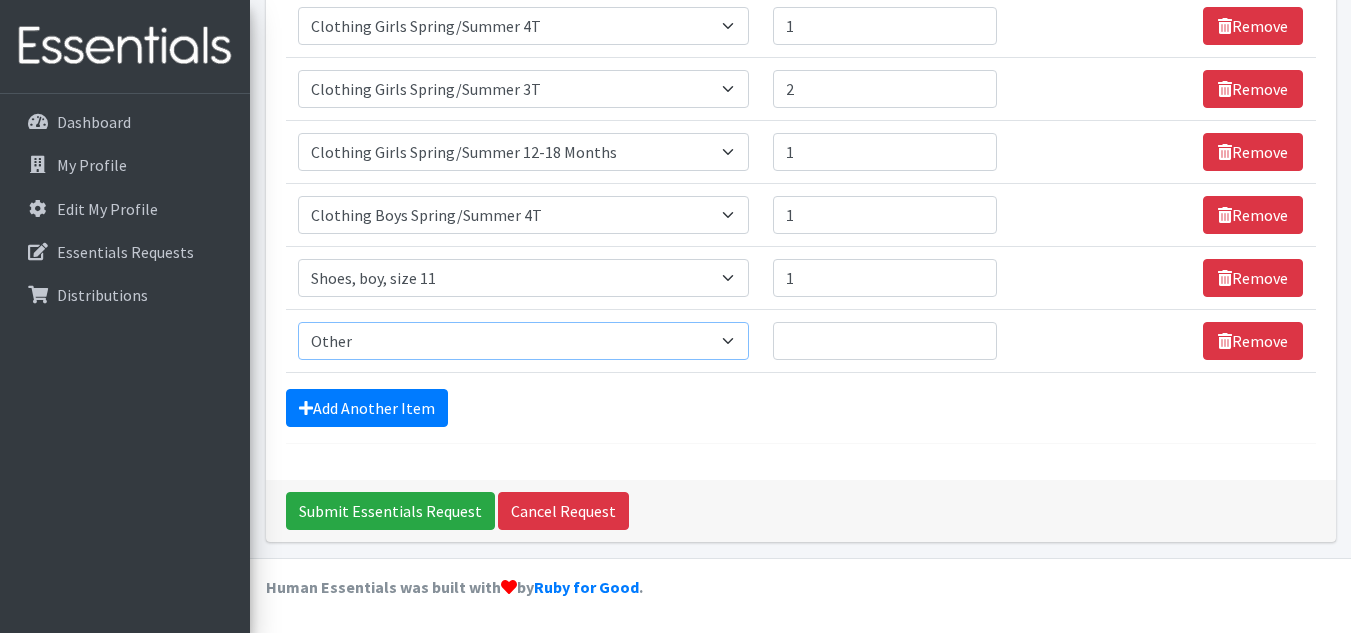 click on "Select an item
# of Children this order will serve
# of Individuals Living in Household
Activity Mat
Baby Carriers
Bath Tubs
Bed Pads
Bibs
Birthday Box - Boy
Birthday Box - Girl
Blankets/Swaddlers/Sleepsacks
Books
Bottles
Breast Pump
Bundle Me's
Car Seat - 3in1 up to 80 lbs.
Car Seat - Infant up to 22lbs. w/ handle
Clothing Boys Spring/Summer 0-6 Months
Clothing Boys Spring/Summer 12-18 Months
Clothing Boys Spring/Summer 18-24 Months
Clothing Boys Spring/Summer 2T
Clothing Boys Spring/Summer 3T
Clothing Boys Spring/Summer 4T
Clothing Boys Spring/Summer 5T
Clothing Boys Spring/Summer 6-12 Months
Clothing Boys Spring/Summer Premie/NB
Clothing Girls Fall/Winter 6-12 Months
Clothing Girls Spring/Summer 0-6 Months
Clothing Girls Spring/Summer 12-18 Months
Clothing Girls Spring/Summer 18-24 Months
Clothing Girls Spring/Summer 2T
Clothing Girls Spring/Summer 3T
Clothing Girls Spring/Summer 4T
Clothing Girls Spring/Summer 5T
Diaper Bags" at bounding box center (523, 341) 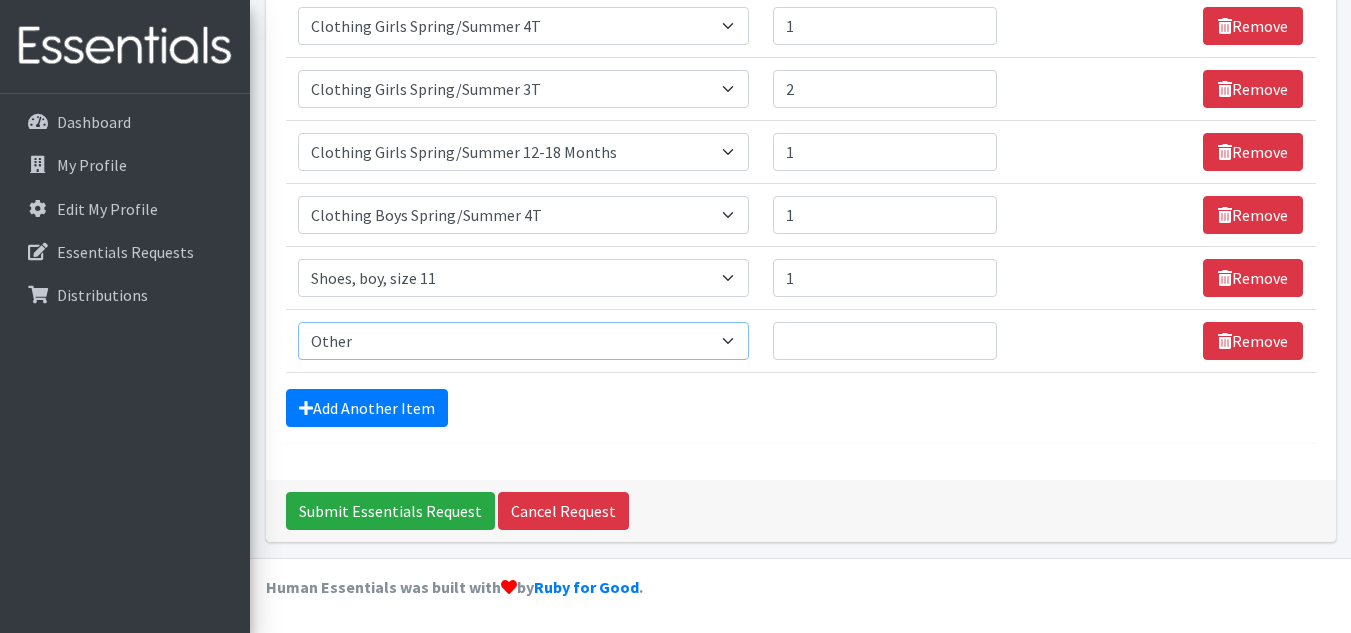 click on "Select an item
# of Children this order will serve
# of Individuals Living in Household
Activity Mat
Baby Carriers
Bath Tubs
Bed Pads
Bibs
Birthday Box - Boy
Birthday Box - Girl
Blankets/Swaddlers/Sleepsacks
Books
Bottles
Breast Pump
Bundle Me's
Car Seat - 3in1 up to 80 lbs.
Car Seat - Infant up to 22lbs. w/ handle
Clothing Boys Spring/Summer 0-6 Months
Clothing Boys Spring/Summer 12-18 Months
Clothing Boys Spring/Summer 18-24 Months
Clothing Boys Spring/Summer 2T
Clothing Boys Spring/Summer 3T
Clothing Boys Spring/Summer 4T
Clothing Boys Spring/Summer 5T
Clothing Boys Spring/Summer 6-12 Months
Clothing Boys Spring/Summer Premie/NB
Clothing Girls Fall/Winter 6-12 Months
Clothing Girls Spring/Summer 0-6 Months
Clothing Girls Spring/Summer 12-18 Months
Clothing Girls Spring/Summer 18-24 Months
Clothing Girls Spring/Summer 2T
Clothing Girls Spring/Summer 3T
Clothing Girls Spring/Summer 4T
Clothing Girls Spring/Summer 5T
Diaper Bags" at bounding box center (523, 341) 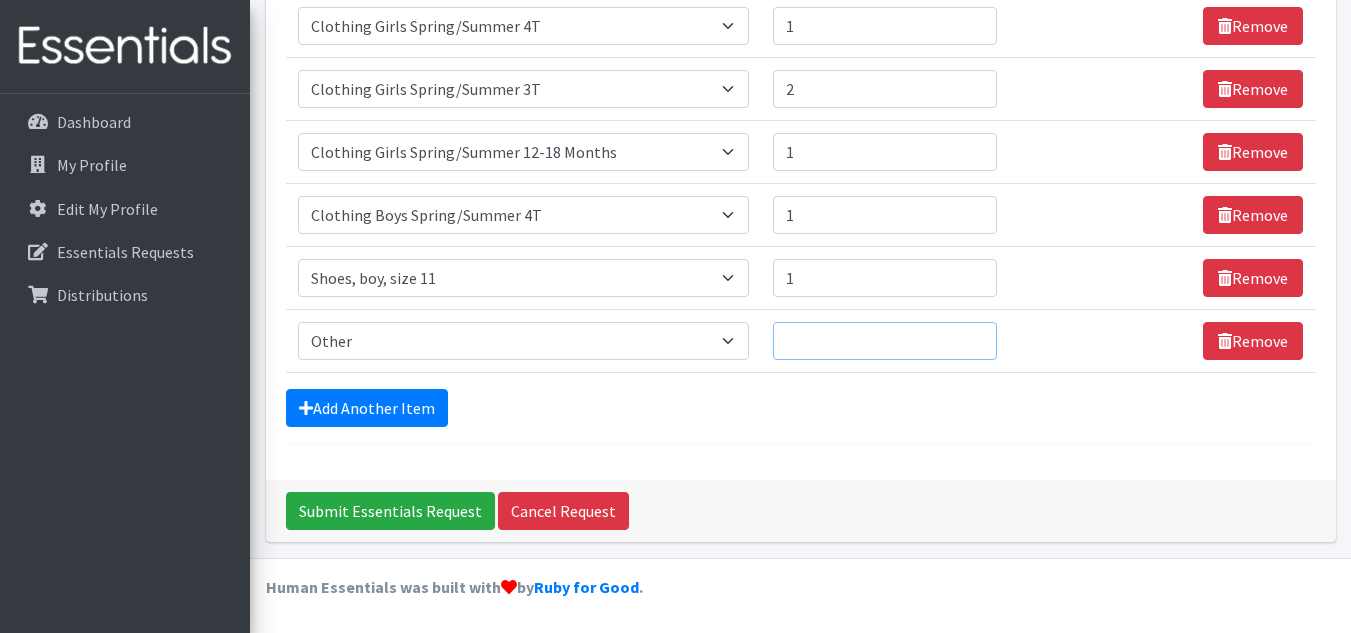 click on "Quantity" at bounding box center (885, 341) 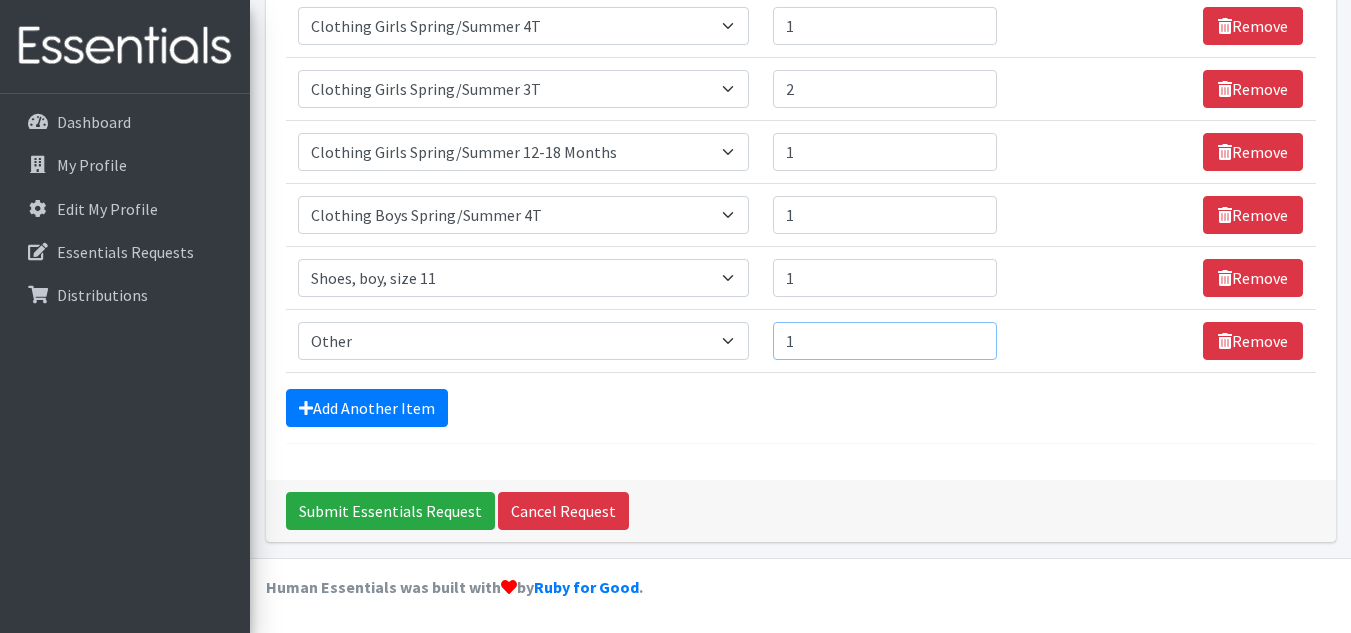 click on "1" at bounding box center [885, 341] 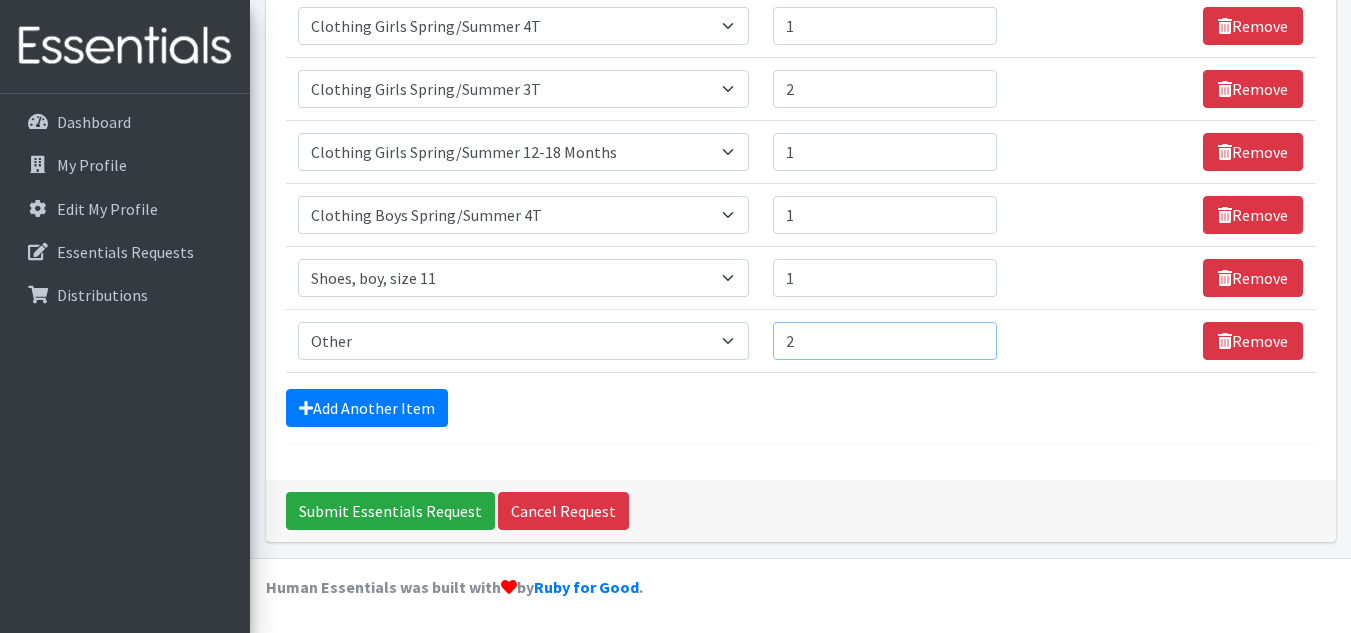 type on "2" 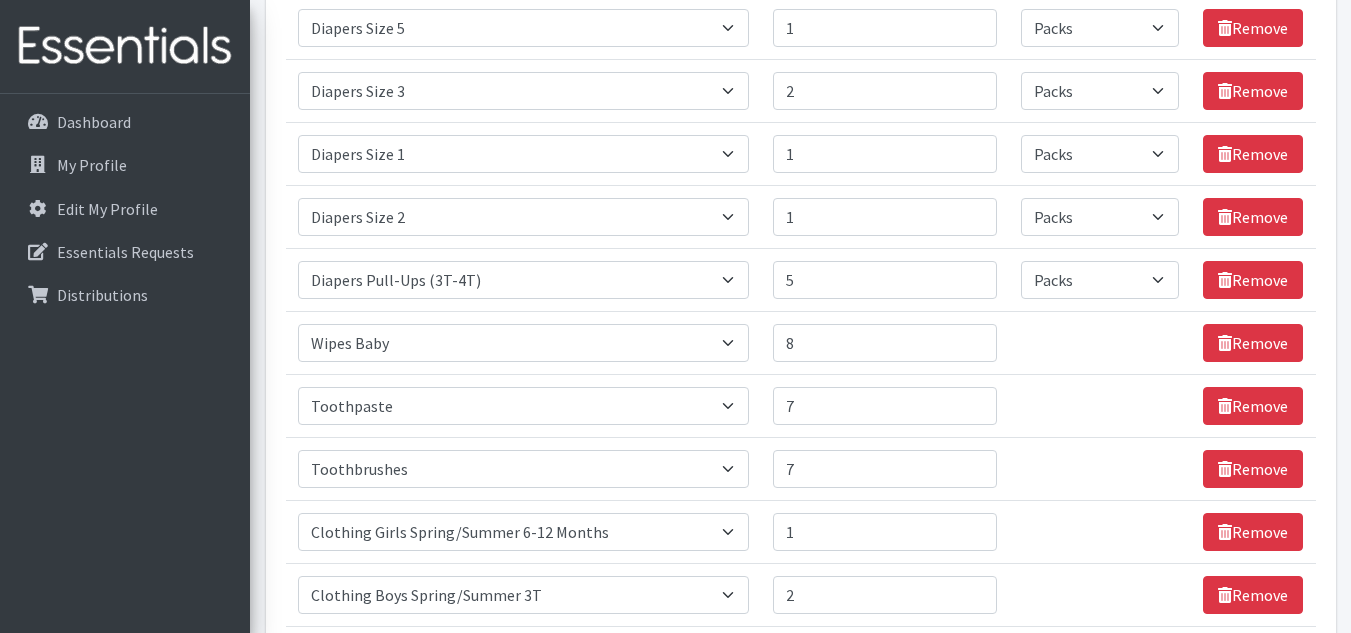 scroll, scrollTop: 0, scrollLeft: 0, axis: both 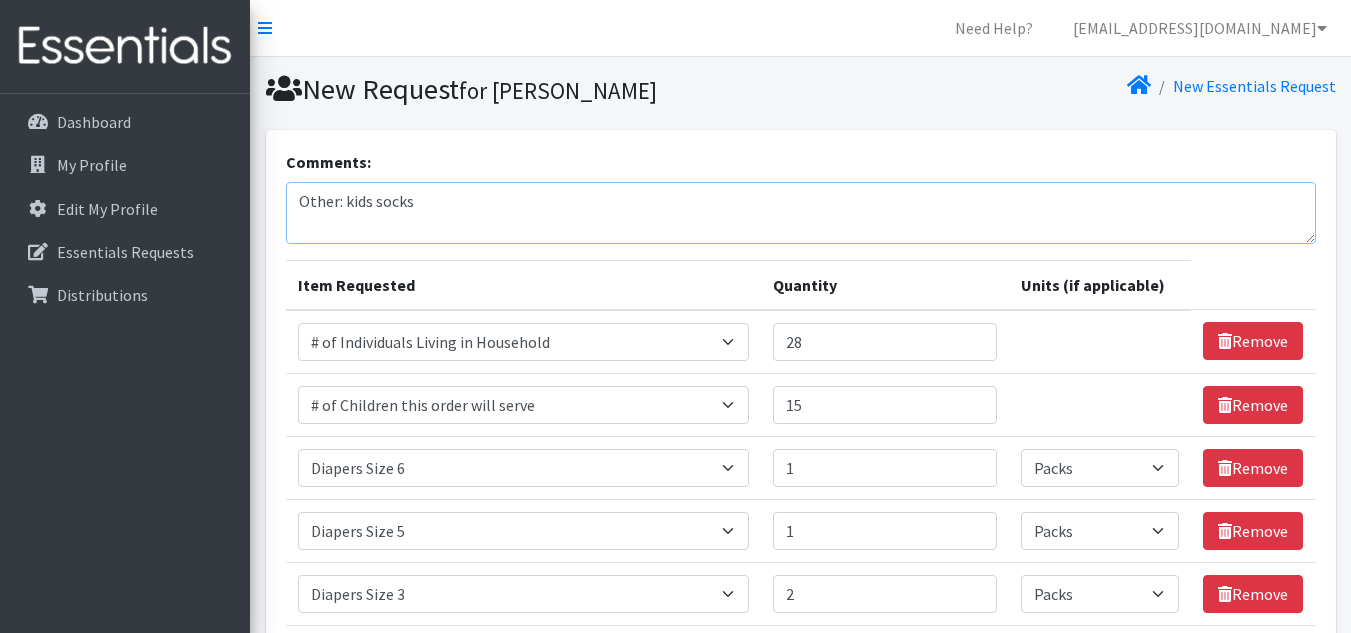 click on "Other: kids socks" at bounding box center [801, 213] 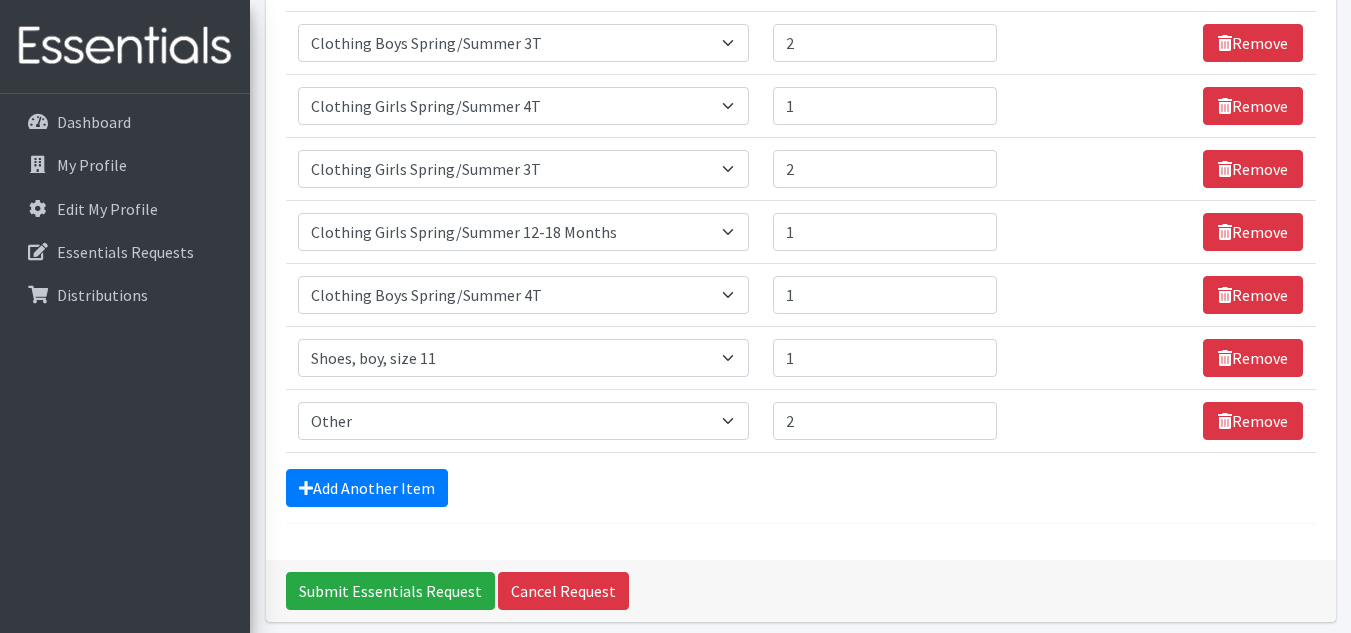 scroll, scrollTop: 1123, scrollLeft: 0, axis: vertical 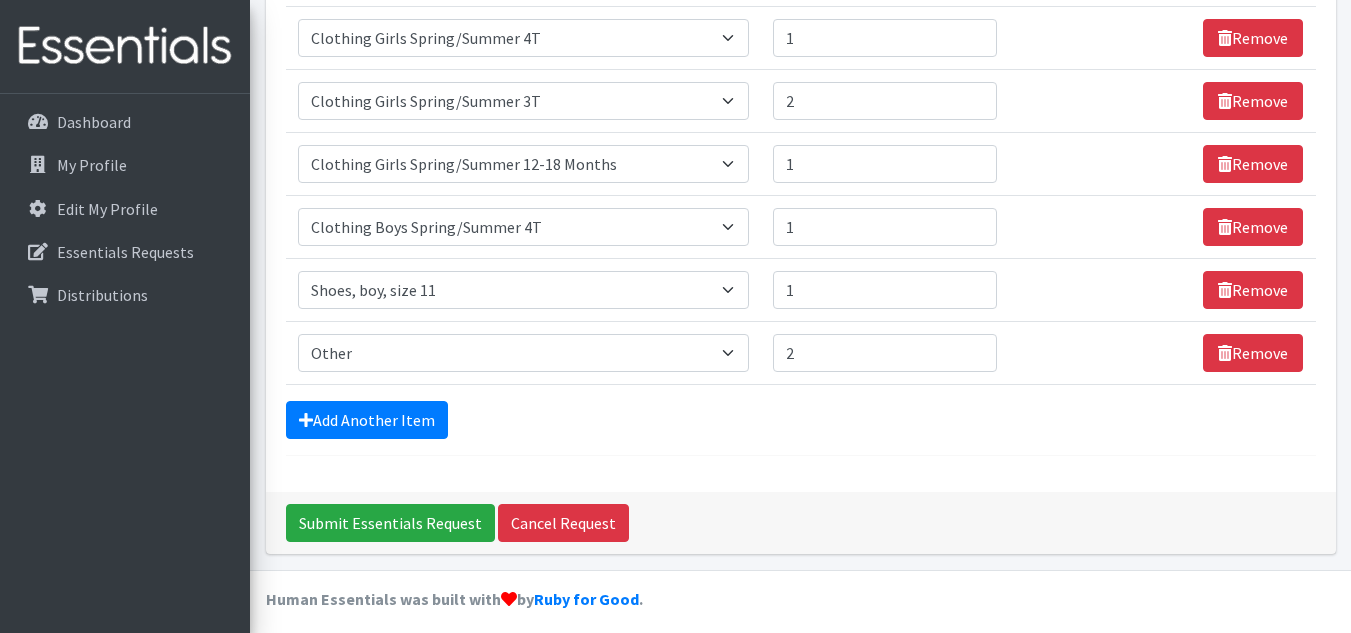 type on "Other: kids socks, baby socks 6-12 months" 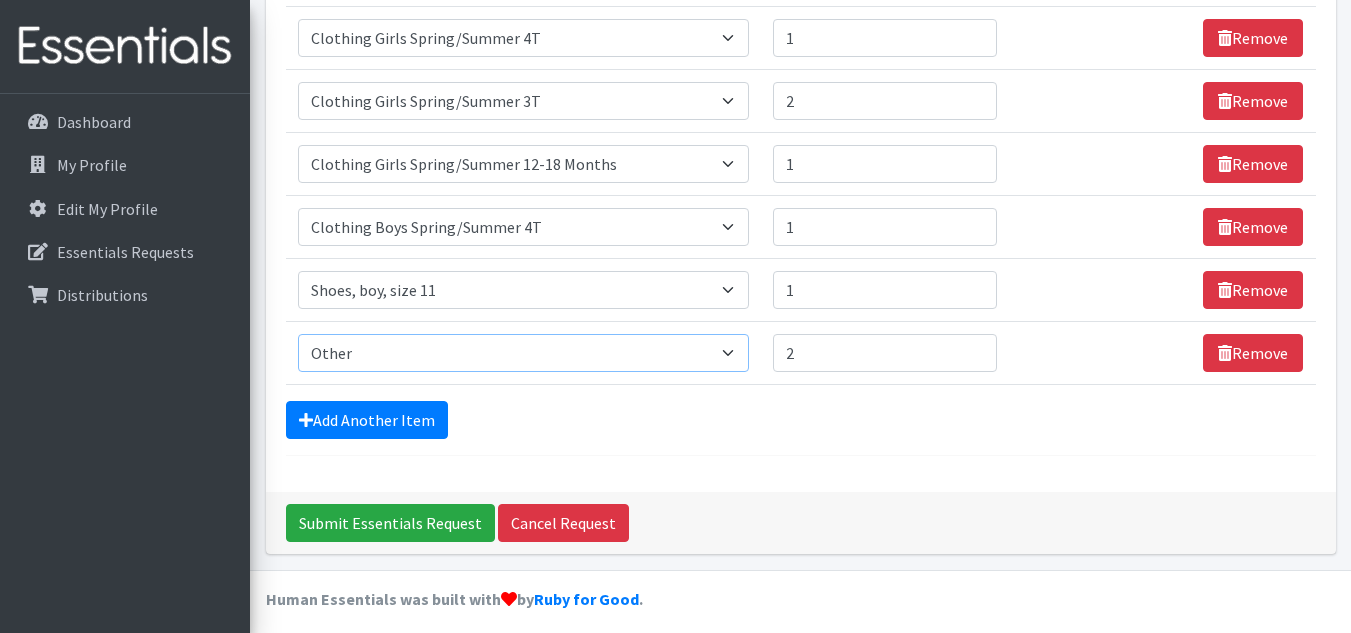 click on "Select an item
# of Children this order will serve
# of Individuals Living in Household
Activity Mat
Baby Carriers
Bath Tubs
Bed Pads
Bibs
Birthday Box - Boy
Birthday Box - Girl
Blankets/Swaddlers/Sleepsacks
Books
Bottles
Breast Pump
Bundle Me's
Car Seat - 3in1 up to 80 lbs.
Car Seat - Infant up to 22lbs. w/ handle
Clothing Boys Spring/Summer 0-6 Months
Clothing Boys Spring/Summer 12-18 Months
Clothing Boys Spring/Summer 18-24 Months
Clothing Boys Spring/Summer 2T
Clothing Boys Spring/Summer 3T
Clothing Boys Spring/Summer 4T
Clothing Boys Spring/Summer 5T
Clothing Boys Spring/Summer 6-12 Months
Clothing Boys Spring/Summer Premie/NB
Clothing Girls Fall/Winter 6-12 Months
Clothing Girls Spring/Summer 0-6 Months
Clothing Girls Spring/Summer 12-18 Months
Clothing Girls Spring/Summer 18-24 Months
Clothing Girls Spring/Summer 2T
Clothing Girls Spring/Summer 3T
Clothing Girls Spring/Summer 4T
Clothing Girls Spring/Summer 5T
Diaper Bags" at bounding box center [523, 353] 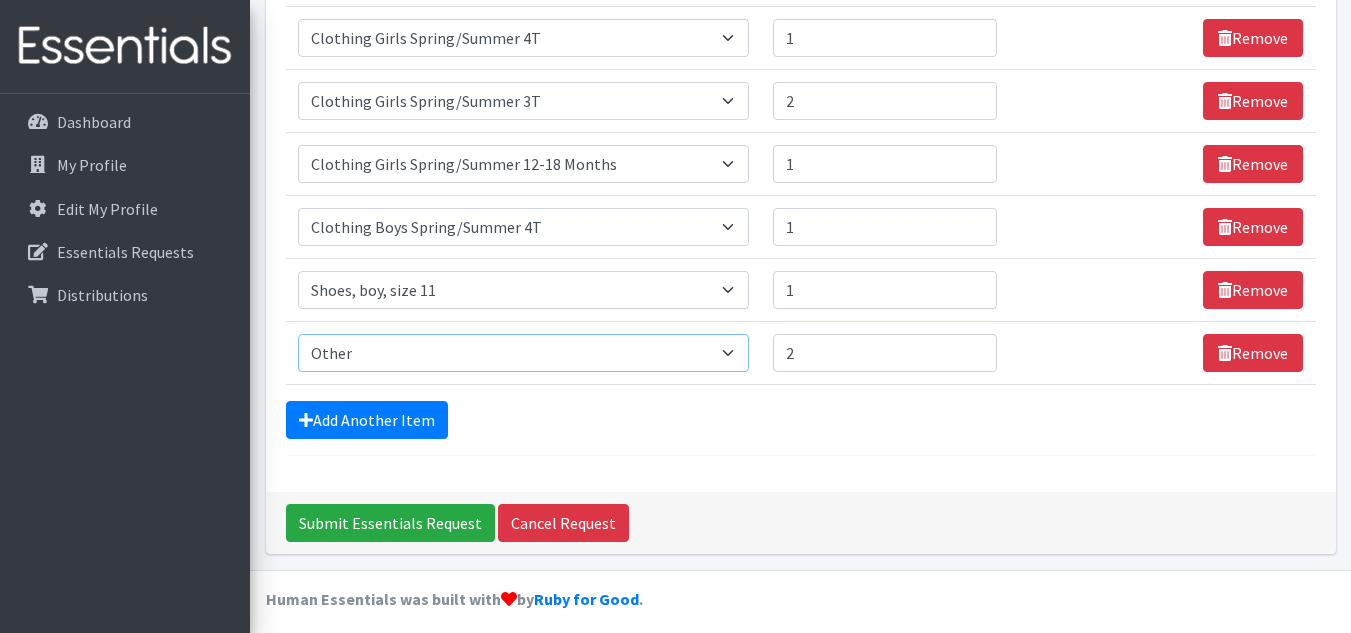 select on "5715" 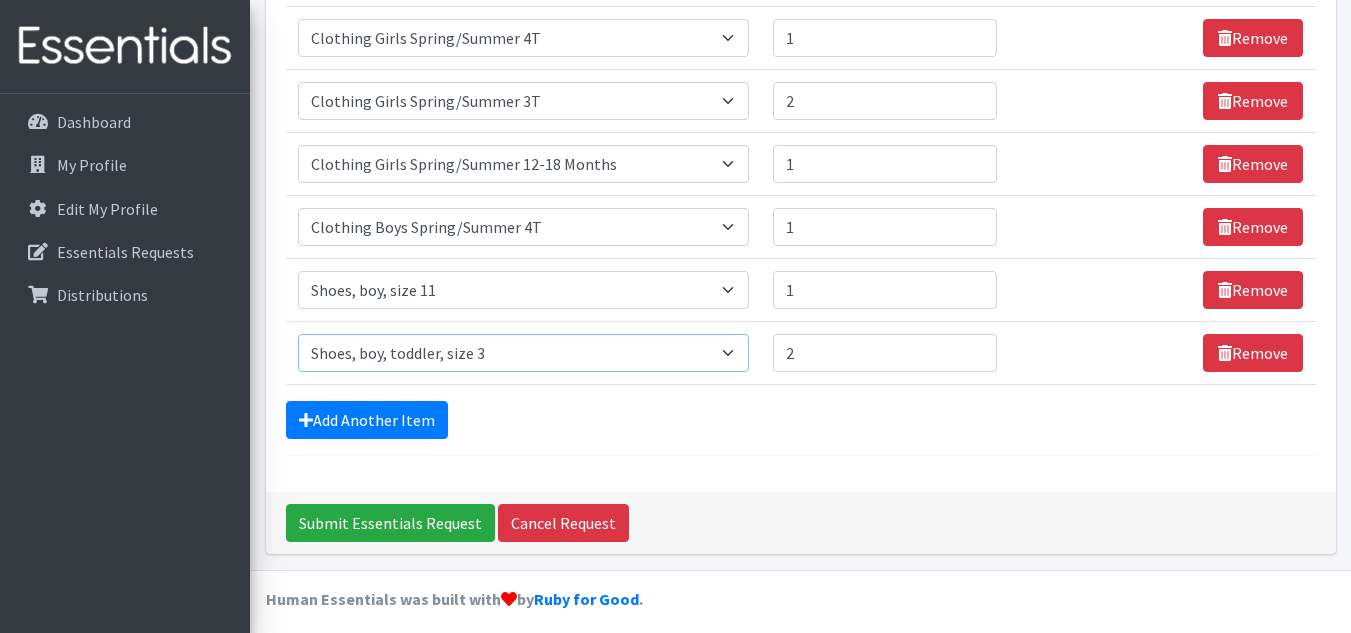 click on "Select an item
# of Children this order will serve
# of Individuals Living in Household
Activity Mat
Baby Carriers
Bath Tubs
Bed Pads
Bibs
Birthday Box - Boy
Birthday Box - Girl
Blankets/Swaddlers/Sleepsacks
Books
Bottles
Breast Pump
Bundle Me's
Car Seat - 3in1 up to 80 lbs.
Car Seat - Infant up to 22lbs. w/ handle
Clothing Boys Spring/Summer 0-6 Months
Clothing Boys Spring/Summer 12-18 Months
Clothing Boys Spring/Summer 18-24 Months
Clothing Boys Spring/Summer 2T
Clothing Boys Spring/Summer 3T
Clothing Boys Spring/Summer 4T
Clothing Boys Spring/Summer 5T
Clothing Boys Spring/Summer 6-12 Months
Clothing Boys Spring/Summer Premie/NB
Clothing Girls Fall/Winter 6-12 Months
Clothing Girls Spring/Summer 0-6 Months
Clothing Girls Spring/Summer 12-18 Months
Clothing Girls Spring/Summer 18-24 Months
Clothing Girls Spring/Summer 2T
Clothing Girls Spring/Summer 3T
Clothing Girls Spring/Summer 4T
Clothing Girls Spring/Summer 5T
Diaper Bags" at bounding box center (523, 353) 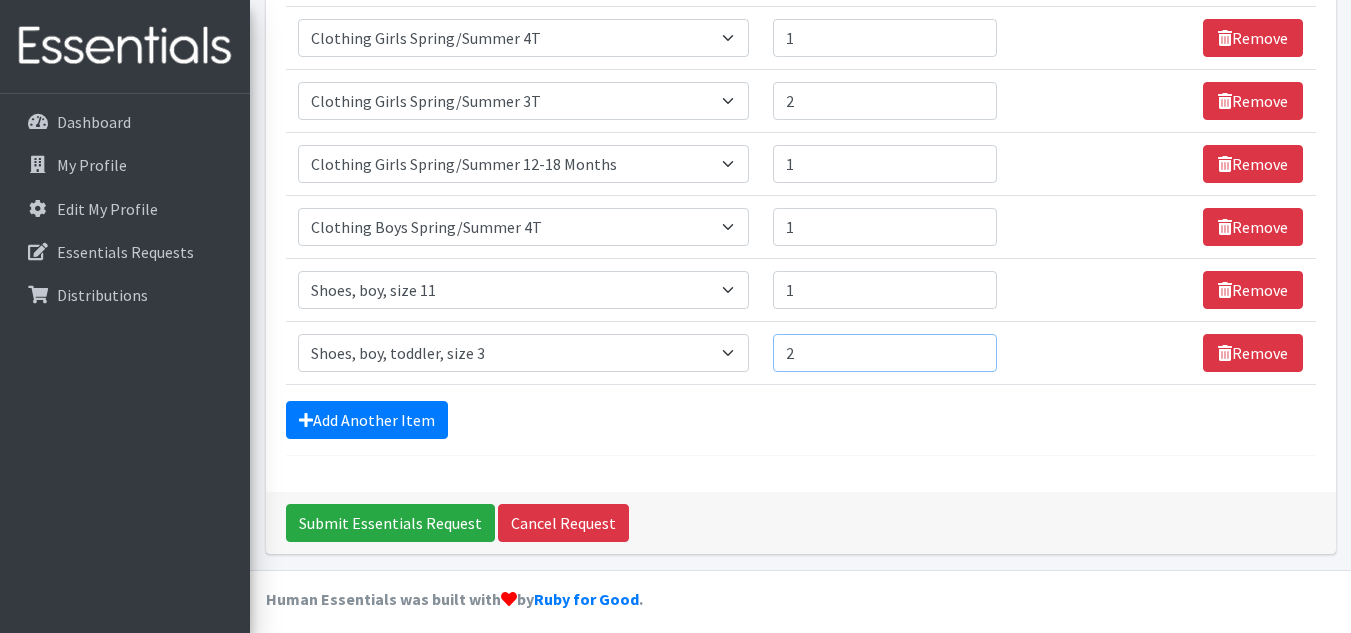 click on "2" at bounding box center (885, 353) 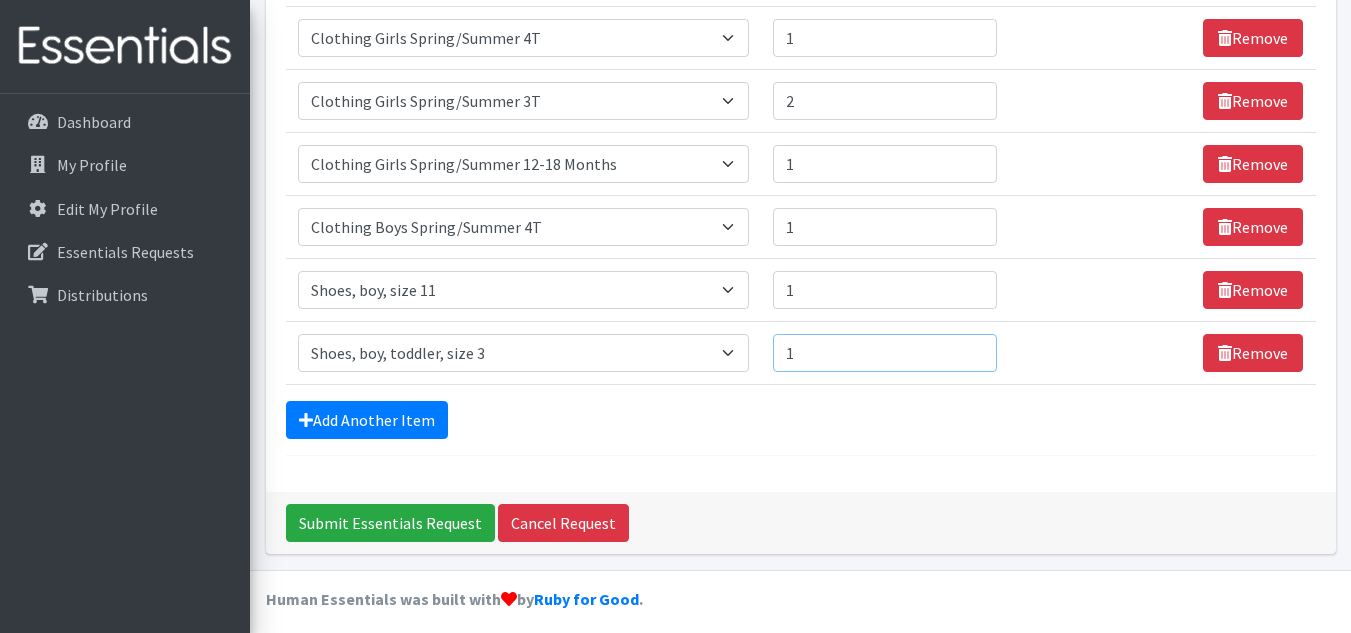 type on "1" 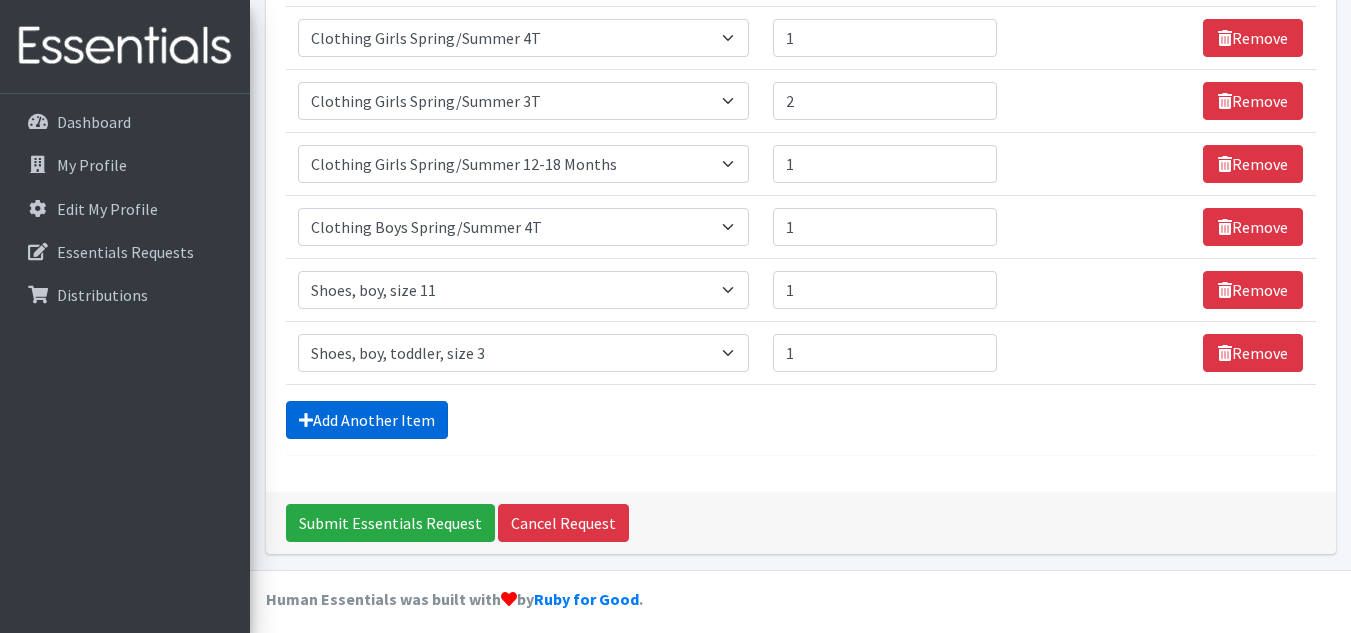 click on "Add Another Item" at bounding box center (367, 420) 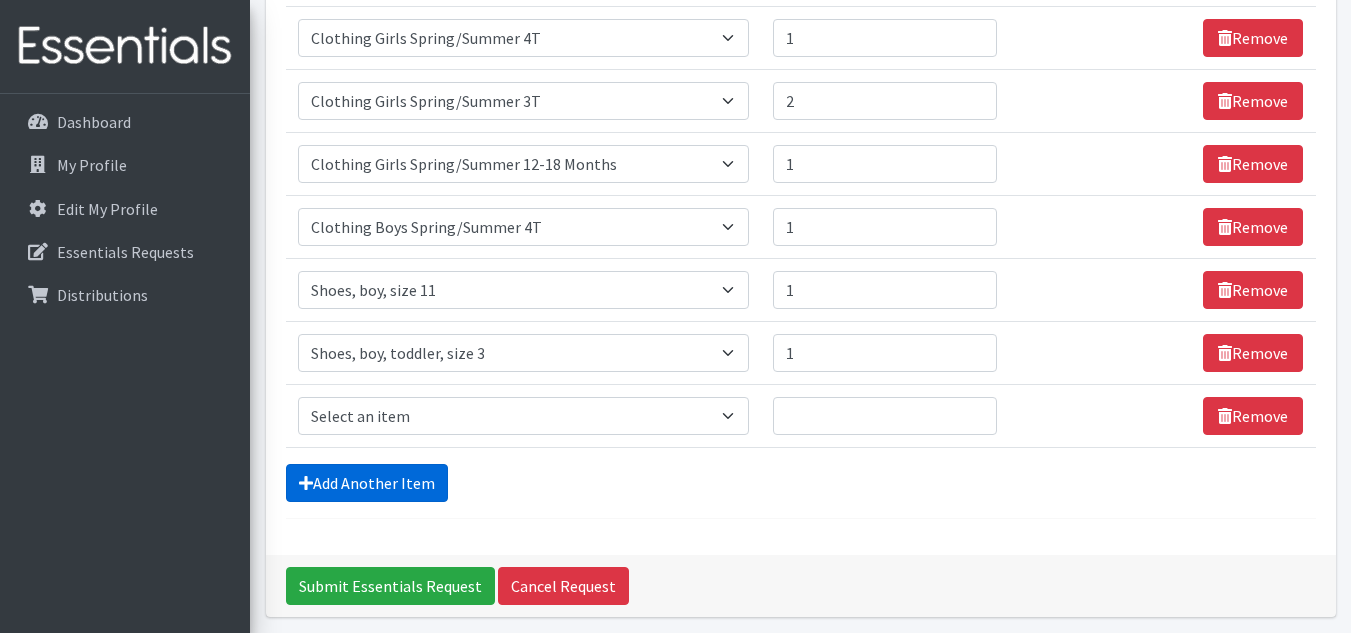 scroll, scrollTop: 1198, scrollLeft: 0, axis: vertical 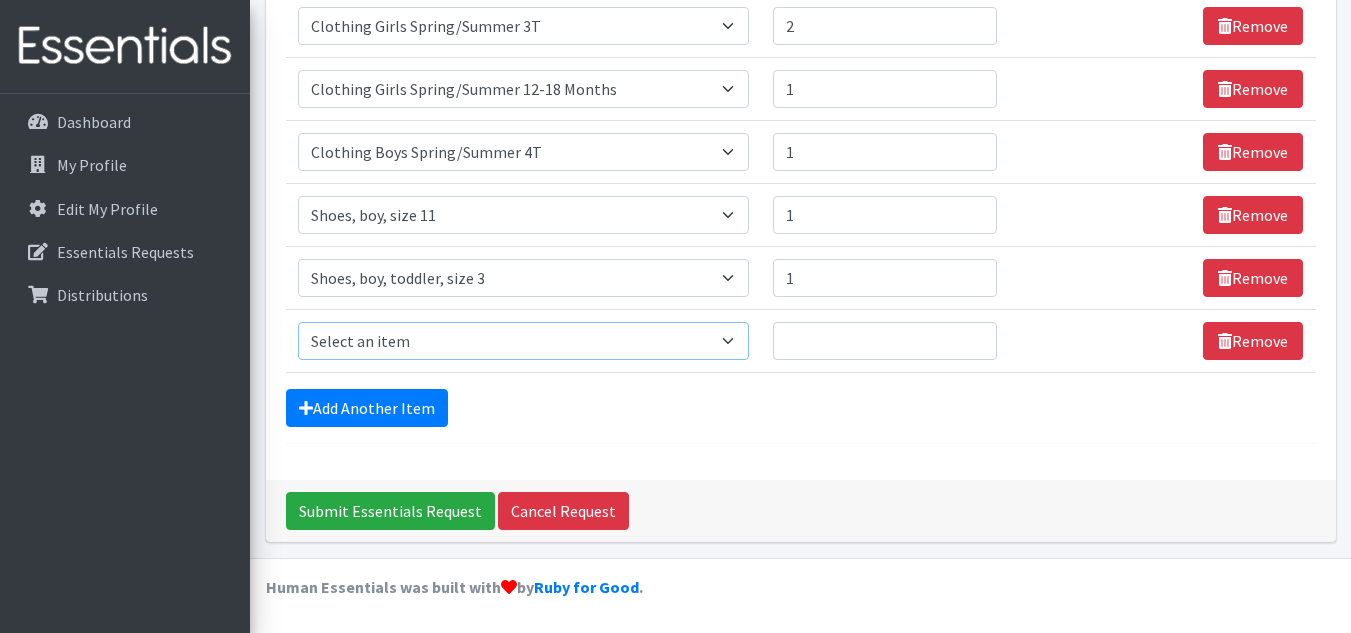 click on "Select an item
# of Children this order will serve
# of Individuals Living in Household
Activity Mat
Baby Carriers
Bath Tubs
Bed Pads
Bibs
Birthday Box - Boy
Birthday Box - Girl
Blankets/Swaddlers/Sleepsacks
Books
Bottles
Breast Pump
Bundle Me's
Car Seat - 3in1 up to 80 lbs.
Car Seat - Infant up to 22lbs. w/ handle
Clothing Boys Spring/Summer 0-6 Months
Clothing Boys Spring/Summer 12-18 Months
Clothing Boys Spring/Summer 18-24 Months
Clothing Boys Spring/Summer 2T
Clothing Boys Spring/Summer 3T
Clothing Boys Spring/Summer 4T
Clothing Boys Spring/Summer 5T
Clothing Boys Spring/Summer 6-12 Months
Clothing Boys Spring/Summer Premie/NB
Clothing Girls Fall/Winter 6-12 Months
Clothing Girls Spring/Summer 0-6 Months
Clothing Girls Spring/Summer 12-18 Months
Clothing Girls Spring/Summer 18-24 Months
Clothing Girls Spring/Summer 2T
Clothing Girls Spring/Summer 3T
Clothing Girls Spring/Summer 4T
Clothing Girls Spring/Summer 5T
Diaper Bags" at bounding box center (523, 341) 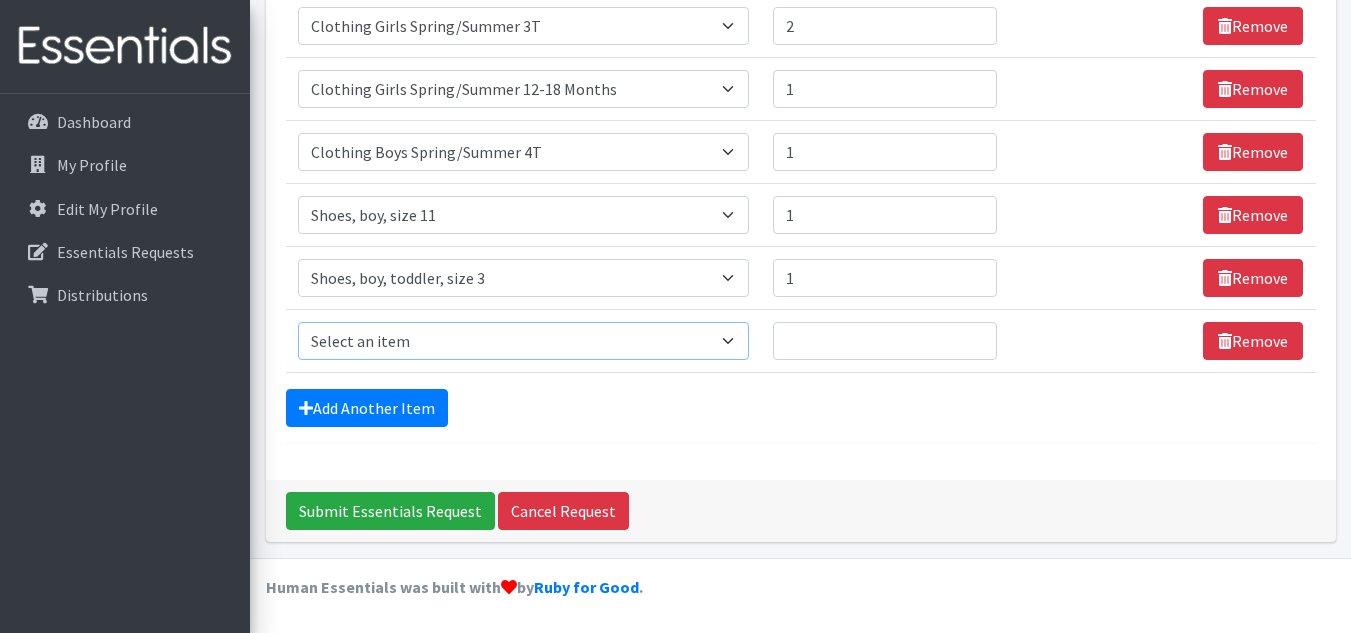 click on "Select an item
# of Children this order will serve
# of Individuals Living in Household
Activity Mat
Baby Carriers
Bath Tubs
Bed Pads
Bibs
Birthday Box - Boy
Birthday Box - Girl
Blankets/Swaddlers/Sleepsacks
Books
Bottles
Breast Pump
Bundle Me's
Car Seat - 3in1 up to 80 lbs.
Car Seat - Infant up to 22lbs. w/ handle
Clothing Boys Spring/Summer 0-6 Months
Clothing Boys Spring/Summer 12-18 Months
Clothing Boys Spring/Summer 18-24 Months
Clothing Boys Spring/Summer 2T
Clothing Boys Spring/Summer 3T
Clothing Boys Spring/Summer 4T
Clothing Boys Spring/Summer 5T
Clothing Boys Spring/Summer 6-12 Months
Clothing Boys Spring/Summer Premie/NB
Clothing Girls Fall/Winter 6-12 Months
Clothing Girls Spring/Summer 0-6 Months
Clothing Girls Spring/Summer 12-18 Months
Clothing Girls Spring/Summer 18-24 Months
Clothing Girls Spring/Summer 2T
Clothing Girls Spring/Summer 3T
Clothing Girls Spring/Summer 4T
Clothing Girls Spring/Summer 5T
Diaper Bags" at bounding box center [523, 341] 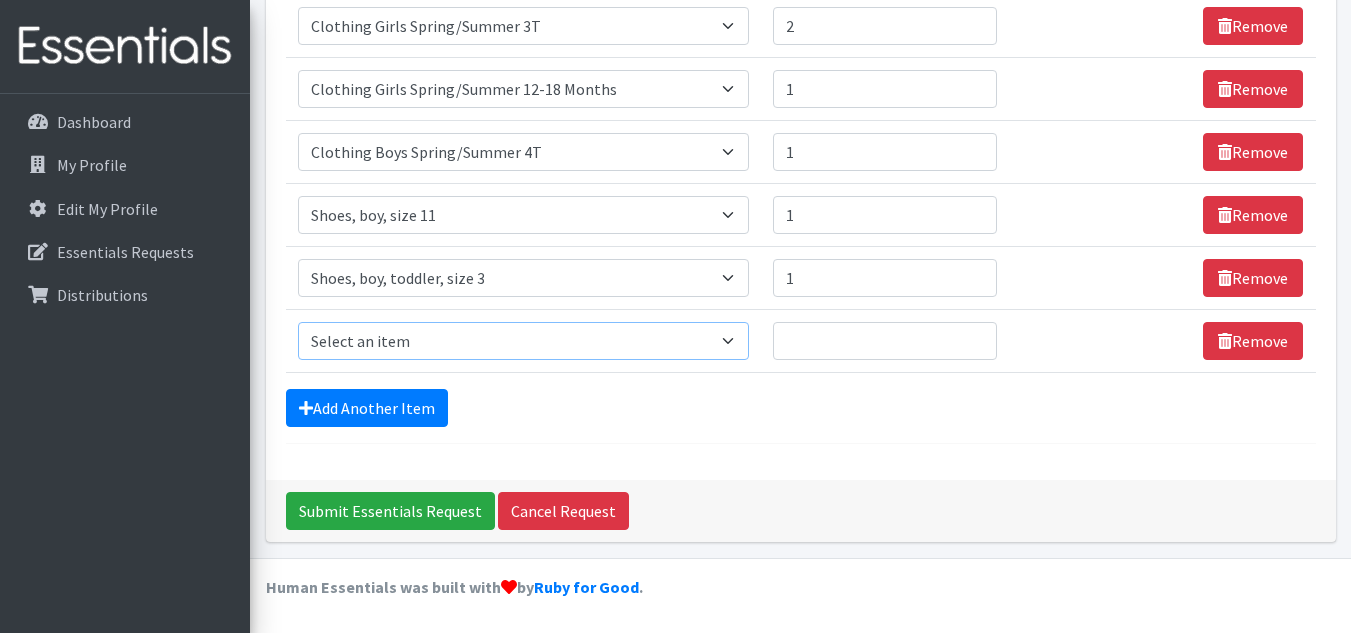 select on "5732" 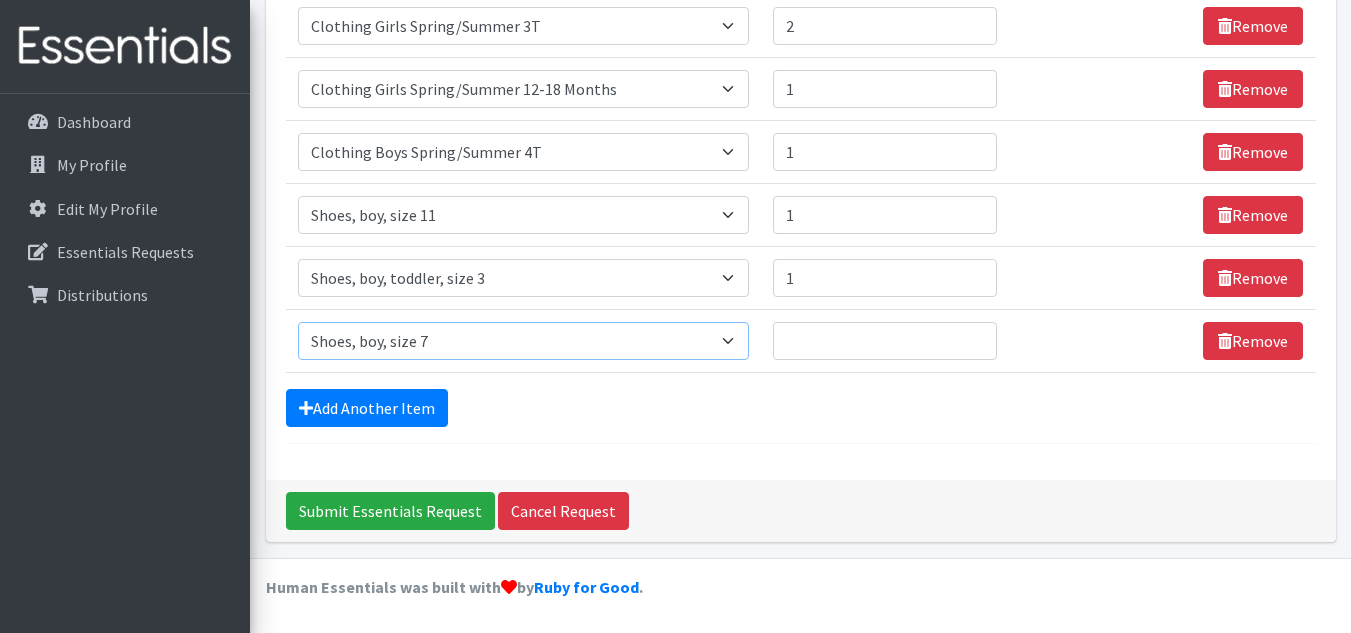 click on "Select an item
# of Children this order will serve
# of Individuals Living in Household
Activity Mat
Baby Carriers
Bath Tubs
Bed Pads
Bibs
Birthday Box - Boy
Birthday Box - Girl
Blankets/Swaddlers/Sleepsacks
Books
Bottles
Breast Pump
Bundle Me's
Car Seat - 3in1 up to 80 lbs.
Car Seat - Infant up to 22lbs. w/ handle
Clothing Boys Spring/Summer 0-6 Months
Clothing Boys Spring/Summer 12-18 Months
Clothing Boys Spring/Summer 18-24 Months
Clothing Boys Spring/Summer 2T
Clothing Boys Spring/Summer 3T
Clothing Boys Spring/Summer 4T
Clothing Boys Spring/Summer 5T
Clothing Boys Spring/Summer 6-12 Months
Clothing Boys Spring/Summer Premie/NB
Clothing Girls Fall/Winter 6-12 Months
Clothing Girls Spring/Summer 0-6 Months
Clothing Girls Spring/Summer 12-18 Months
Clothing Girls Spring/Summer 18-24 Months
Clothing Girls Spring/Summer 2T
Clothing Girls Spring/Summer 3T
Clothing Girls Spring/Summer 4T
Clothing Girls Spring/Summer 5T
Diaper Bags" at bounding box center [523, 341] 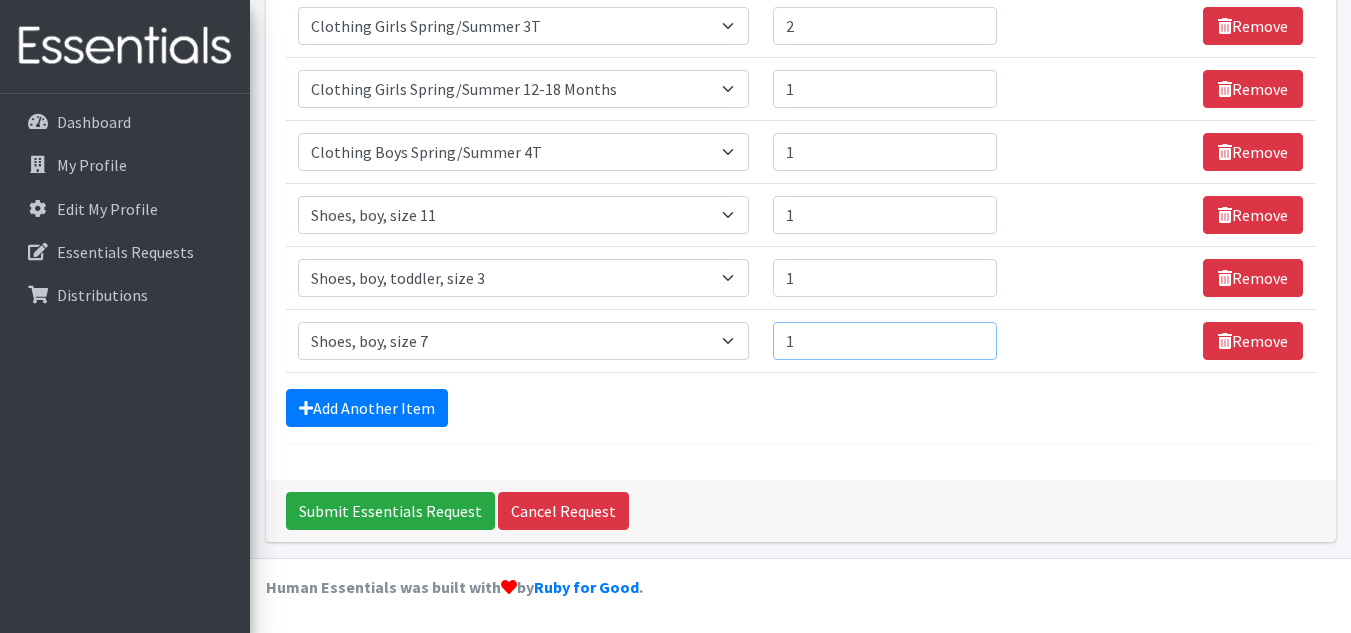 type on "1" 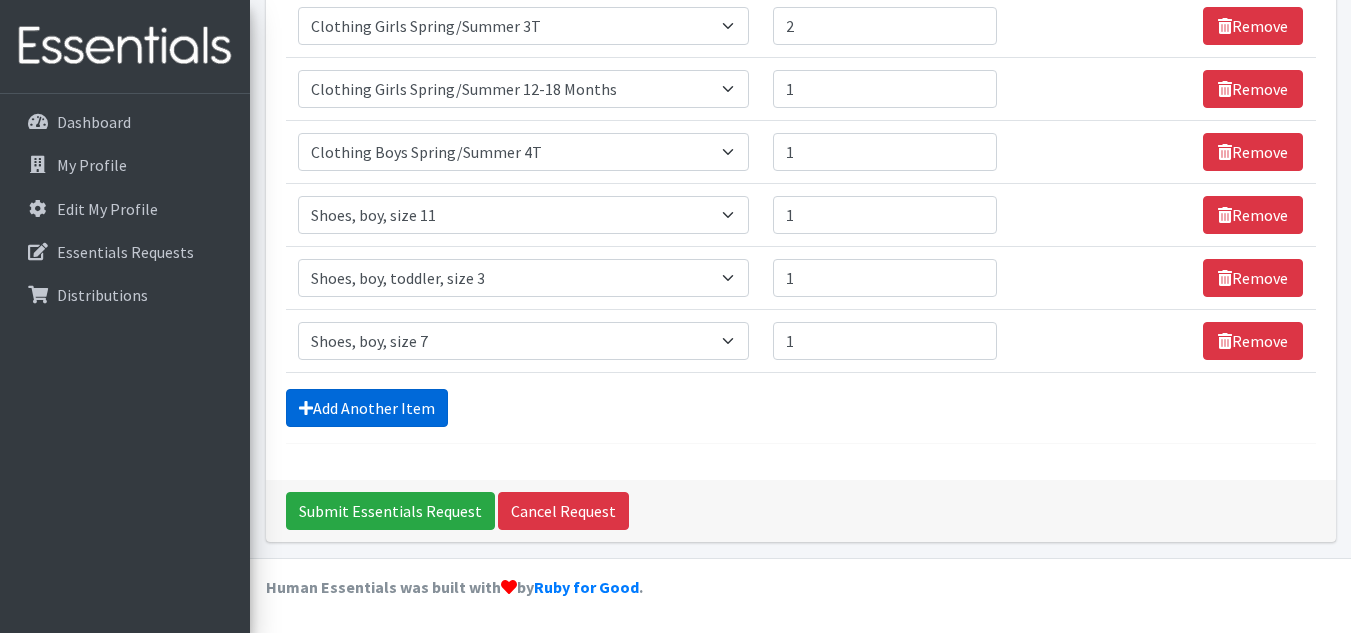 click on "Add Another Item" at bounding box center (367, 408) 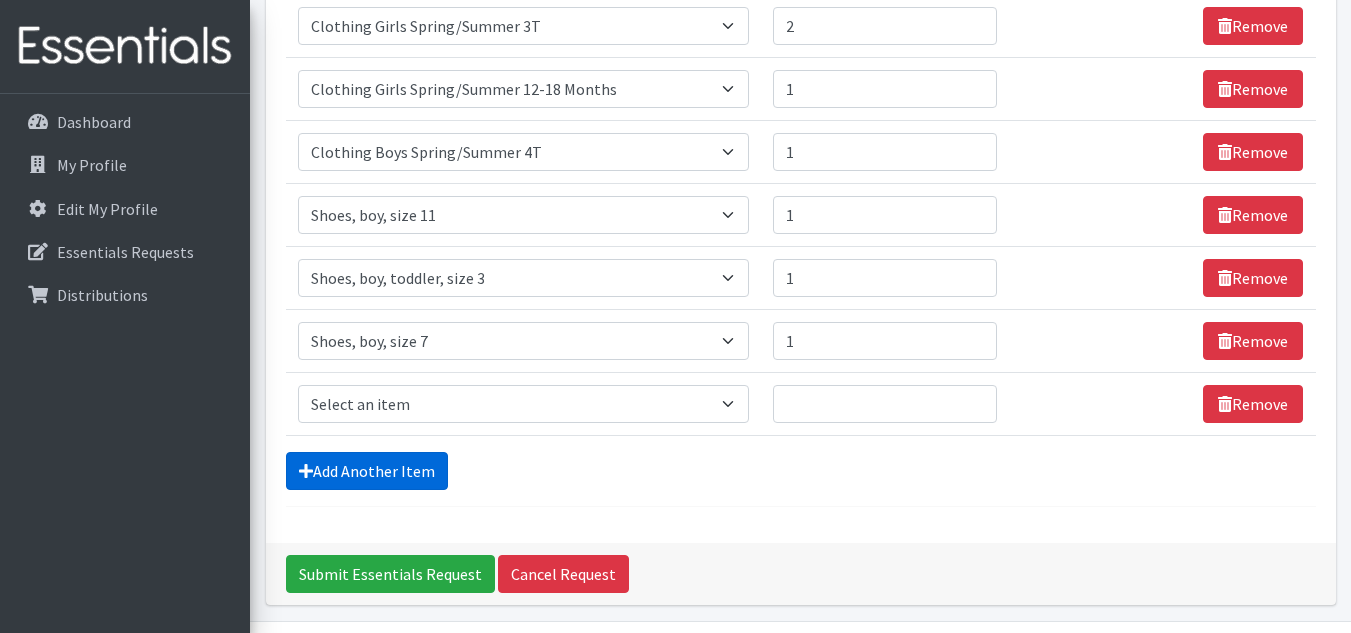 scroll, scrollTop: 1261, scrollLeft: 0, axis: vertical 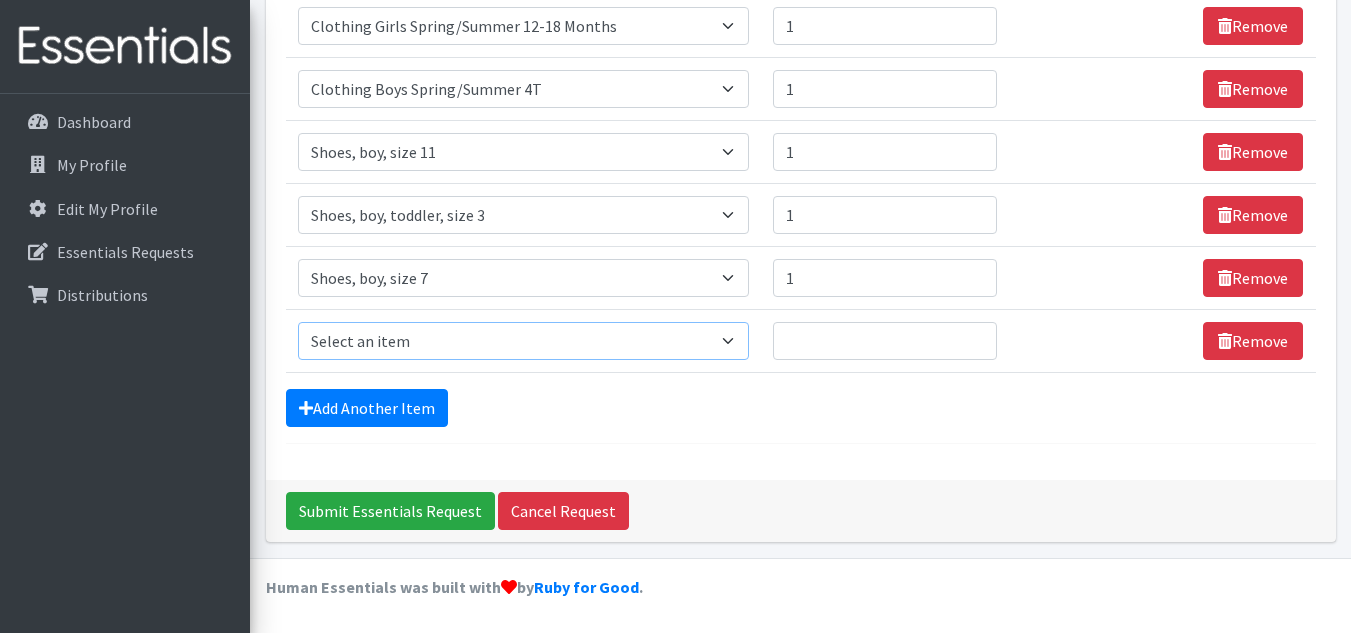 click on "Select an item
# of Children this order will serve
# of Individuals Living in Household
Activity Mat
Baby Carriers
Bath Tubs
Bed Pads
Bibs
Birthday Box - Boy
Birthday Box - Girl
Blankets/Swaddlers/Sleepsacks
Books
Bottles
Breast Pump
Bundle Me's
Car Seat - 3in1 up to 80 lbs.
Car Seat - Infant up to 22lbs. w/ handle
Clothing Boys Spring/Summer 0-6 Months
Clothing Boys Spring/Summer 12-18 Months
Clothing Boys Spring/Summer 18-24 Months
Clothing Boys Spring/Summer 2T
Clothing Boys Spring/Summer 3T
Clothing Boys Spring/Summer 4T
Clothing Boys Spring/Summer 5T
Clothing Boys Spring/Summer 6-12 Months
Clothing Boys Spring/Summer Premie/NB
Clothing Girls Fall/Winter 6-12 Months
Clothing Girls Spring/Summer 0-6 Months
Clothing Girls Spring/Summer 12-18 Months
Clothing Girls Spring/Summer 18-24 Months
Clothing Girls Spring/Summer 2T
Clothing Girls Spring/Summer 3T
Clothing Girls Spring/Summer 4T
Clothing Girls Spring/Summer 5T
Diaper Bags" at bounding box center (523, 341) 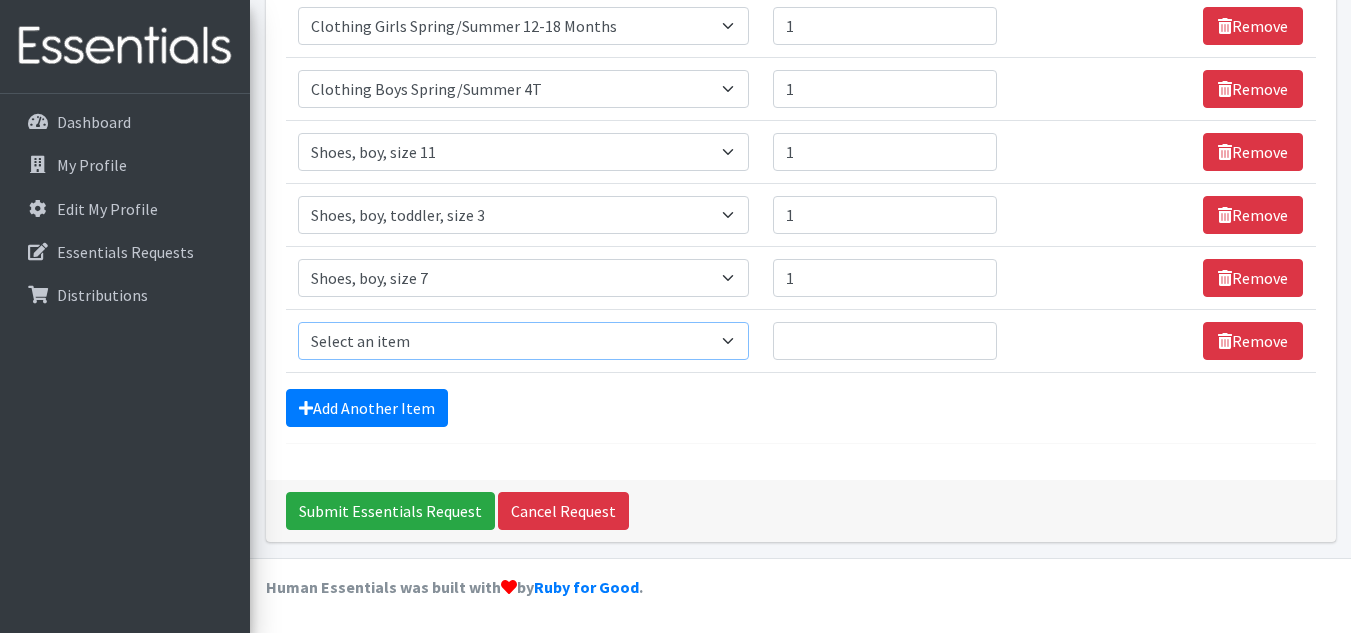 select on "5743" 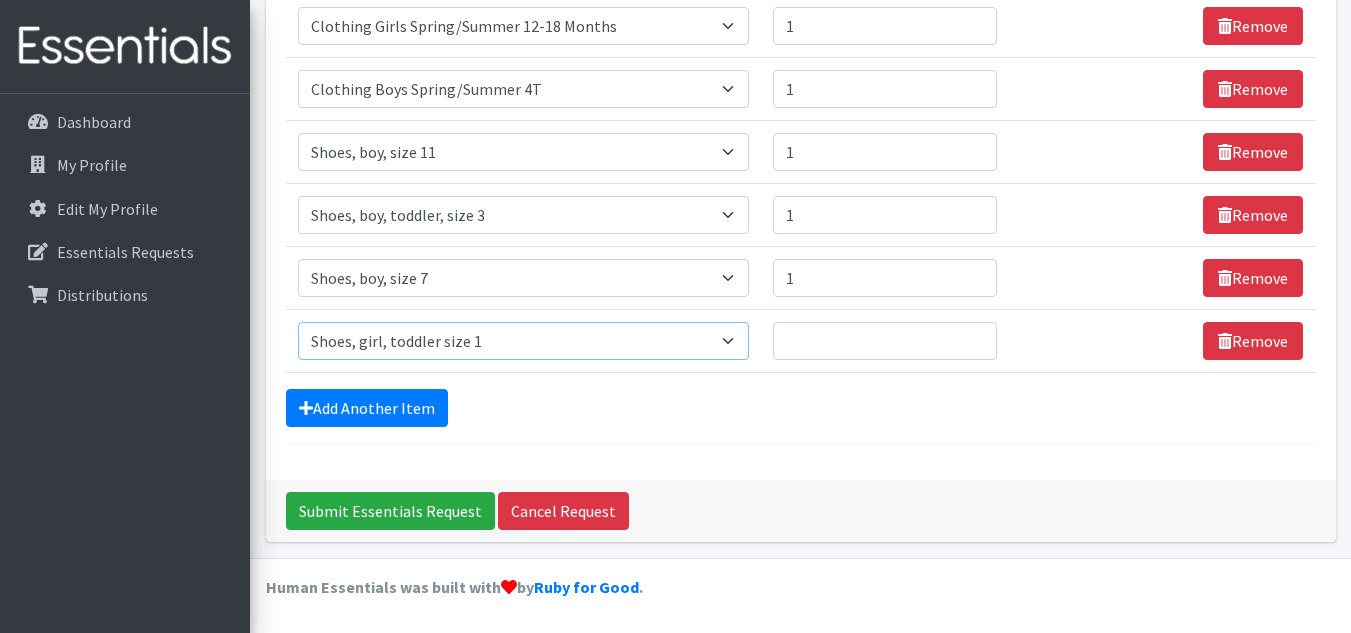 click on "Select an item
# of Children this order will serve
# of Individuals Living in Household
Activity Mat
Baby Carriers
Bath Tubs
Bed Pads
Bibs
Birthday Box - Boy
Birthday Box - Girl
Blankets/Swaddlers/Sleepsacks
Books
Bottles
Breast Pump
Bundle Me's
Car Seat - 3in1 up to 80 lbs.
Car Seat - Infant up to 22lbs. w/ handle
Clothing Boys Spring/Summer 0-6 Months
Clothing Boys Spring/Summer 12-18 Months
Clothing Boys Spring/Summer 18-24 Months
Clothing Boys Spring/Summer 2T
Clothing Boys Spring/Summer 3T
Clothing Boys Spring/Summer 4T
Clothing Boys Spring/Summer 5T
Clothing Boys Spring/Summer 6-12 Months
Clothing Boys Spring/Summer Premie/NB
Clothing Girls Fall/Winter 6-12 Months
Clothing Girls Spring/Summer 0-6 Months
Clothing Girls Spring/Summer 12-18 Months
Clothing Girls Spring/Summer 18-24 Months
Clothing Girls Spring/Summer 2T
Clothing Girls Spring/Summer 3T
Clothing Girls Spring/Summer 4T
Clothing Girls Spring/Summer 5T
Diaper Bags" at bounding box center [523, 341] 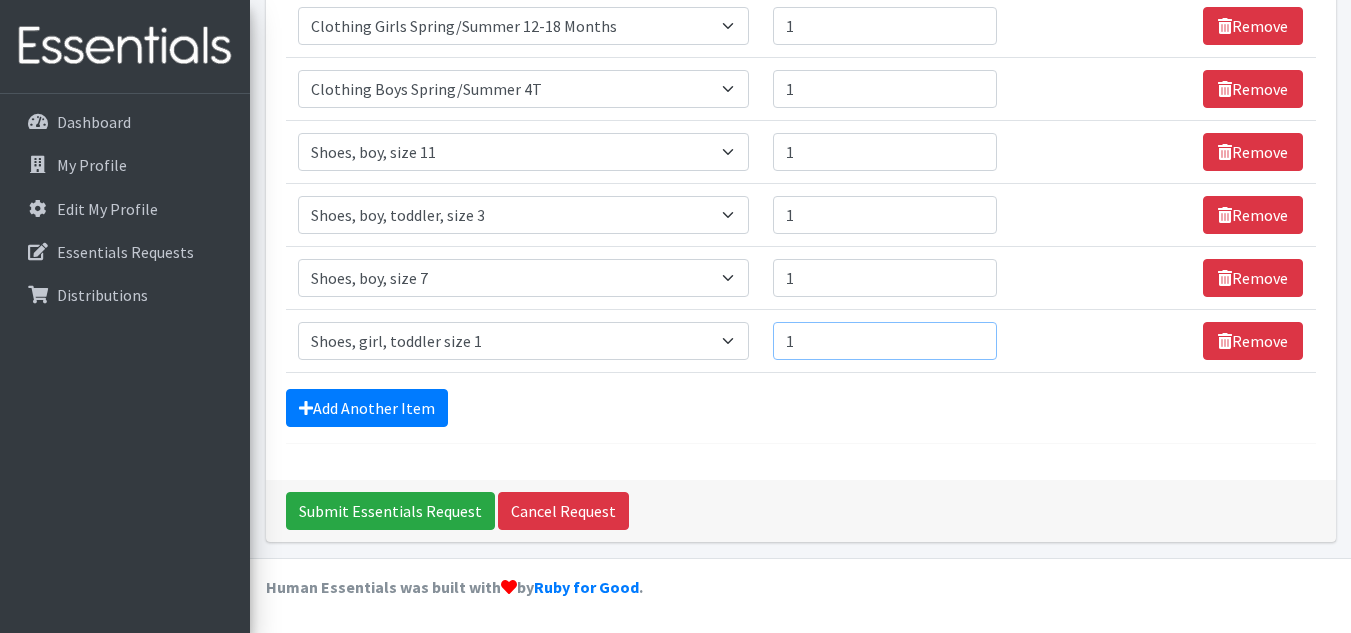 type on "1" 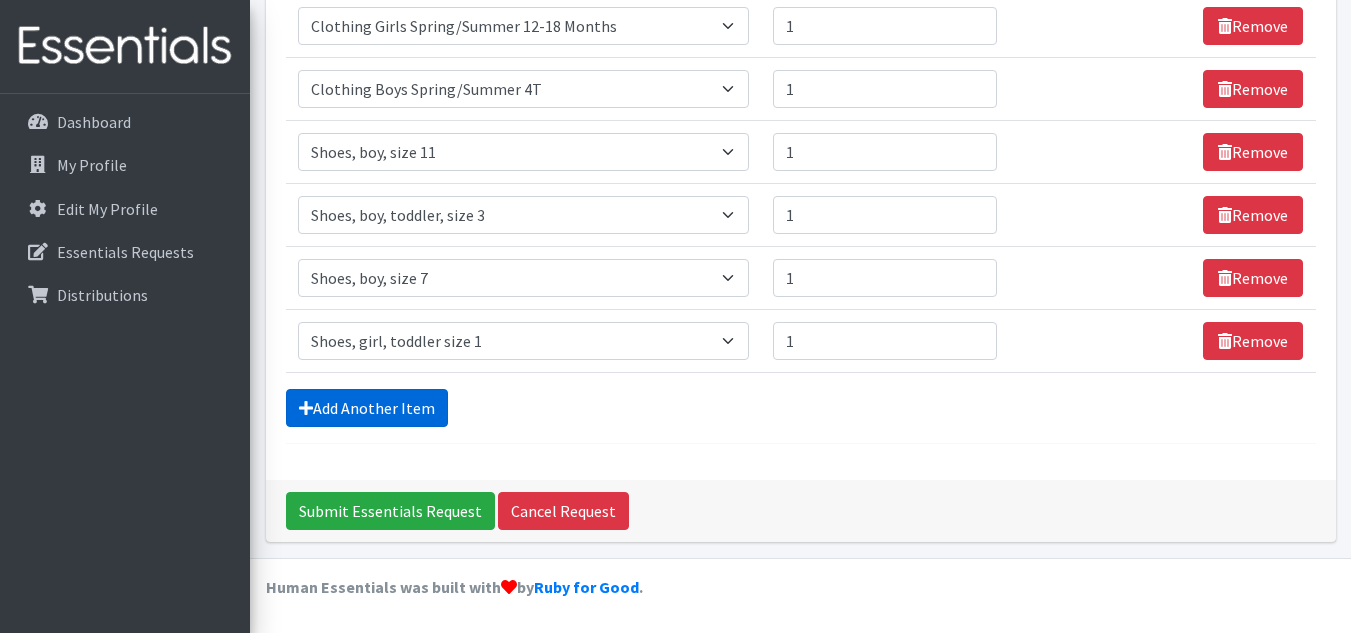 click on "Add Another Item" at bounding box center (367, 408) 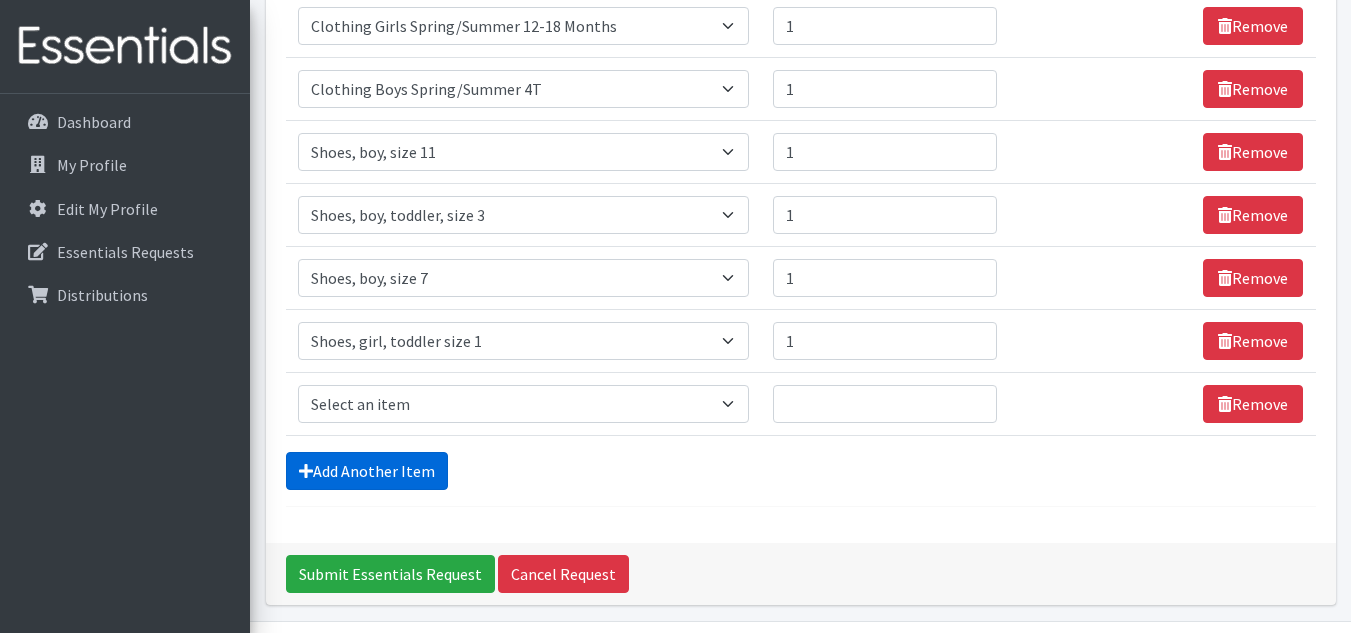 scroll, scrollTop: 1324, scrollLeft: 0, axis: vertical 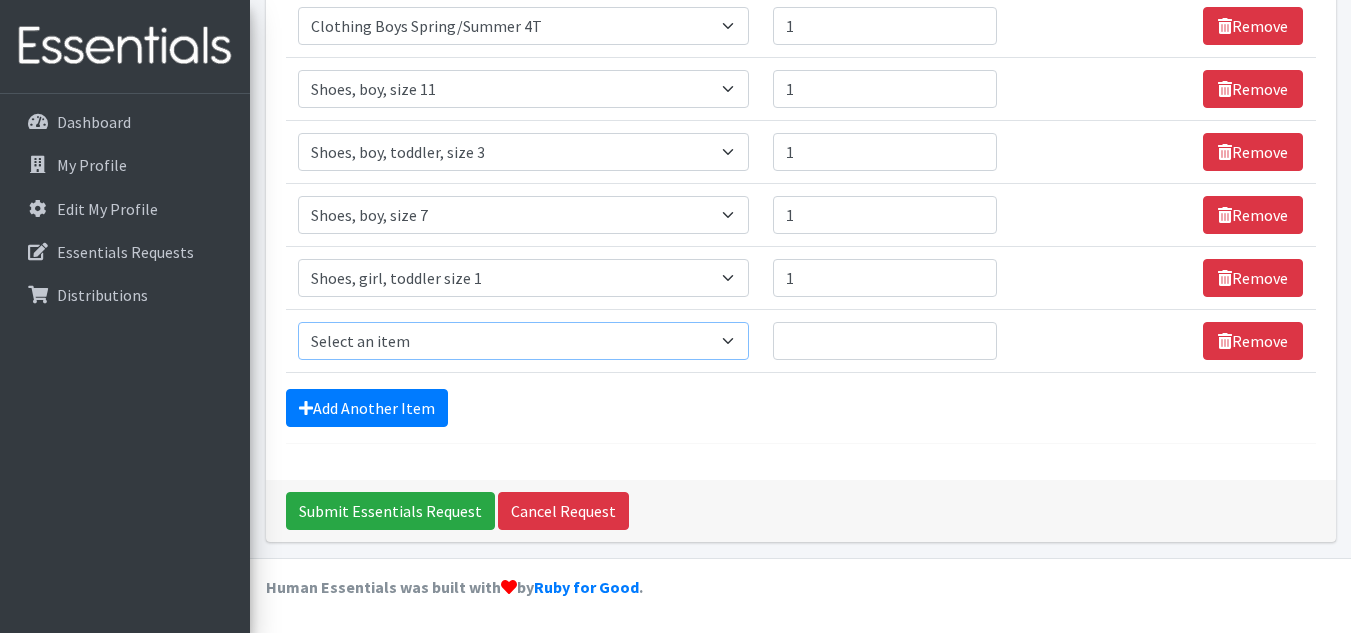 click on "Select an item
# of Children this order will serve
# of Individuals Living in Household
Activity Mat
Baby Carriers
Bath Tubs
Bed Pads
Bibs
Birthday Box - Boy
Birthday Box - Girl
Blankets/Swaddlers/Sleepsacks
Books
Bottles
Breast Pump
Bundle Me's
Car Seat - 3in1 up to 80 lbs.
Car Seat - Infant up to 22lbs. w/ handle
Clothing Boys Spring/Summer 0-6 Months
Clothing Boys Spring/Summer 12-18 Months
Clothing Boys Spring/Summer 18-24 Months
Clothing Boys Spring/Summer 2T
Clothing Boys Spring/Summer 3T
Clothing Boys Spring/Summer 4T
Clothing Boys Spring/Summer 5T
Clothing Boys Spring/Summer 6-12 Months
Clothing Boys Spring/Summer Premie/NB
Clothing Girls Fall/Winter 6-12 Months
Clothing Girls Spring/Summer 0-6 Months
Clothing Girls Spring/Summer 12-18 Months
Clothing Girls Spring/Summer 18-24 Months
Clothing Girls Spring/Summer 2T
Clothing Girls Spring/Summer 3T
Clothing Girls Spring/Summer 4T
Clothing Girls Spring/Summer 5T
Diaper Bags" at bounding box center (523, 341) 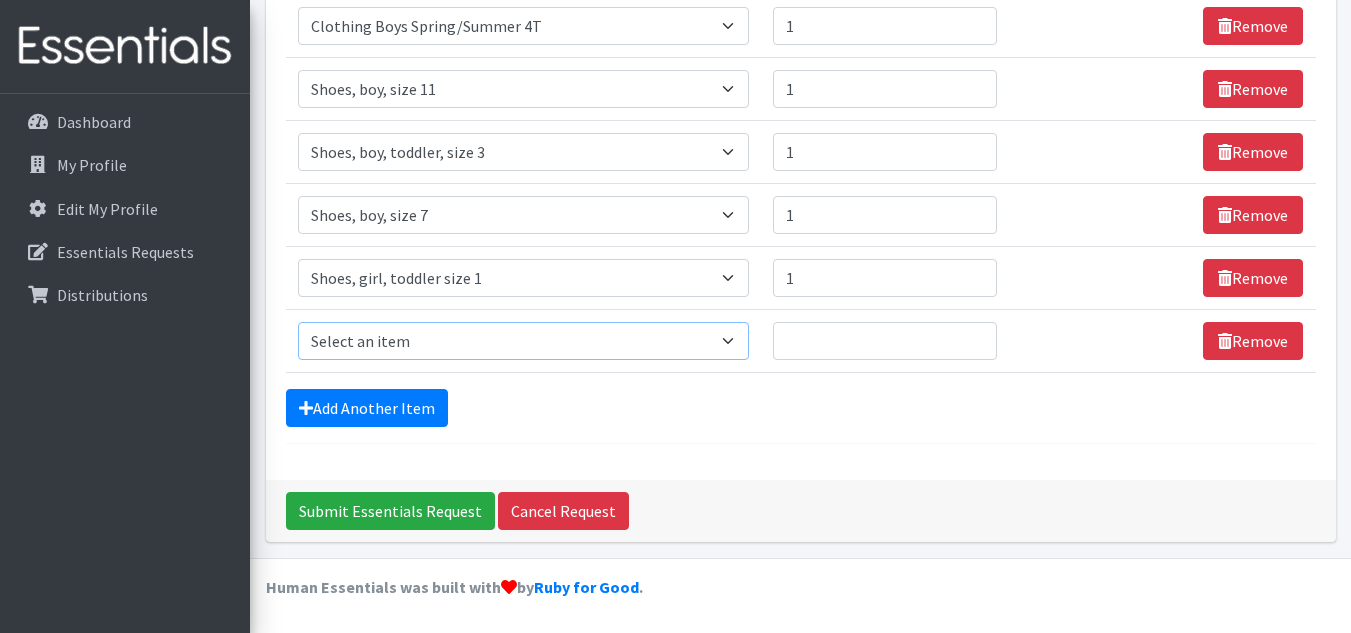 select on "5754" 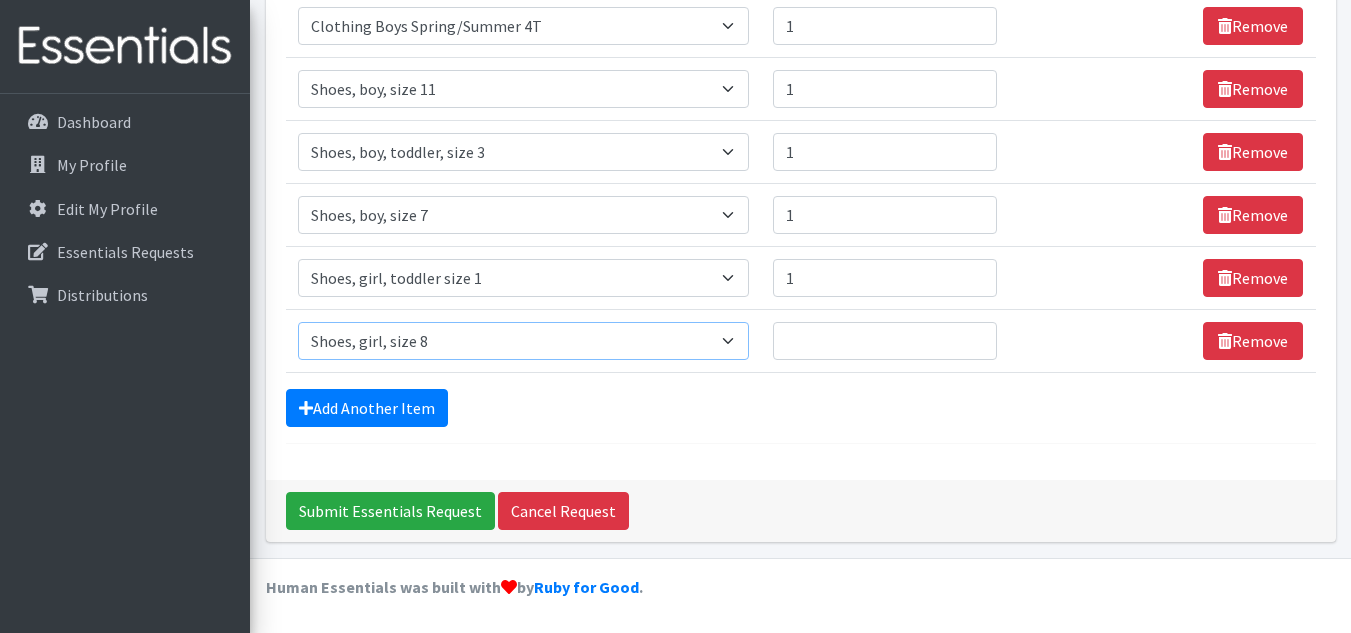 click on "Select an item
# of Children this order will serve
# of Individuals Living in Household
Activity Mat
Baby Carriers
Bath Tubs
Bed Pads
Bibs
Birthday Box - Boy
Birthday Box - Girl
Blankets/Swaddlers/Sleepsacks
Books
Bottles
Breast Pump
Bundle Me's
Car Seat - 3in1 up to 80 lbs.
Car Seat - Infant up to 22lbs. w/ handle
Clothing Boys Spring/Summer 0-6 Months
Clothing Boys Spring/Summer 12-18 Months
Clothing Boys Spring/Summer 18-24 Months
Clothing Boys Spring/Summer 2T
Clothing Boys Spring/Summer 3T
Clothing Boys Spring/Summer 4T
Clothing Boys Spring/Summer 5T
Clothing Boys Spring/Summer 6-12 Months
Clothing Boys Spring/Summer Premie/NB
Clothing Girls Fall/Winter 6-12 Months
Clothing Girls Spring/Summer 0-6 Months
Clothing Girls Spring/Summer 12-18 Months
Clothing Girls Spring/Summer 18-24 Months
Clothing Girls Spring/Summer 2T
Clothing Girls Spring/Summer 3T
Clothing Girls Spring/Summer 4T
Clothing Girls Spring/Summer 5T
Diaper Bags" at bounding box center [523, 341] 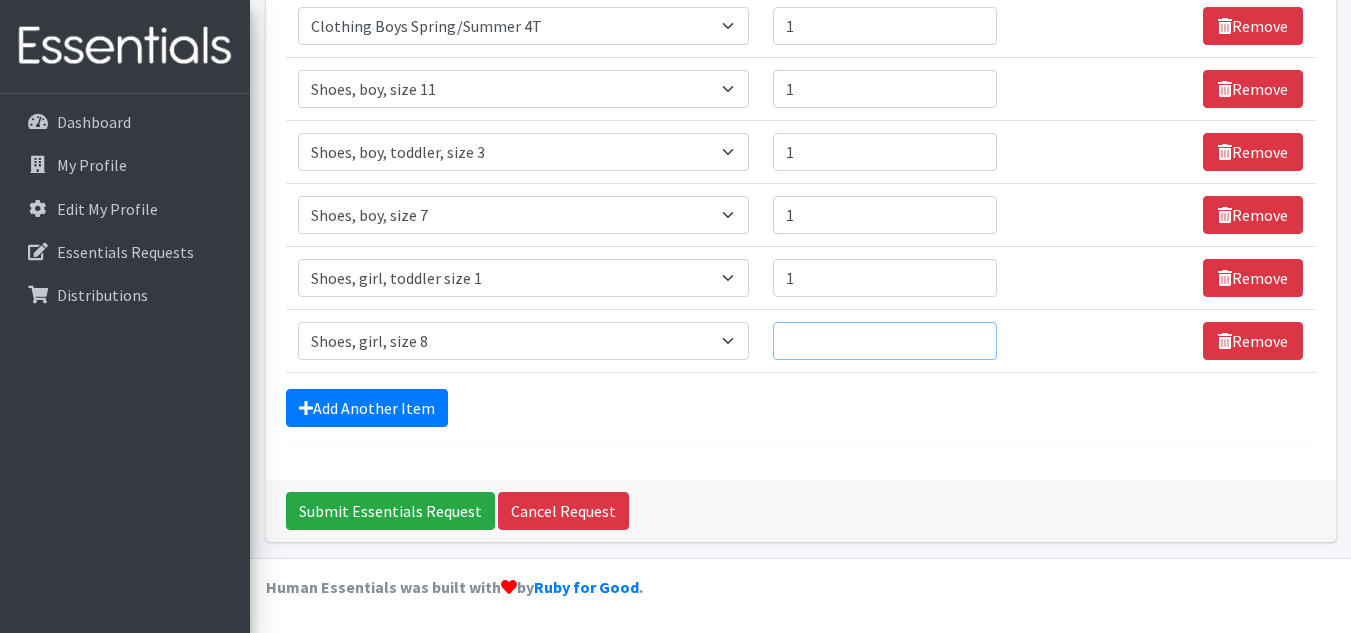 click on "Quantity" at bounding box center (885, 341) 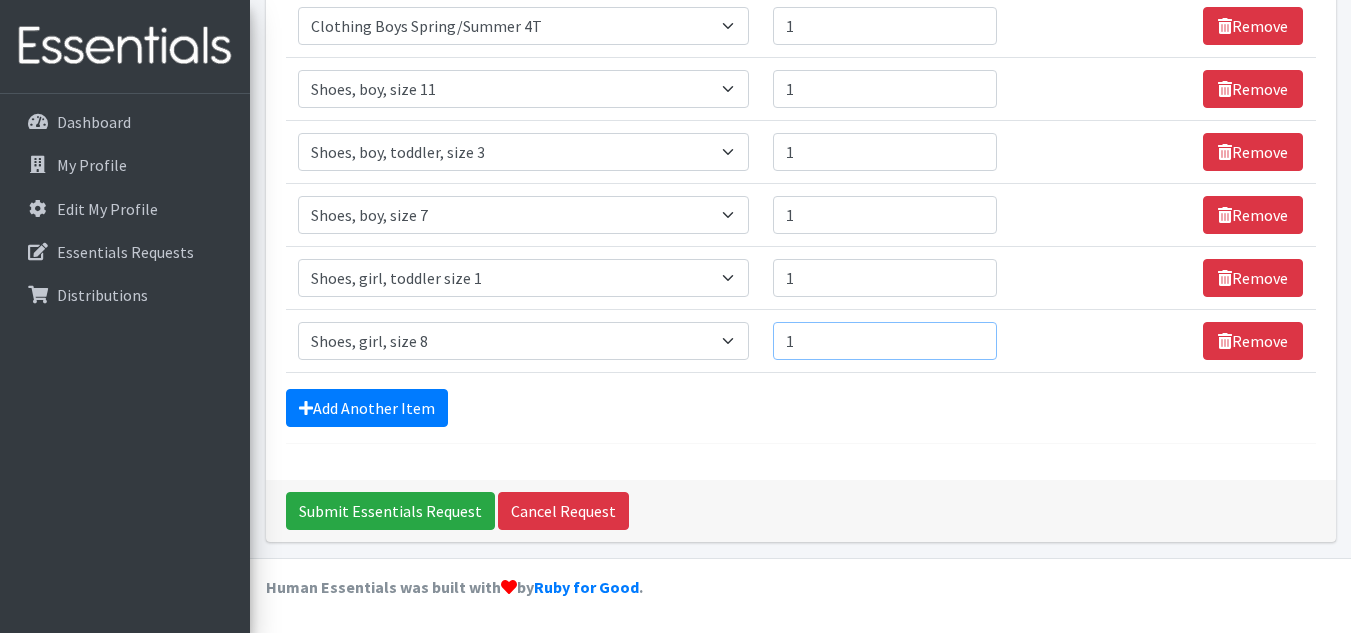 type on "1" 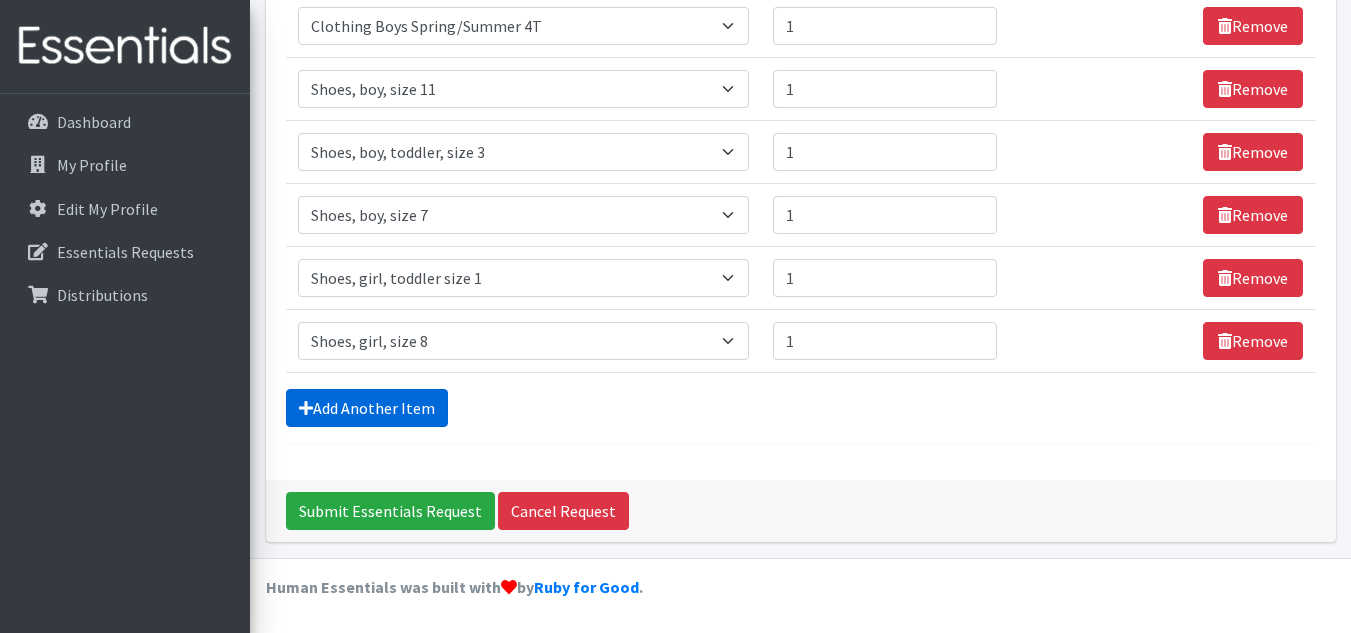 click on "Add Another Item" at bounding box center [367, 408] 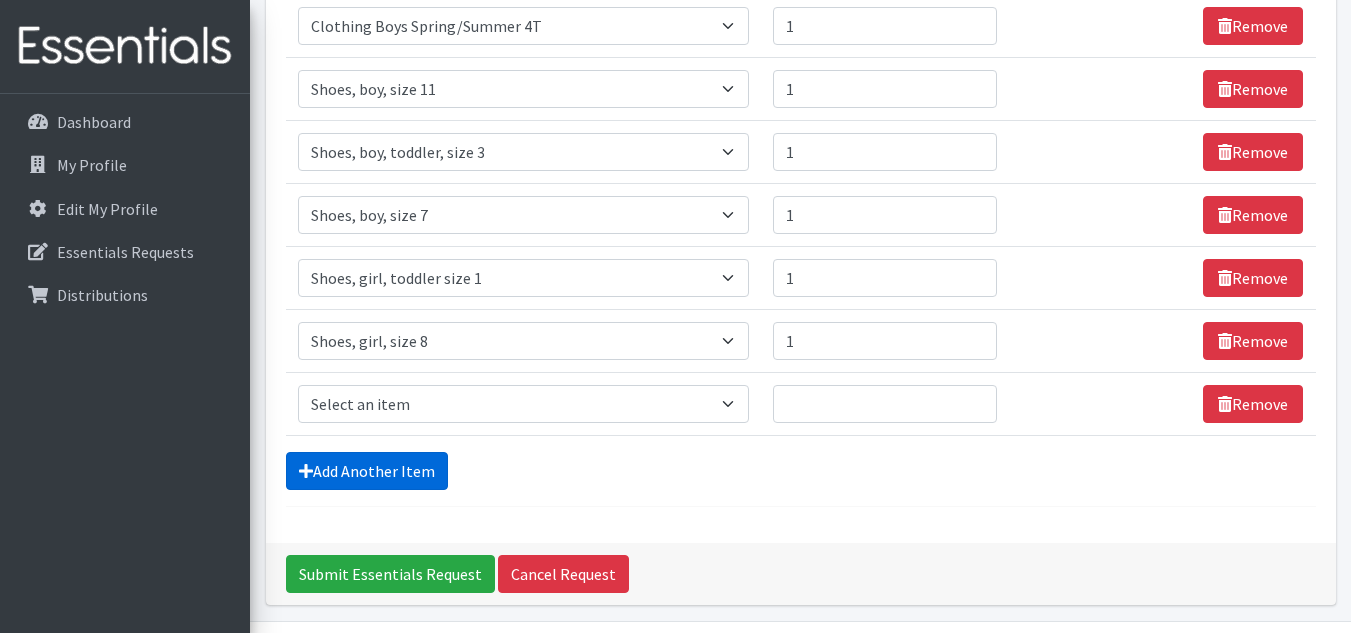 scroll, scrollTop: 1387, scrollLeft: 0, axis: vertical 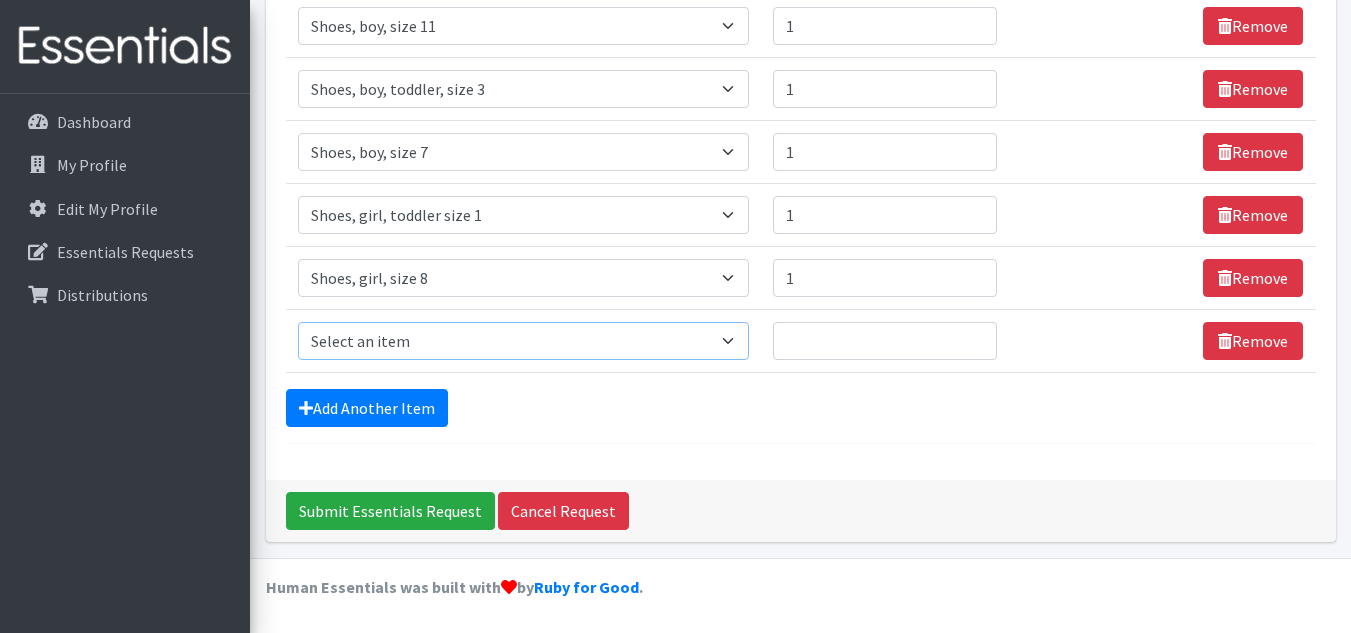 click on "Select an item
# of Children this order will serve
# of Individuals Living in Household
Activity Mat
Baby Carriers
Bath Tubs
Bed Pads
Bibs
Birthday Box - Boy
Birthday Box - Girl
Blankets/Swaddlers/Sleepsacks
Books
Bottles
Breast Pump
Bundle Me's
Car Seat - 3in1 up to 80 lbs.
Car Seat - Infant up to 22lbs. w/ handle
Clothing Boys Spring/Summer 0-6 Months
Clothing Boys Spring/Summer 12-18 Months
Clothing Boys Spring/Summer 18-24 Months
Clothing Boys Spring/Summer 2T
Clothing Boys Spring/Summer 3T
Clothing Boys Spring/Summer 4T
Clothing Boys Spring/Summer 5T
Clothing Boys Spring/Summer 6-12 Months
Clothing Boys Spring/Summer Premie/NB
Clothing Girls Fall/Winter 6-12 Months
Clothing Girls Spring/Summer 0-6 Months
Clothing Girls Spring/Summer 12-18 Months
Clothing Girls Spring/Summer 18-24 Months
Clothing Girls Spring/Summer 2T
Clothing Girls Spring/Summer 3T
Clothing Girls Spring/Summer 4T
Clothing Girls Spring/Summer 5T
Diaper Bags" at bounding box center [523, 341] 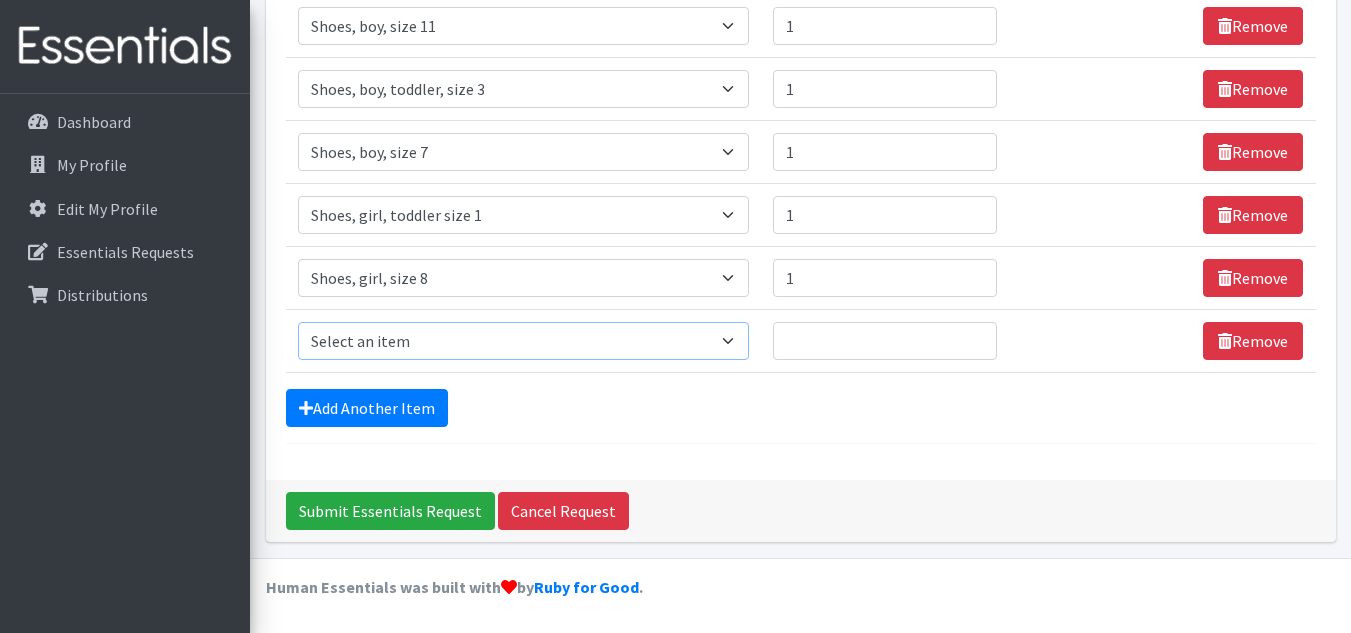 click on "Select an item
# of Children this order will serve
# of Individuals Living in Household
Activity Mat
Baby Carriers
Bath Tubs
Bed Pads
Bibs
Birthday Box - Boy
Birthday Box - Girl
Blankets/Swaddlers/Sleepsacks
Books
Bottles
Breast Pump
Bundle Me's
Car Seat - 3in1 up to 80 lbs.
Car Seat - Infant up to 22lbs. w/ handle
Clothing Boys Spring/Summer 0-6 Months
Clothing Boys Spring/Summer 12-18 Months
Clothing Boys Spring/Summer 18-24 Months
Clothing Boys Spring/Summer 2T
Clothing Boys Spring/Summer 3T
Clothing Boys Spring/Summer 4T
Clothing Boys Spring/Summer 5T
Clothing Boys Spring/Summer 6-12 Months
Clothing Boys Spring/Summer Premie/NB
Clothing Girls Fall/Winter 6-12 Months
Clothing Girls Spring/Summer 0-6 Months
Clothing Girls Spring/Summer 12-18 Months
Clothing Girls Spring/Summer 18-24 Months
Clothing Girls Spring/Summer 2T
Clothing Girls Spring/Summer 3T
Clothing Girls Spring/Summer 4T
Clothing Girls Spring/Summer 5T
Diaper Bags" at bounding box center (523, 341) 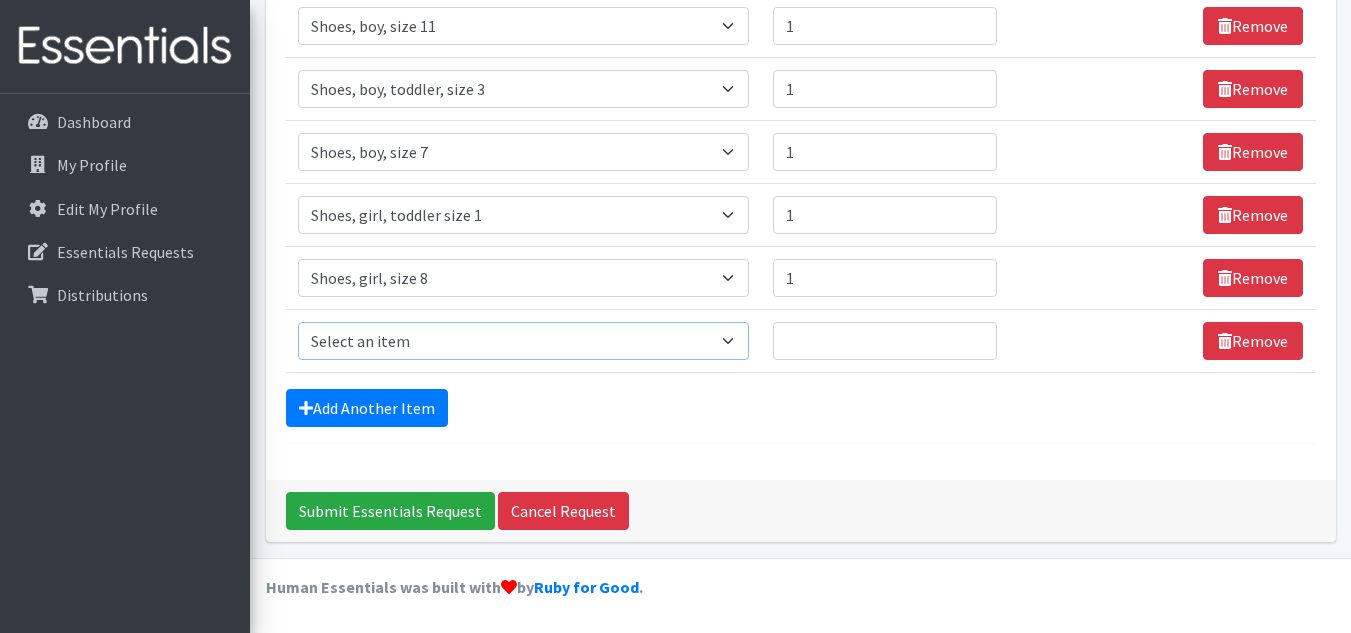 select on "5752" 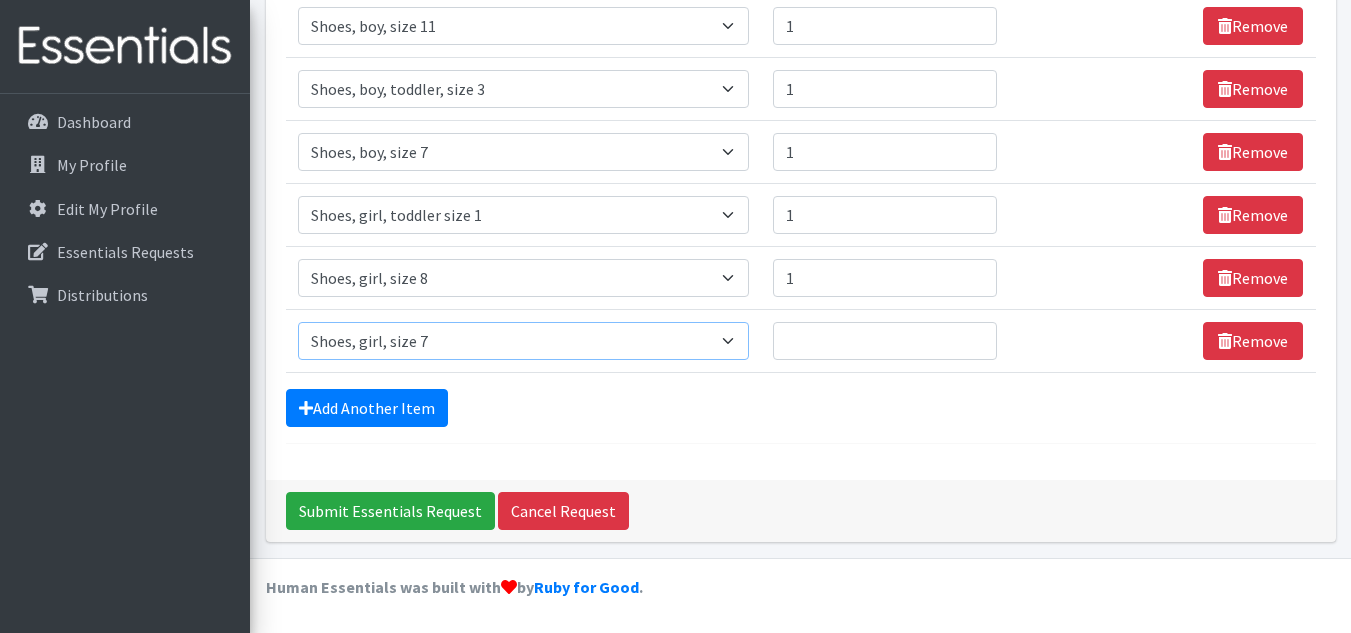 click on "Select an item
# of Children this order will serve
# of Individuals Living in Household
Activity Mat
Baby Carriers
Bath Tubs
Bed Pads
Bibs
Birthday Box - Boy
Birthday Box - Girl
Blankets/Swaddlers/Sleepsacks
Books
Bottles
Breast Pump
Bundle Me's
Car Seat - 3in1 up to 80 lbs.
Car Seat - Infant up to 22lbs. w/ handle
Clothing Boys Spring/Summer 0-6 Months
Clothing Boys Spring/Summer 12-18 Months
Clothing Boys Spring/Summer 18-24 Months
Clothing Boys Spring/Summer 2T
Clothing Boys Spring/Summer 3T
Clothing Boys Spring/Summer 4T
Clothing Boys Spring/Summer 5T
Clothing Boys Spring/Summer 6-12 Months
Clothing Boys Spring/Summer Premie/NB
Clothing Girls Fall/Winter 6-12 Months
Clothing Girls Spring/Summer 0-6 Months
Clothing Girls Spring/Summer 12-18 Months
Clothing Girls Spring/Summer 18-24 Months
Clothing Girls Spring/Summer 2T
Clothing Girls Spring/Summer 3T
Clothing Girls Spring/Summer 4T
Clothing Girls Spring/Summer 5T
Diaper Bags" at bounding box center [523, 341] 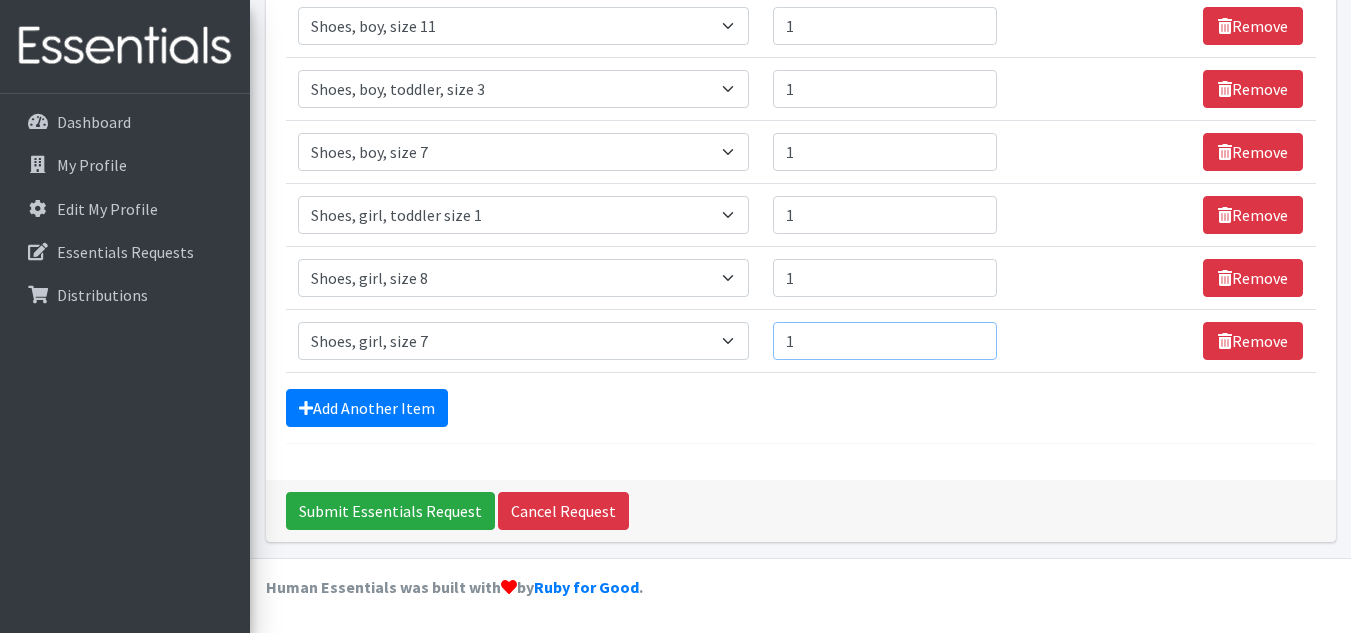 type on "1" 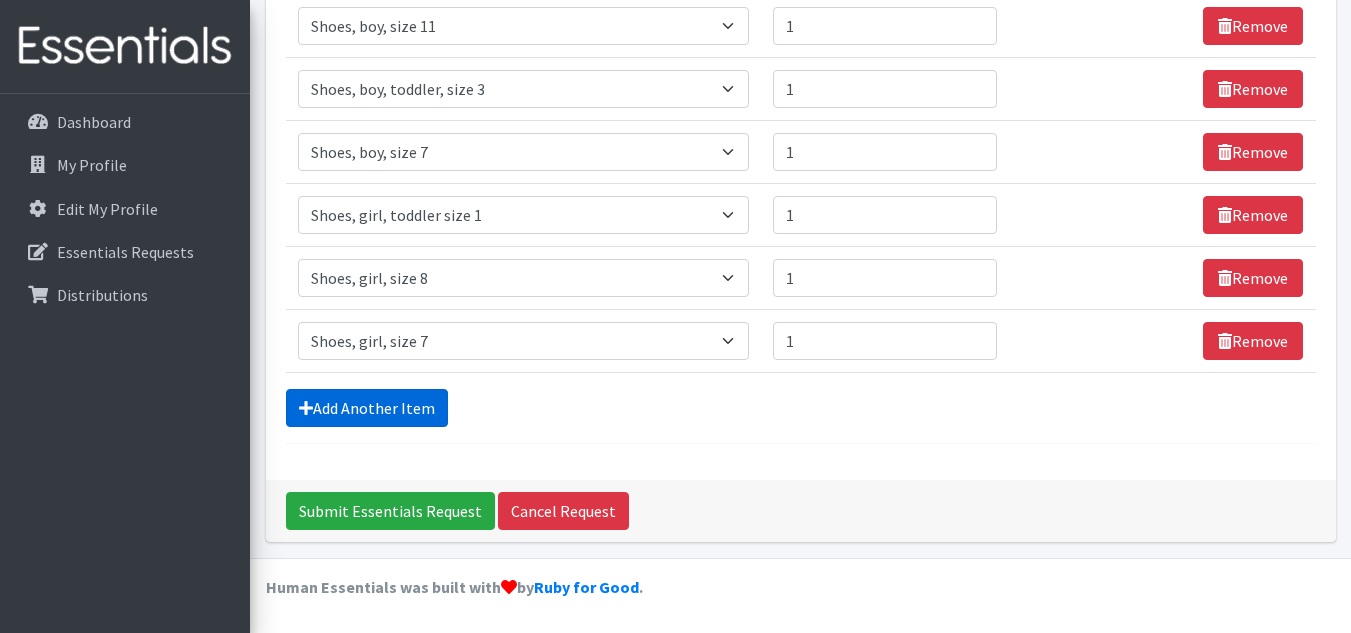click on "Add Another Item" at bounding box center [367, 408] 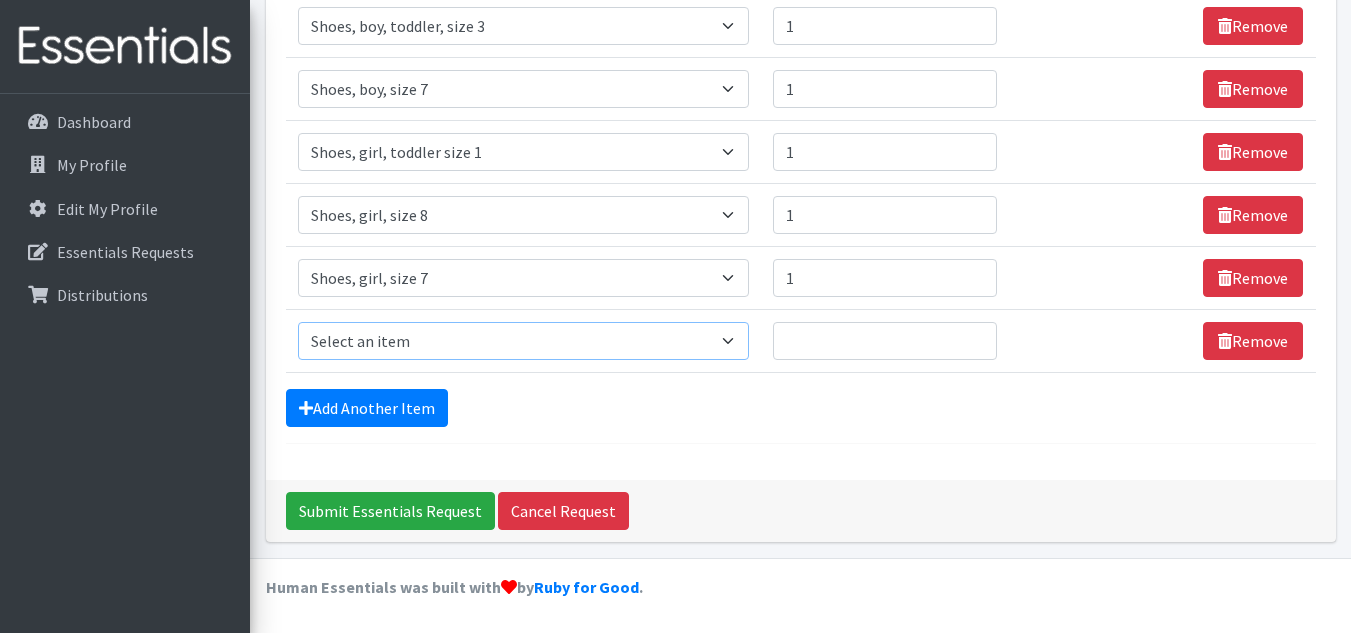 click on "Select an item
# of Children this order will serve
# of Individuals Living in Household
Activity Mat
Baby Carriers
Bath Tubs
Bed Pads
Bibs
Birthday Box - Boy
Birthday Box - Girl
Blankets/Swaddlers/Sleepsacks
Books
Bottles
Breast Pump
Bundle Me's
Car Seat - 3in1 up to 80 lbs.
Car Seat - Infant up to 22lbs. w/ handle
Clothing Boys Spring/Summer 0-6 Months
Clothing Boys Spring/Summer 12-18 Months
Clothing Boys Spring/Summer 18-24 Months
Clothing Boys Spring/Summer 2T
Clothing Boys Spring/Summer 3T
Clothing Boys Spring/Summer 4T
Clothing Boys Spring/Summer 5T
Clothing Boys Spring/Summer 6-12 Months
Clothing Boys Spring/Summer Premie/NB
Clothing Girls Fall/Winter 6-12 Months
Clothing Girls Spring/Summer 0-6 Months
Clothing Girls Spring/Summer 12-18 Months
Clothing Girls Spring/Summer 18-24 Months
Clothing Girls Spring/Summer 2T
Clothing Girls Spring/Summer 3T
Clothing Girls Spring/Summer 4T
Clothing Girls Spring/Summer 5T
Diaper Bags" at bounding box center (523, 341) 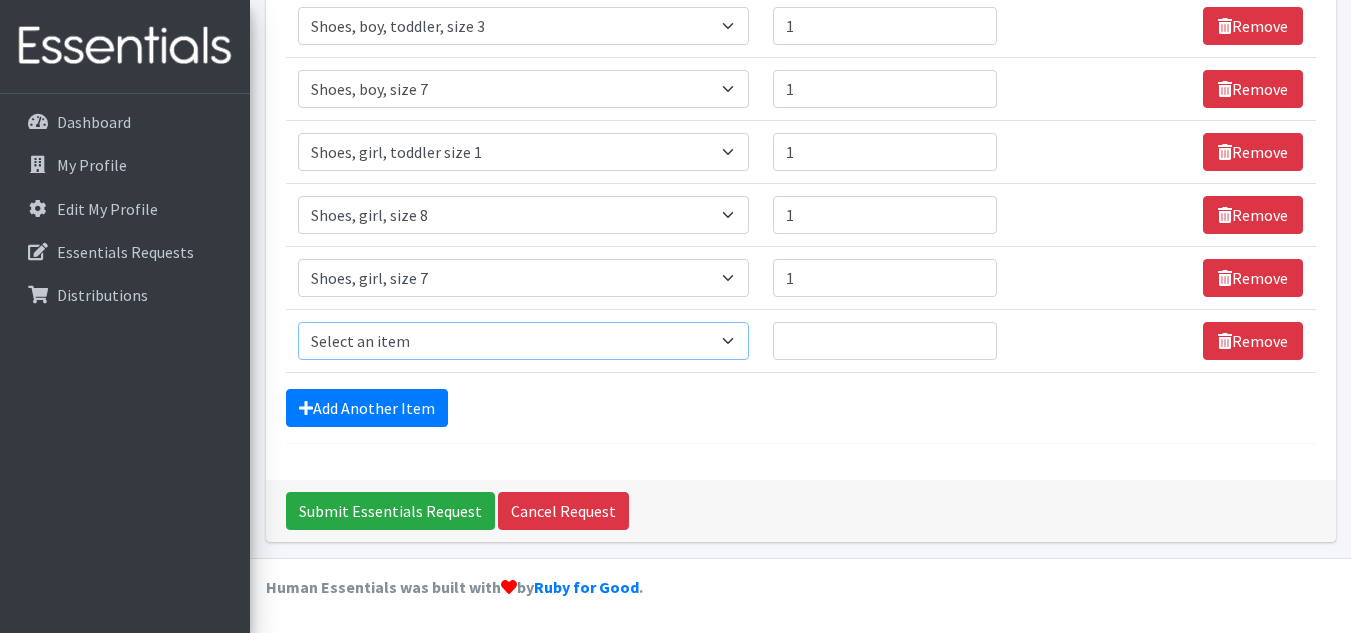 select on "5772" 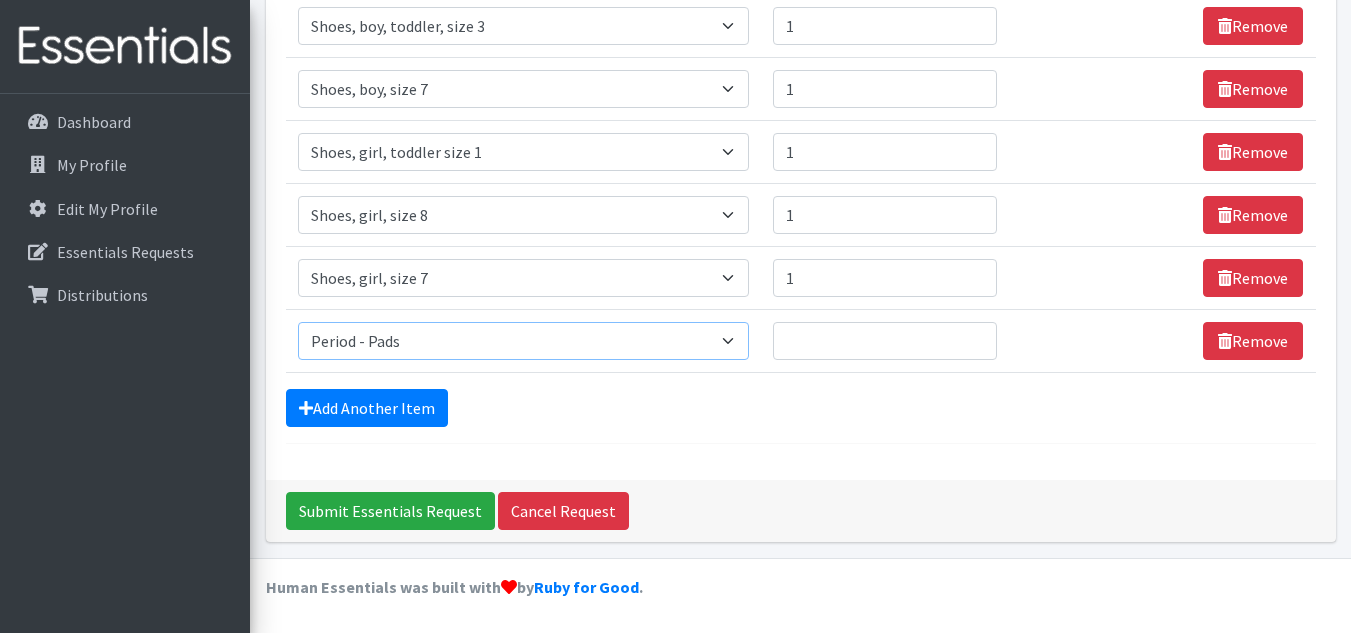 click on "Select an item
# of Children this order will serve
# of Individuals Living in Household
Activity Mat
Baby Carriers
Bath Tubs
Bed Pads
Bibs
Birthday Box - Boy
Birthday Box - Girl
Blankets/Swaddlers/Sleepsacks
Books
Bottles
Breast Pump
Bundle Me's
Car Seat - 3in1 up to 80 lbs.
Car Seat - Infant up to 22lbs. w/ handle
Clothing Boys Spring/Summer 0-6 Months
Clothing Boys Spring/Summer 12-18 Months
Clothing Boys Spring/Summer 18-24 Months
Clothing Boys Spring/Summer 2T
Clothing Boys Spring/Summer 3T
Clothing Boys Spring/Summer 4T
Clothing Boys Spring/Summer 5T
Clothing Boys Spring/Summer 6-12 Months
Clothing Boys Spring/Summer Premie/NB
Clothing Girls Fall/Winter 6-12 Months
Clothing Girls Spring/Summer 0-6 Months
Clothing Girls Spring/Summer 12-18 Months
Clothing Girls Spring/Summer 18-24 Months
Clothing Girls Spring/Summer 2T
Clothing Girls Spring/Summer 3T
Clothing Girls Spring/Summer 4T
Clothing Girls Spring/Summer 5T
Diaper Bags" at bounding box center (523, 341) 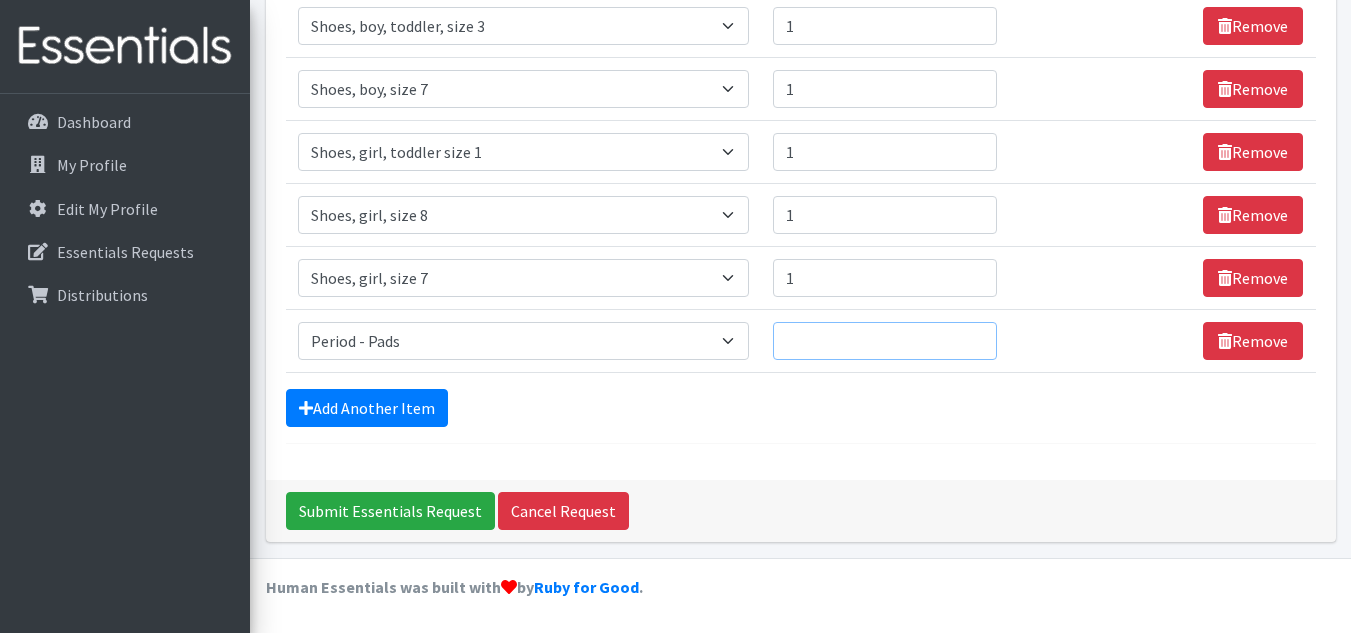 click on "Quantity" at bounding box center (885, 341) 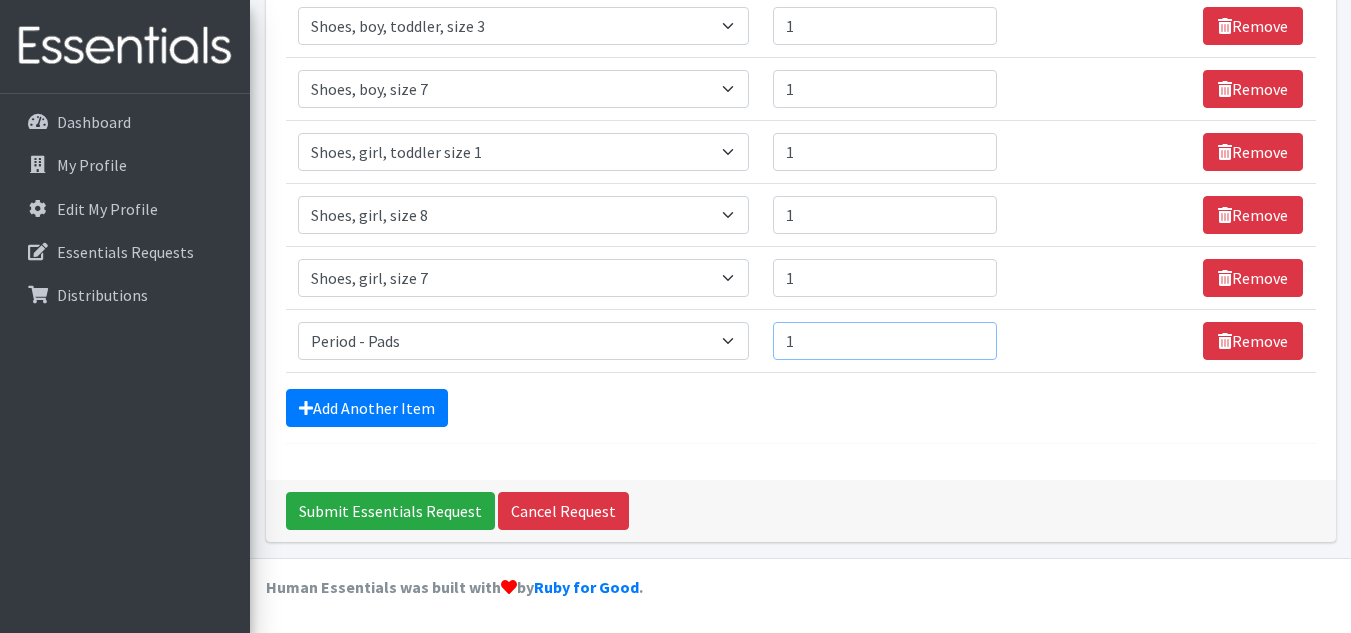click on "1" at bounding box center [885, 341] 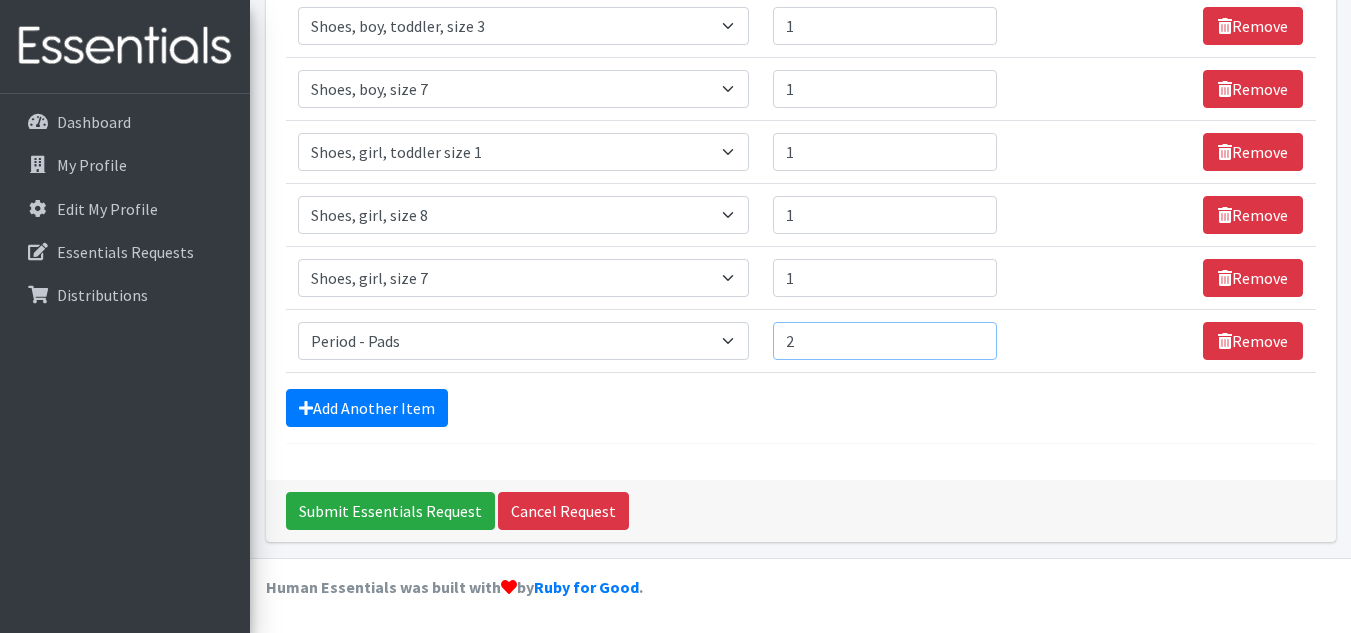 click on "2" at bounding box center [885, 341] 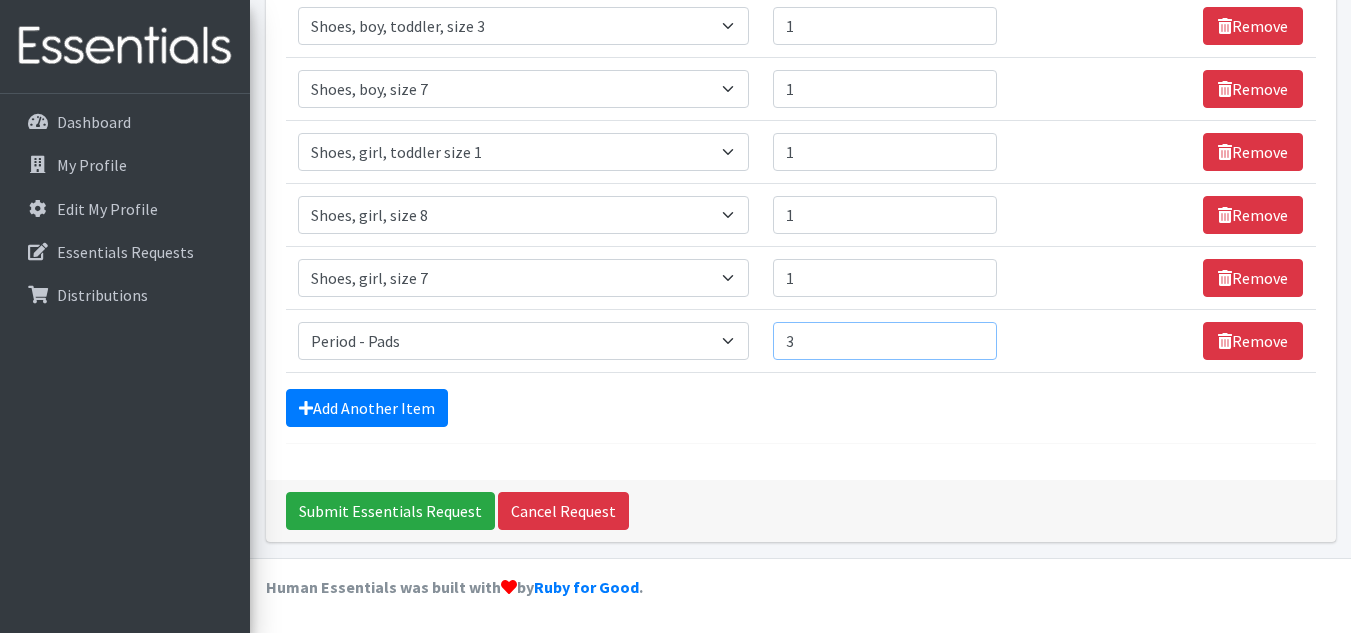 click on "3" at bounding box center (885, 341) 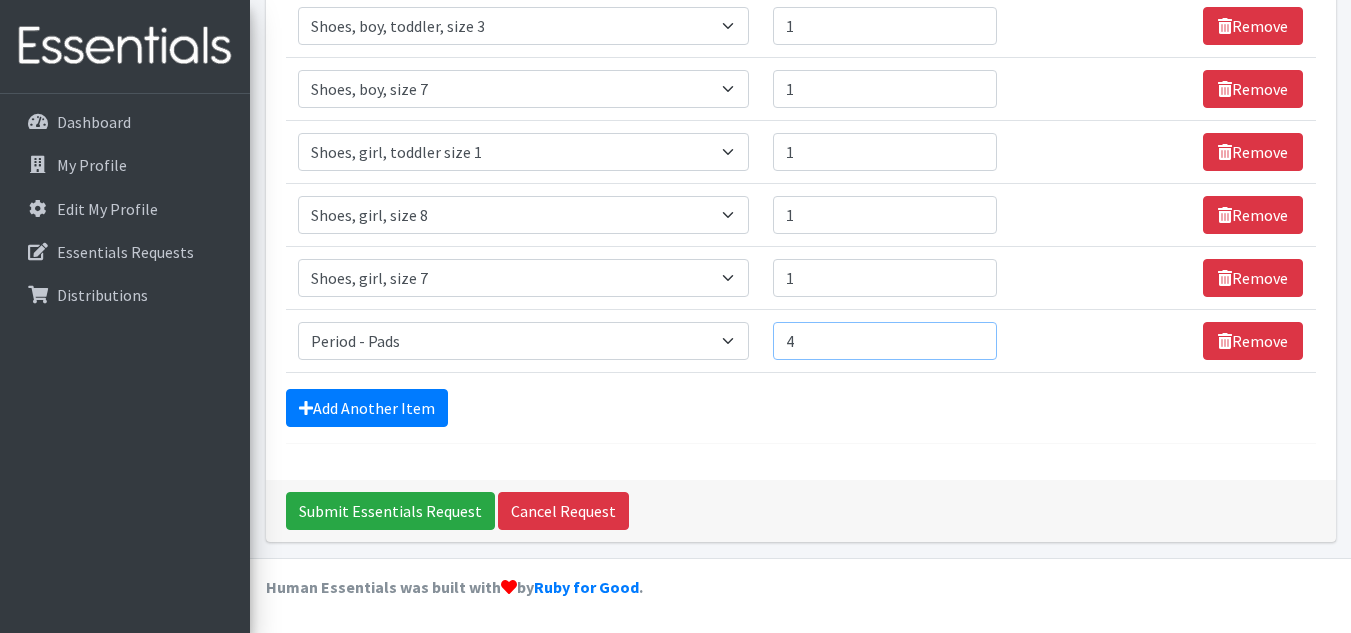 click on "4" at bounding box center (885, 341) 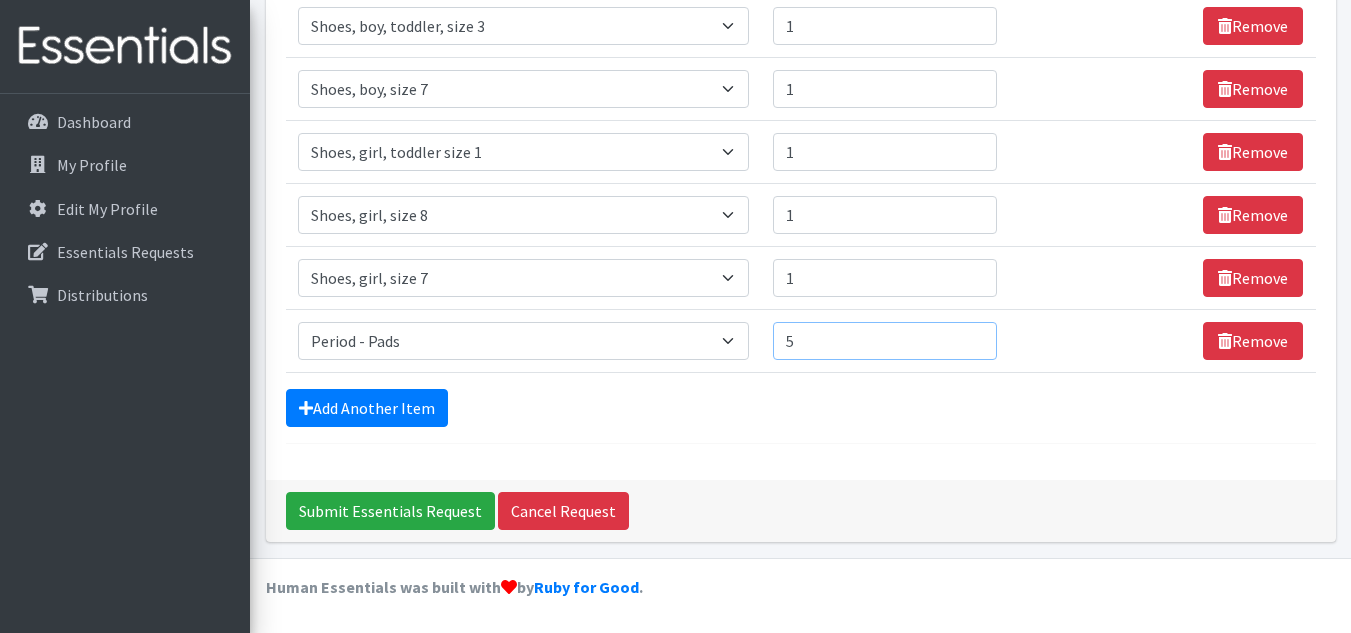click on "5" at bounding box center [885, 341] 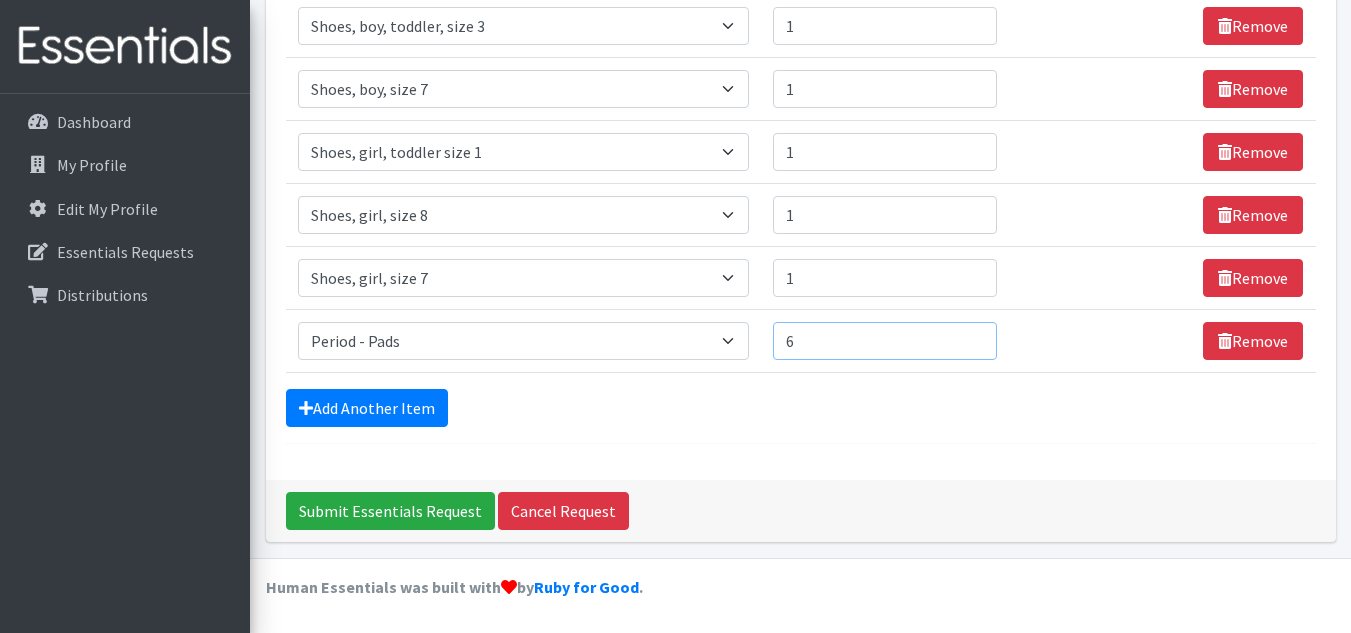 click on "6" at bounding box center [885, 341] 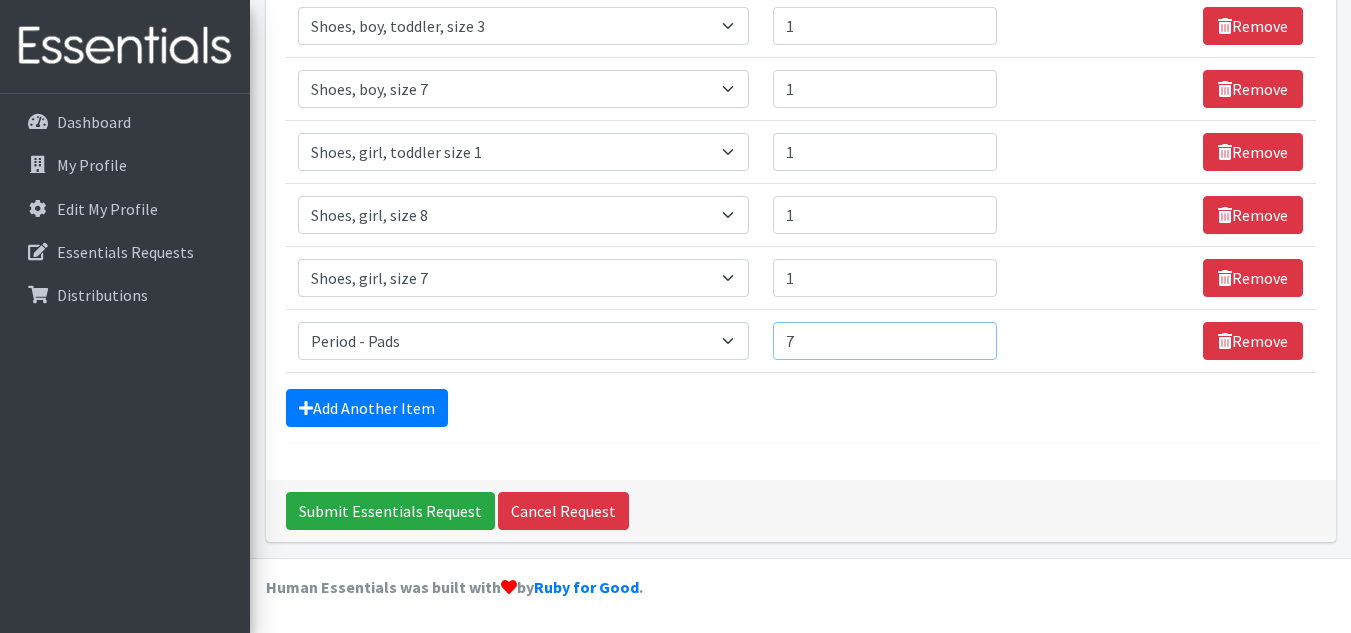 type on "7" 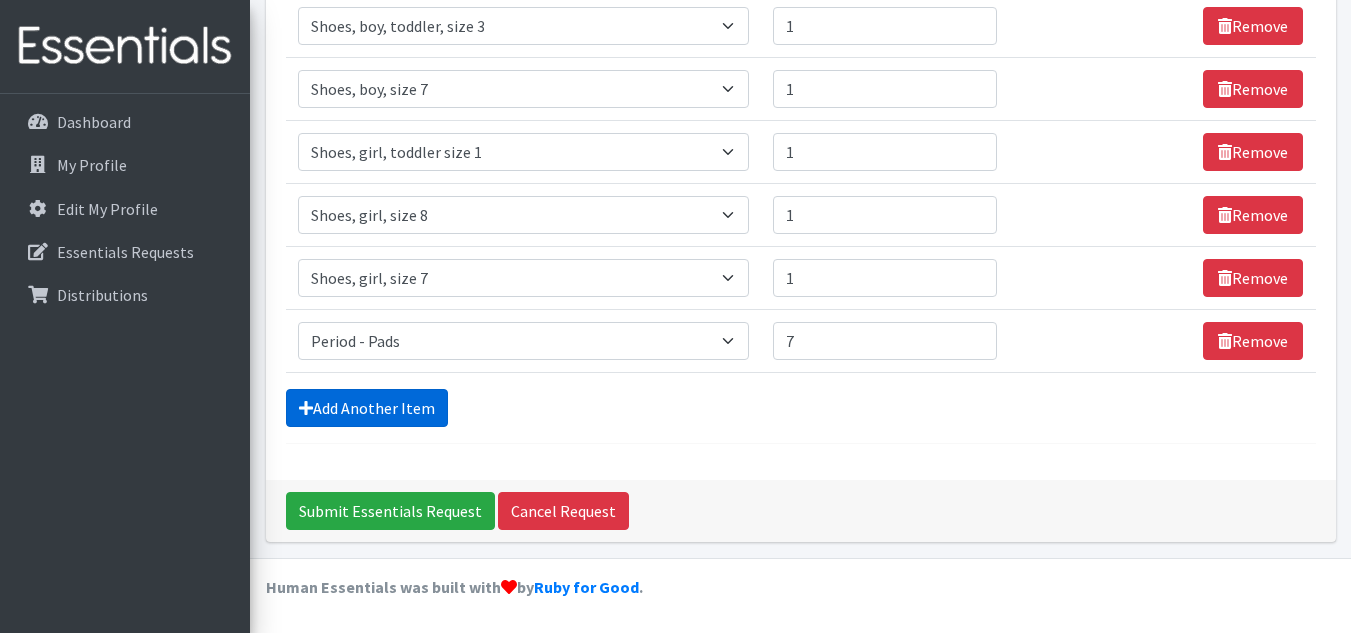 click on "Add Another Item" at bounding box center [367, 408] 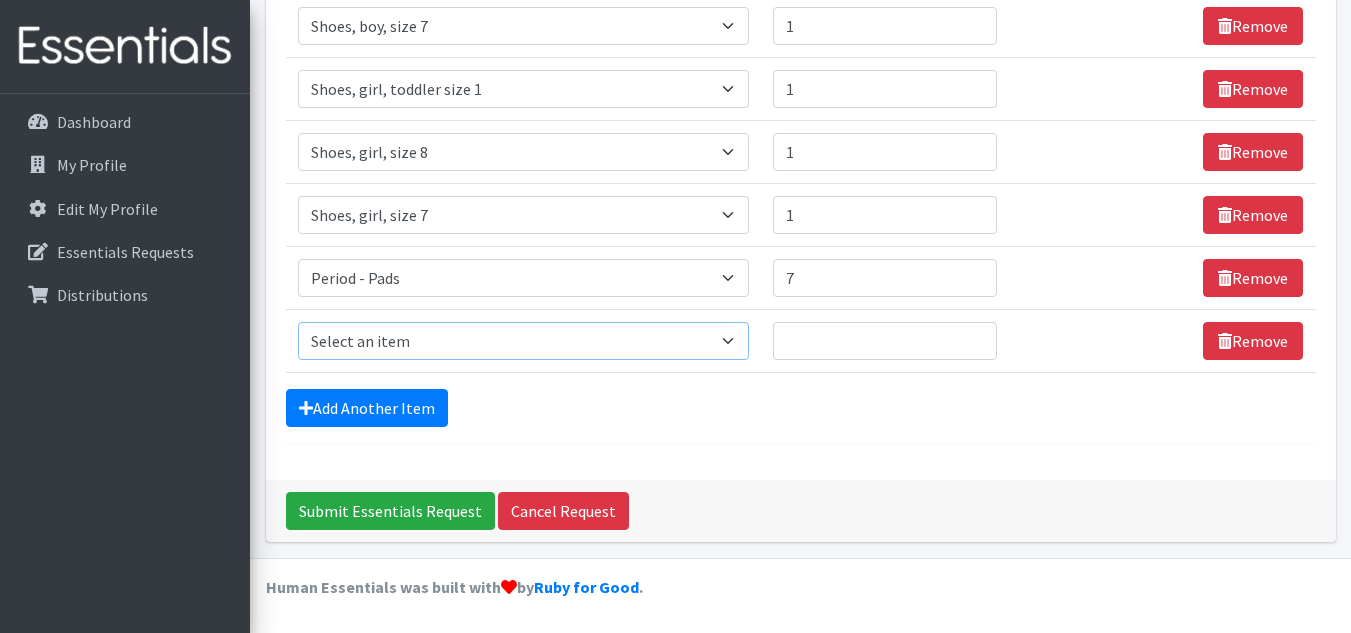 click on "Select an item
# of Children this order will serve
# of Individuals Living in Household
Activity Mat
Baby Carriers
Bath Tubs
Bed Pads
Bibs
Birthday Box - Boy
Birthday Box - Girl
Blankets/Swaddlers/Sleepsacks
Books
Bottles
Breast Pump
Bundle Me's
Car Seat - 3in1 up to 80 lbs.
Car Seat - Infant up to 22lbs. w/ handle
Clothing Boys Spring/Summer 0-6 Months
Clothing Boys Spring/Summer 12-18 Months
Clothing Boys Spring/Summer 18-24 Months
Clothing Boys Spring/Summer 2T
Clothing Boys Spring/Summer 3T
Clothing Boys Spring/Summer 4T
Clothing Boys Spring/Summer 5T
Clothing Boys Spring/Summer 6-12 Months
Clothing Boys Spring/Summer Premie/NB
Clothing Girls Fall/Winter 6-12 Months
Clothing Girls Spring/Summer 0-6 Months
Clothing Girls Spring/Summer 12-18 Months
Clothing Girls Spring/Summer 18-24 Months
Clothing Girls Spring/Summer 2T
Clothing Girls Spring/Summer 3T
Clothing Girls Spring/Summer 4T
Clothing Girls Spring/Summer 5T
Diaper Bags" at bounding box center (523, 341) 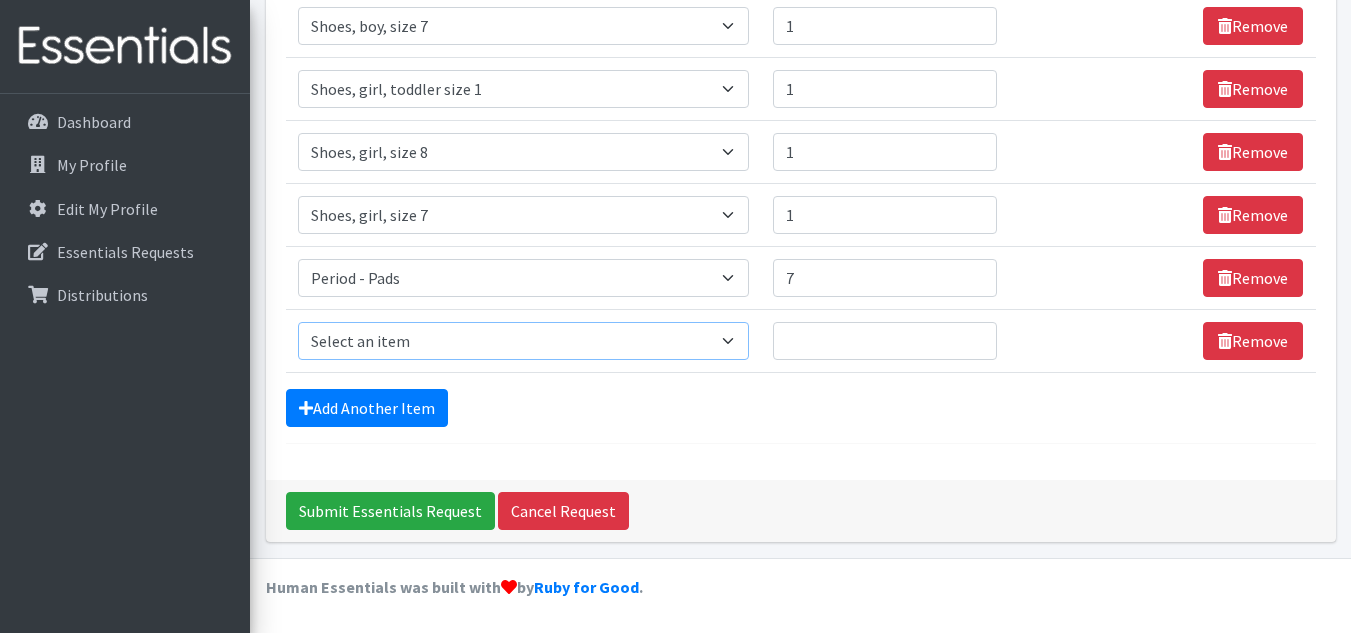 select on "5773" 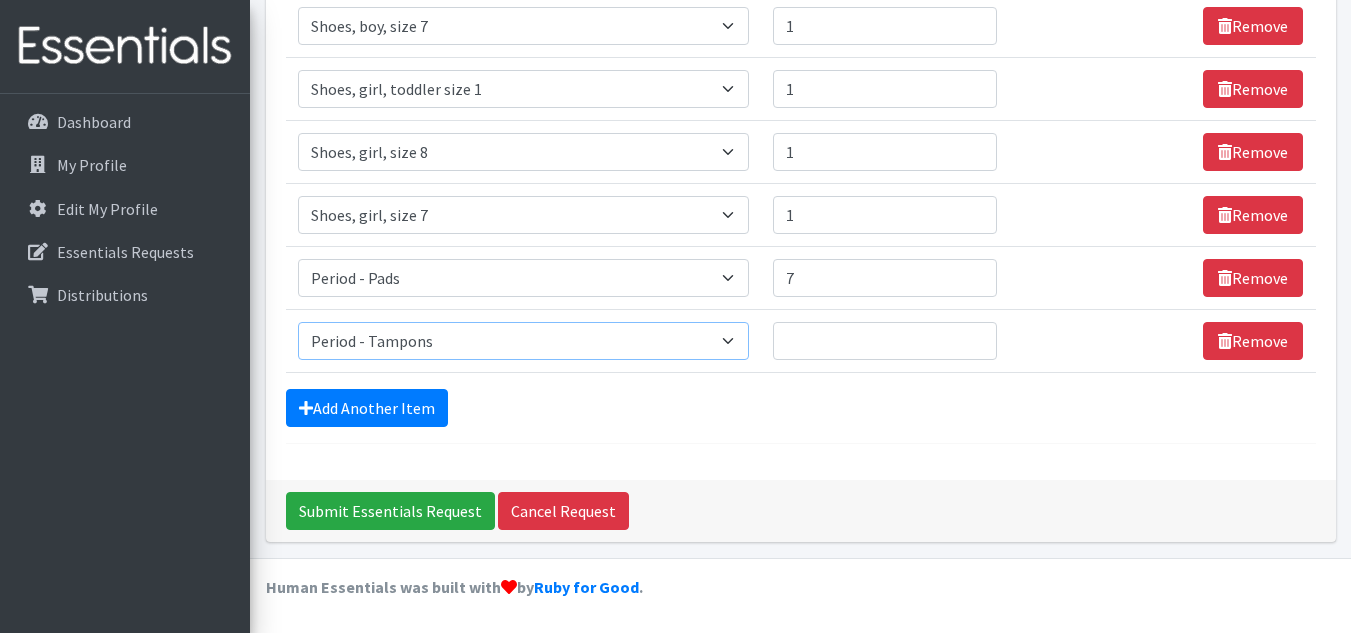 click on "Select an item
# of Children this order will serve
# of Individuals Living in Household
Activity Mat
Baby Carriers
Bath Tubs
Bed Pads
Bibs
Birthday Box - Boy
Birthday Box - Girl
Blankets/Swaddlers/Sleepsacks
Books
Bottles
Breast Pump
Bundle Me's
Car Seat - 3in1 up to 80 lbs.
Car Seat - Infant up to 22lbs. w/ handle
Clothing Boys Spring/Summer 0-6 Months
Clothing Boys Spring/Summer 12-18 Months
Clothing Boys Spring/Summer 18-24 Months
Clothing Boys Spring/Summer 2T
Clothing Boys Spring/Summer 3T
Clothing Boys Spring/Summer 4T
Clothing Boys Spring/Summer 5T
Clothing Boys Spring/Summer 6-12 Months
Clothing Boys Spring/Summer Premie/NB
Clothing Girls Fall/Winter 6-12 Months
Clothing Girls Spring/Summer 0-6 Months
Clothing Girls Spring/Summer 12-18 Months
Clothing Girls Spring/Summer 18-24 Months
Clothing Girls Spring/Summer 2T
Clothing Girls Spring/Summer 3T
Clothing Girls Spring/Summer 4T
Clothing Girls Spring/Summer 5T
Diaper Bags" at bounding box center (523, 341) 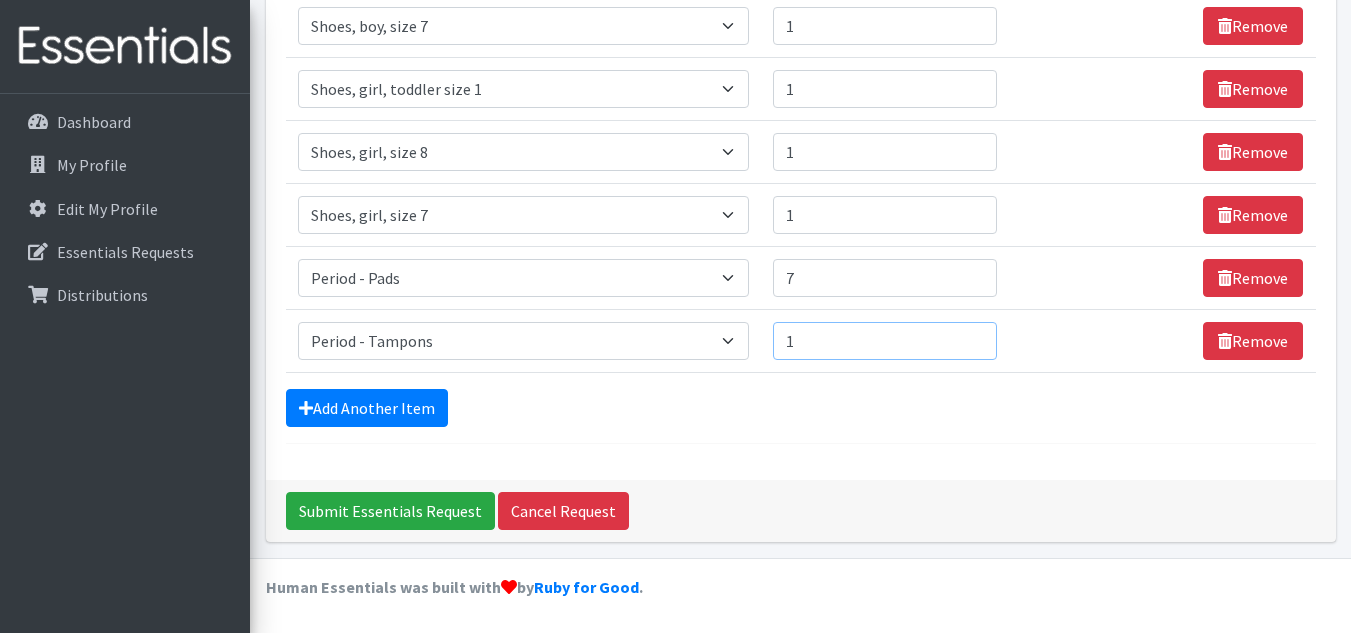 click on "1" at bounding box center [885, 341] 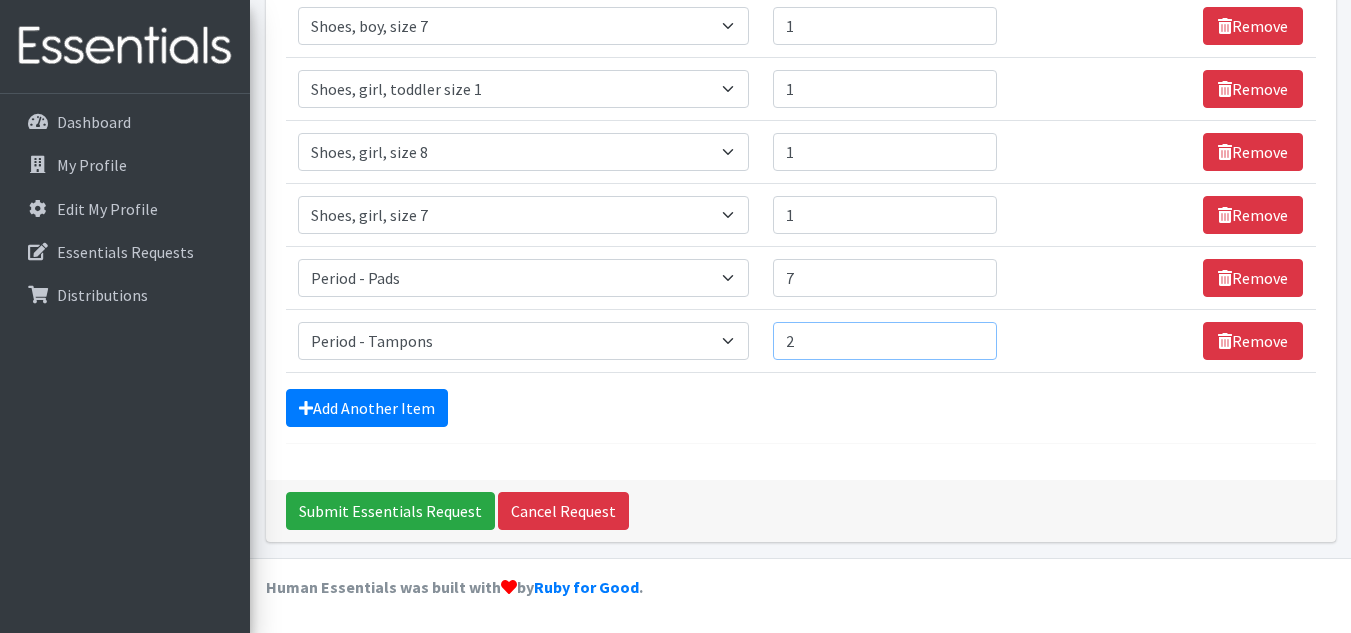 click on "2" at bounding box center [885, 341] 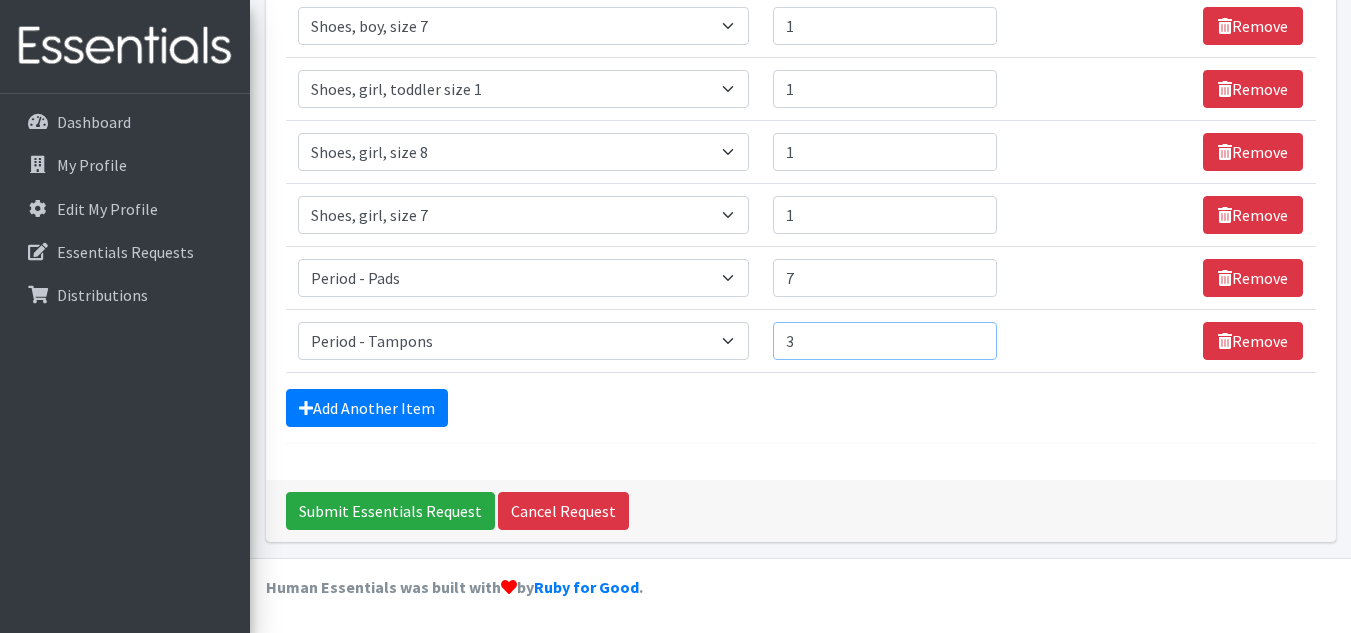 click on "3" at bounding box center (885, 341) 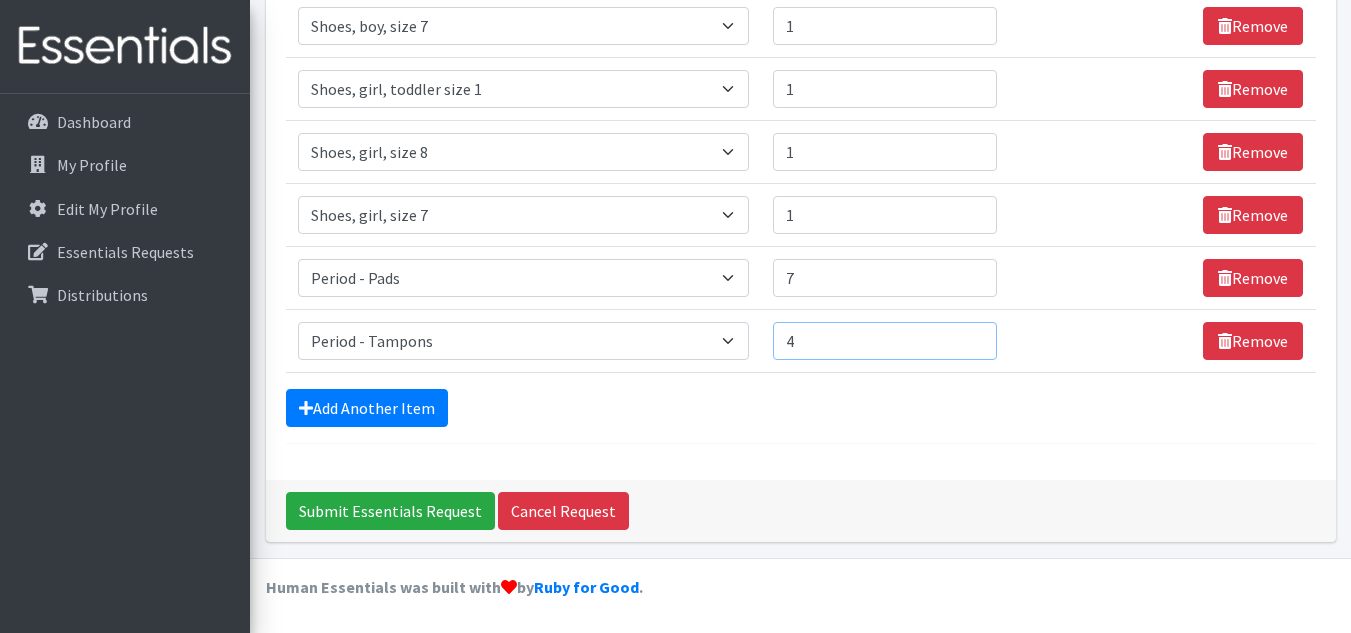 click on "4" at bounding box center [885, 341] 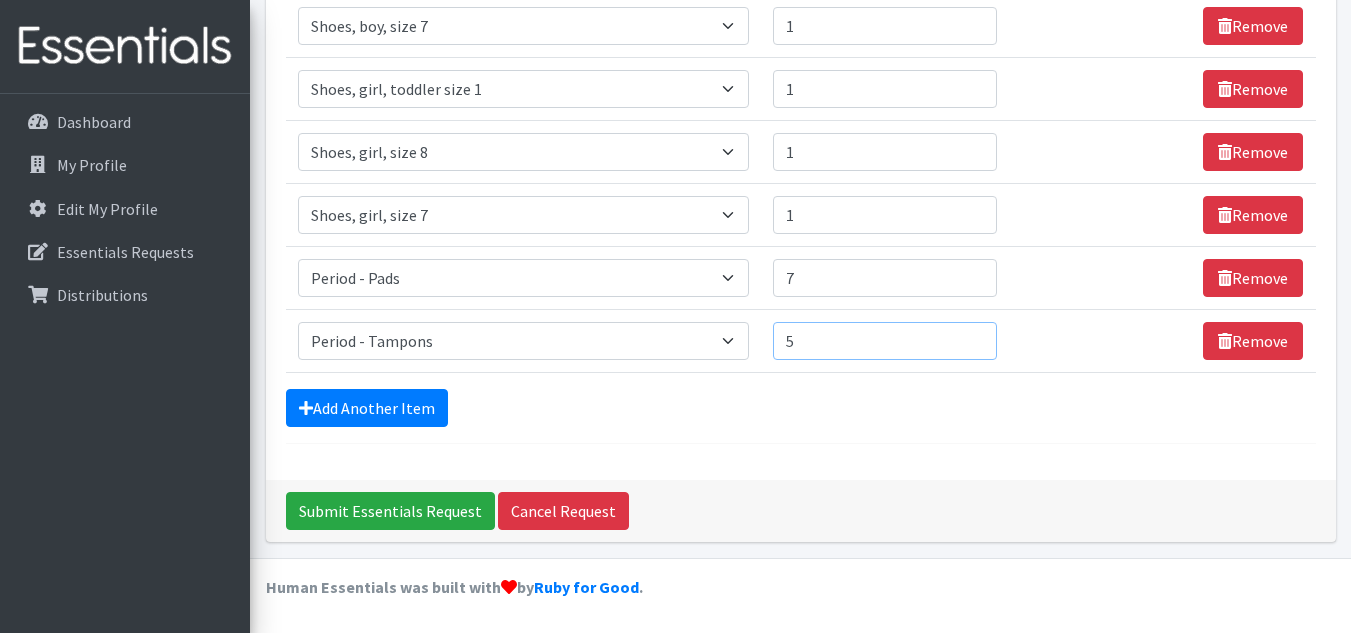 click on "5" at bounding box center [885, 341] 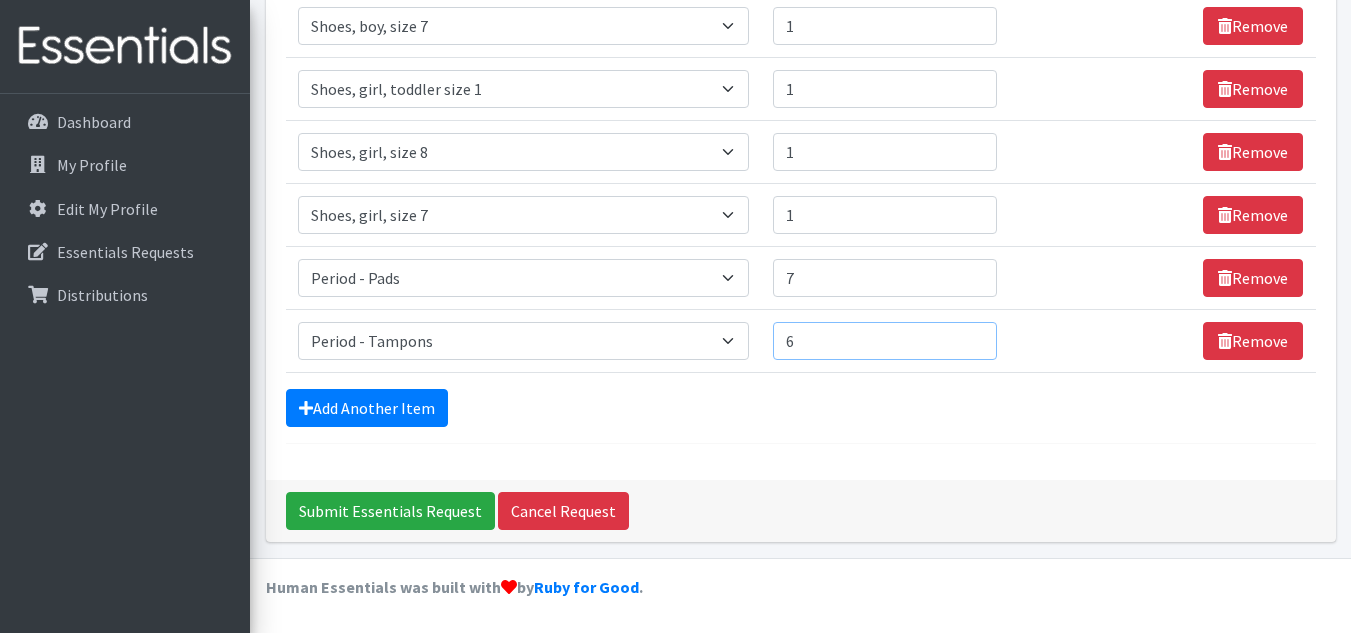 click on "6" at bounding box center [885, 341] 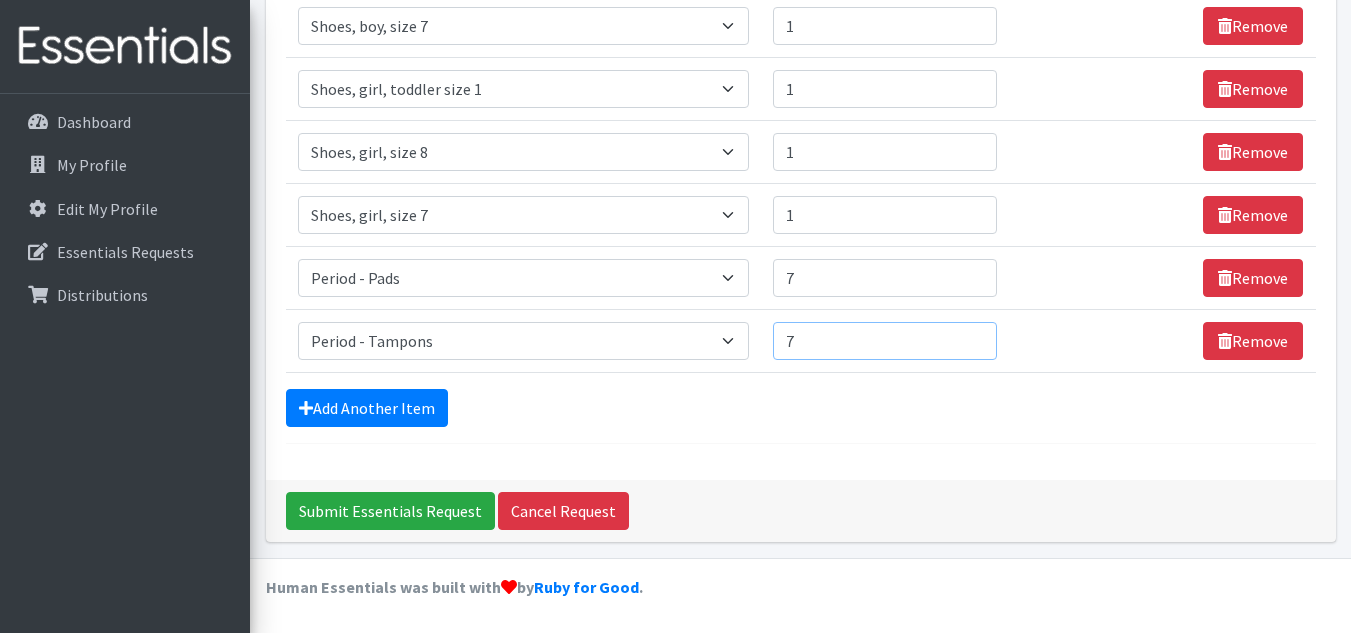 type on "7" 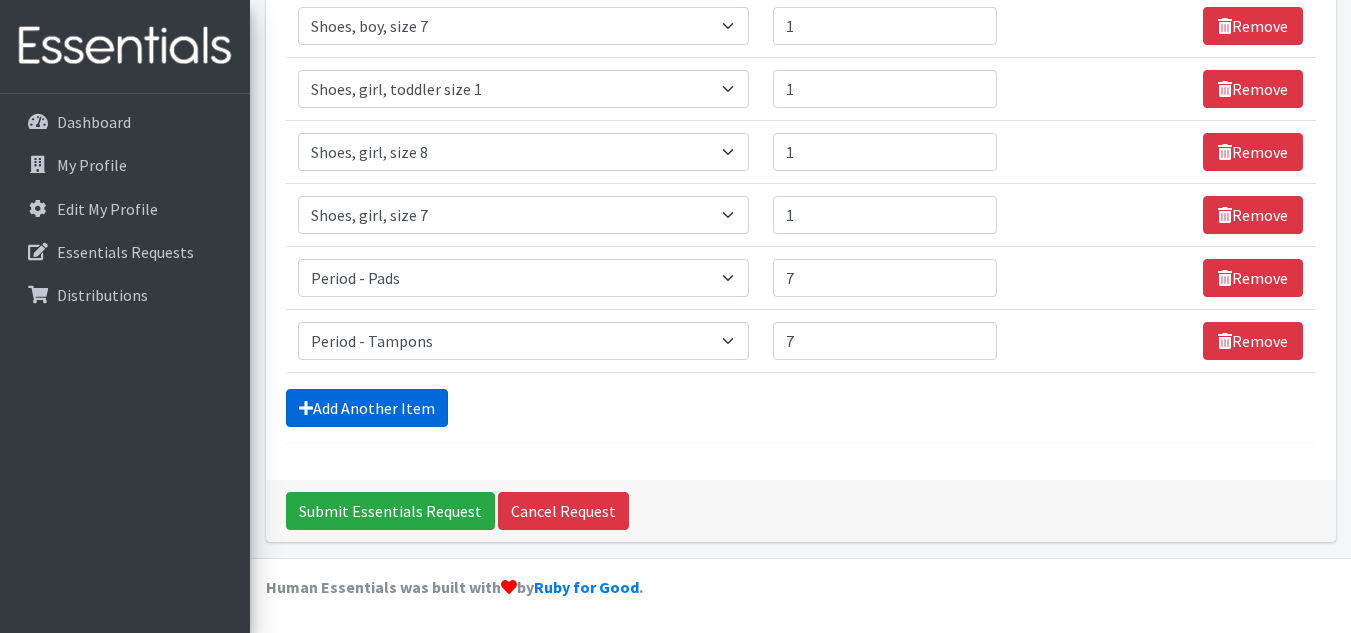 click on "Add Another Item" at bounding box center (367, 408) 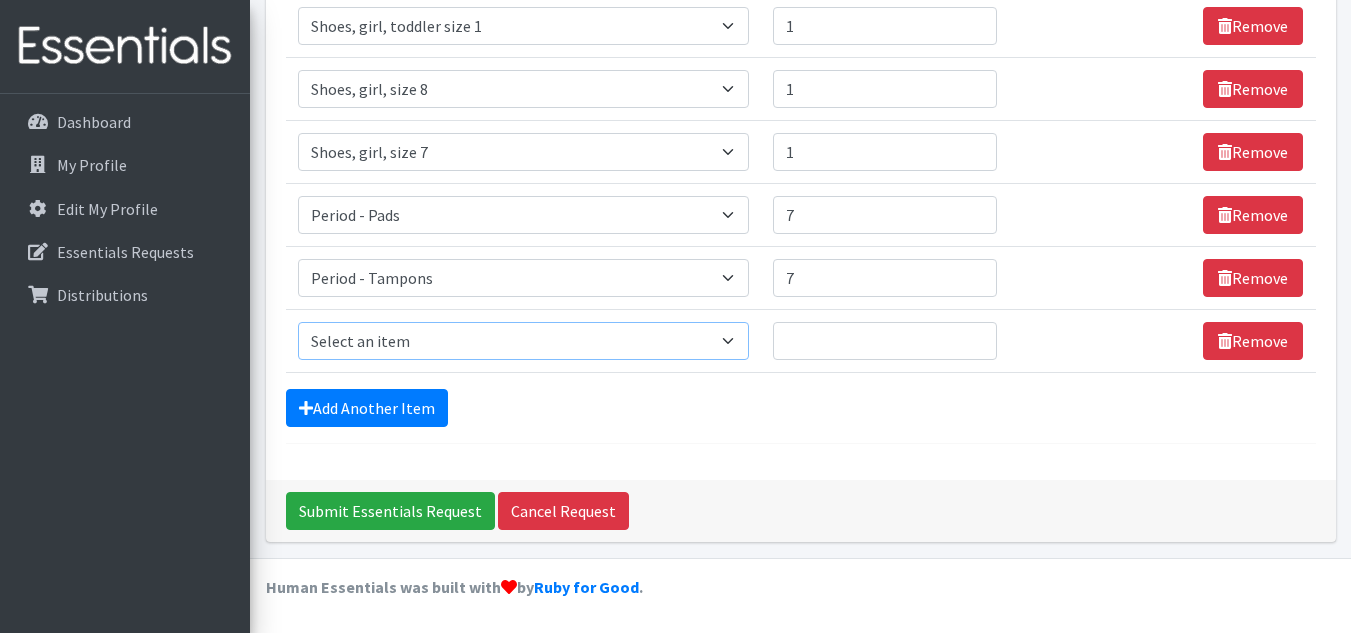 click on "Select an item
# of Children this order will serve
# of Individuals Living in Household
Activity Mat
Baby Carriers
Bath Tubs
Bed Pads
Bibs
Birthday Box - Boy
Birthday Box - Girl
Blankets/Swaddlers/Sleepsacks
Books
Bottles
Breast Pump
Bundle Me's
Car Seat - 3in1 up to 80 lbs.
Car Seat - Infant up to 22lbs. w/ handle
Clothing Boys Spring/Summer 0-6 Months
Clothing Boys Spring/Summer 12-18 Months
Clothing Boys Spring/Summer 18-24 Months
Clothing Boys Spring/Summer 2T
Clothing Boys Spring/Summer 3T
Clothing Boys Spring/Summer 4T
Clothing Boys Spring/Summer 5T
Clothing Boys Spring/Summer 6-12 Months
Clothing Boys Spring/Summer Premie/NB
Clothing Girls Fall/Winter 6-12 Months
Clothing Girls Spring/Summer 0-6 Months
Clothing Girls Spring/Summer 12-18 Months
Clothing Girls Spring/Summer 18-24 Months
Clothing Girls Spring/Summer 2T
Clothing Girls Spring/Summer 3T
Clothing Girls Spring/Summer 4T
Clothing Girls Spring/Summer 5T
Diaper Bags" at bounding box center (523, 341) 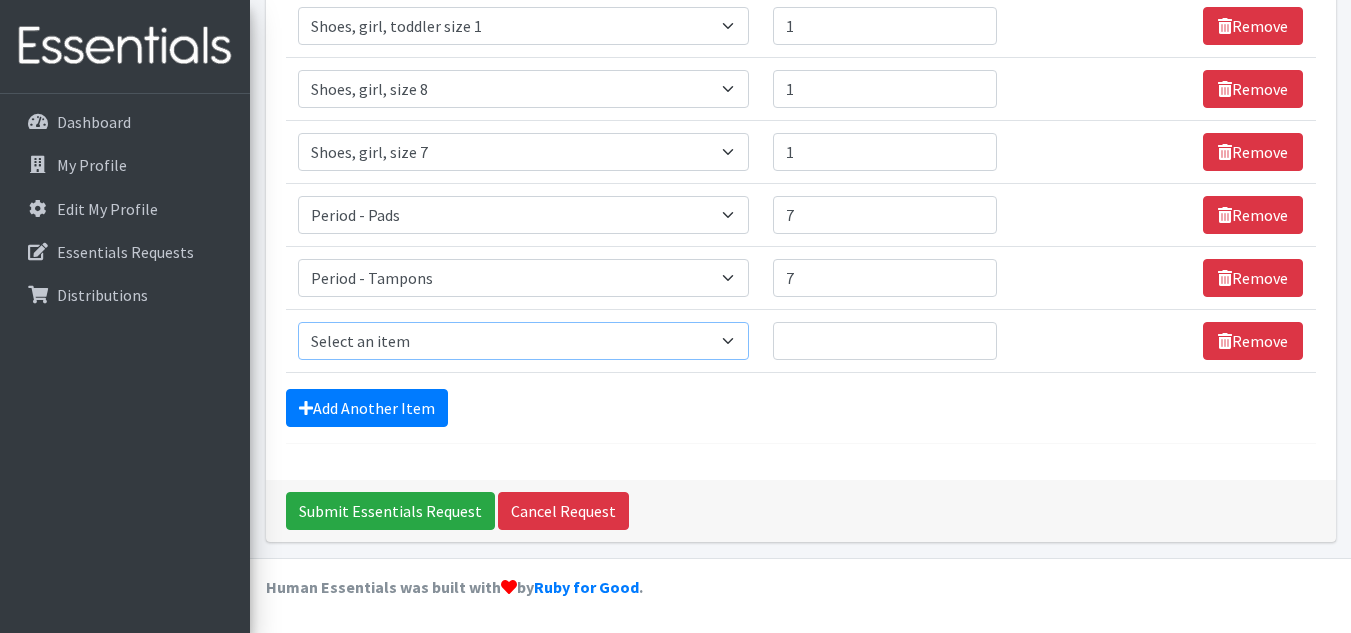 select on "5659" 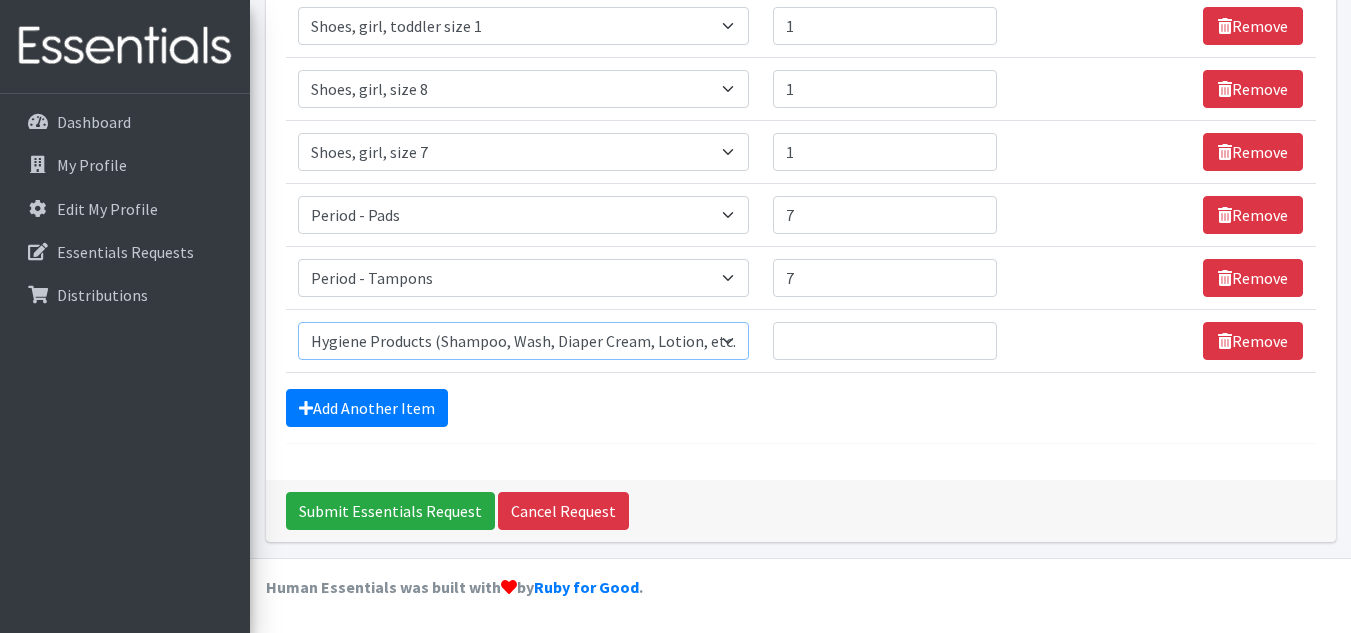 click on "Select an item
# of Children this order will serve
# of Individuals Living in Household
Activity Mat
Baby Carriers
Bath Tubs
Bed Pads
Bibs
Birthday Box - Boy
Birthday Box - Girl
Blankets/Swaddlers/Sleepsacks
Books
Bottles
Breast Pump
Bundle Me's
Car Seat - 3in1 up to 80 lbs.
Car Seat - Infant up to 22lbs. w/ handle
Clothing Boys Spring/Summer 0-6 Months
Clothing Boys Spring/Summer 12-18 Months
Clothing Boys Spring/Summer 18-24 Months
Clothing Boys Spring/Summer 2T
Clothing Boys Spring/Summer 3T
Clothing Boys Spring/Summer 4T
Clothing Boys Spring/Summer 5T
Clothing Boys Spring/Summer 6-12 Months
Clothing Boys Spring/Summer Premie/NB
Clothing Girls Fall/Winter 6-12 Months
Clothing Girls Spring/Summer 0-6 Months
Clothing Girls Spring/Summer 12-18 Months
Clothing Girls Spring/Summer 18-24 Months
Clothing Girls Spring/Summer 2T
Clothing Girls Spring/Summer 3T
Clothing Girls Spring/Summer 4T
Clothing Girls Spring/Summer 5T
Diaper Bags" at bounding box center (523, 341) 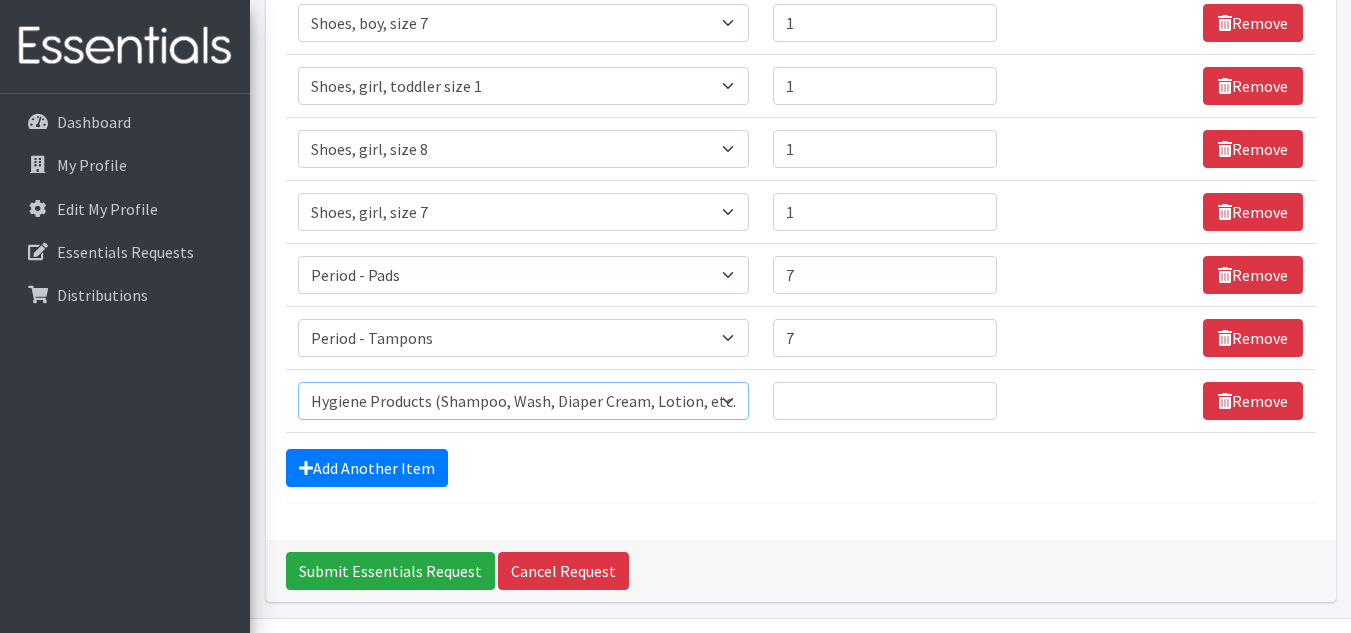 scroll, scrollTop: 1576, scrollLeft: 0, axis: vertical 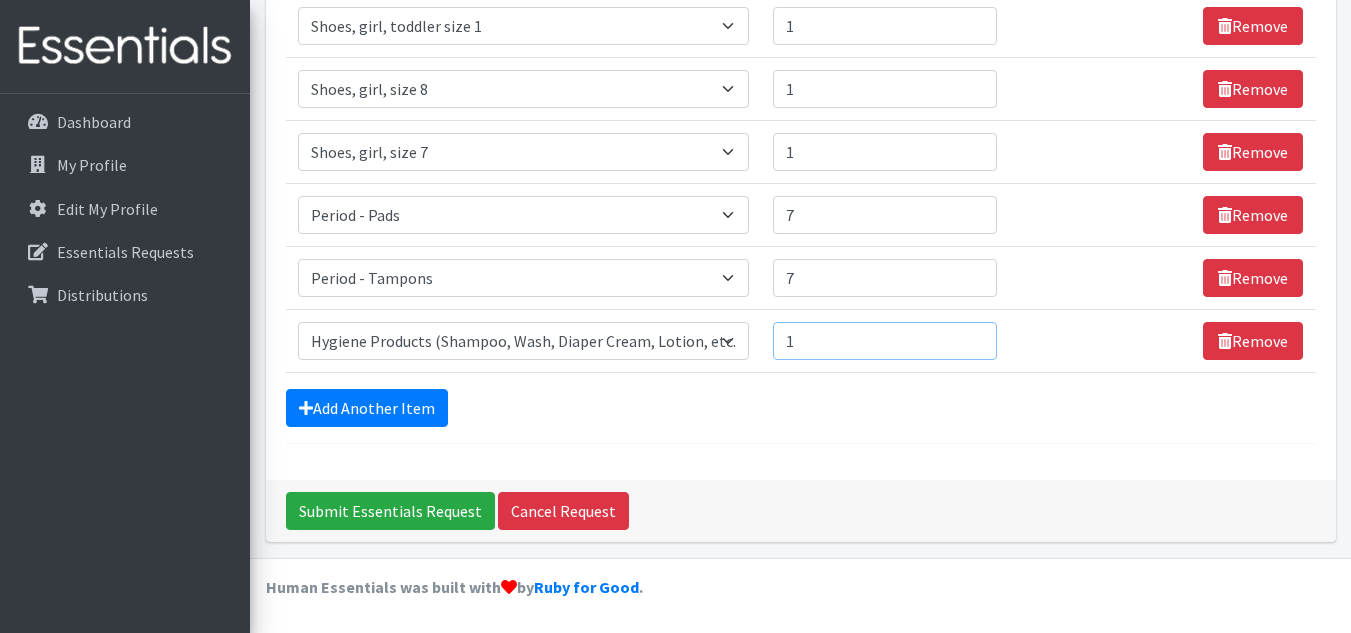click on "1" at bounding box center [885, 341] 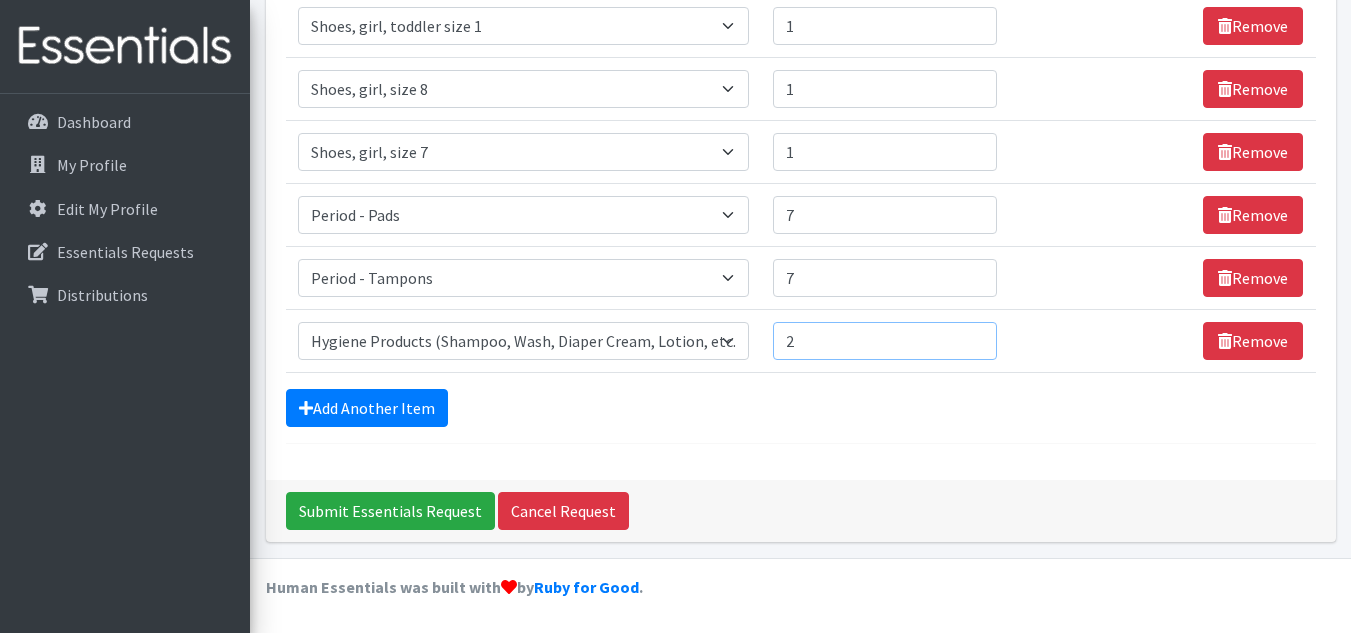 click on "2" at bounding box center (885, 341) 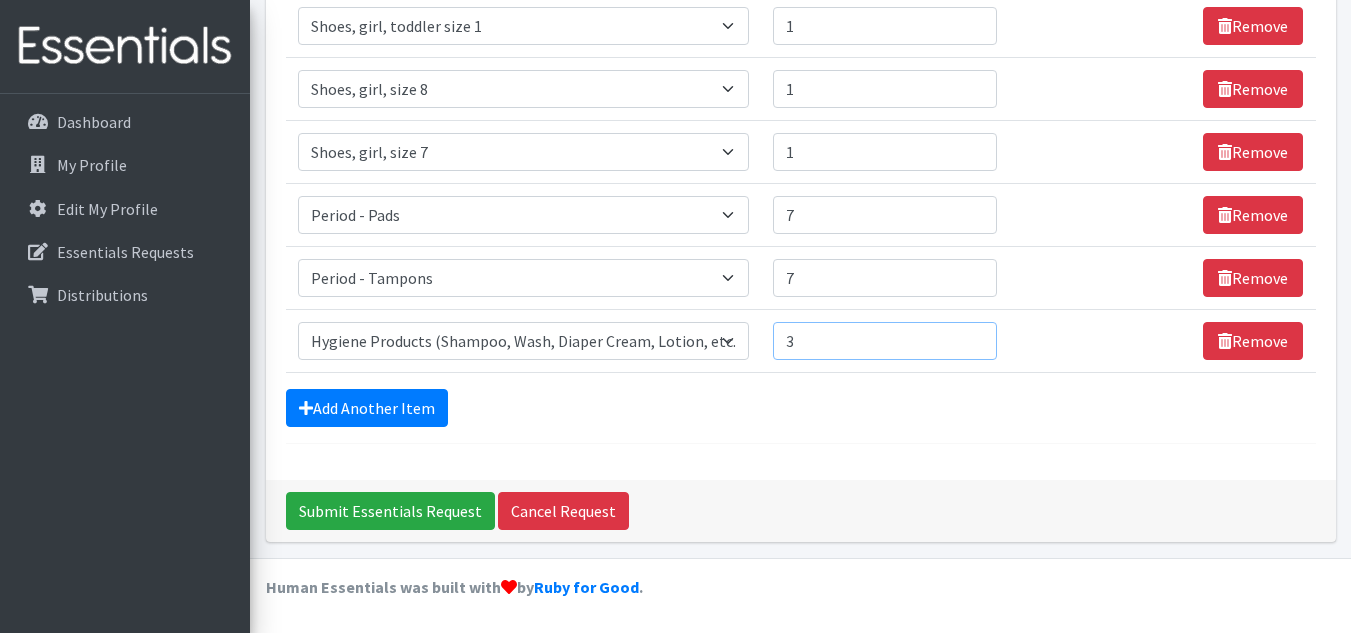 click on "3" at bounding box center [885, 341] 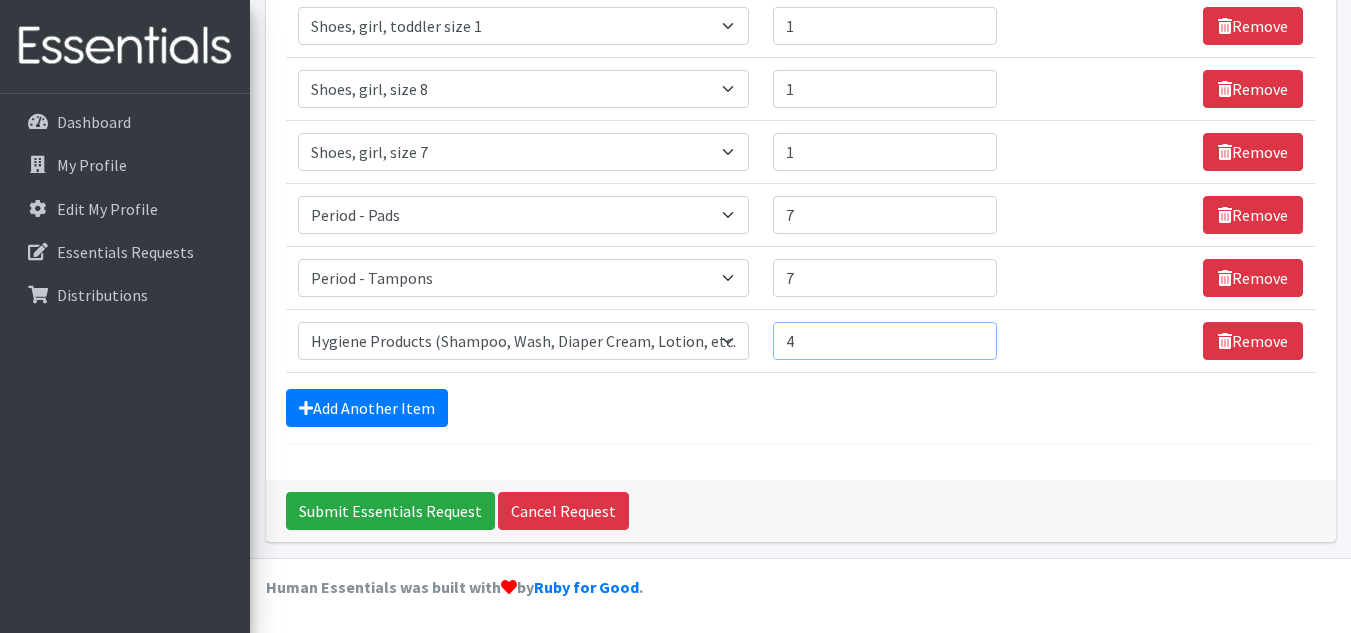 click on "4" at bounding box center (885, 341) 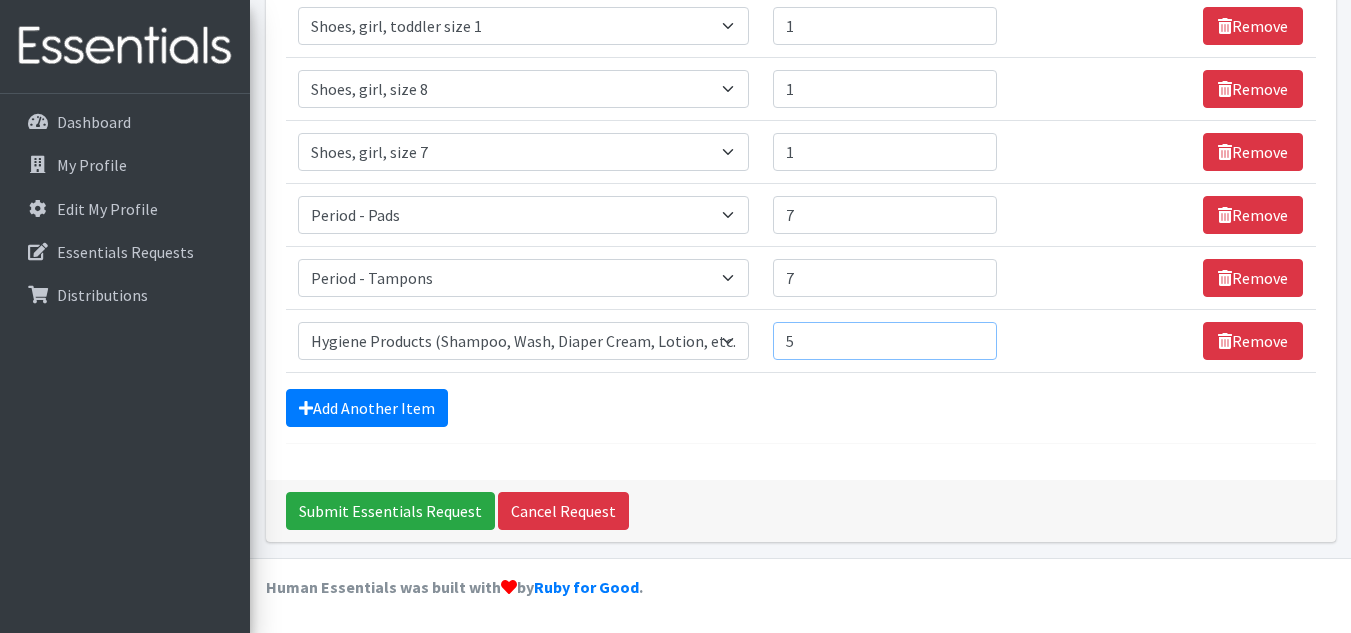 click on "5" at bounding box center [885, 341] 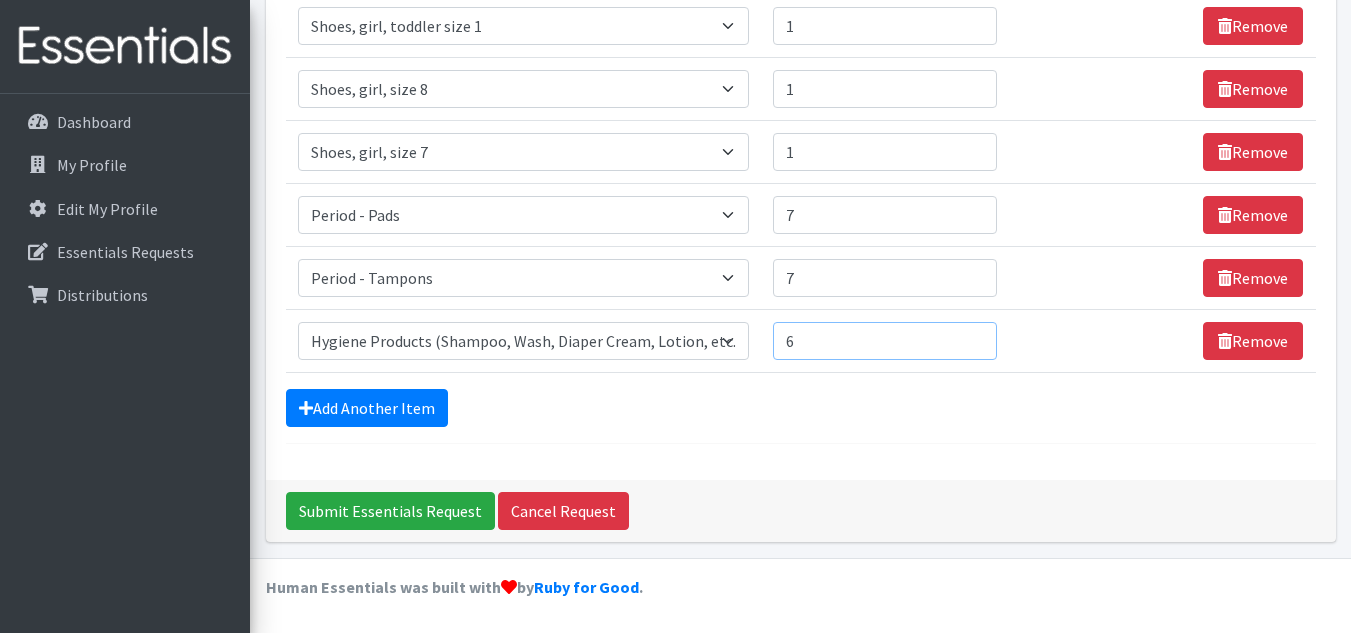 click on "6" at bounding box center (885, 341) 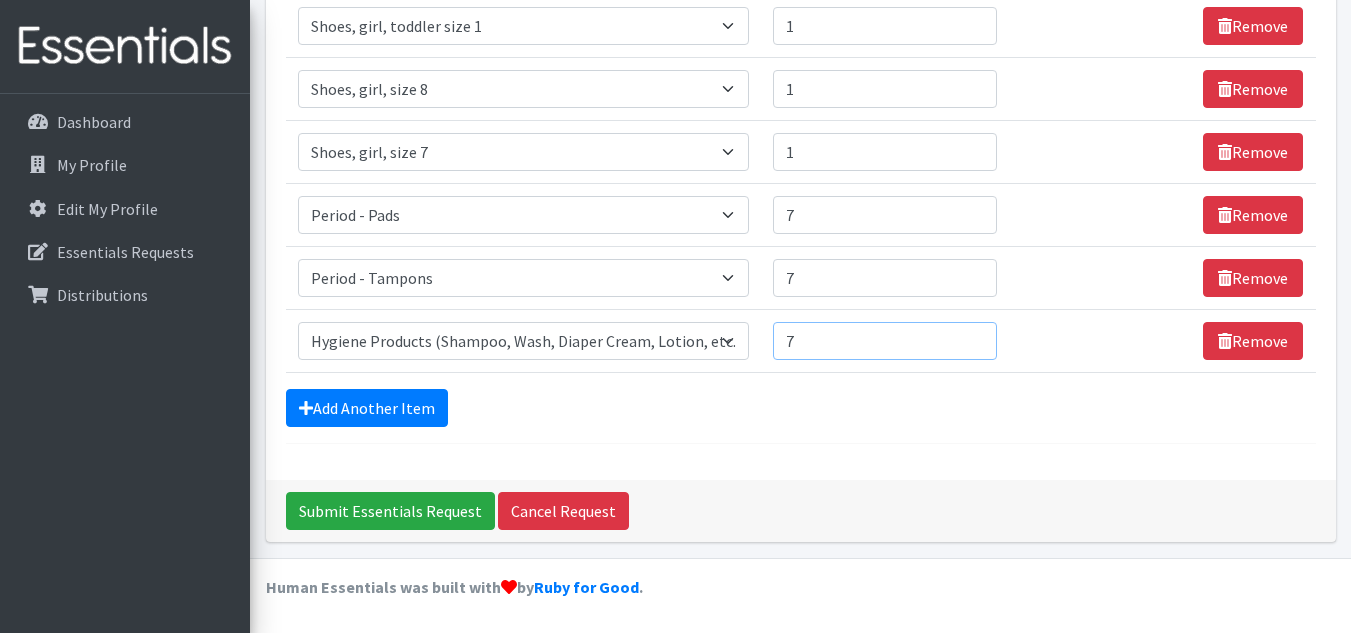 type on "7" 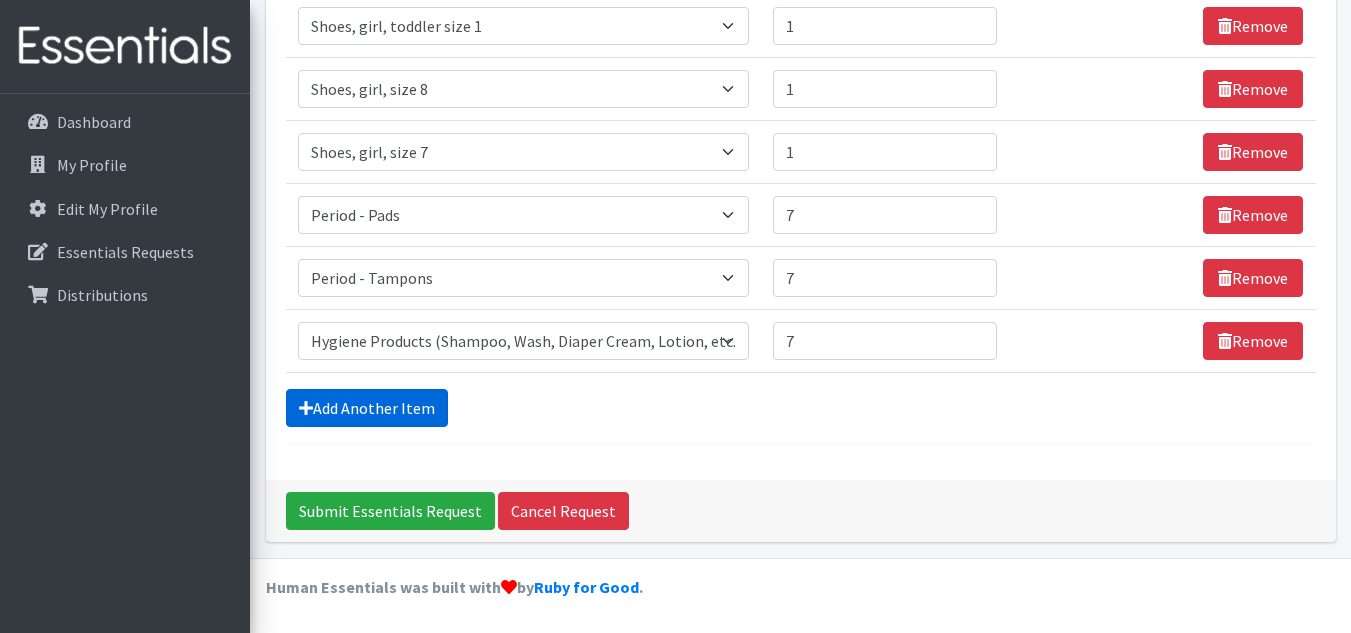 click on "Add Another Item" at bounding box center [367, 408] 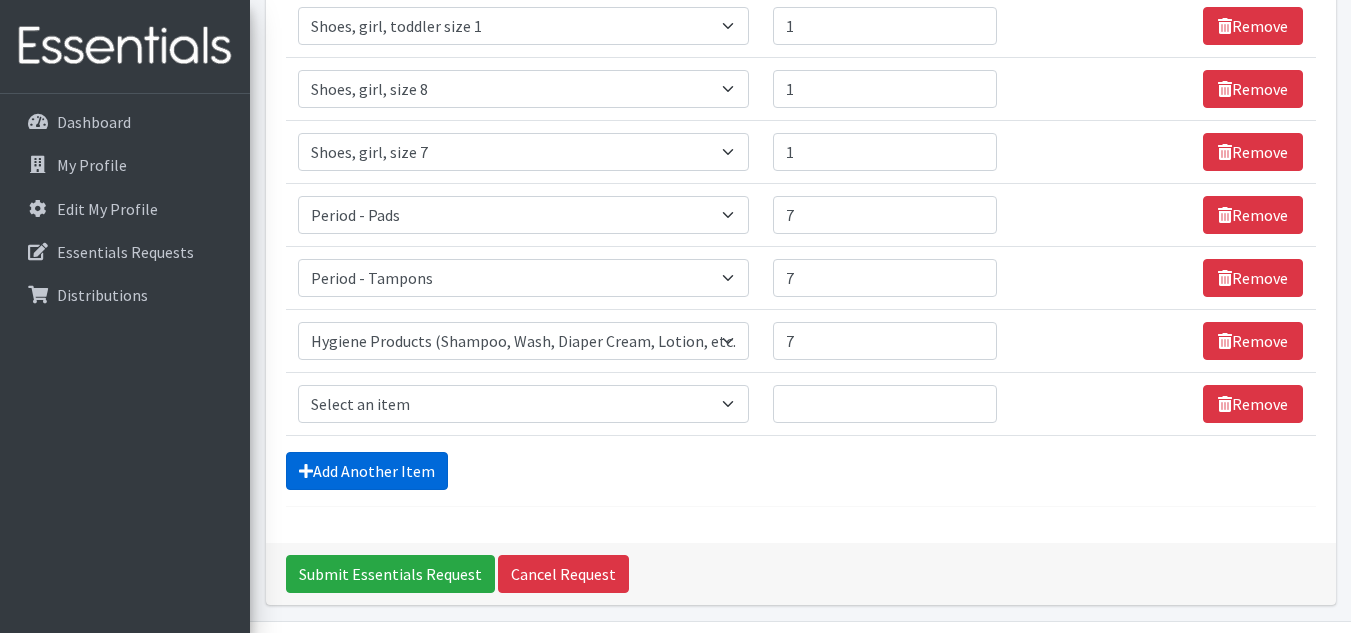 scroll, scrollTop: 1639, scrollLeft: 0, axis: vertical 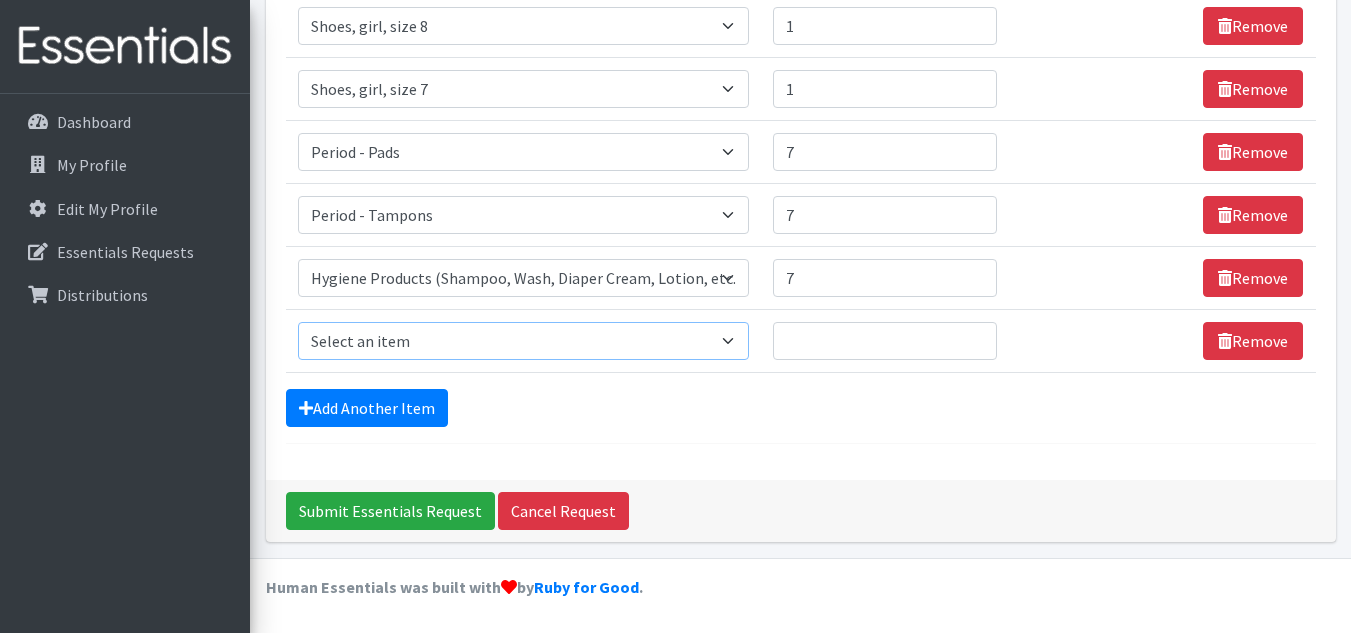 click on "Select an item
# of Children this order will serve
# of Individuals Living in Household
Activity Mat
Baby Carriers
Bath Tubs
Bed Pads
Bibs
Birthday Box - Boy
Birthday Box - Girl
Blankets/Swaddlers/Sleepsacks
Books
Bottles
Breast Pump
Bundle Me's
Car Seat - 3in1 up to 80 lbs.
Car Seat - Infant up to 22lbs. w/ handle
Clothing Boys Spring/Summer 0-6 Months
Clothing Boys Spring/Summer 12-18 Months
Clothing Boys Spring/Summer 18-24 Months
Clothing Boys Spring/Summer 2T
Clothing Boys Spring/Summer 3T
Clothing Boys Spring/Summer 4T
Clothing Boys Spring/Summer 5T
Clothing Boys Spring/Summer 6-12 Months
Clothing Boys Spring/Summer Premie/NB
Clothing Girls Fall/Winter 6-12 Months
Clothing Girls Spring/Summer 0-6 Months
Clothing Girls Spring/Summer 12-18 Months
Clothing Girls Spring/Summer 18-24 Months
Clothing Girls Spring/Summer 2T
Clothing Girls Spring/Summer 3T
Clothing Girls Spring/Summer 4T
Clothing Girls Spring/Summer 5T
Diaper Bags" at bounding box center (523, 341) 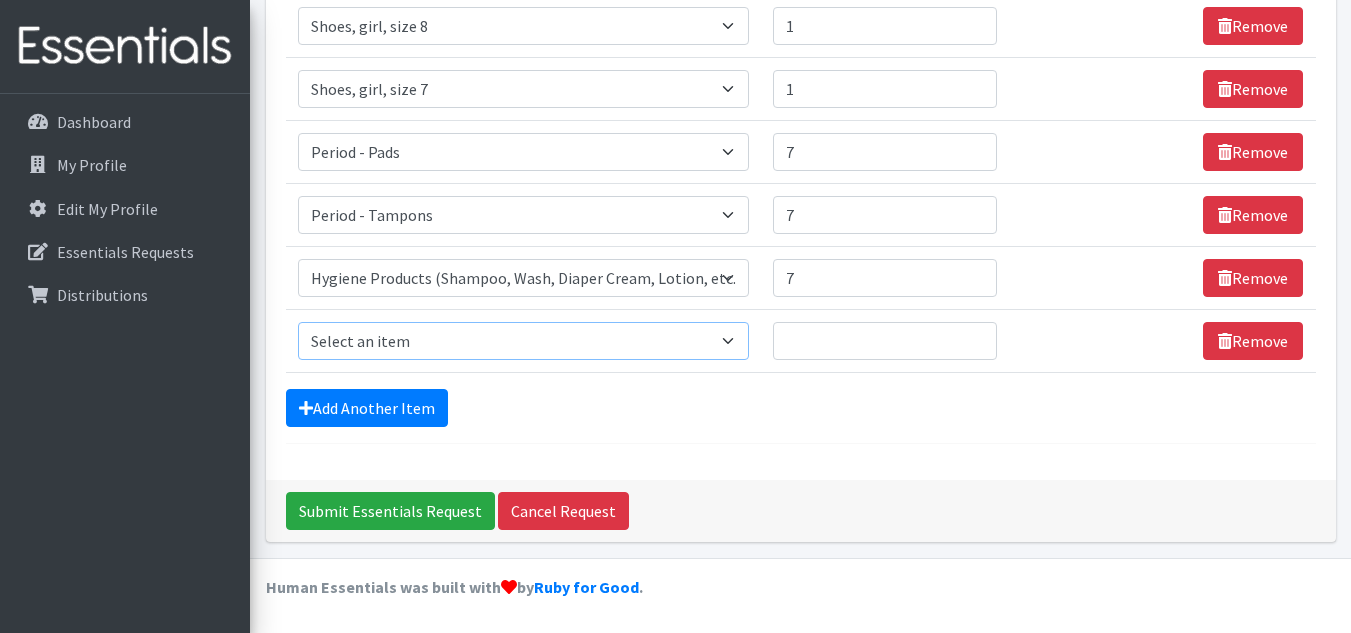 click on "Select an item
# of Children this order will serve
# of Individuals Living in Household
Activity Mat
Baby Carriers
Bath Tubs
Bed Pads
Bibs
Birthday Box - Boy
Birthday Box - Girl
Blankets/Swaddlers/Sleepsacks
Books
Bottles
Breast Pump
Bundle Me's
Car Seat - 3in1 up to 80 lbs.
Car Seat - Infant up to 22lbs. w/ handle
Clothing Boys Spring/Summer 0-6 Months
Clothing Boys Spring/Summer 12-18 Months
Clothing Boys Spring/Summer 18-24 Months
Clothing Boys Spring/Summer 2T
Clothing Boys Spring/Summer 3T
Clothing Boys Spring/Summer 4T
Clothing Boys Spring/Summer 5T
Clothing Boys Spring/Summer 6-12 Months
Clothing Boys Spring/Summer Premie/NB
Clothing Girls Fall/Winter 6-12 Months
Clothing Girls Spring/Summer 0-6 Months
Clothing Girls Spring/Summer 12-18 Months
Clothing Girls Spring/Summer 18-24 Months
Clothing Girls Spring/Summer 2T
Clothing Girls Spring/Summer 3T
Clothing Girls Spring/Summer 4T
Clothing Girls Spring/Summer 5T
Diaper Bags" at bounding box center [523, 341] 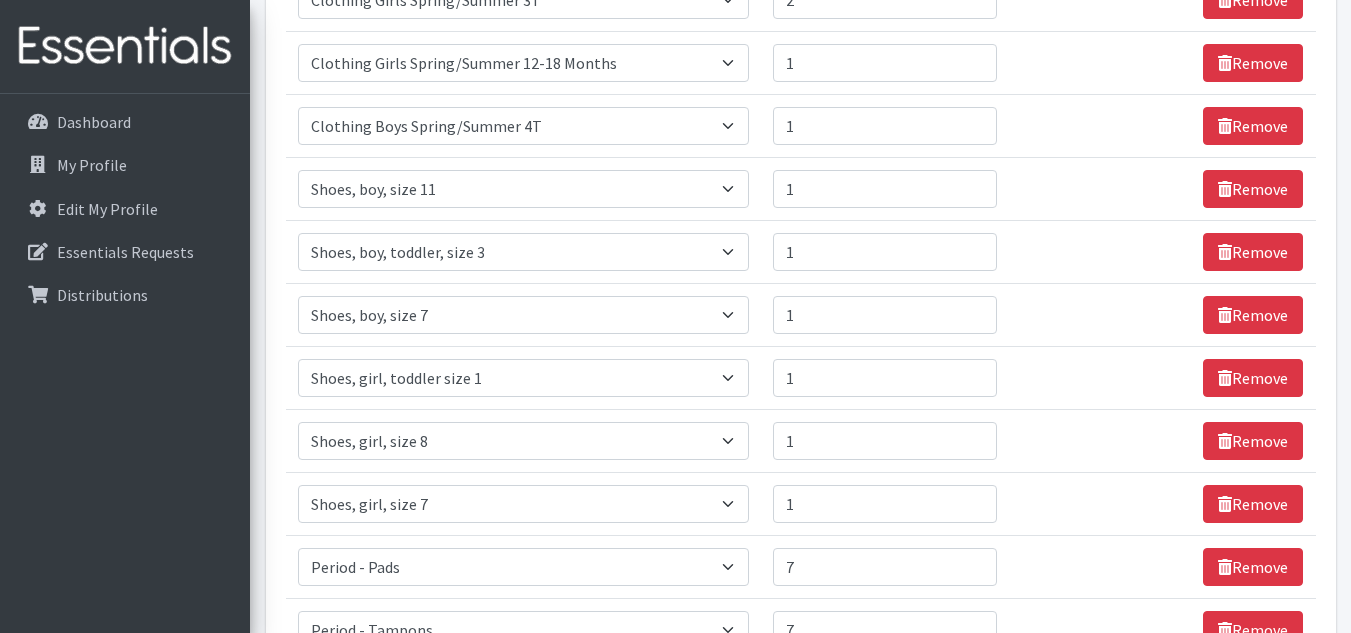 scroll, scrollTop: 1639, scrollLeft: 0, axis: vertical 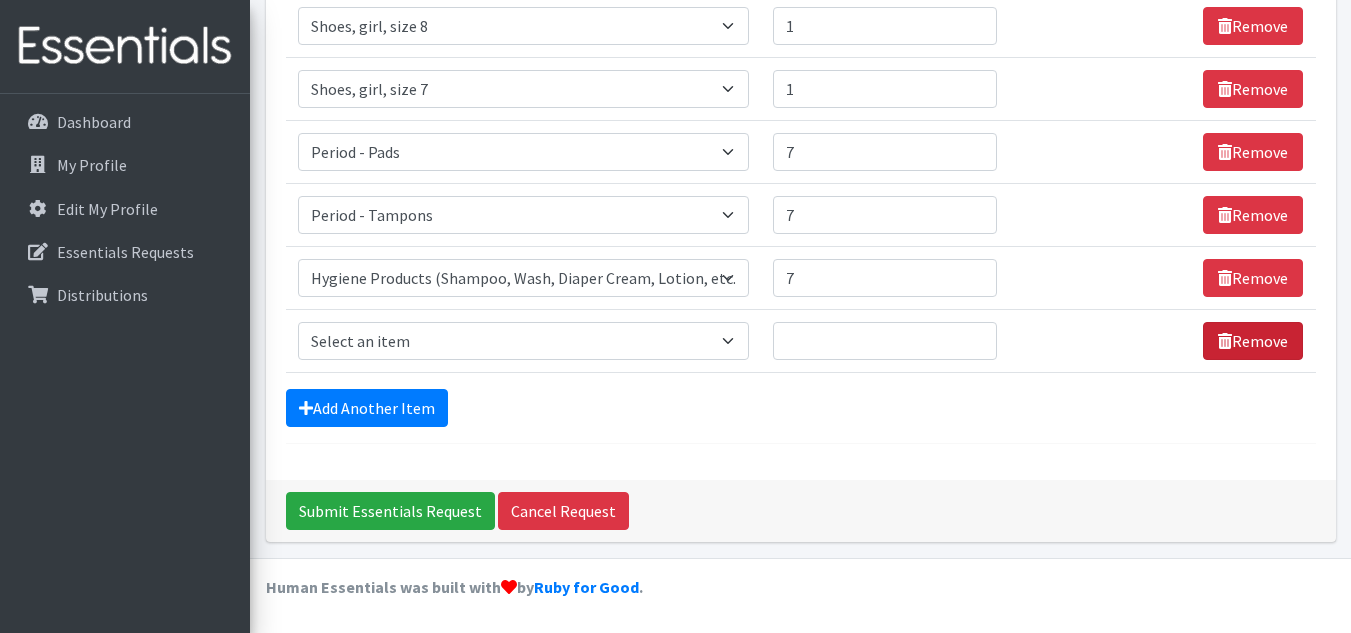 click on "Remove" at bounding box center (1253, 341) 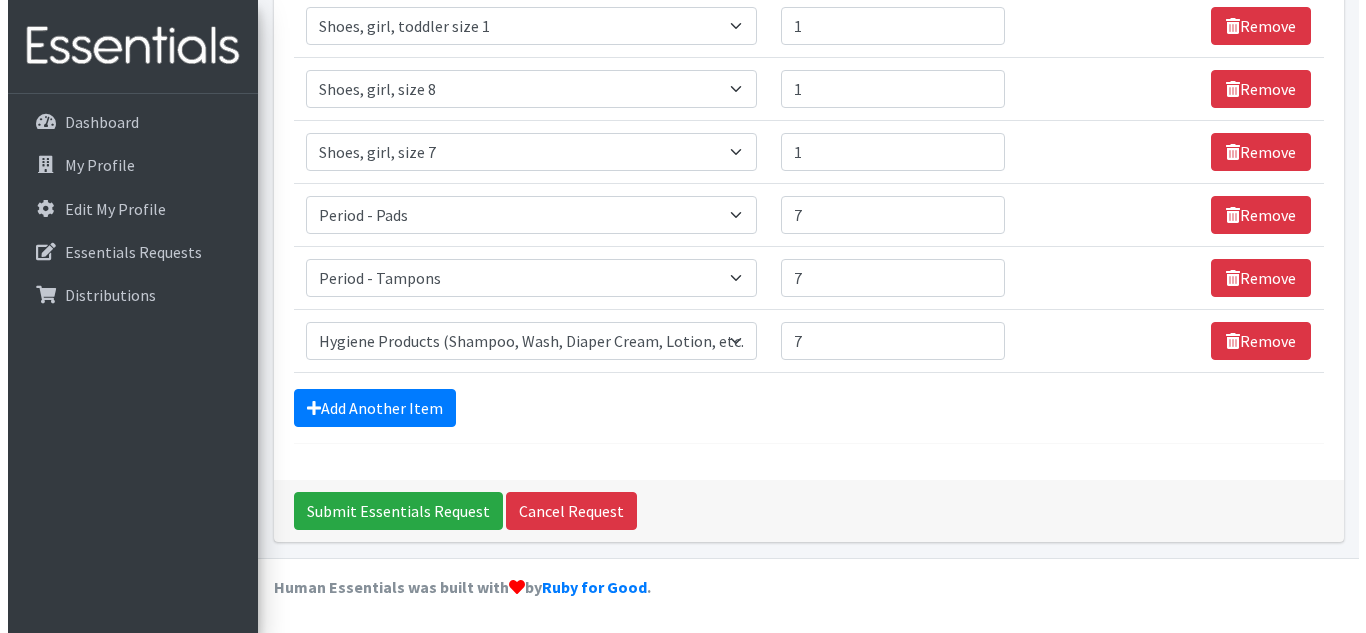 scroll, scrollTop: 1576, scrollLeft: 0, axis: vertical 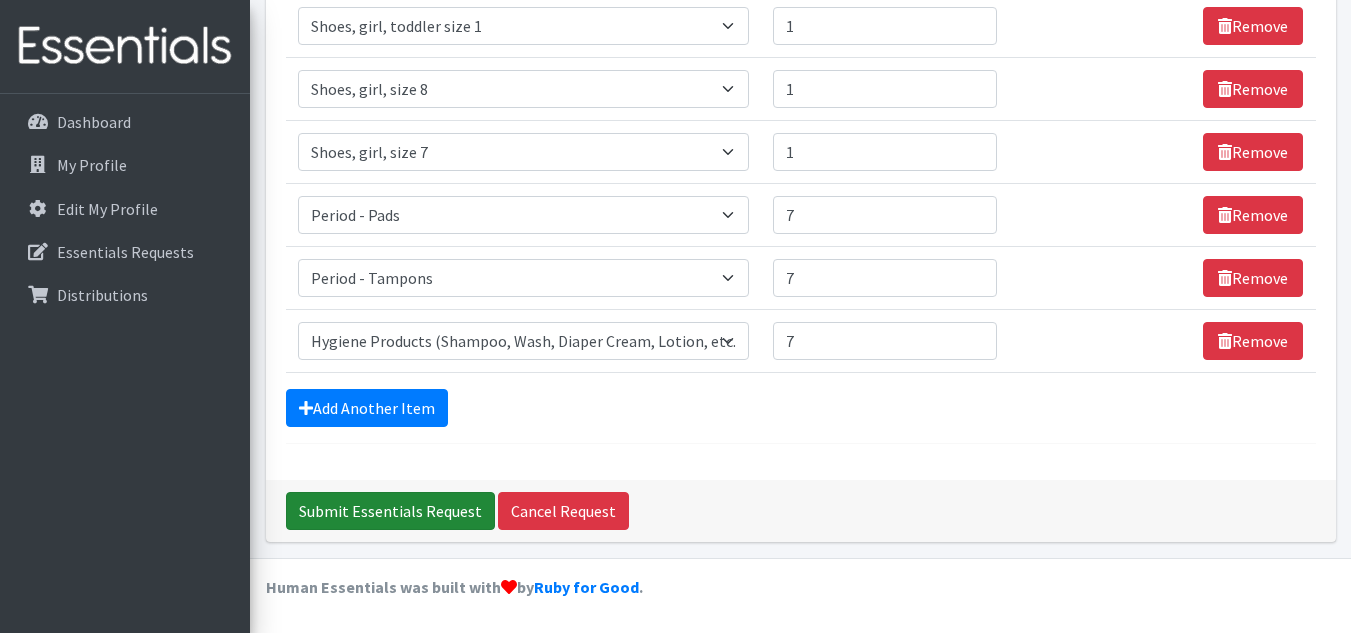 click on "Submit Essentials Request" at bounding box center (390, 511) 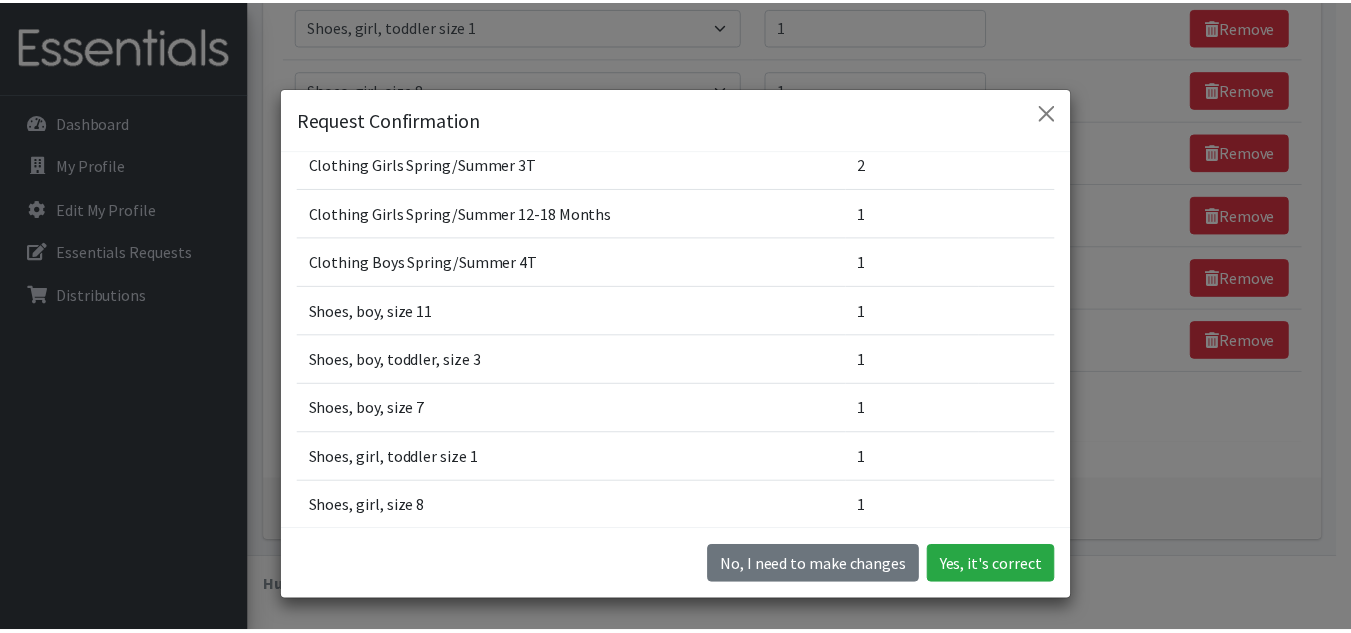 scroll, scrollTop: 1063, scrollLeft: 0, axis: vertical 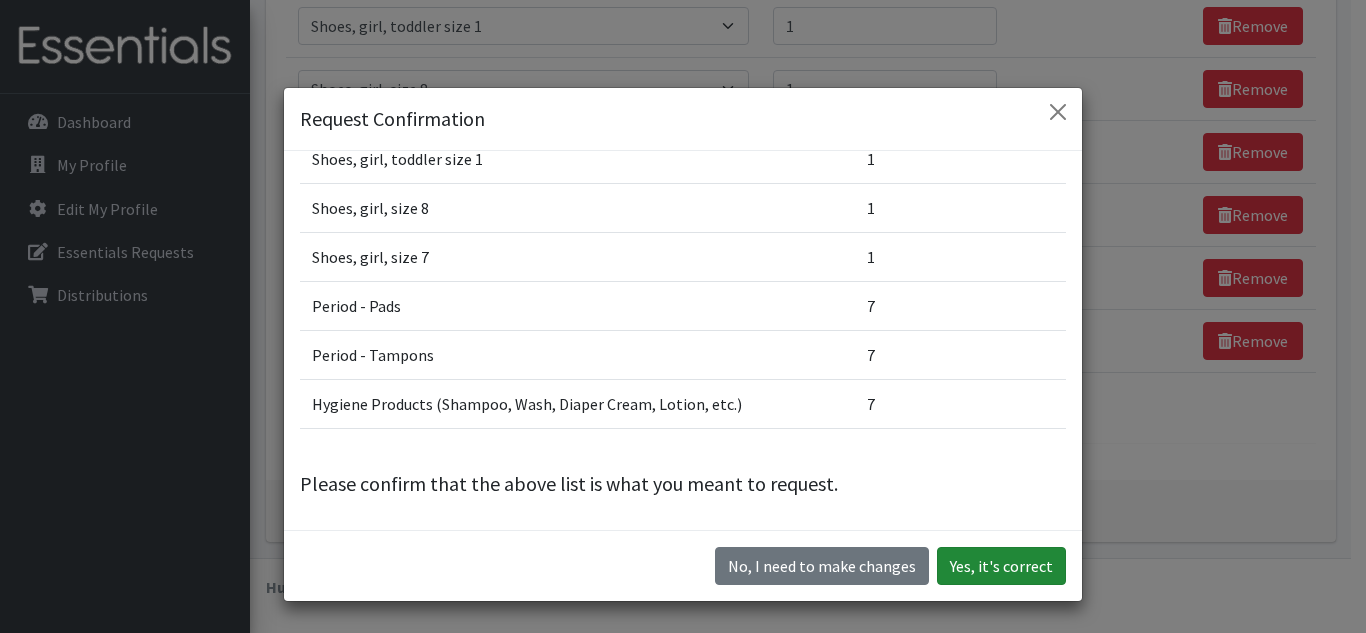 click on "Yes, it's correct" at bounding box center (1001, 566) 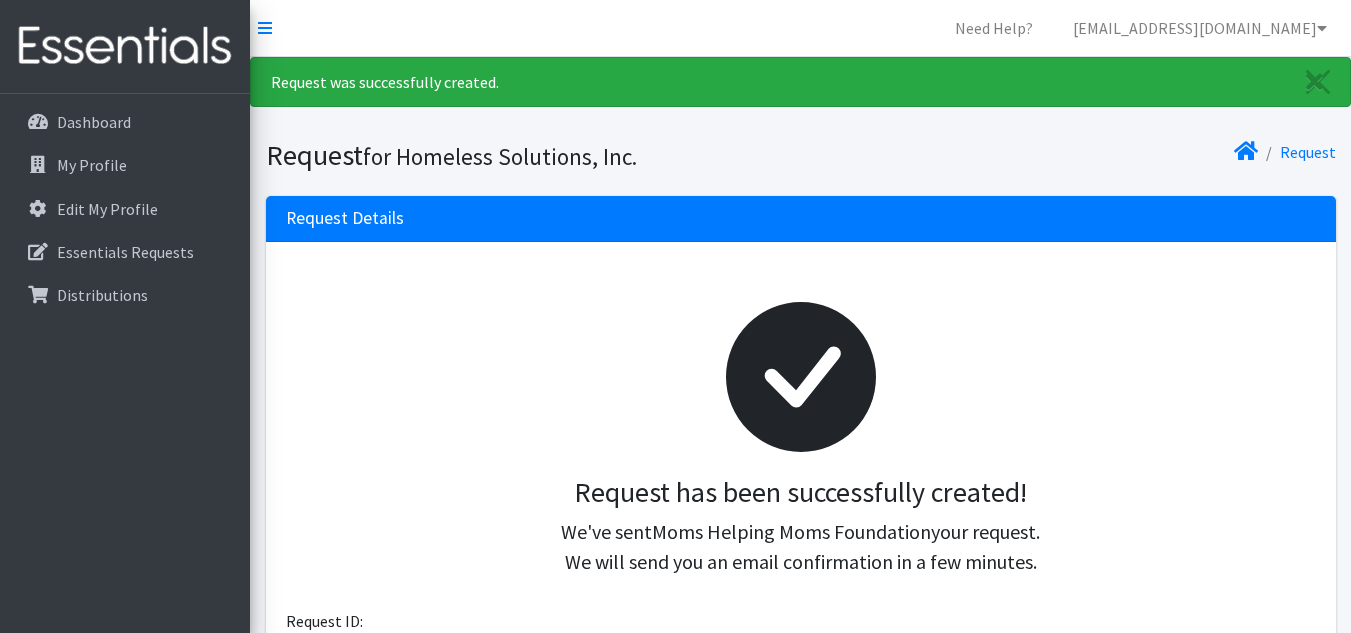 scroll, scrollTop: 0, scrollLeft: 0, axis: both 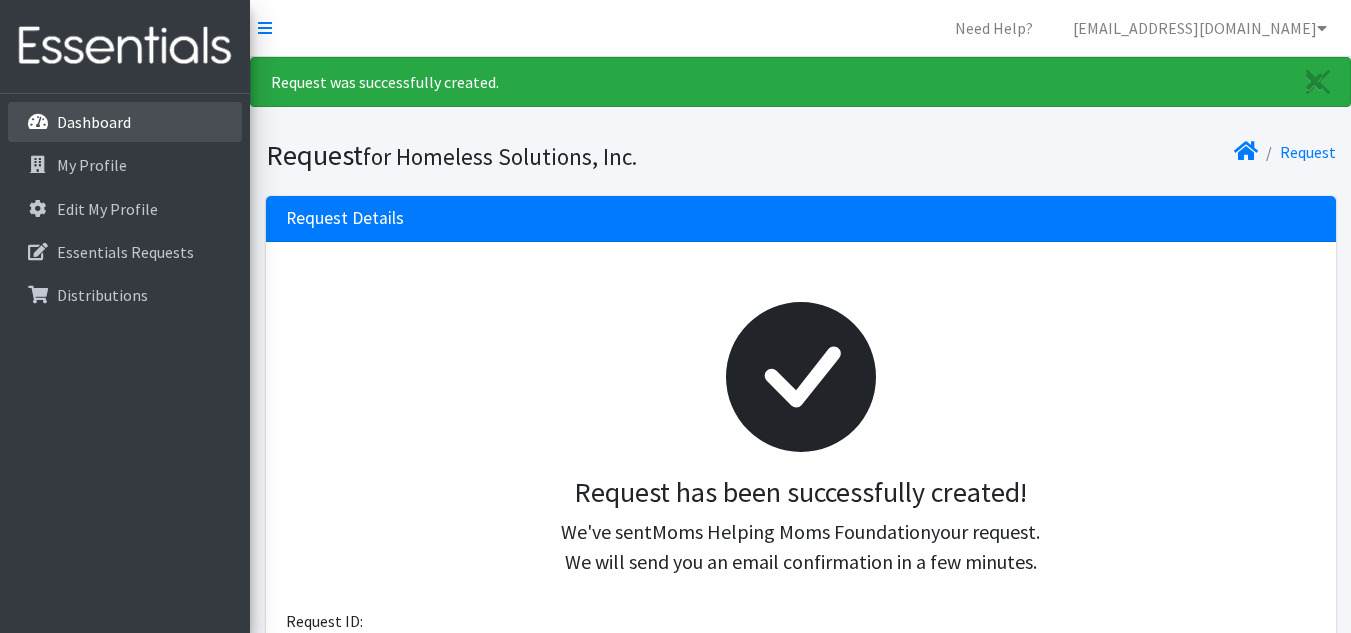 click on "Dashboard" at bounding box center [94, 122] 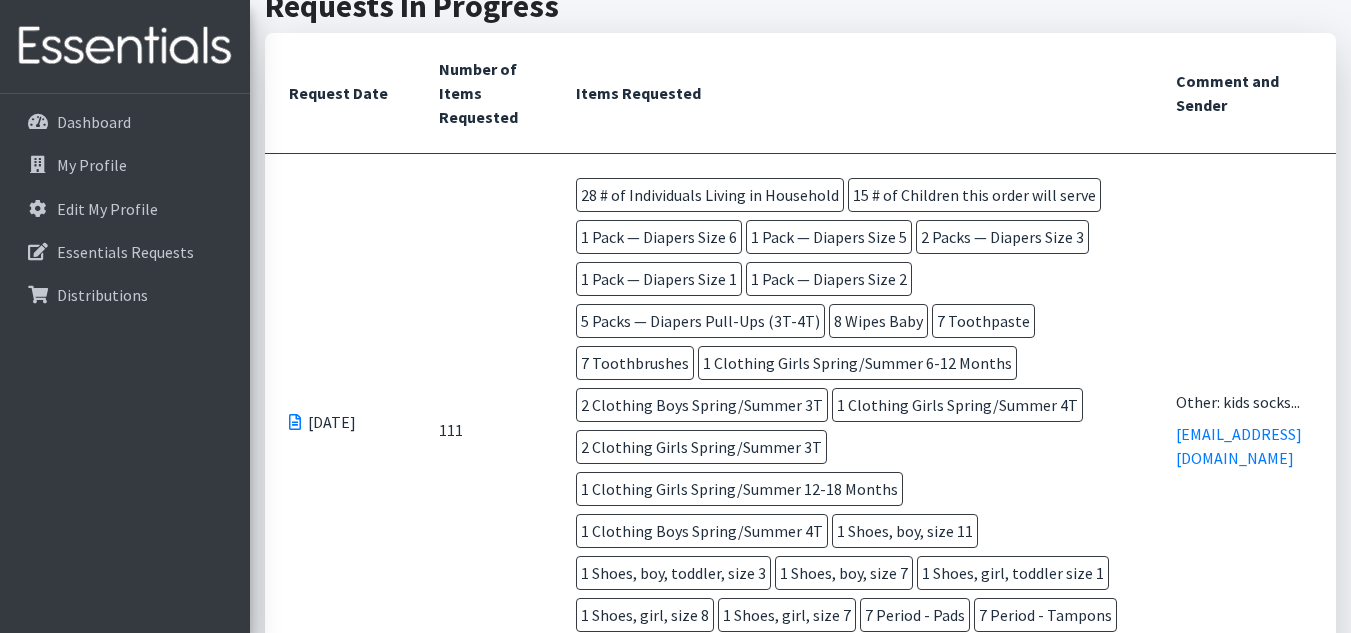 scroll, scrollTop: 682, scrollLeft: 0, axis: vertical 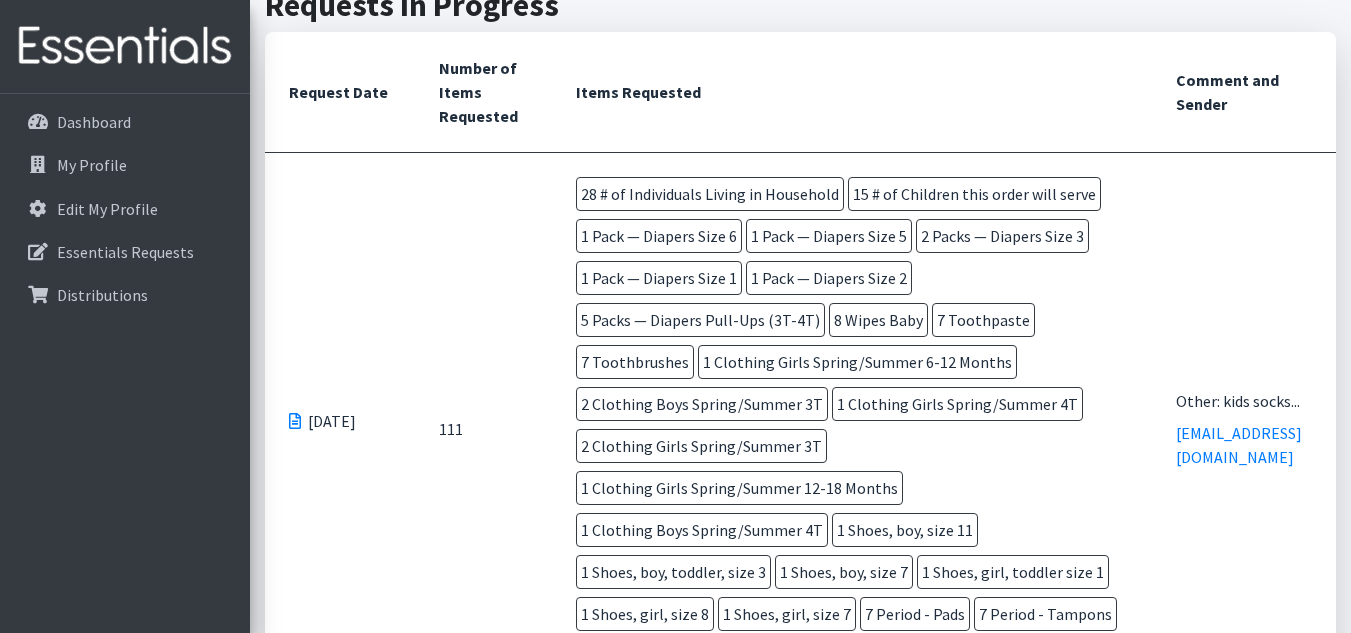 click at bounding box center (295, 421) 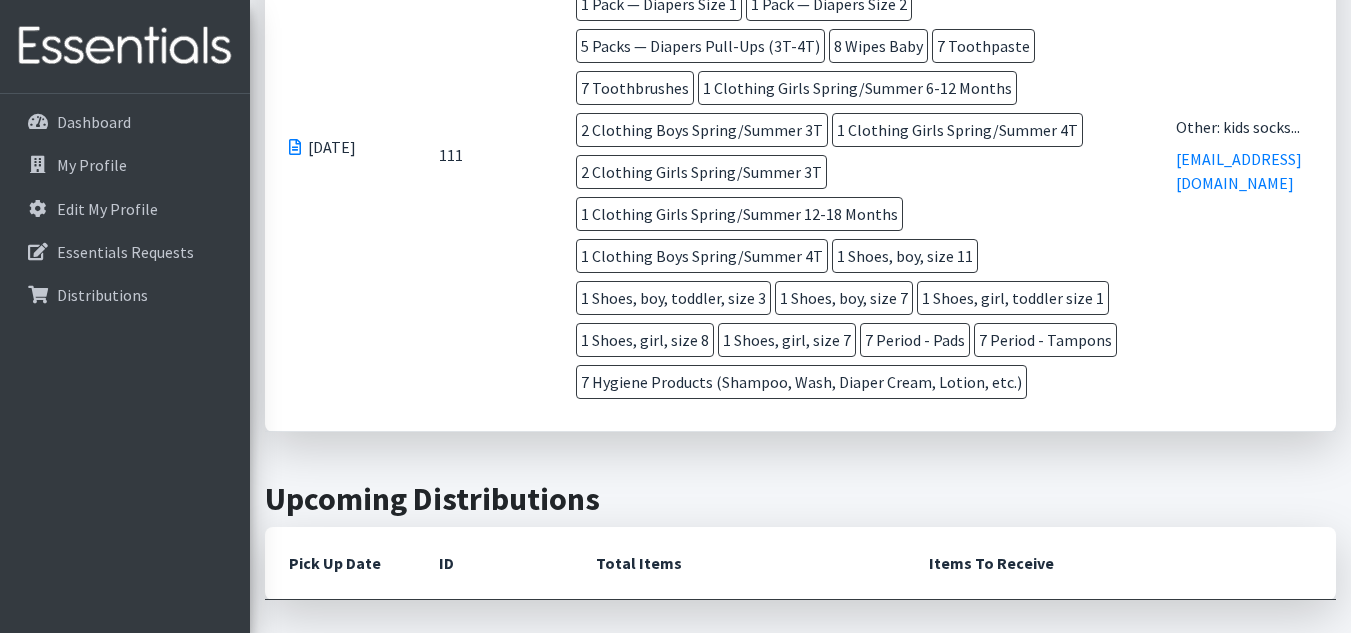 scroll, scrollTop: 961, scrollLeft: 0, axis: vertical 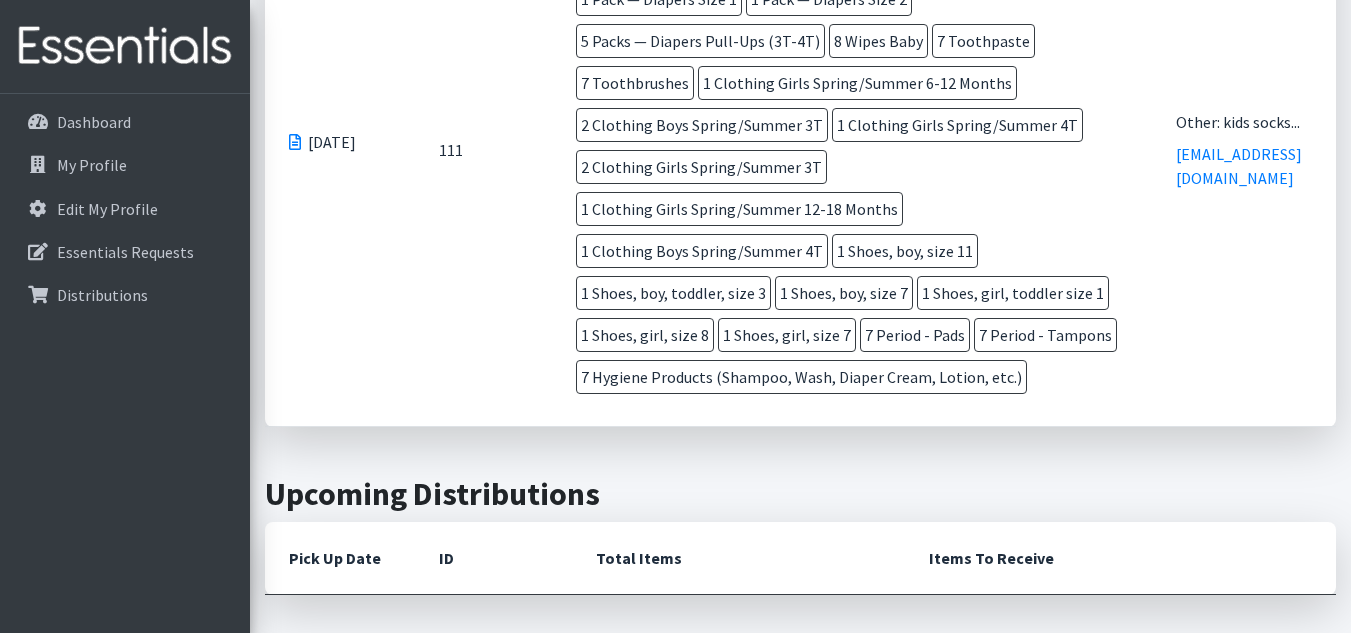 click at bounding box center [295, 142] 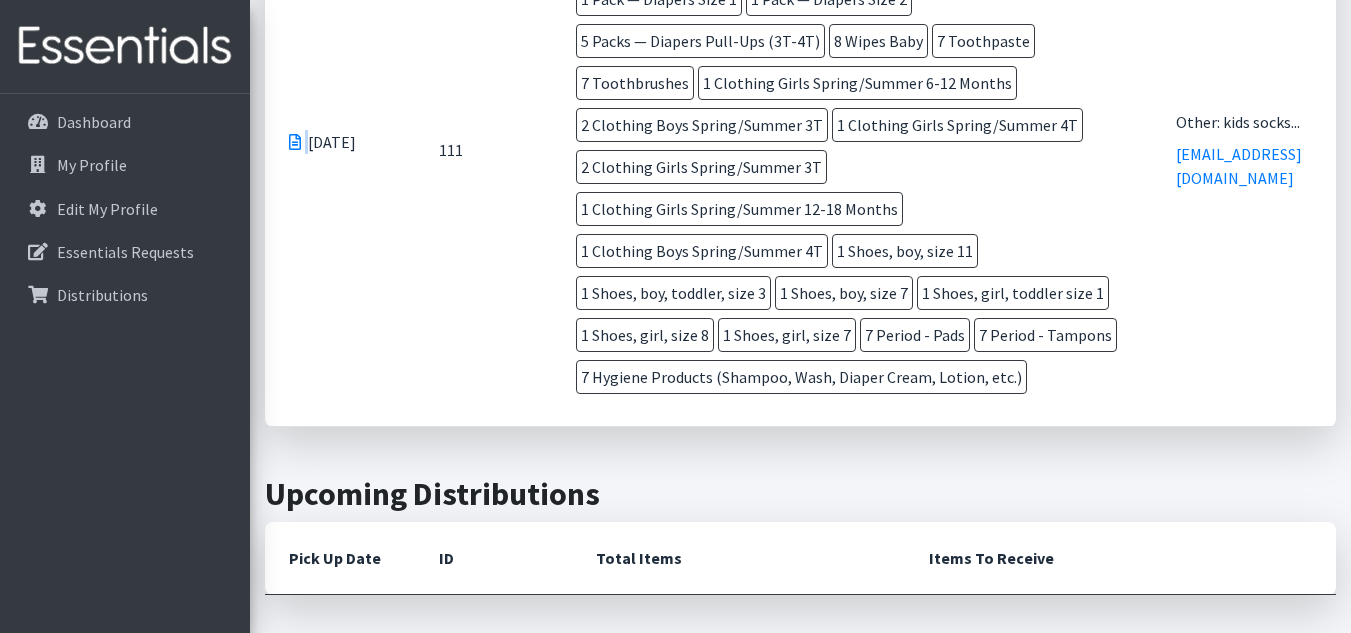 click at bounding box center [295, 142] 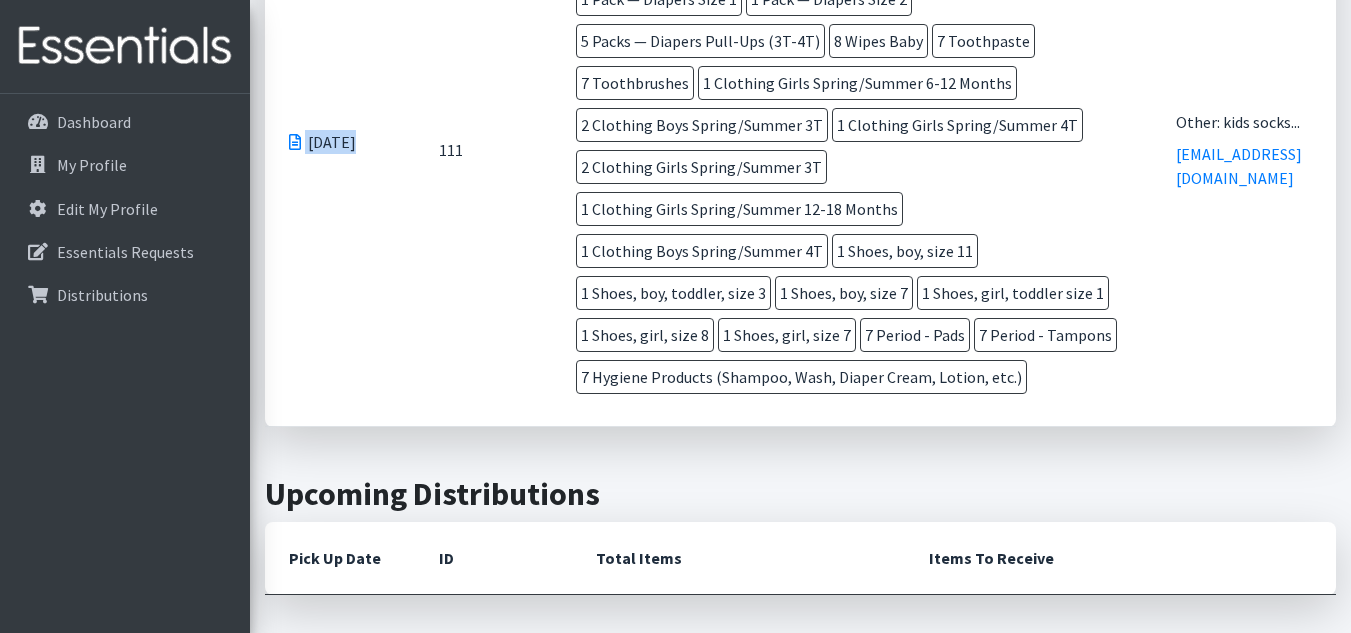 click at bounding box center [295, 142] 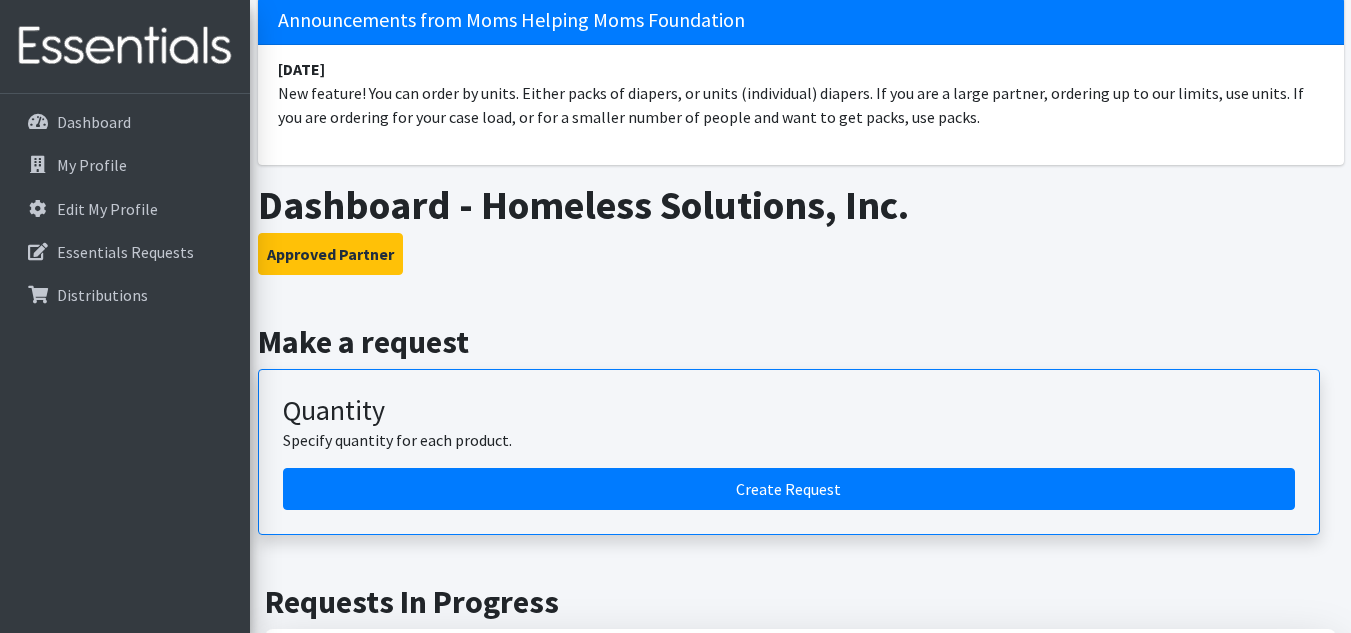 scroll, scrollTop: 0, scrollLeft: 0, axis: both 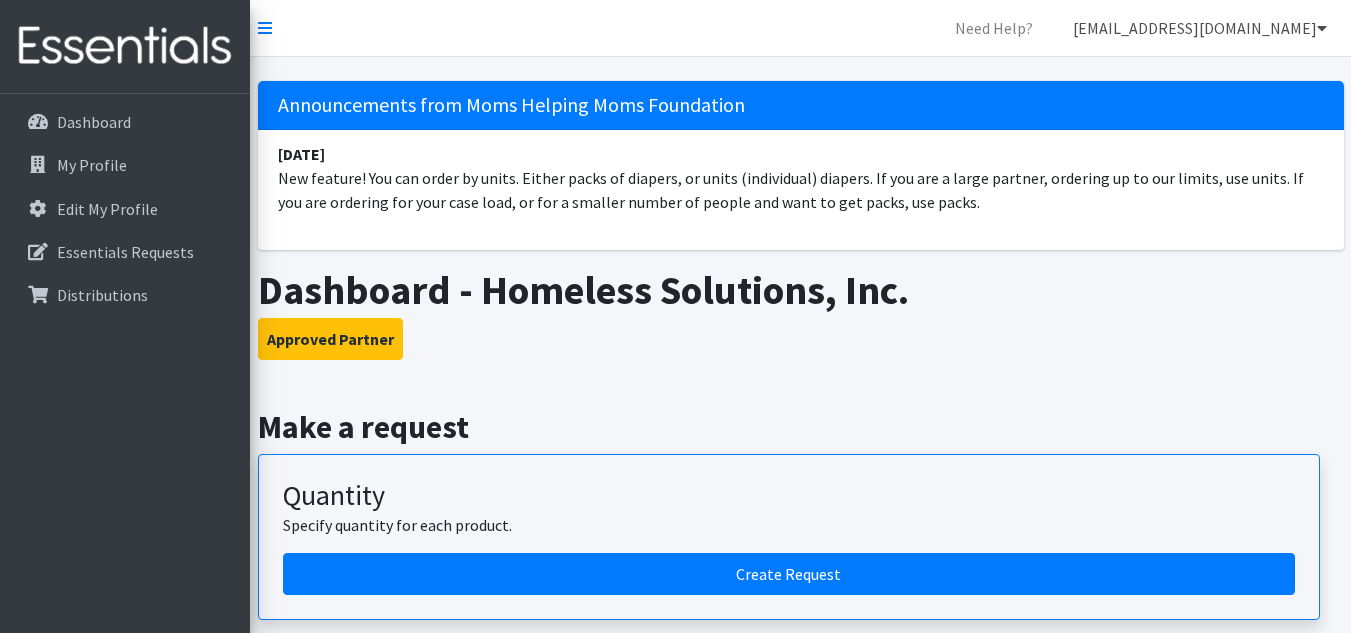 click on "[EMAIL_ADDRESS][DOMAIN_NAME]" at bounding box center (1200, 28) 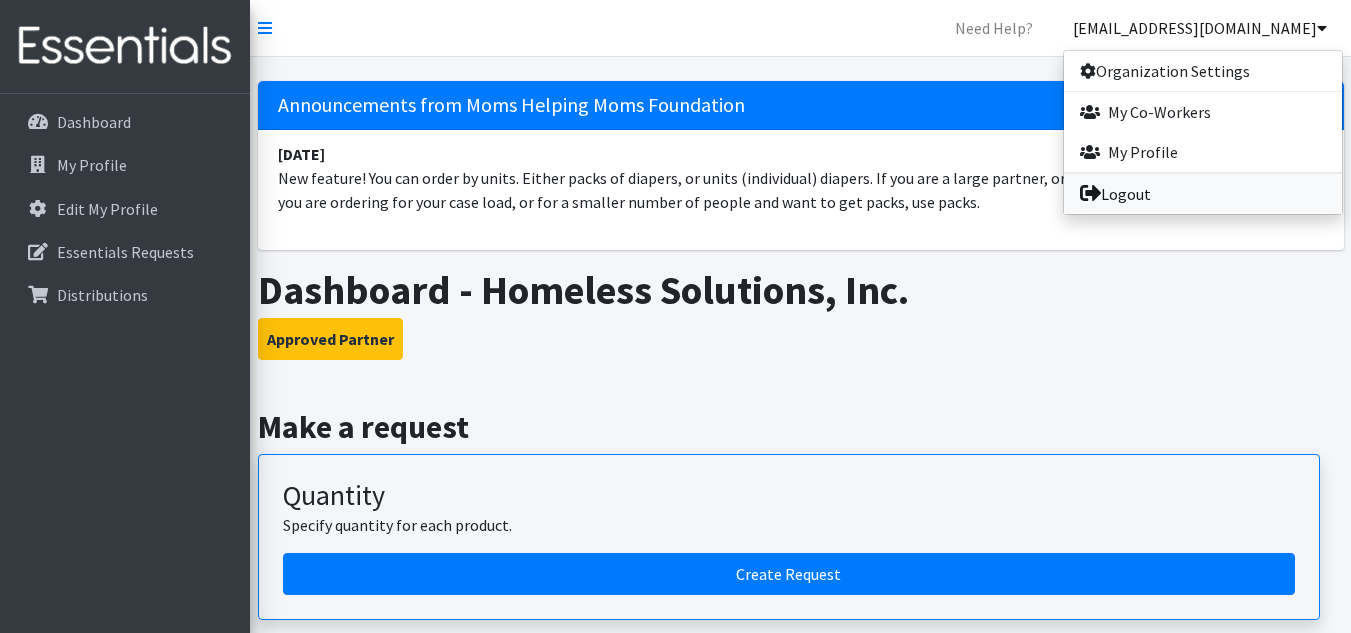 click on "Logout" at bounding box center (1203, 194) 